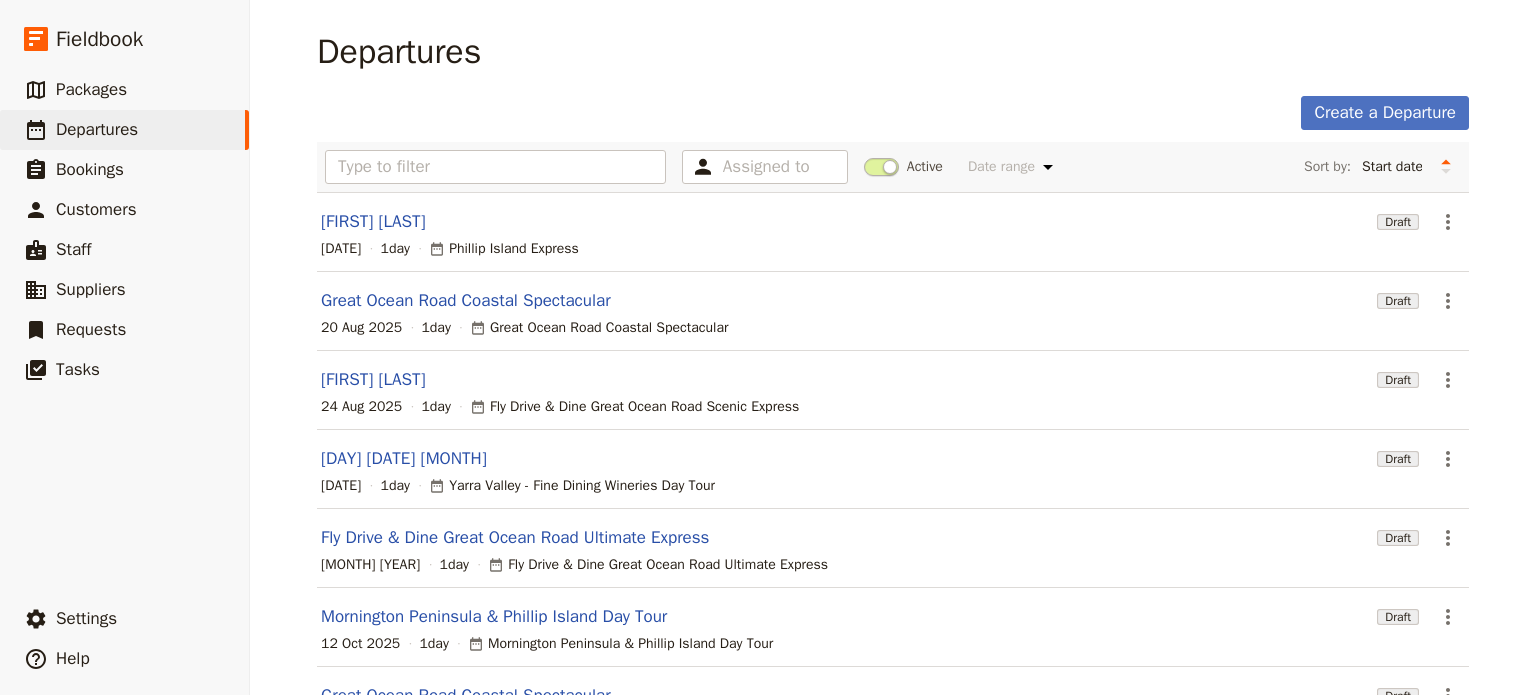 scroll, scrollTop: 0, scrollLeft: 0, axis: both 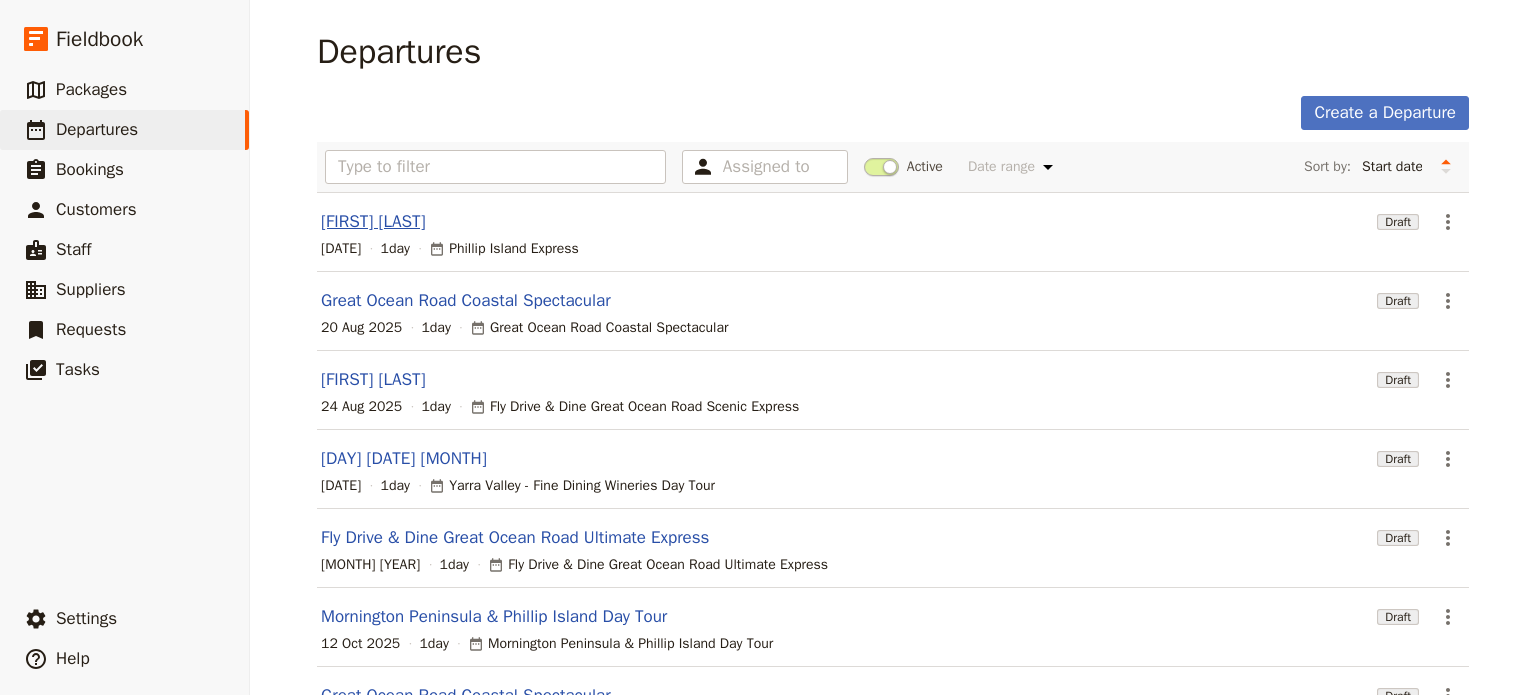 drag, startPoint x: 0, startPoint y: 0, endPoint x: 369, endPoint y: 222, distance: 430.63324 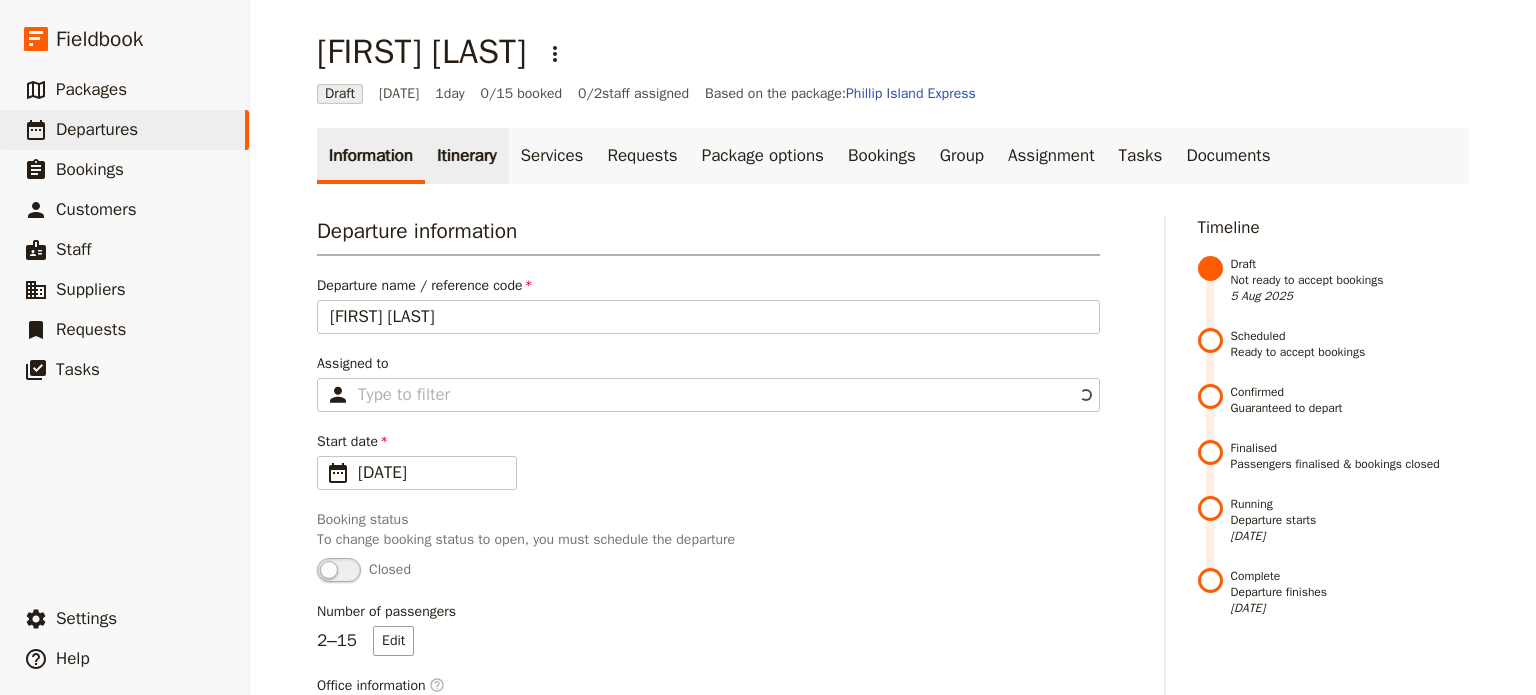 click on "Itinerary" at bounding box center (466, 156) 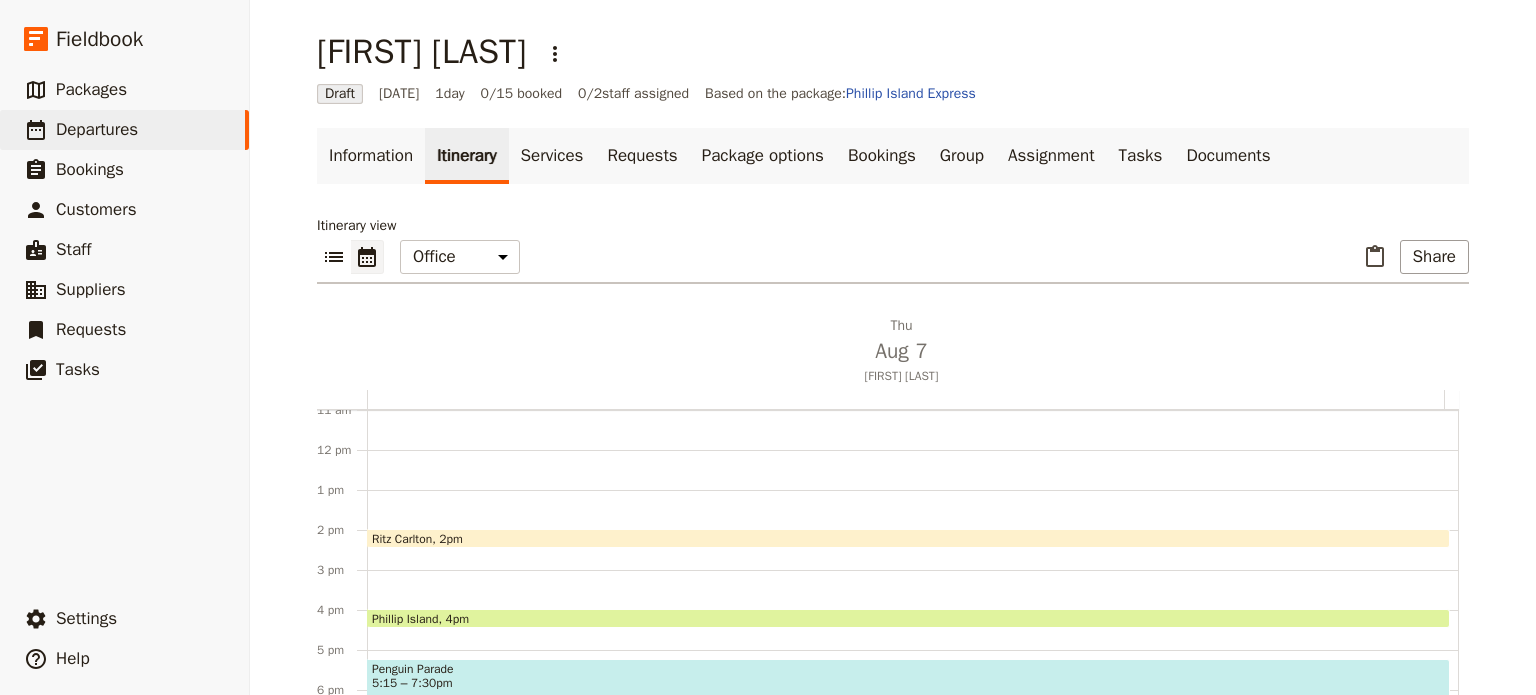 scroll, scrollTop: 473, scrollLeft: 0, axis: vertical 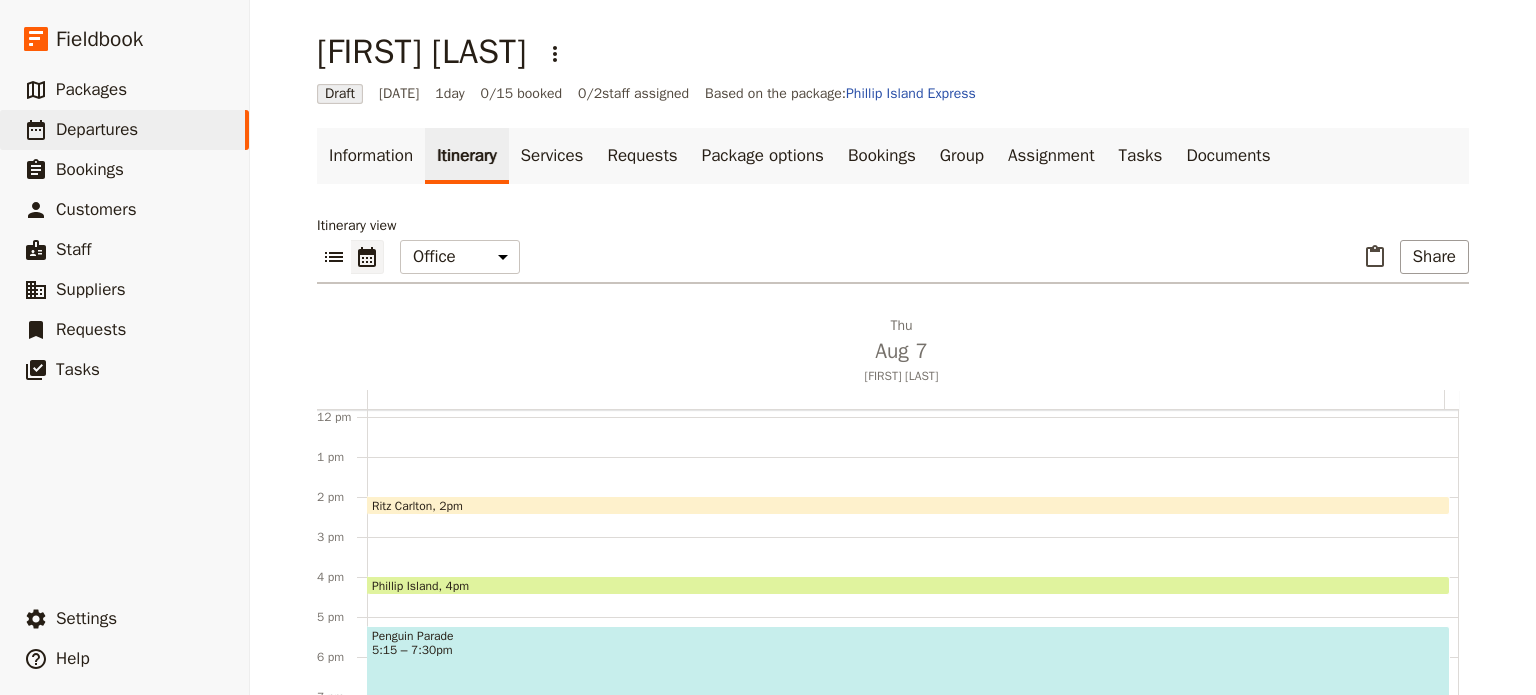 click on "Penguin Parade 5:15 – 7:30pm" at bounding box center (908, 670) 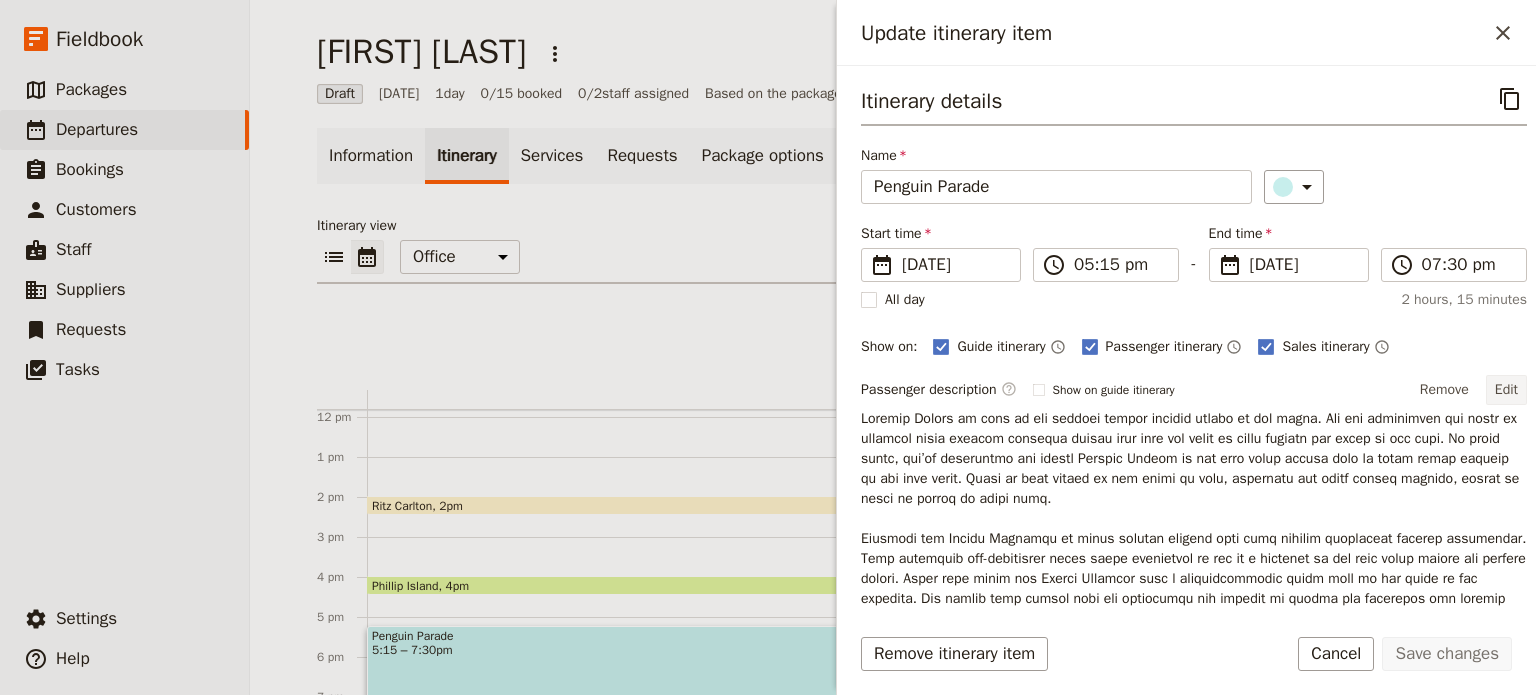 click on "Edit" at bounding box center (1506, 390) 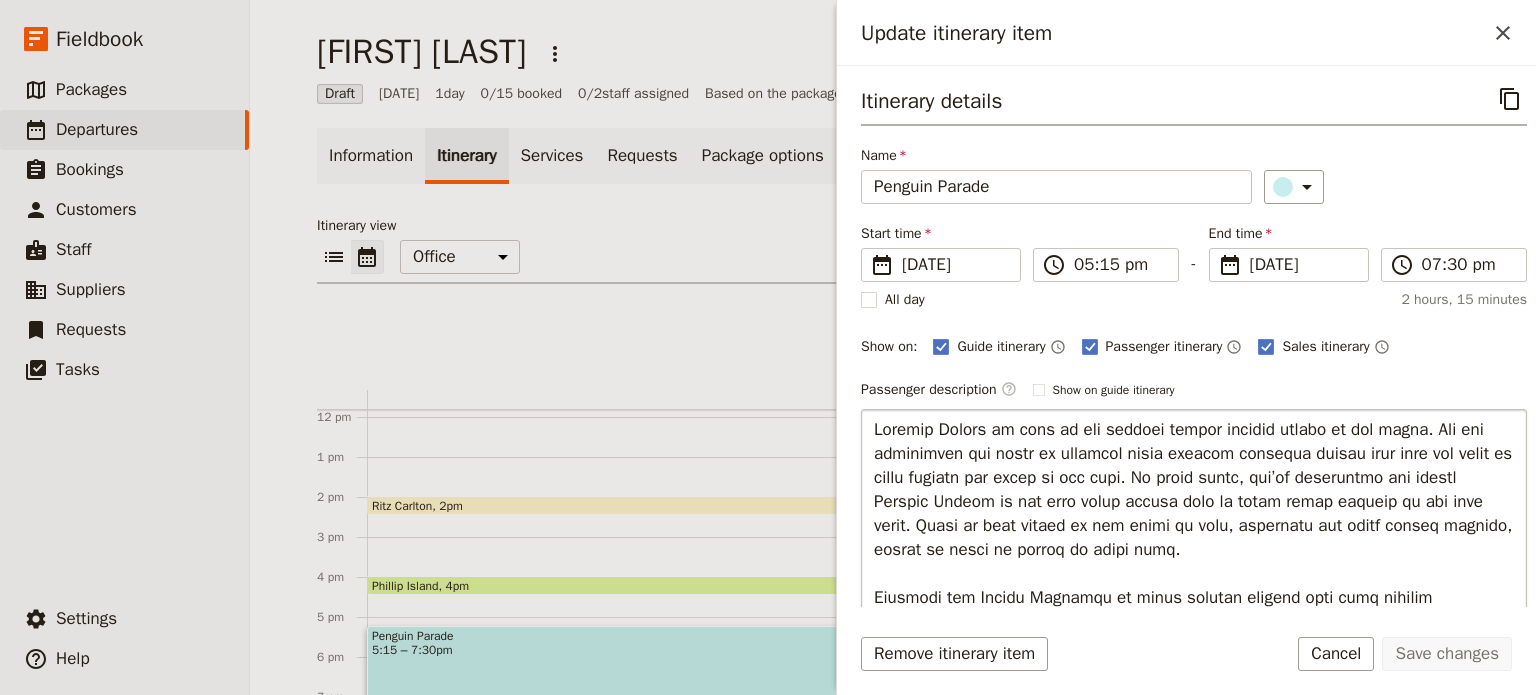 scroll, scrollTop: 66, scrollLeft: 0, axis: vertical 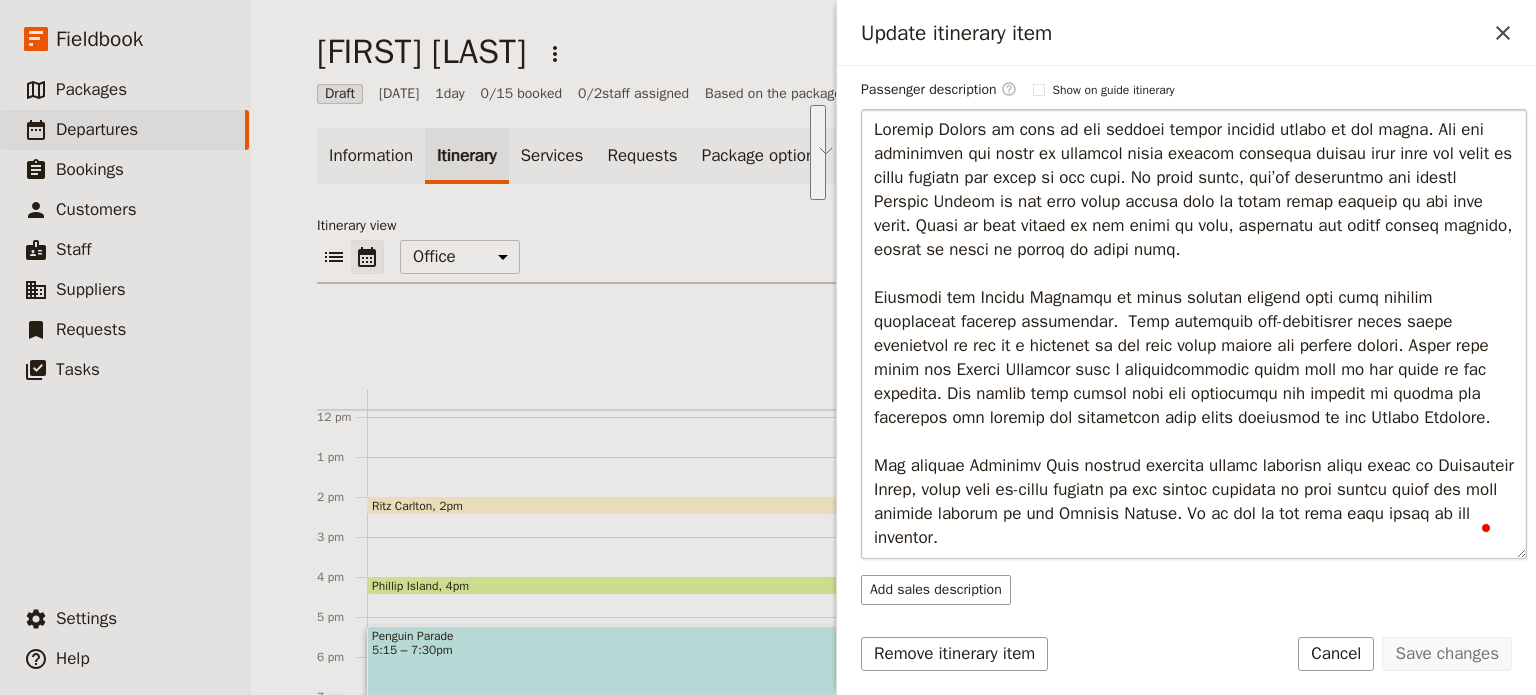 drag, startPoint x: 1028, startPoint y: 536, endPoint x: 873, endPoint y: 463, distance: 171.3301 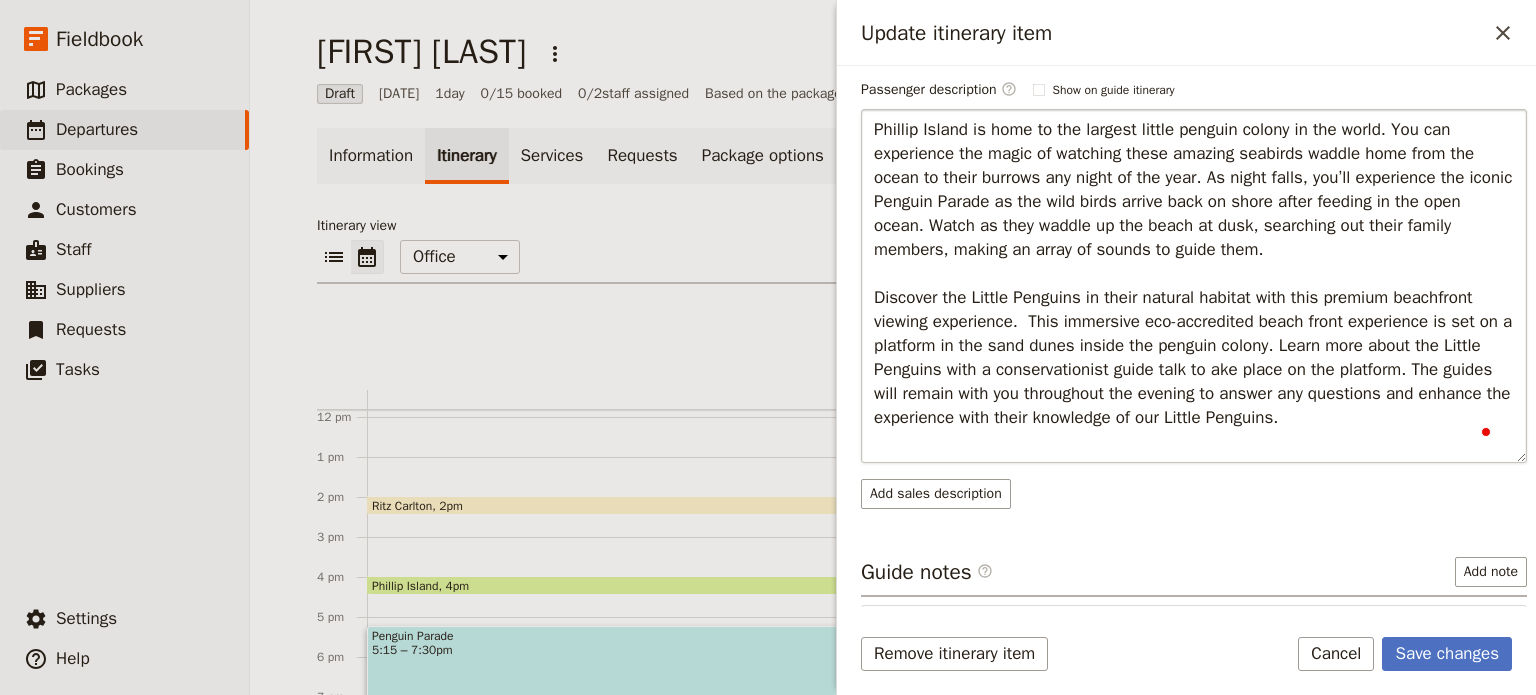 type on "Phillip Island is home to the largest little penguin colony in the world. You can experience the magic of watching these amazing seabirds waddle home from the ocean to their burrows any night of the year. As night falls, you’ll experience the iconic Penguin Parade as the wild birds arrive back on shore after feeding in the open ocean. Watch as they waddle up the beach at dusk, searching out their family members, making an array of sounds to guide them.
Discover the Little Penguins in their natural habitat with this premium beachfront viewing experience.  This immersive eco-accredited beach front experience is set on a platform in the sand dunes inside the penguin colony. Learn more about the Little Penguins with a conservationist guide talk to ake place on the platform. The guides will remain with you throughout the evening to answer any questions and enhance the experience with their knowledge of our Little Penguins." 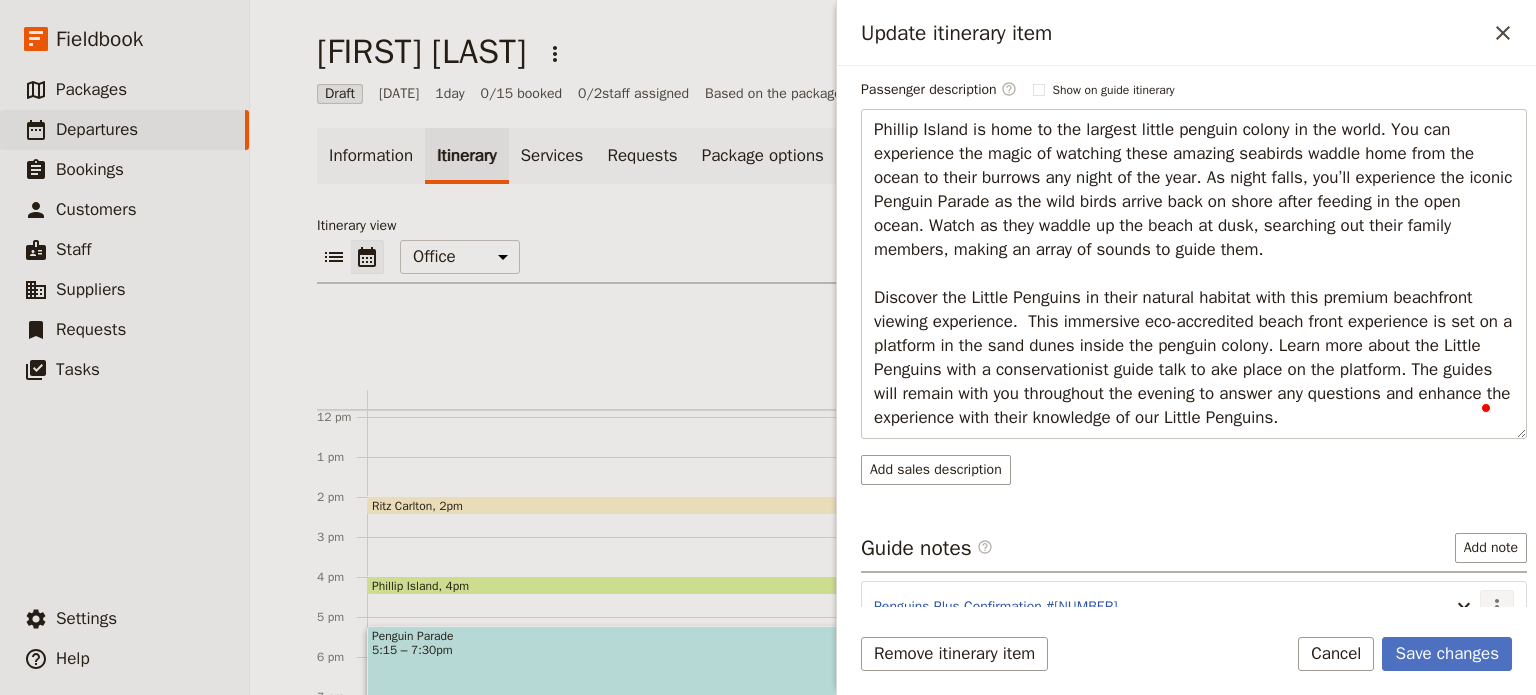 click on "Itinerary details ​ Name Penguin Parade ​ Start time ​ [DATE] [DATE] [DATE] 17:15 ​ 05:15 pm - End time ​ [DATE] [DATE] [DATE] 19:30 ​ 07:30 pm All day 2 hours, 15 minutes Show on: Guide itinerary ​ Passenger itinerary ​ Sales itinerary ​ Passenger description ​ Show on guide itinerary Edit Add sales description Guide notes ​ Add note Penguins Plus Confirmation #1042391  ​ Services ​ ​" at bounding box center (1194, 43) 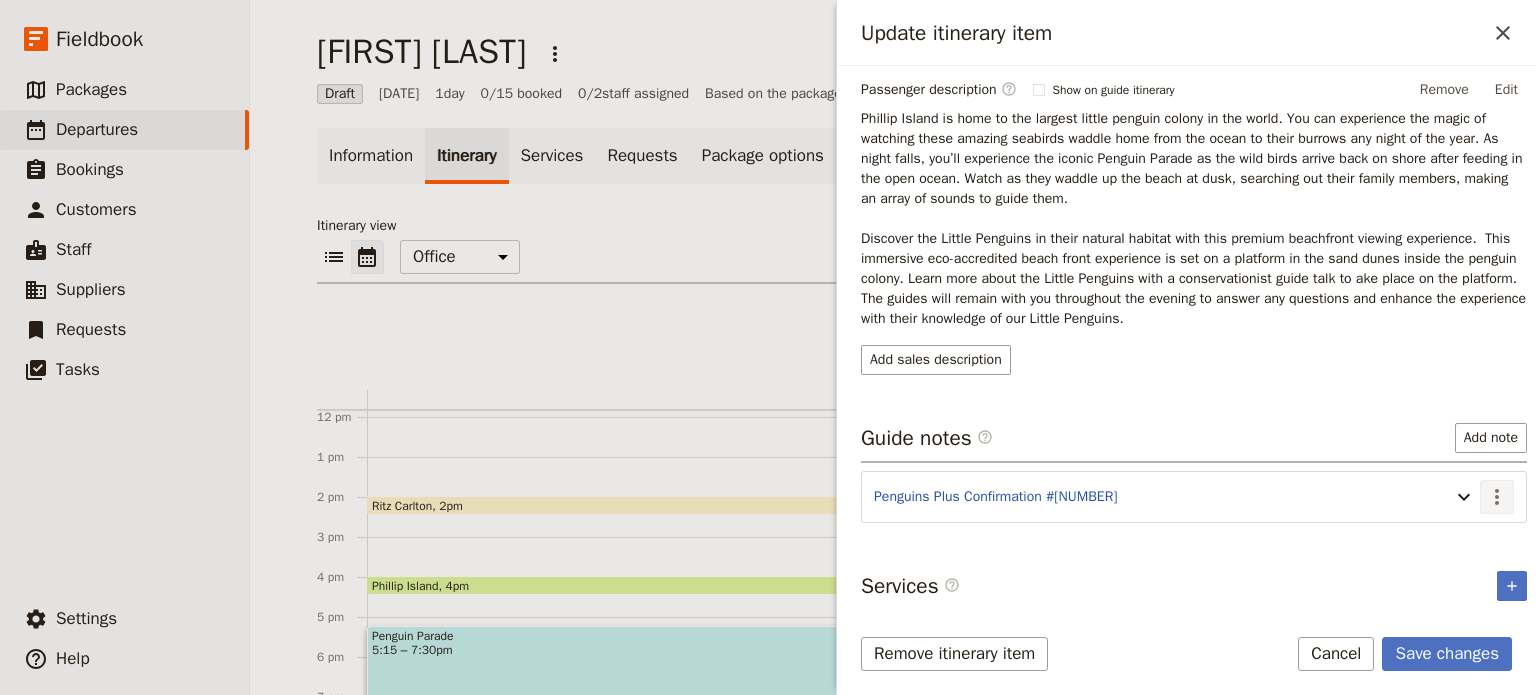 scroll, scrollTop: 297, scrollLeft: 0, axis: vertical 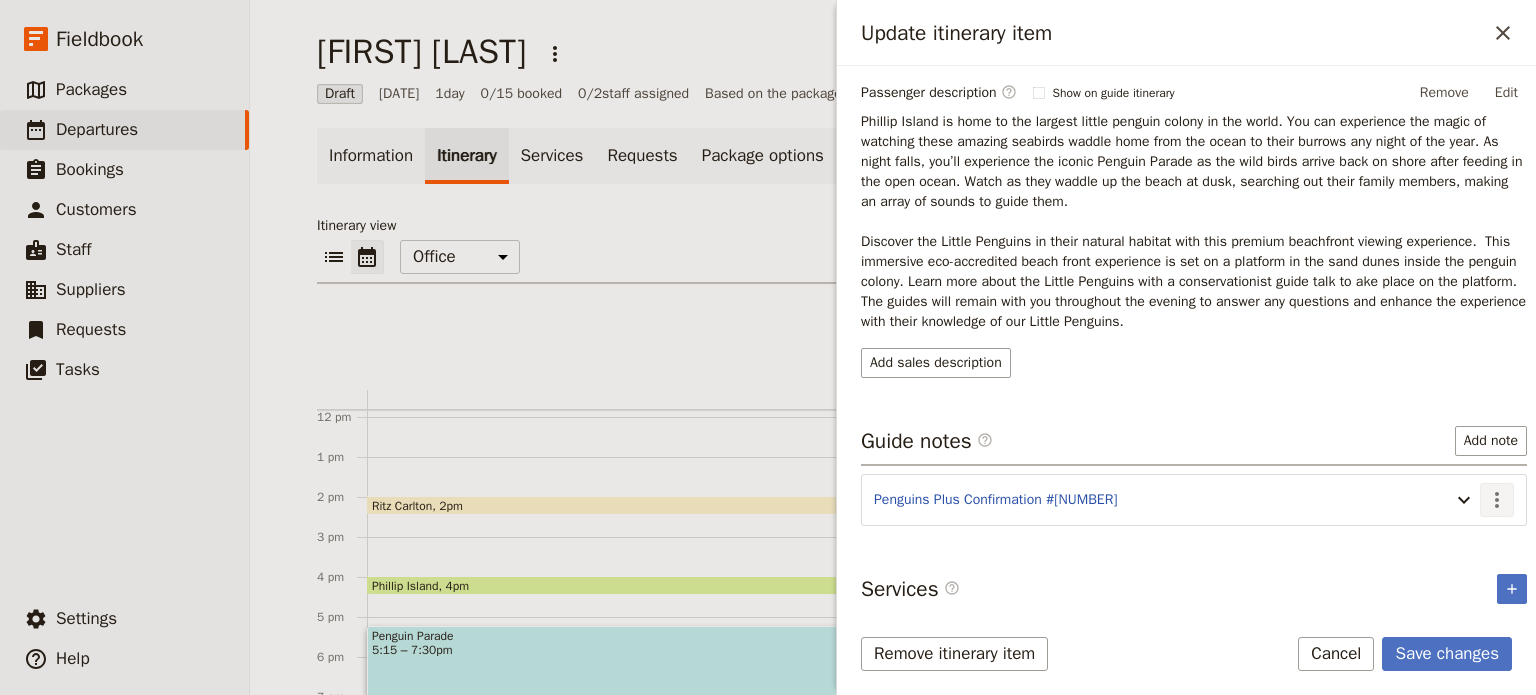 click 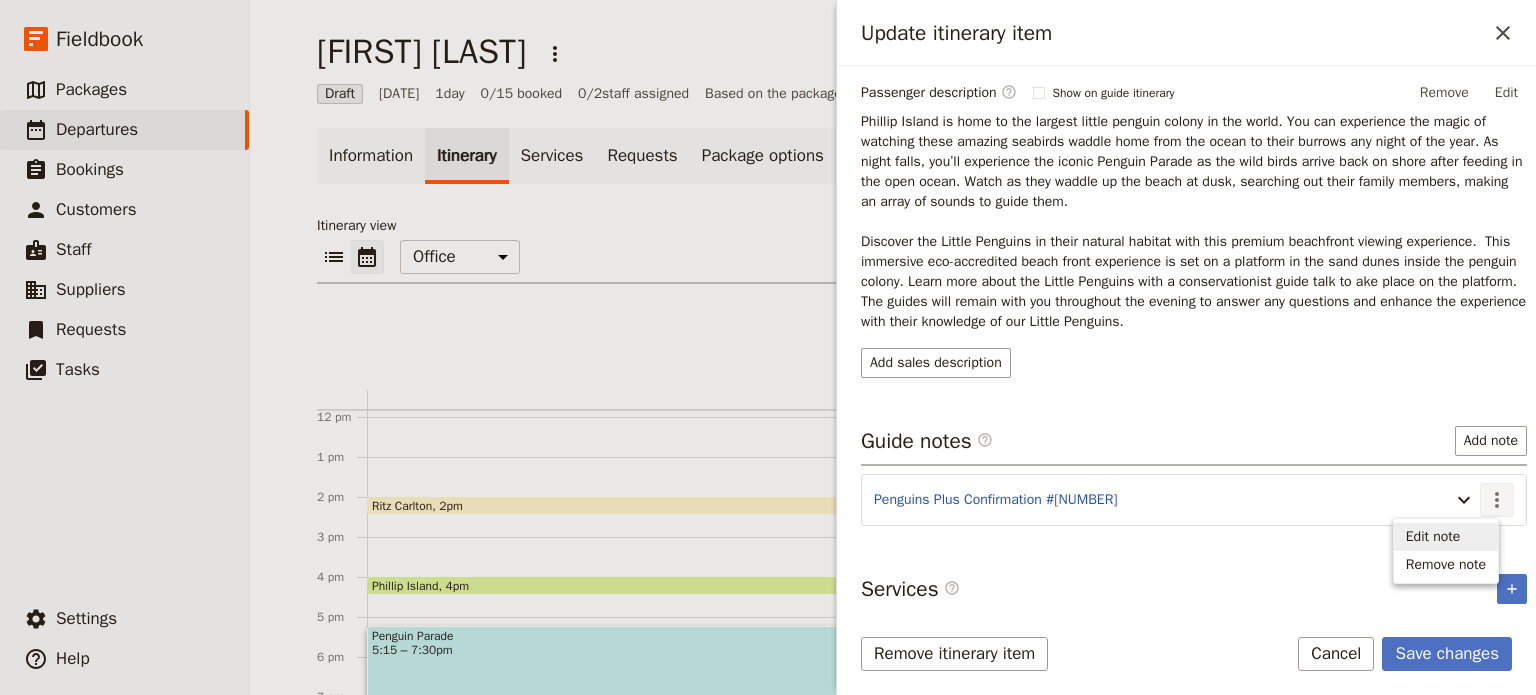 click on "Edit note" at bounding box center [1446, 537] 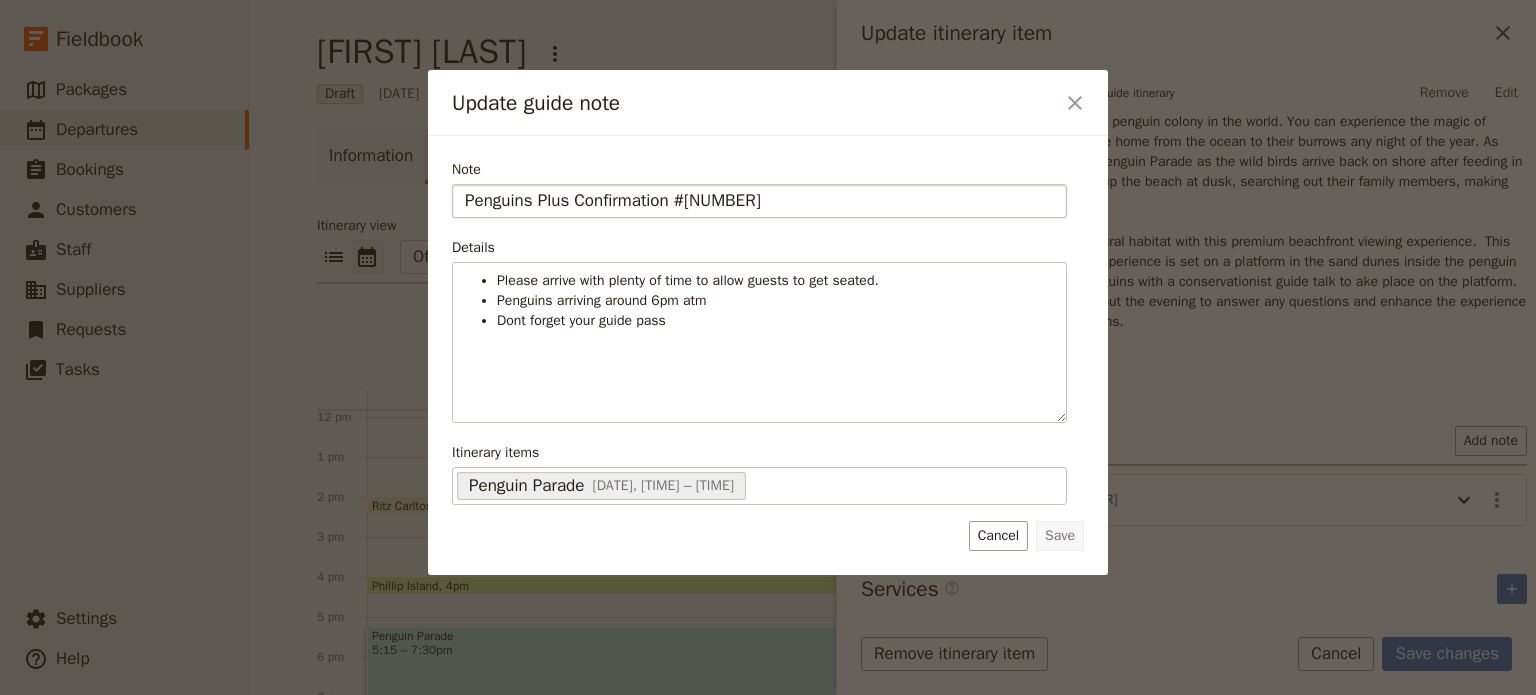 click on "Penguins Plus Confirmation #[NUMBER]" at bounding box center [759, 201] 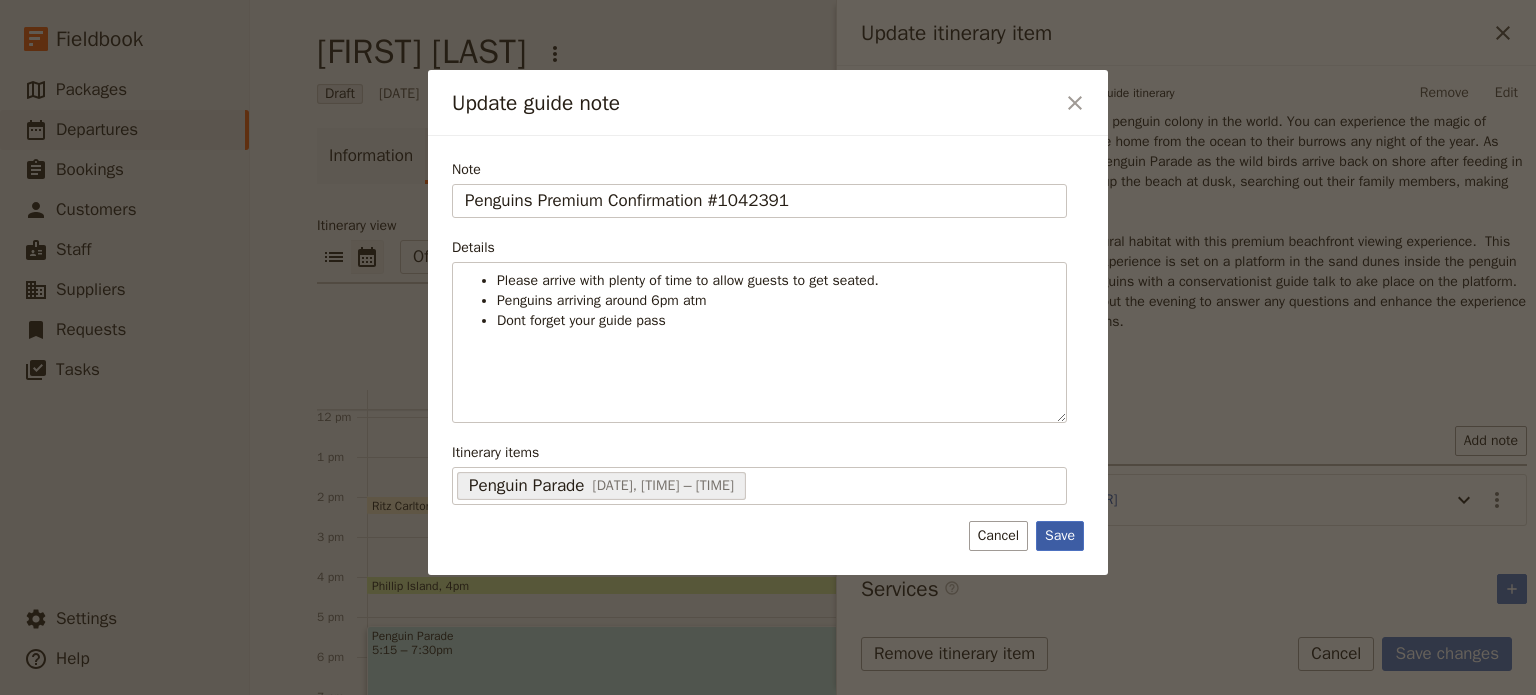 type on "Penguins Premium Confirmation #1042391" 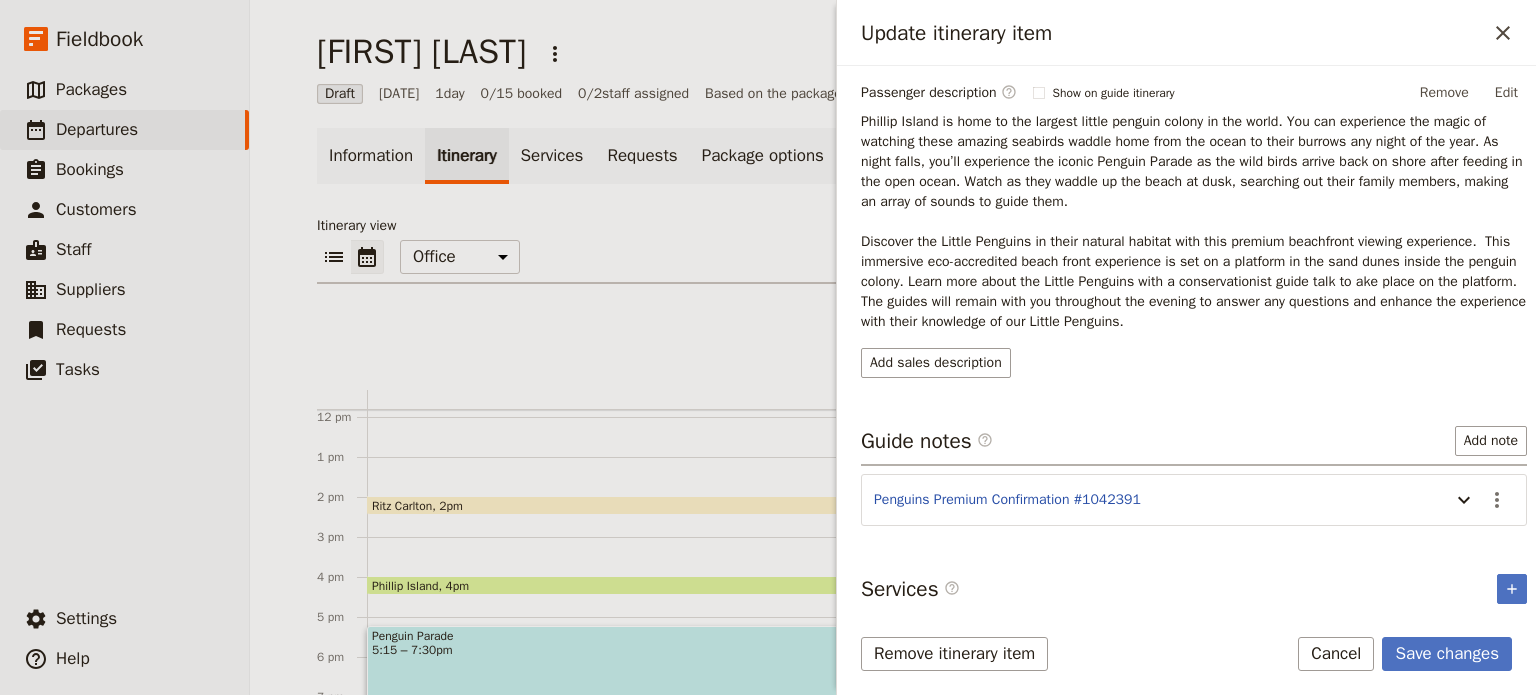 click on "Phillip Island is home to the largest little penguin colony in the world. You can experience the magic of watching these amazing seabirds waddle home from the ocean to their burrows any night of the year. As night falls, you’ll experience the iconic Penguin Parade as the wild birds arrive back on shore after feeding in the open ocean. Watch as they waddle up the beach at dusk, searching out their family members, making an array of sounds to guide them.
Discover the Little Penguins in their natural habitat with this premium beachfront viewing experience.  This immersive eco-accredited beach front experience is set on a platform in the sand dunes inside the penguin colony. Learn more about the Little Penguins with a conservationist guide talk to ake place on the platform. The guides will remain with you throughout the evening to answer any questions and enhance the experience with their knowledge of our Little Penguins." at bounding box center [1194, 222] 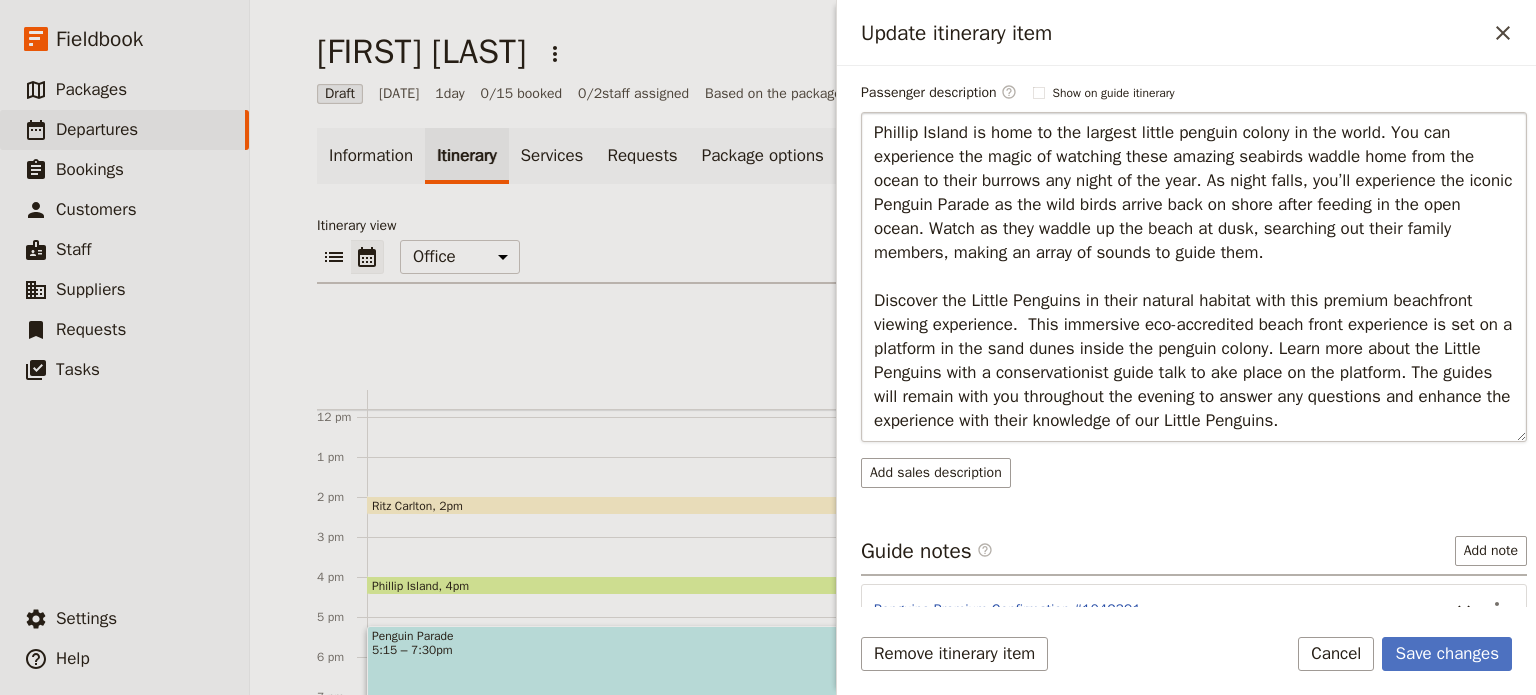 scroll, scrollTop: 297, scrollLeft: 0, axis: vertical 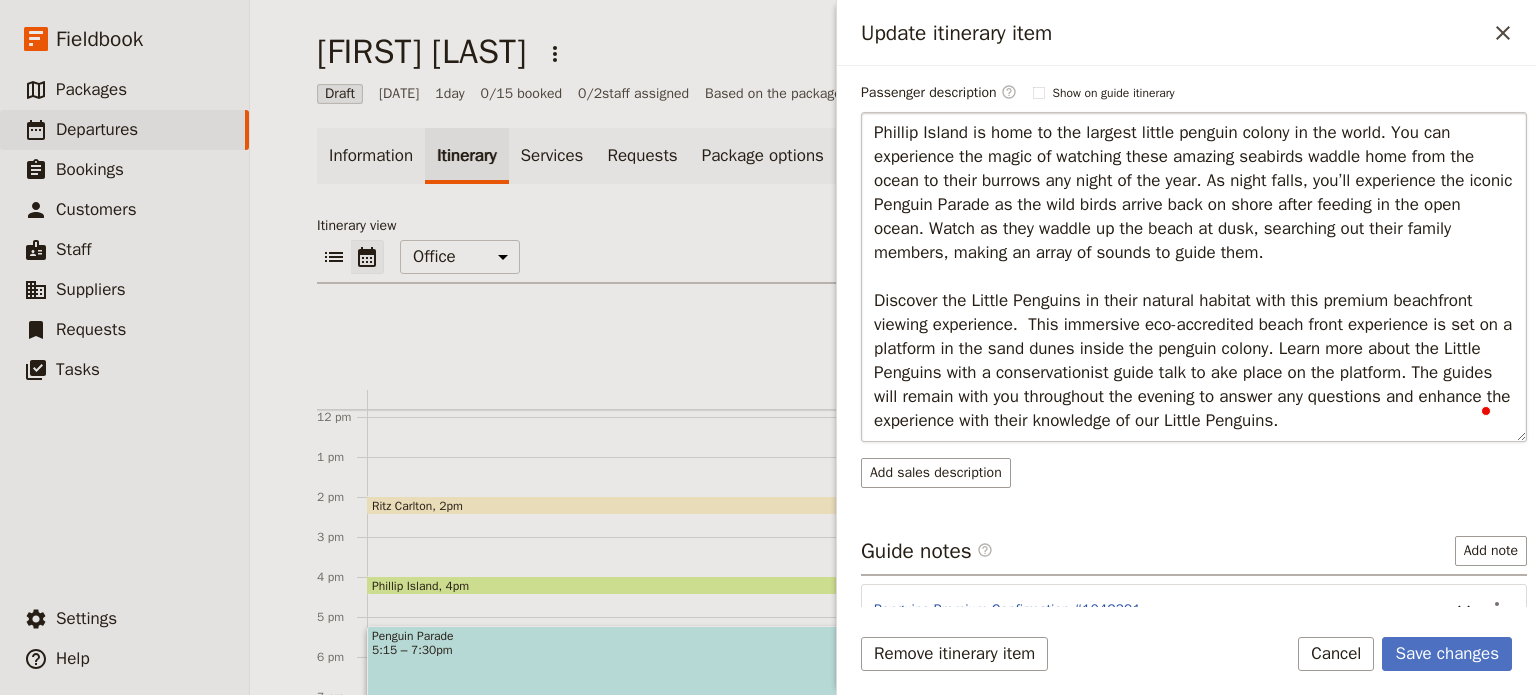 click on "Phillip Island is home to the largest little penguin colony in the world. You can experience the magic of watching these amazing seabirds waddle home from the ocean to their burrows any night of the year. As night falls, you’ll experience the iconic Penguin Parade as the wild birds arrive back on shore after feeding in the open ocean. Watch as they waddle up the beach at dusk, searching out their family members, making an array of sounds to guide them.
Discover the Little Penguins in their natural habitat with this premium beachfront viewing experience.  This immersive eco-accredited beach front experience is set on a platform in the sand dunes inside the penguin colony. Learn more about the Little Penguins with a conservationist guide talk to ake place on the platform. The guides will remain with you throughout the evening to answer any questions and enhance the experience with their knowledge of our Little Penguins." at bounding box center [1194, 277] 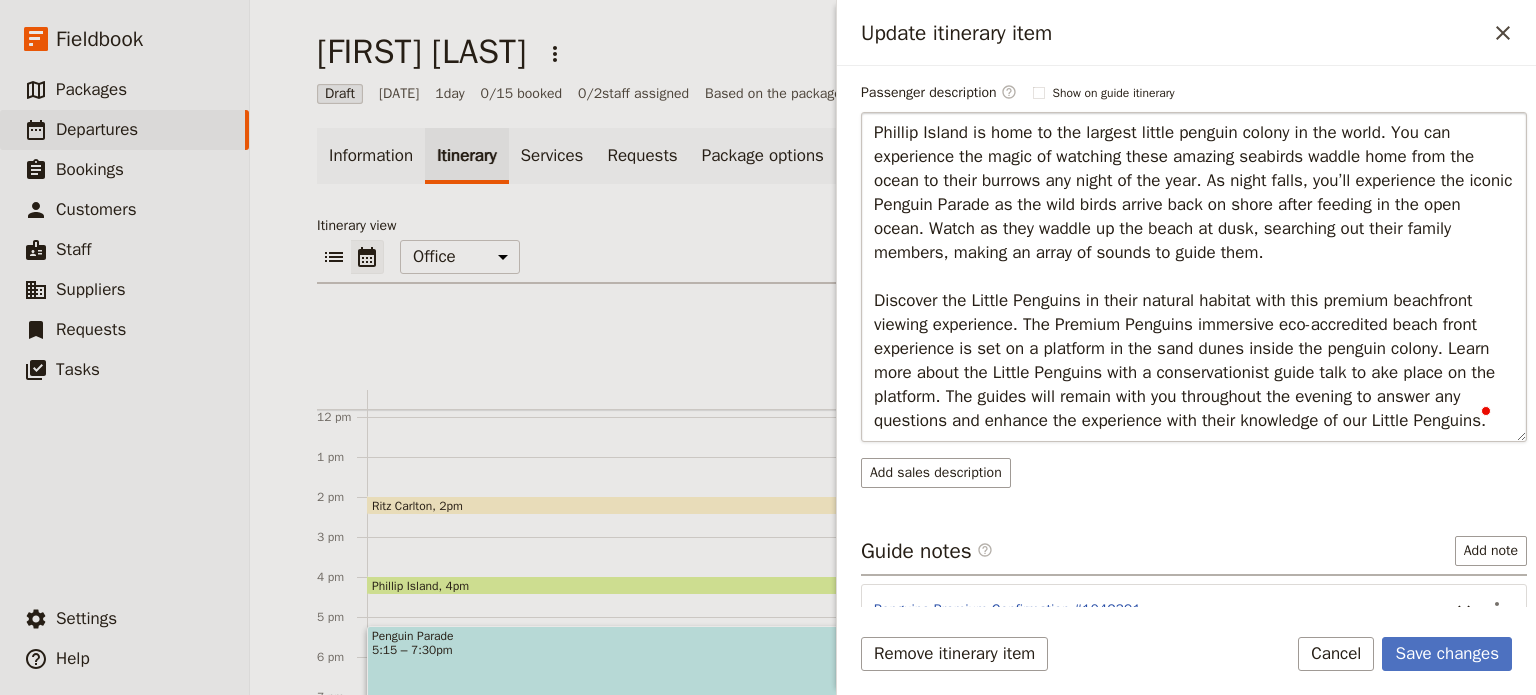 click on "Phillip Island is home to the largest little penguin colony in the world. You can experience the magic of watching these amazing seabirds waddle home from the ocean to their burrows any night of the year. As night falls, you’ll experience the iconic Penguin Parade as the wild birds arrive back on shore after feeding in the open ocean. Watch as they waddle up the beach at dusk, searching out their family members, making an array of sounds to guide them.
Discover the Little Penguins in their natural habitat with this premium beachfront viewing experience. The Premium Penguins immersive eco-accredited beach front experience is set on a platform in the sand dunes inside the penguin colony. Learn more about the Little Penguins with a conservationist guide talk to ake place on the platform. The guides will remain with you throughout the evening to answer any questions and enhance the experience with their knowledge of our Little Penguins." at bounding box center [1194, 277] 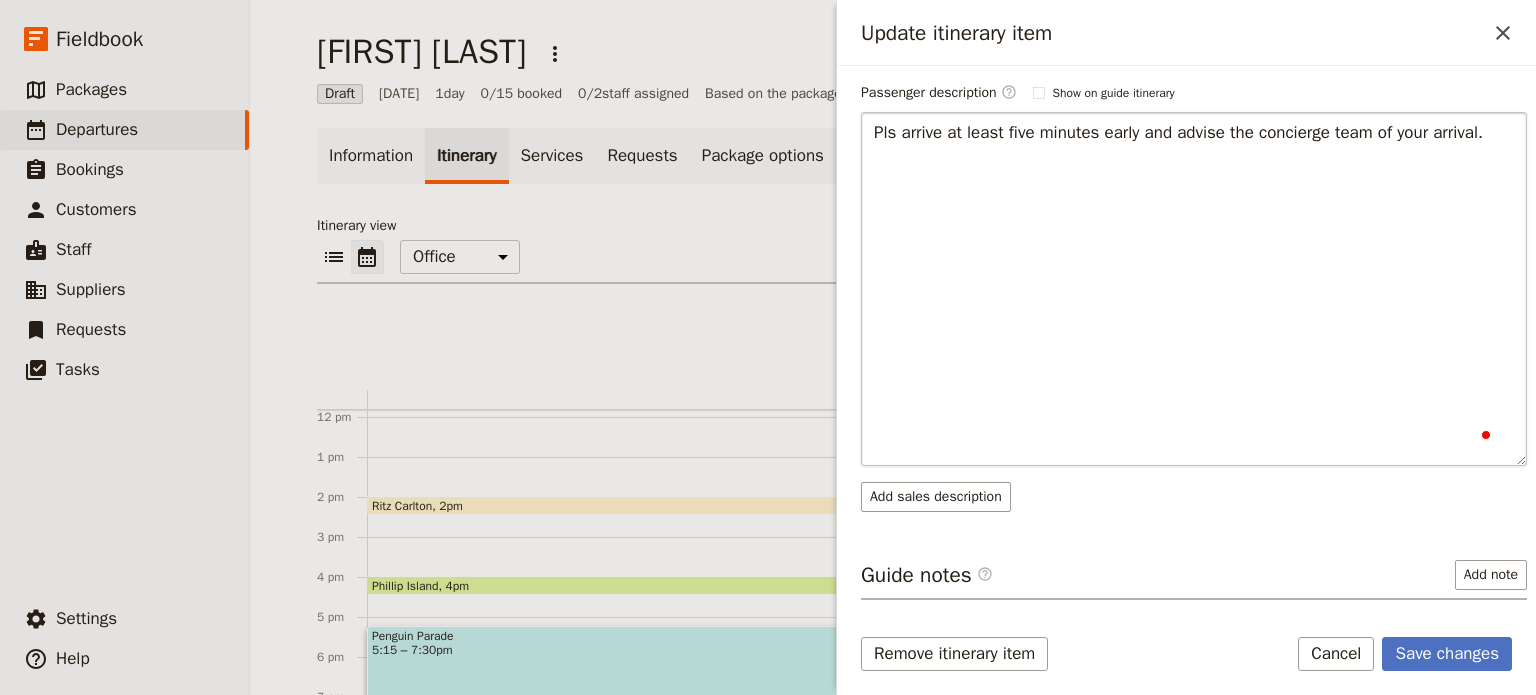 type on "Phillip Island is home to the largest little penguin colony in the world. You can experience the magic of watching these amazing seabirds waddle home from the ocean to their burrows any night of the year. As night falls, you’ll experience the iconic Penguin Parade as the wild birds arrive back on shore after feeding in the open ocean. Watch as they waddle up the beach at dusk, searching out their family members, making an array of sounds to guide them.
Discover the Little Penguins in their natural habitat with this premium beachfront viewing experience. The upgraded Premium Penguins immersive eco-accredited beach front experience is set on a platform in the sand dunes inside the penguin colony. Learn more about the Little Penguins with a conservationist guide talk to ake place on the platform. The guides will remain with you throughout the evening to answer any questions and enhance the experience with their knowledge of our Little Penguins." 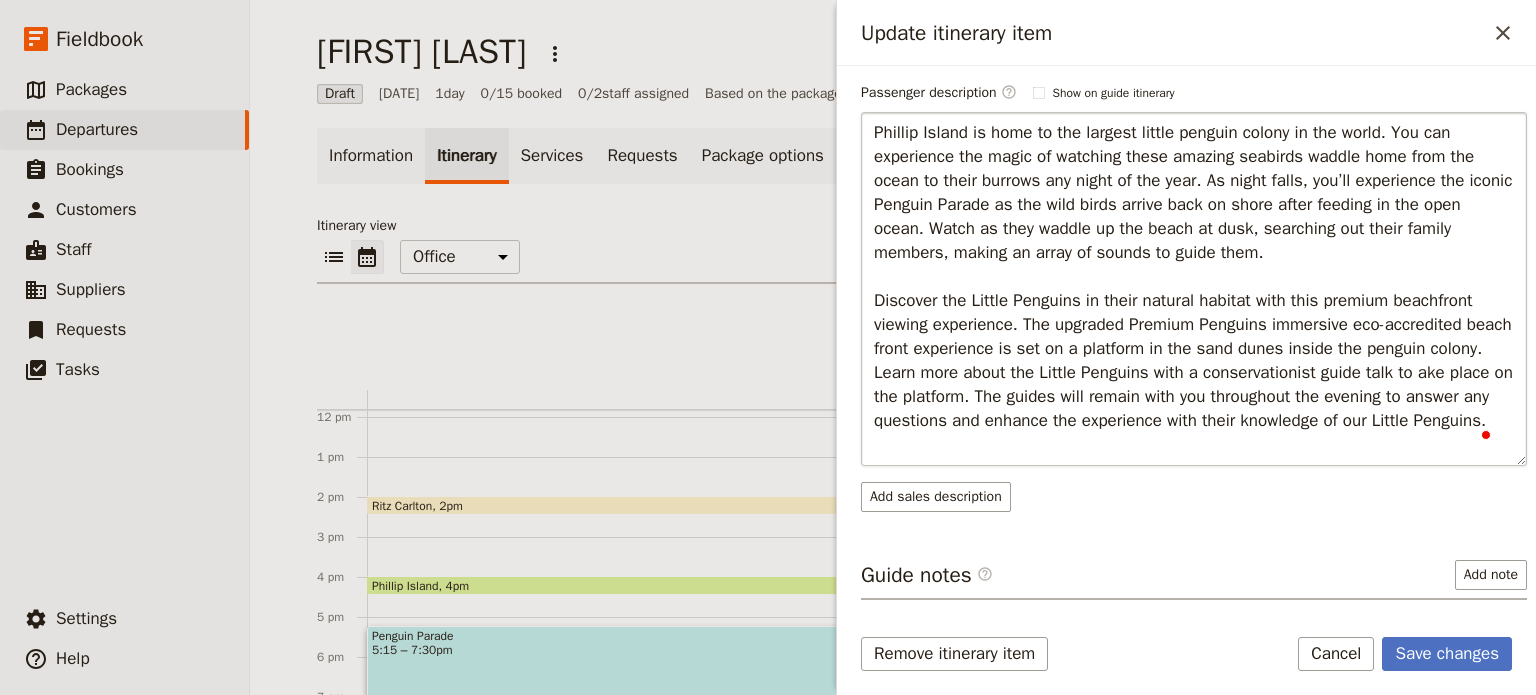scroll, scrollTop: 368, scrollLeft: 0, axis: vertical 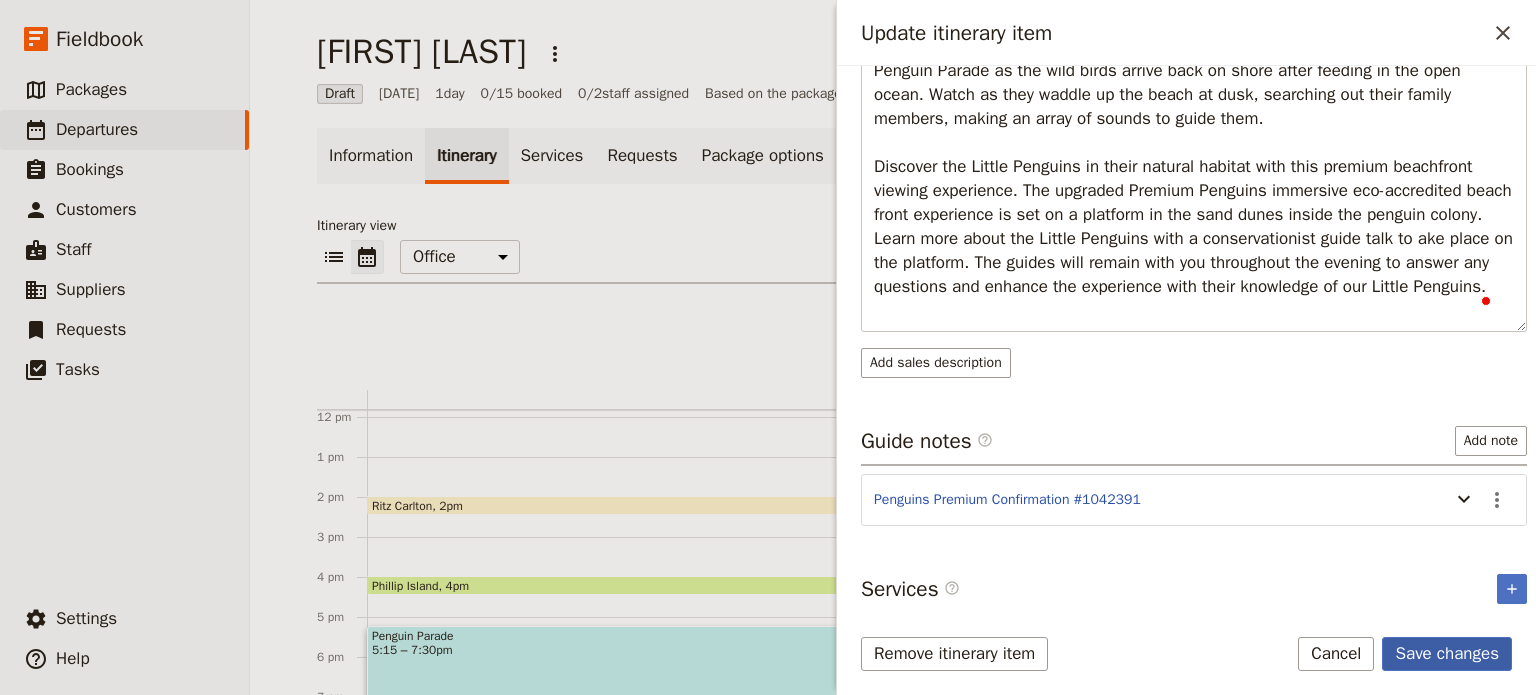 click on "Save changes" at bounding box center (1447, 654) 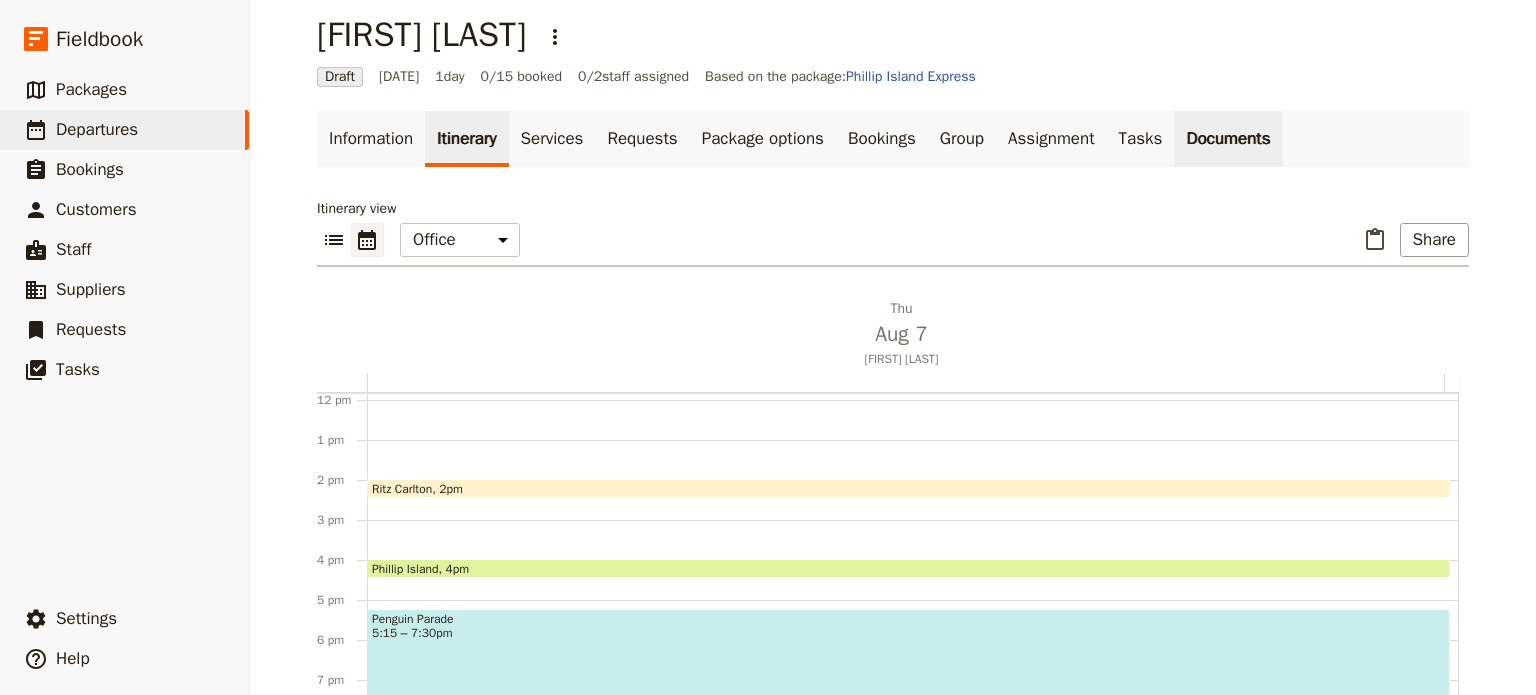 click on "Documents" at bounding box center (1228, 139) 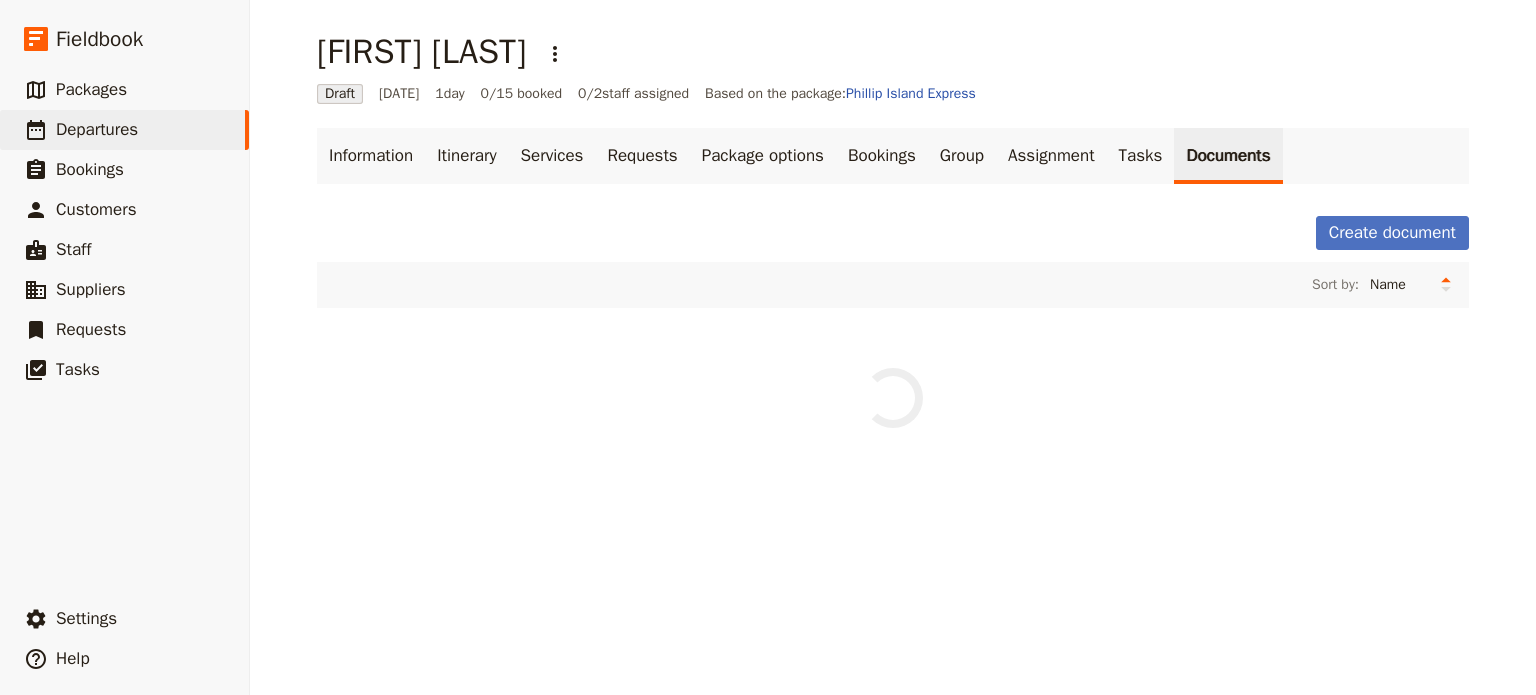 scroll, scrollTop: 0, scrollLeft: 0, axis: both 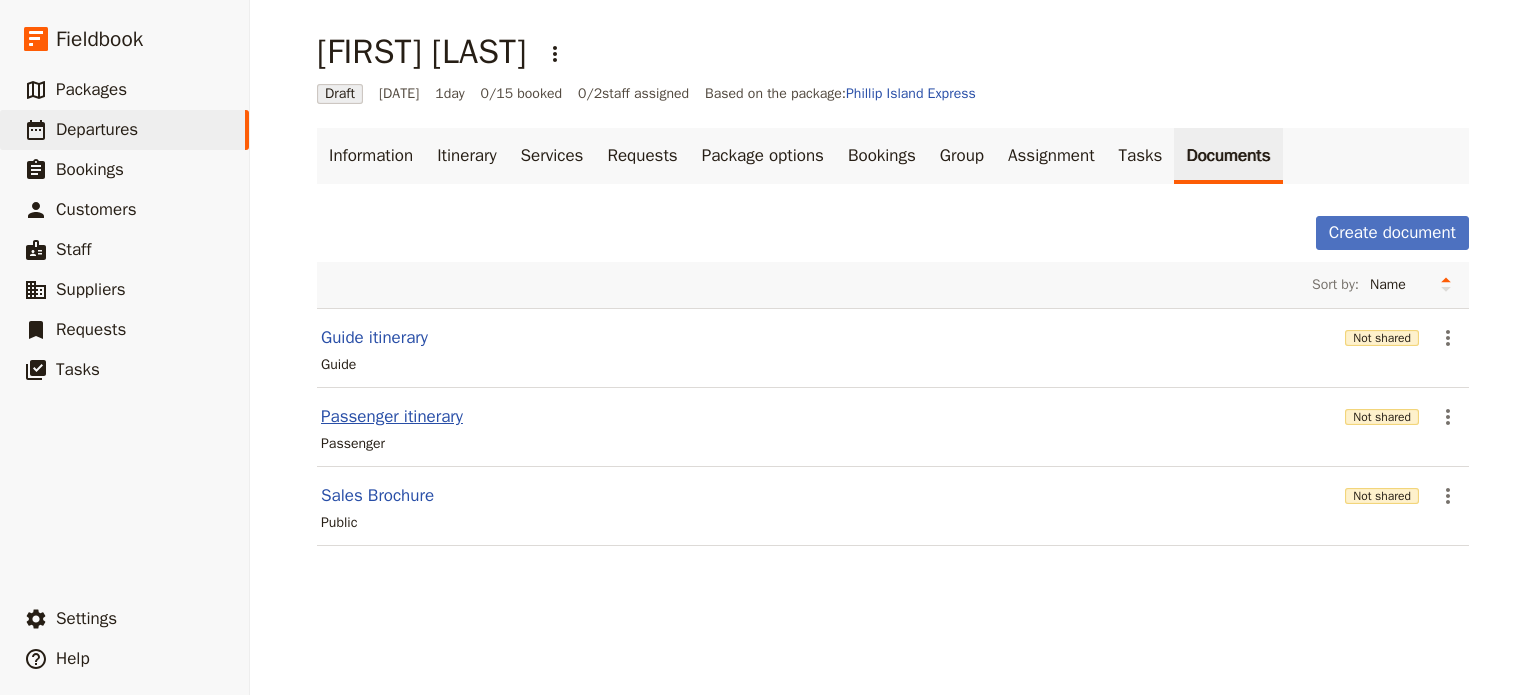 click on "Passenger itinerary" at bounding box center (392, 417) 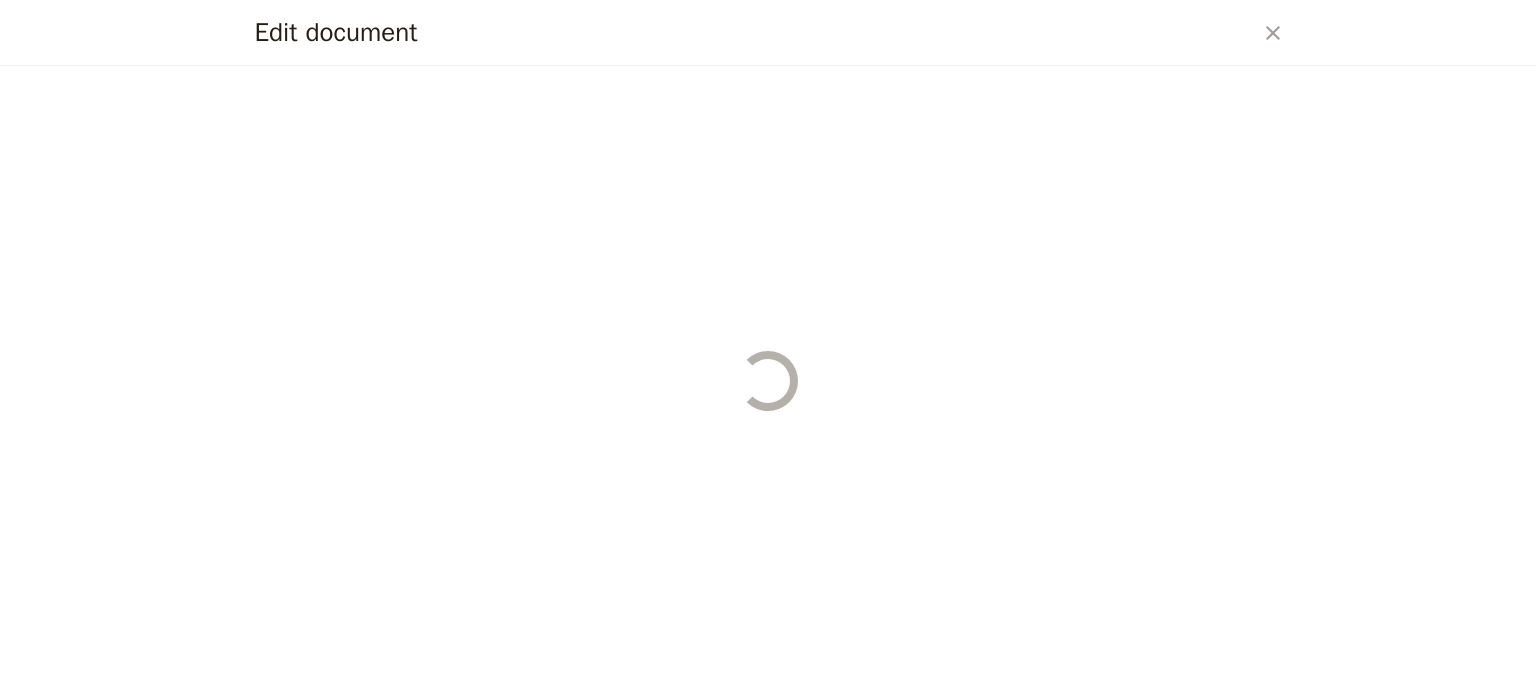 select on "PASSENGER" 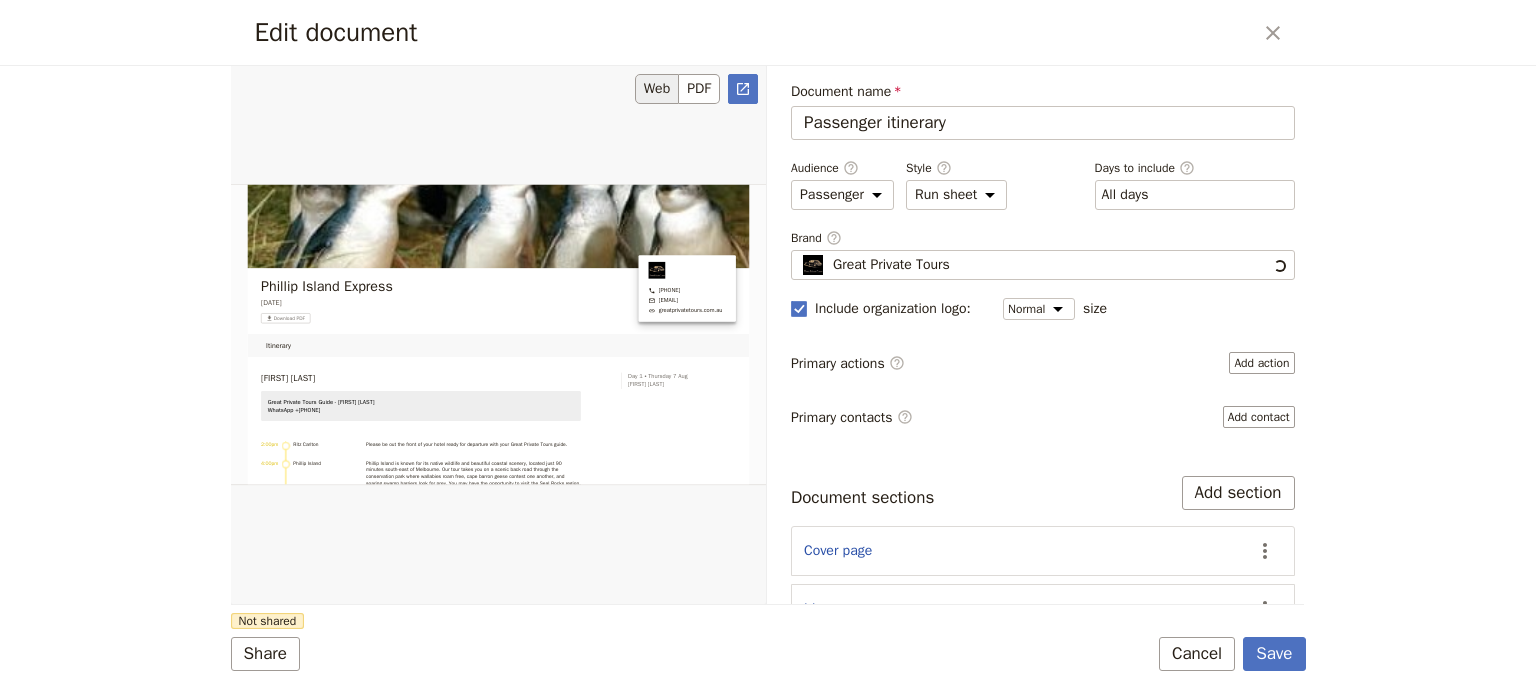 scroll, scrollTop: 0, scrollLeft: 0, axis: both 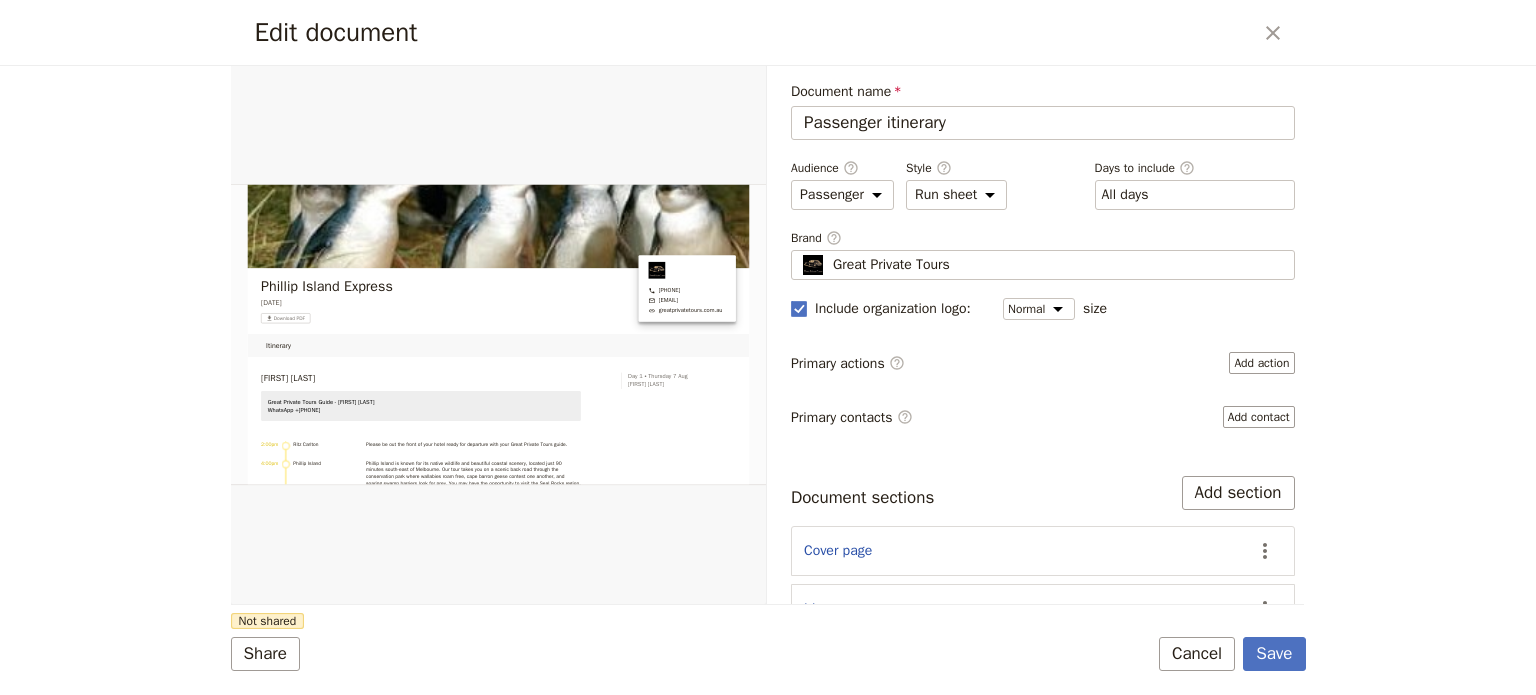 drag, startPoint x: 952, startPoint y: 119, endPoint x: 775, endPoint y: 113, distance: 177.10167 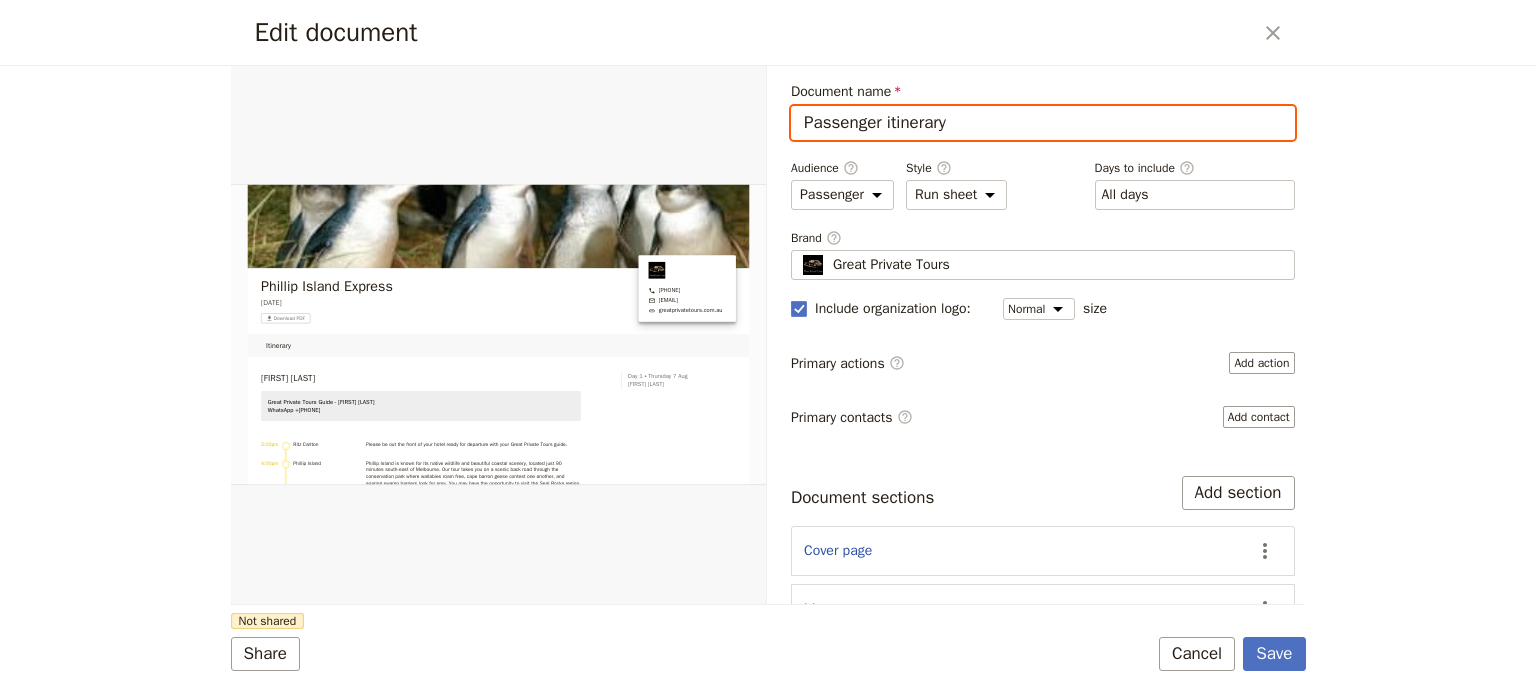 paste on "[FIRST] [LAST]" 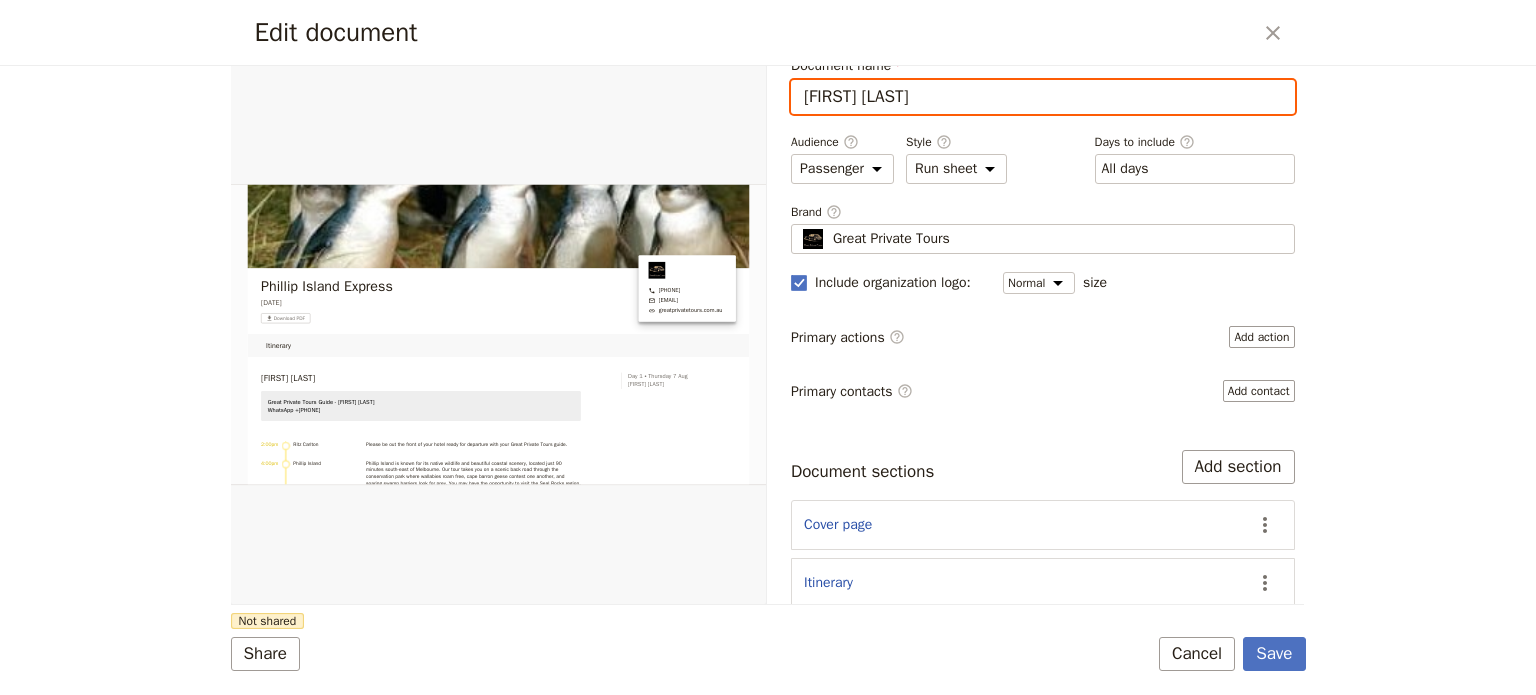 scroll, scrollTop: 33, scrollLeft: 0, axis: vertical 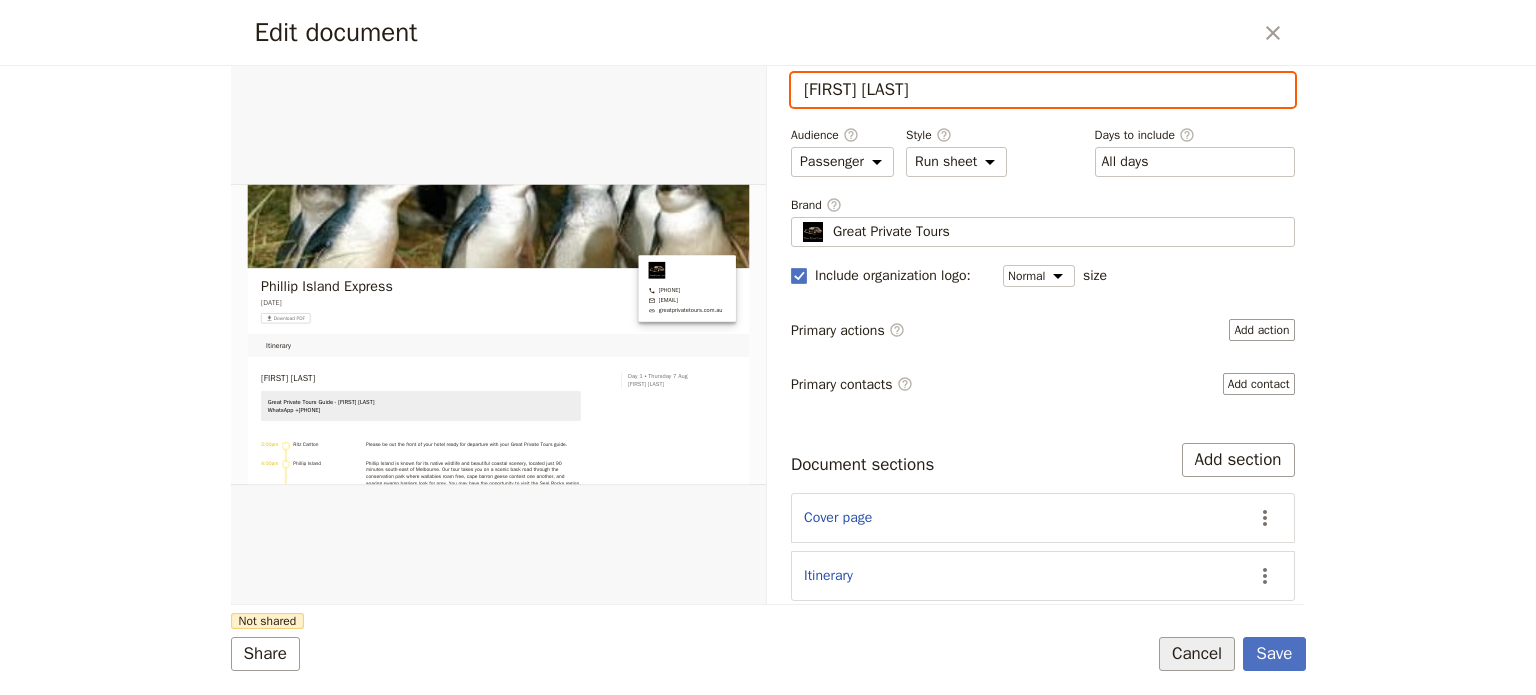 type on "[FIRST] [LAST]" 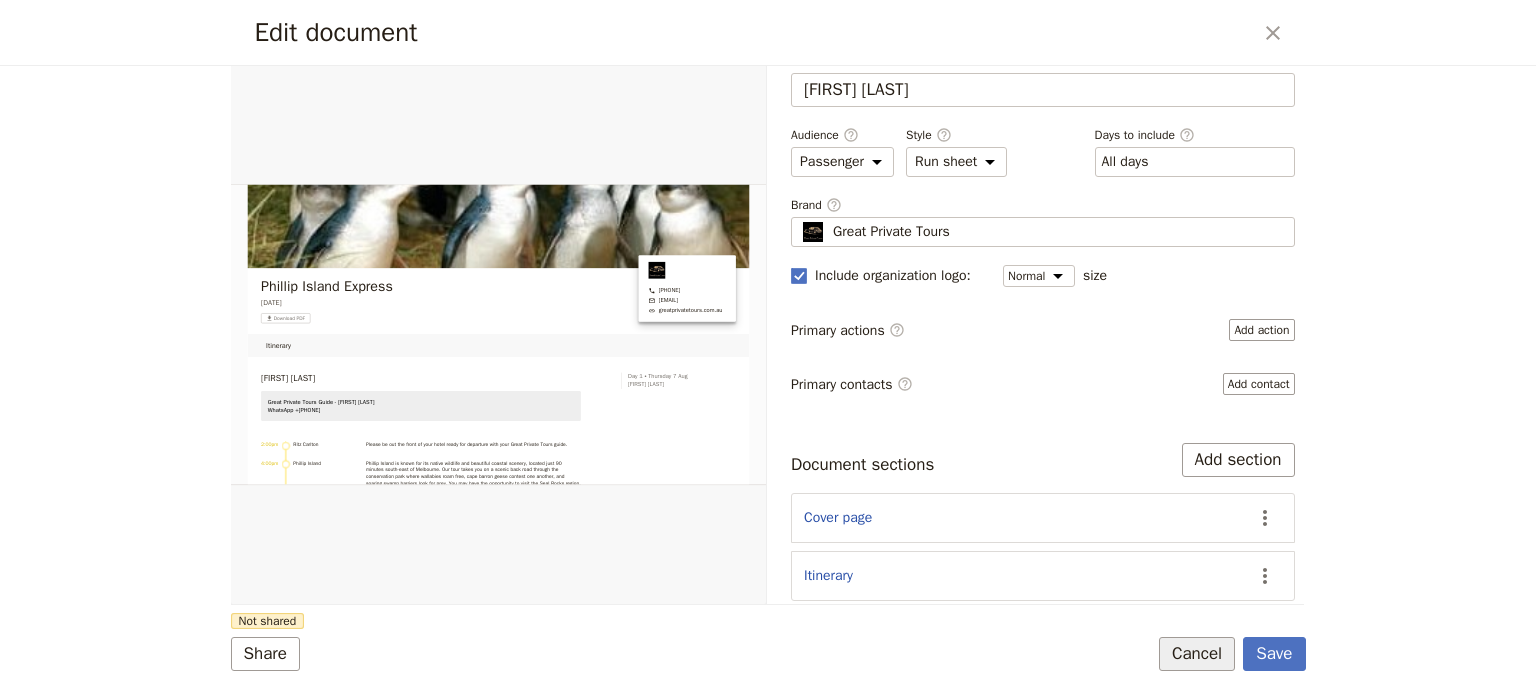 click on "Cancel" at bounding box center (1197, 654) 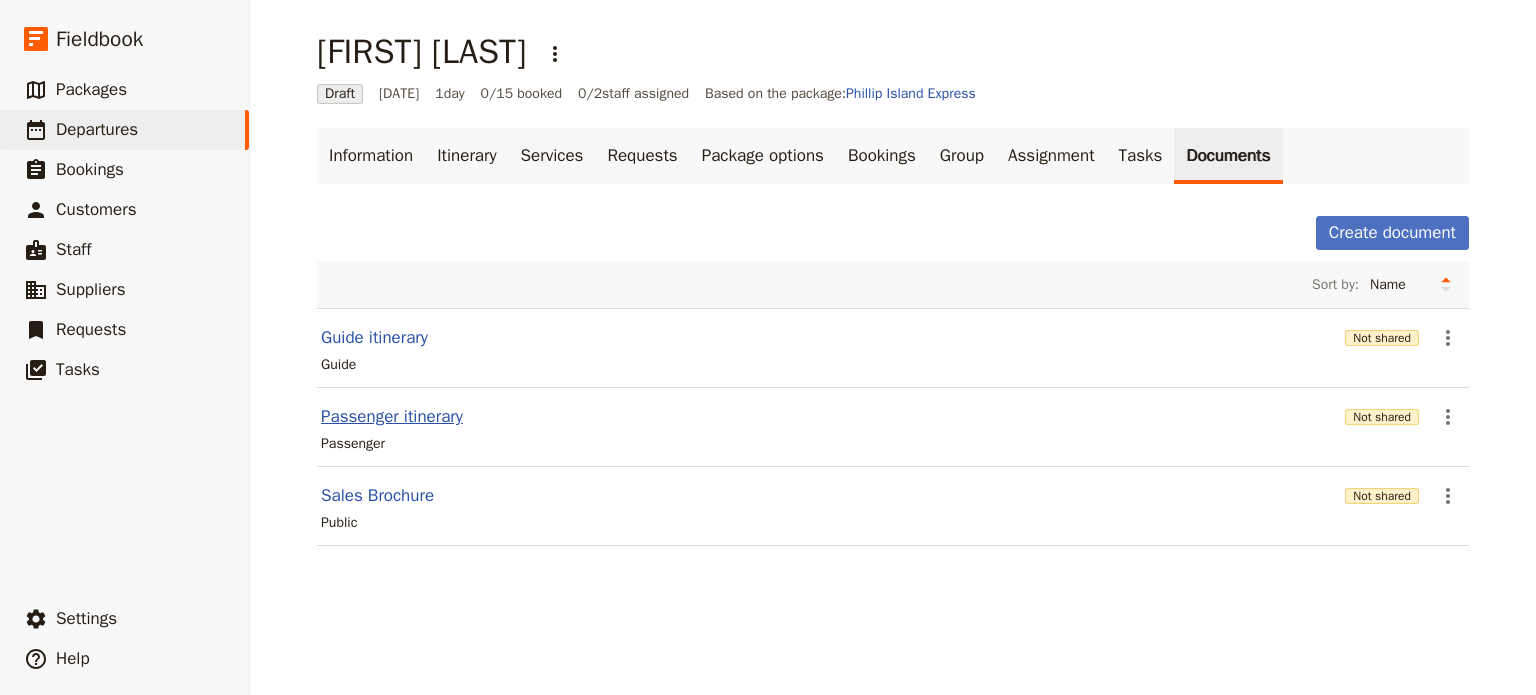 click on "Passenger itinerary" at bounding box center [392, 417] 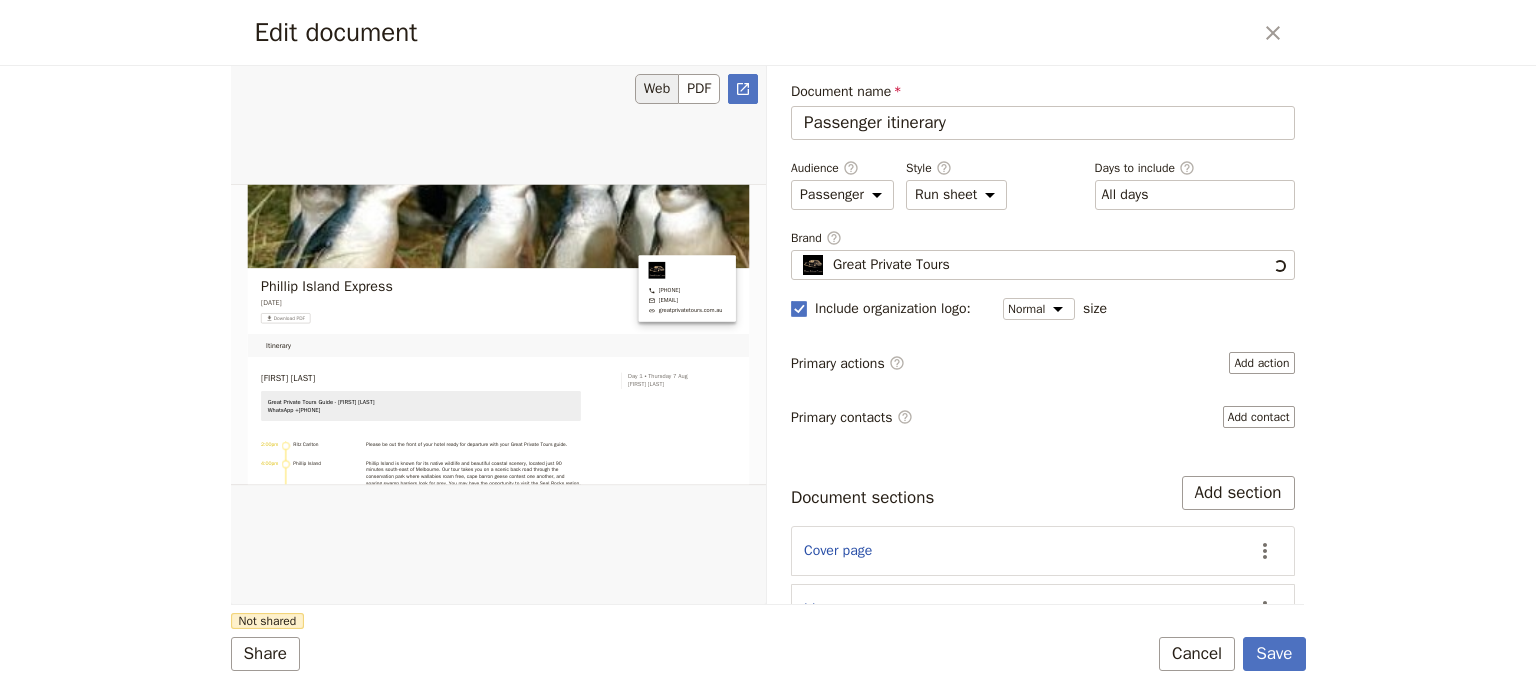scroll, scrollTop: 0, scrollLeft: 0, axis: both 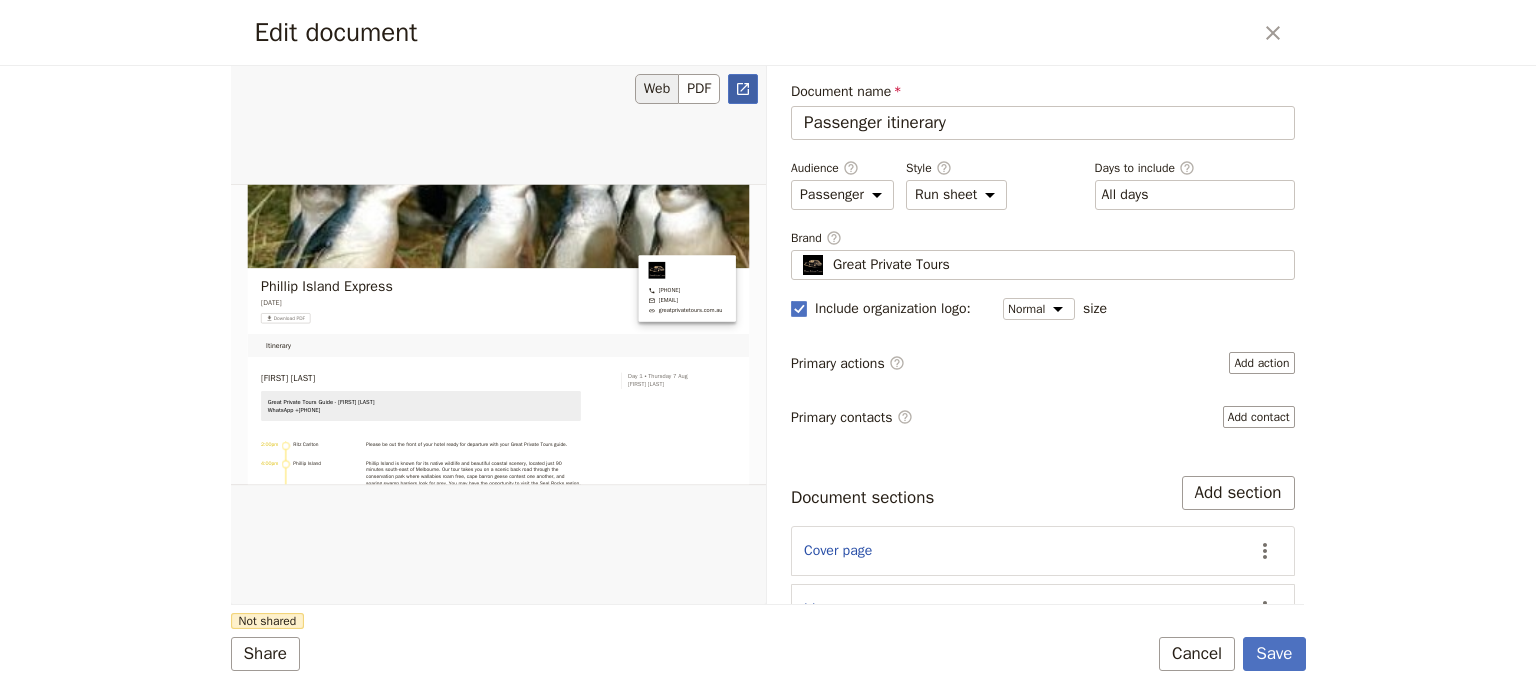 click 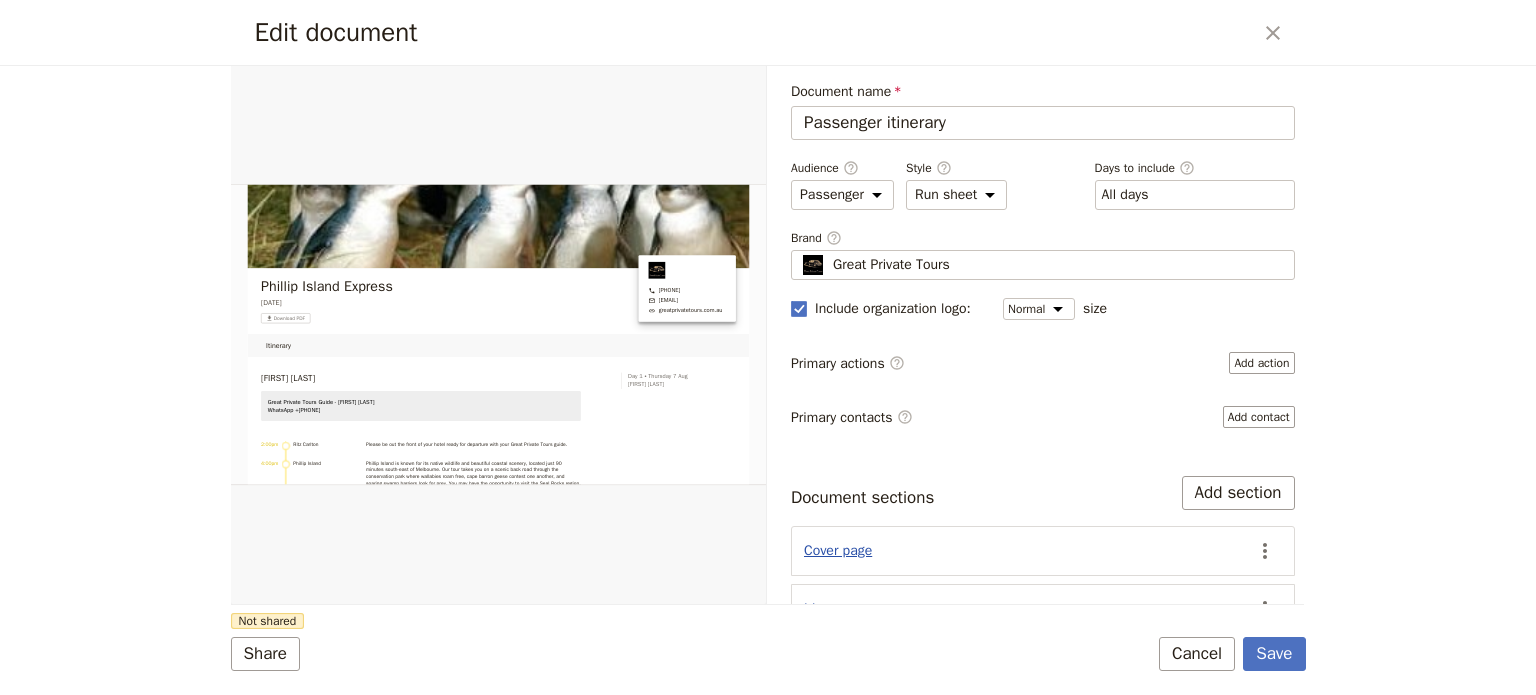 click on "Cover page" at bounding box center [838, 551] 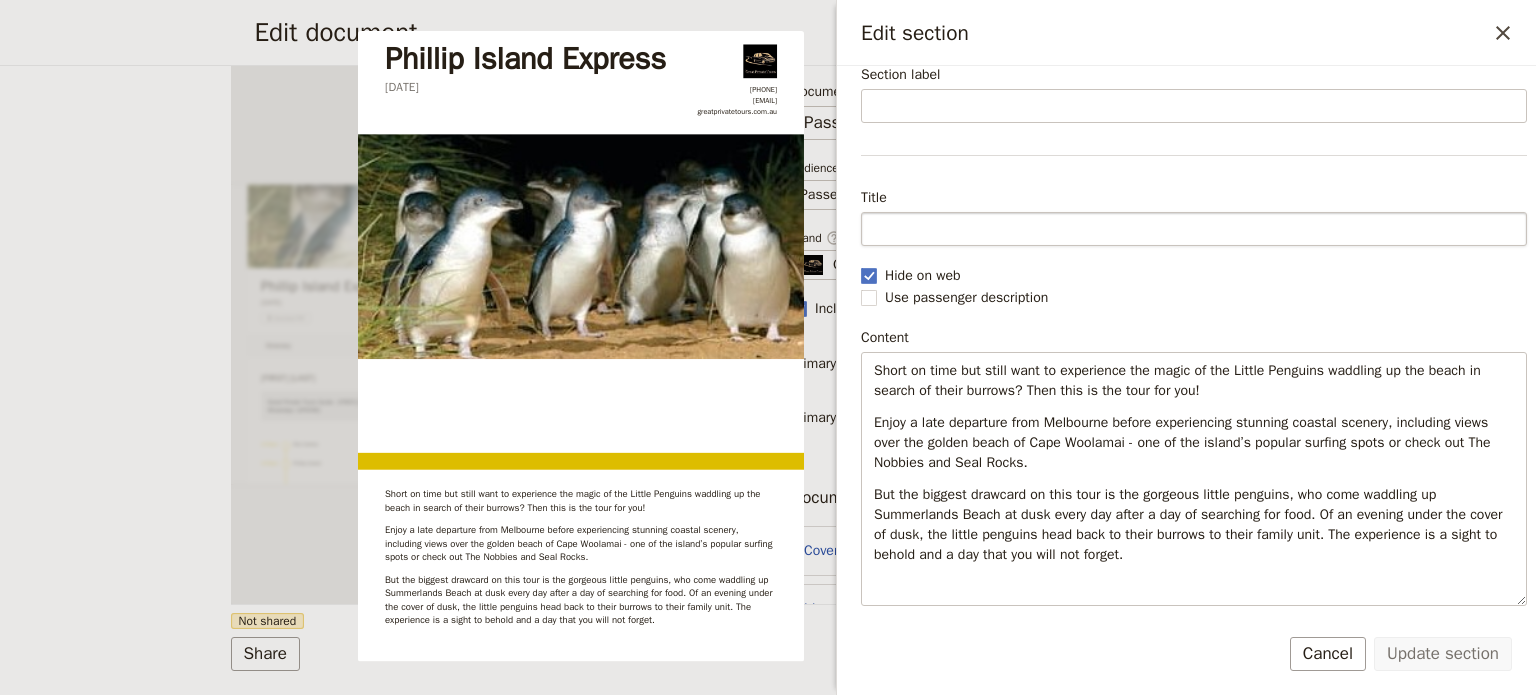 scroll, scrollTop: 175, scrollLeft: 0, axis: vertical 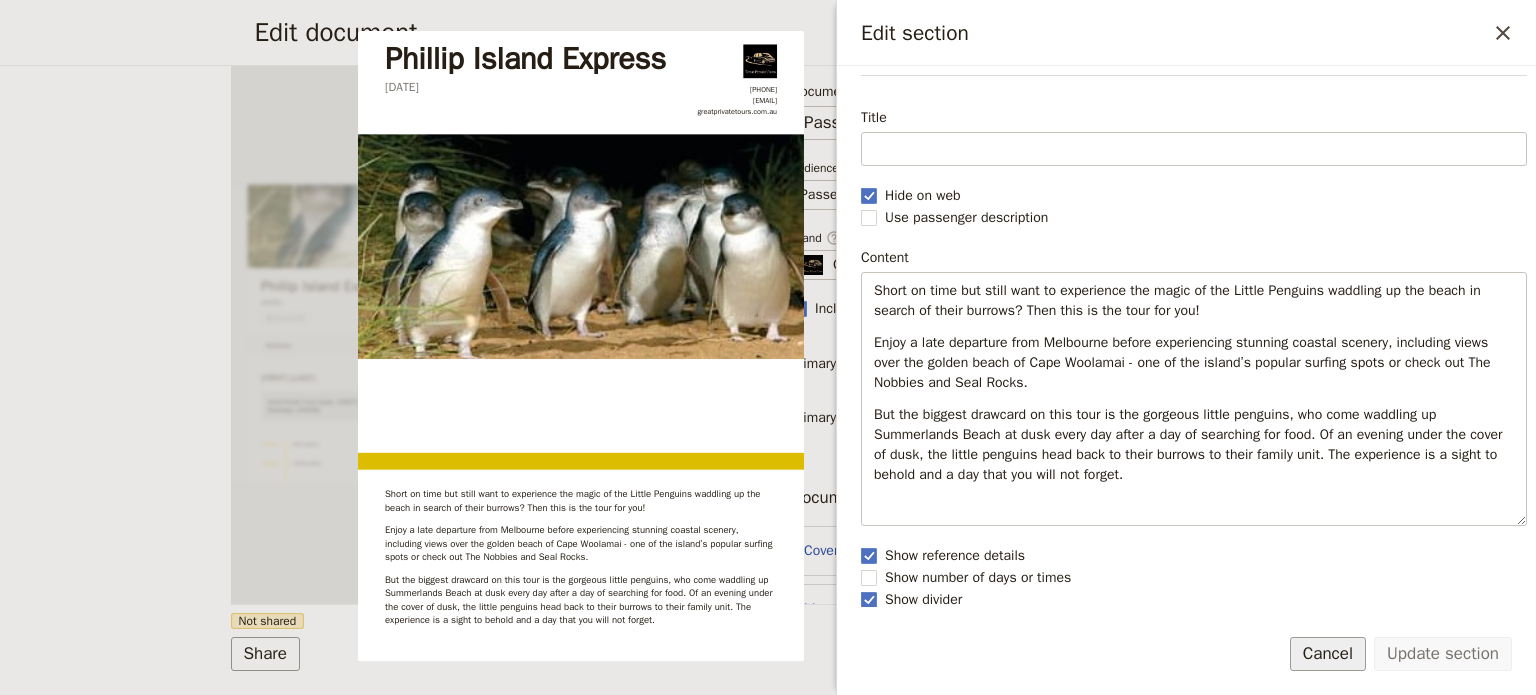 click on "Cancel" at bounding box center [1328, 654] 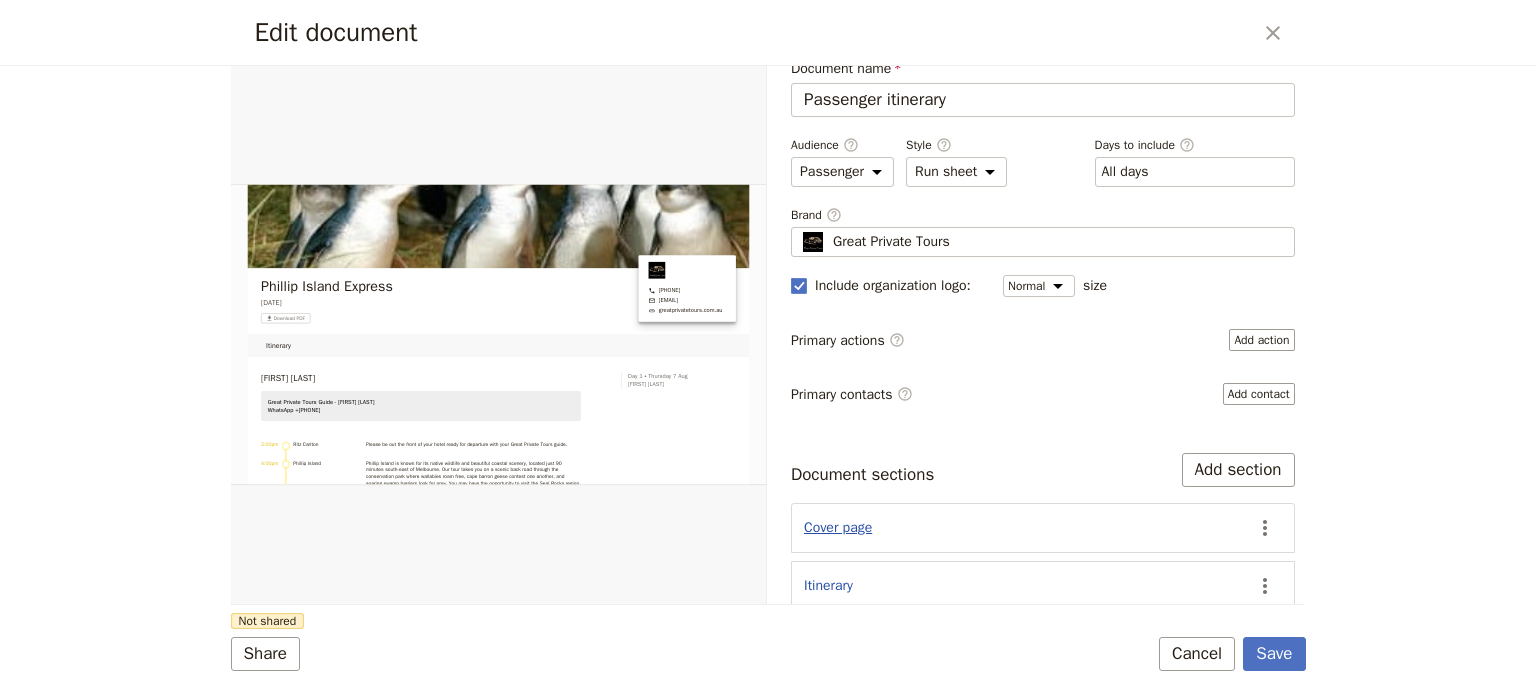 scroll, scrollTop: 33, scrollLeft: 0, axis: vertical 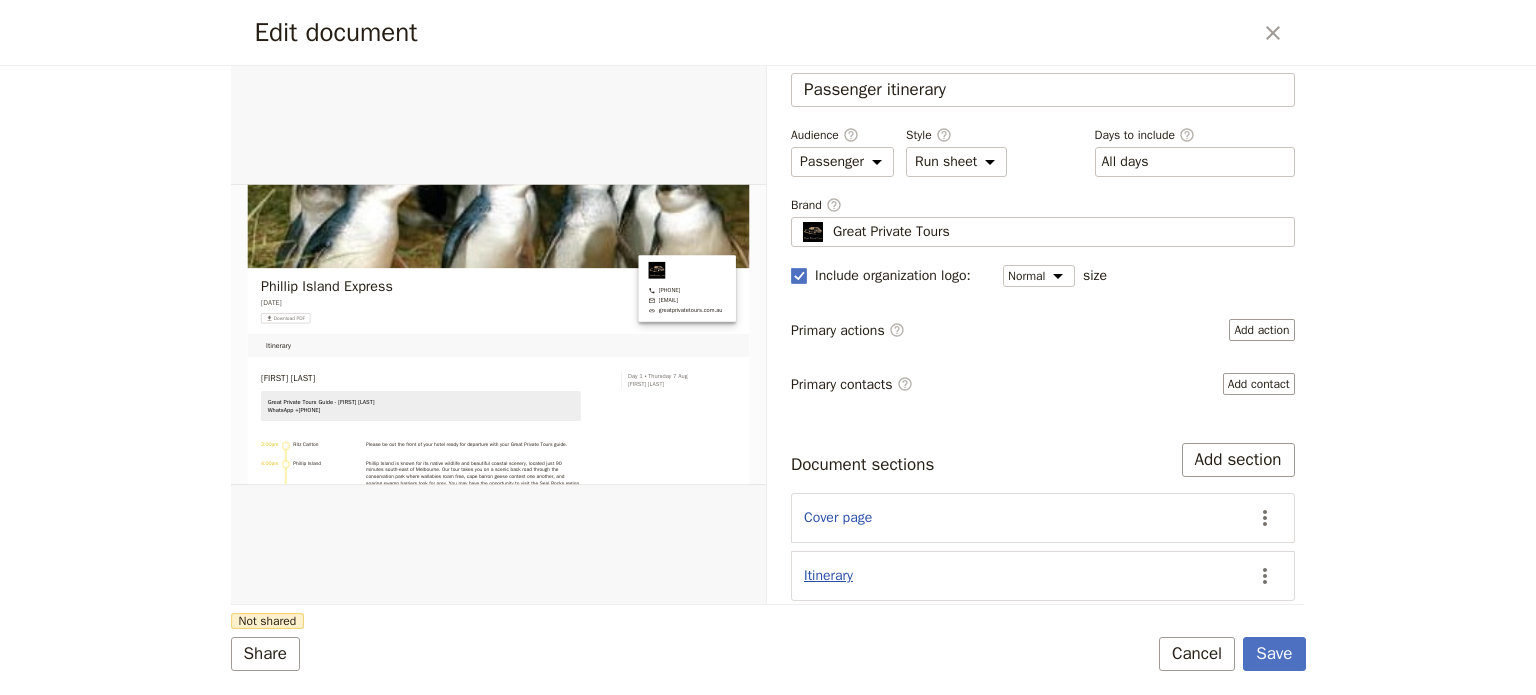 click on "Itinerary" at bounding box center (828, 576) 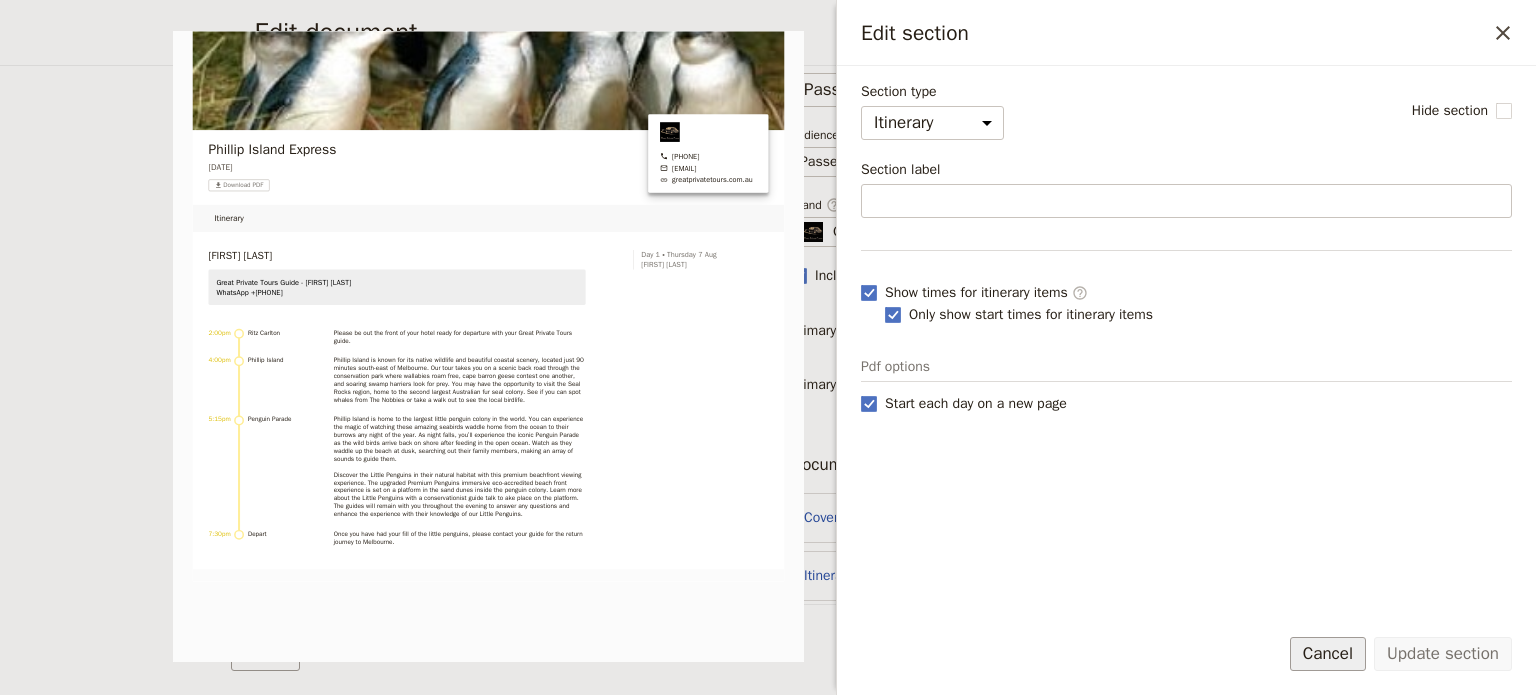 click on "Cancel" at bounding box center (1328, 654) 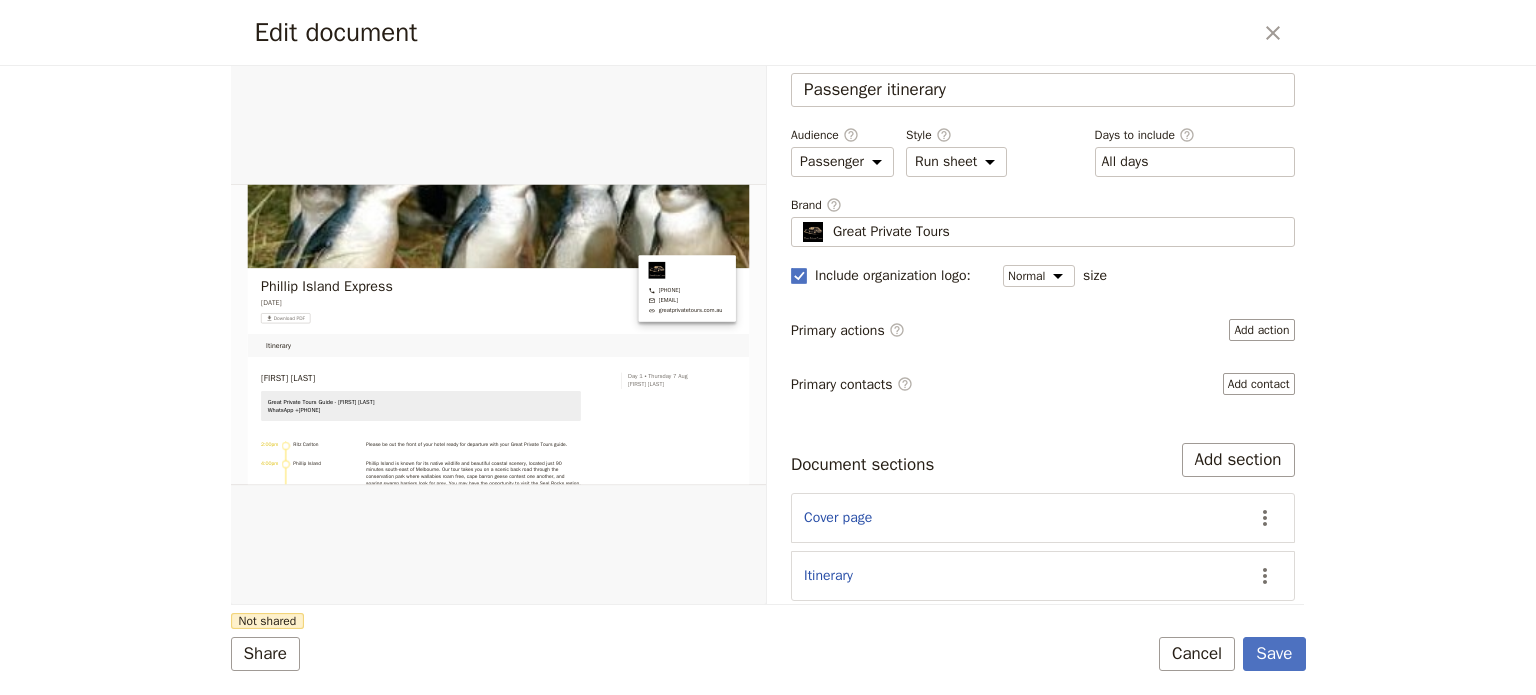drag, startPoint x: 1200, startPoint y: 667, endPoint x: 1195, endPoint y: 654, distance: 13.928389 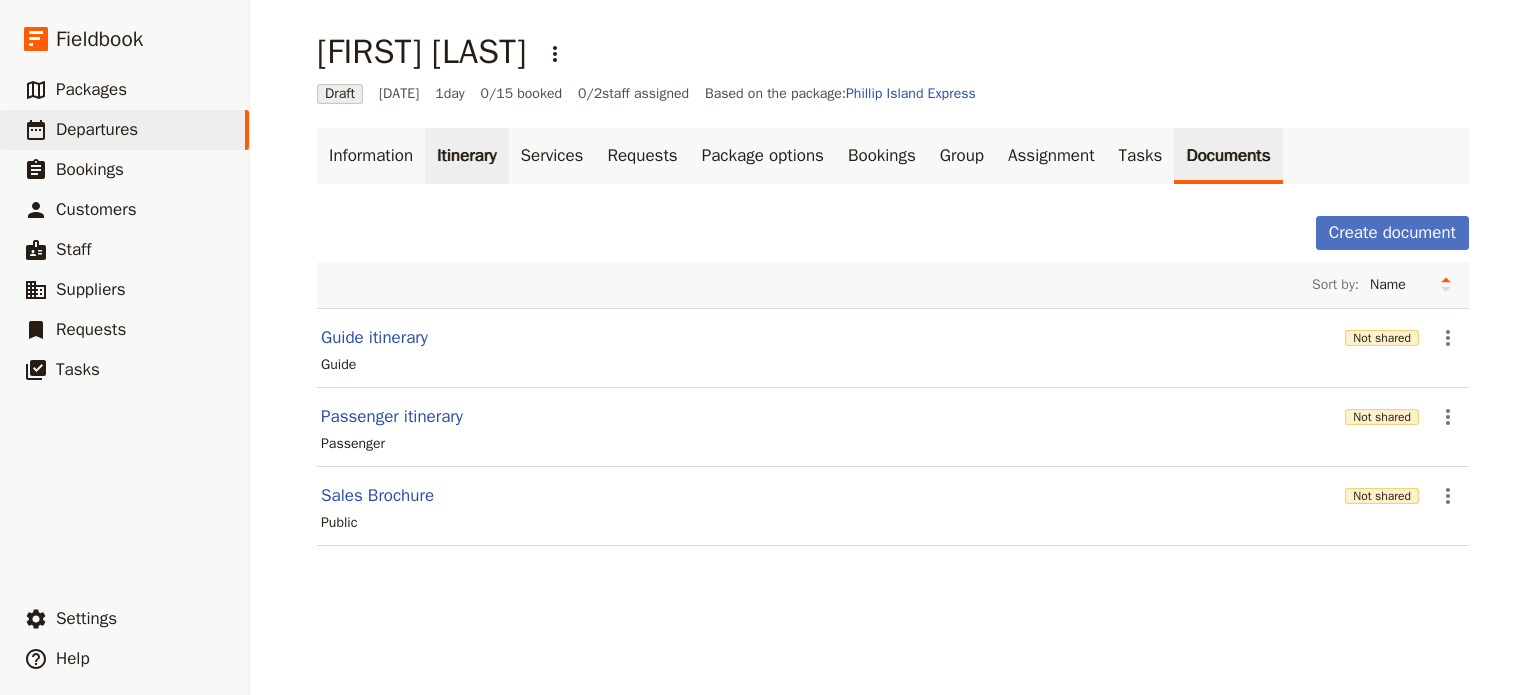 click on "Itinerary" at bounding box center [466, 156] 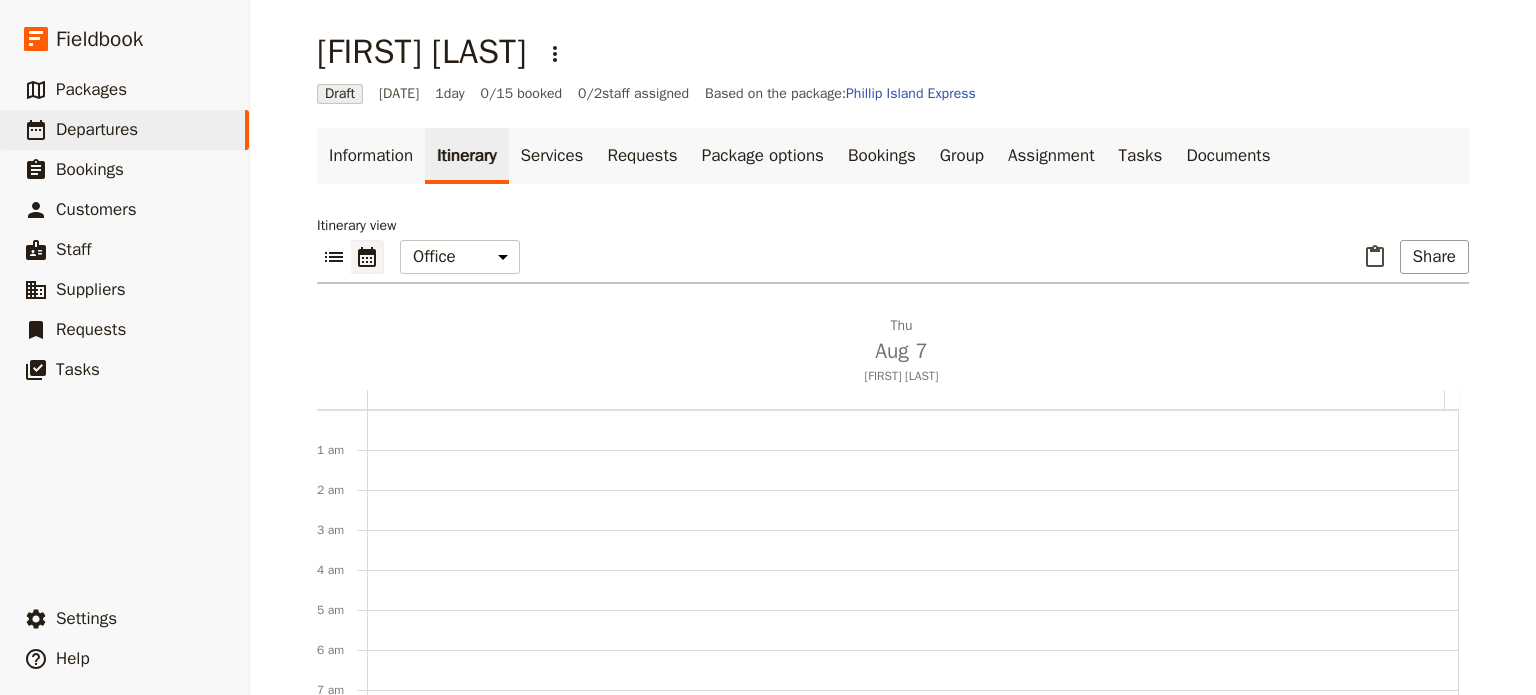 scroll, scrollTop: 260, scrollLeft: 0, axis: vertical 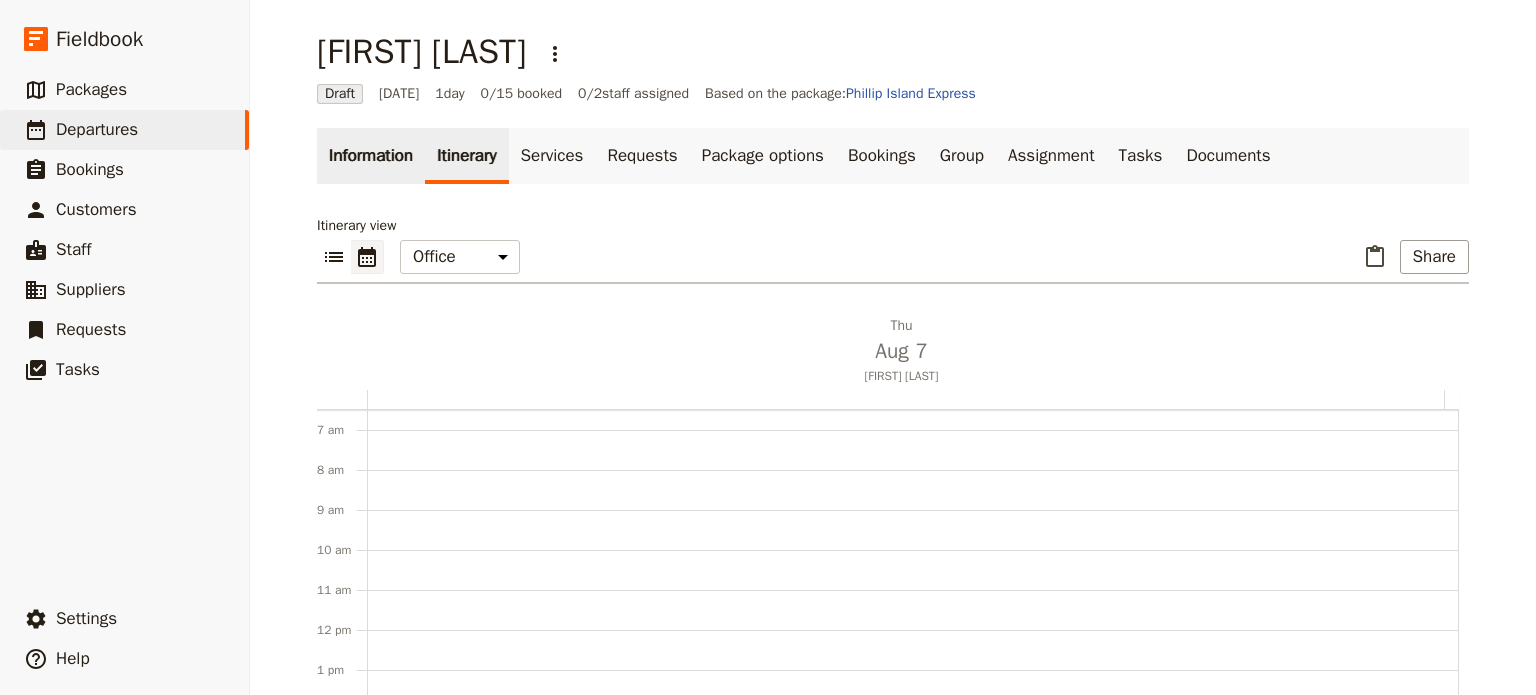 click on "Information" at bounding box center (371, 156) 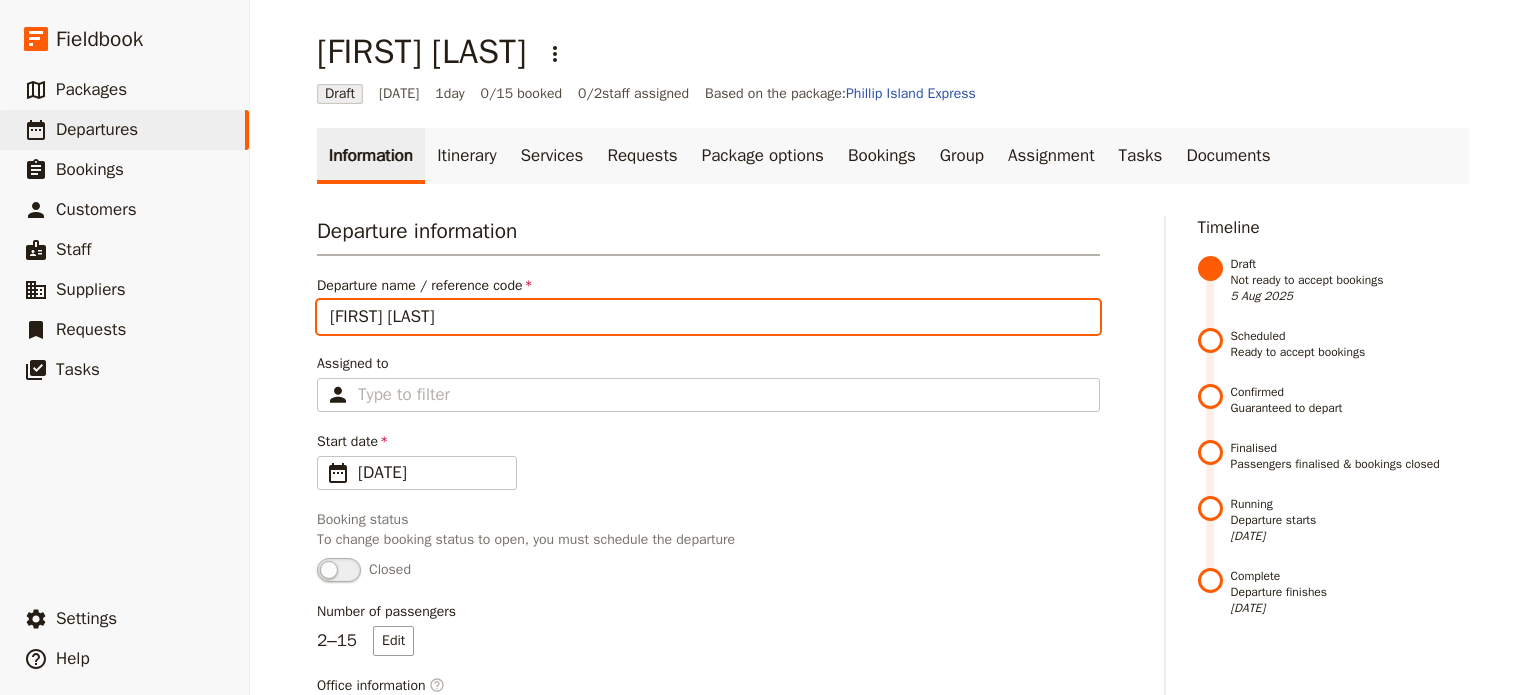 click on "[FIRST] [LAST]" at bounding box center [708, 317] 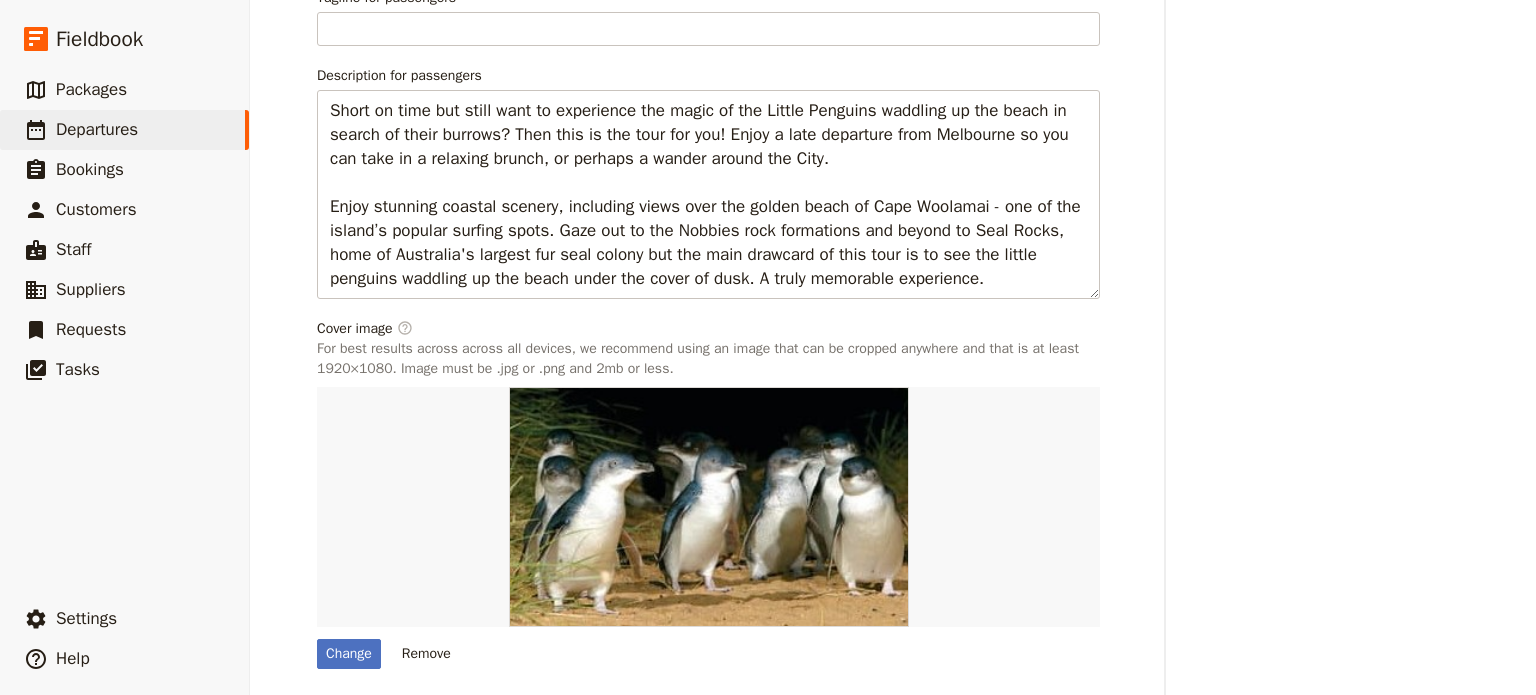 scroll, scrollTop: 1152, scrollLeft: 0, axis: vertical 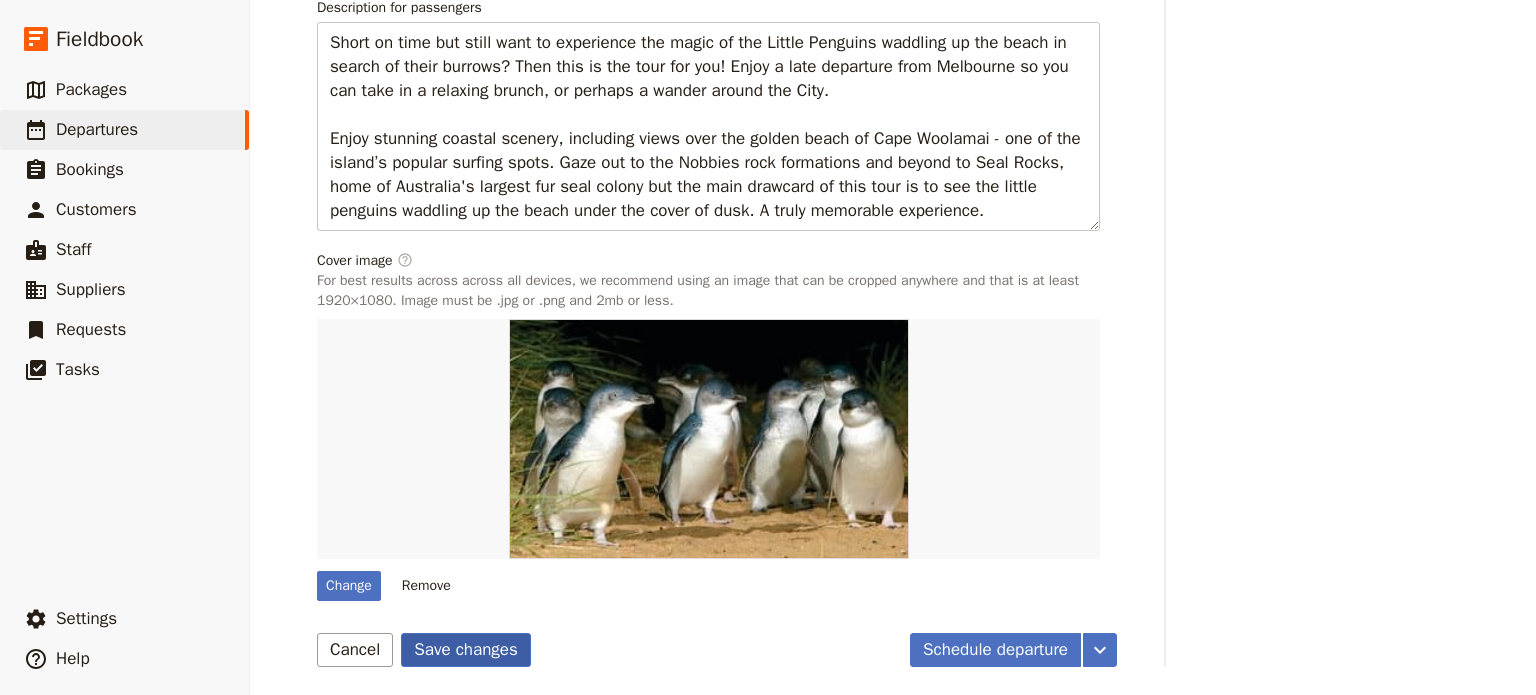 type on "[FIRST] [LAST] x 3 passengers" 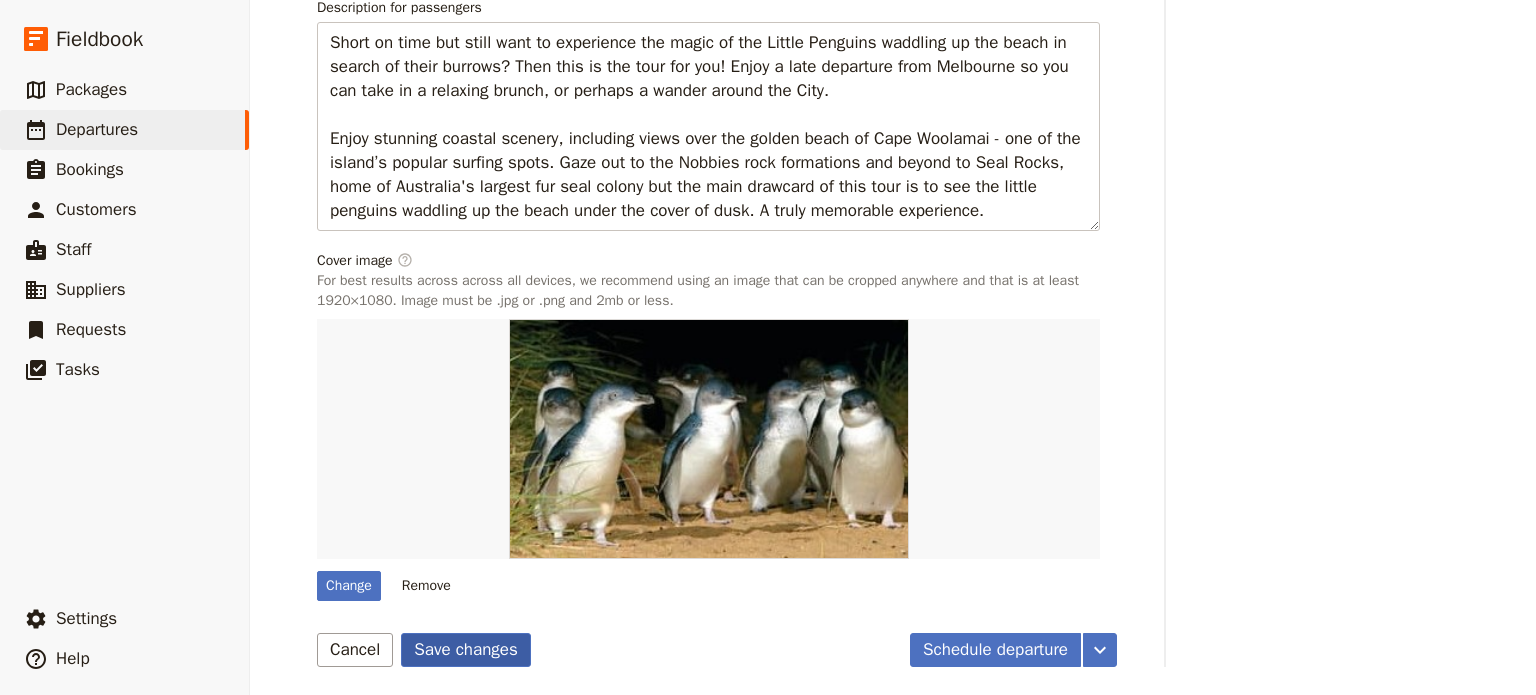 click on "Save changes" at bounding box center (466, 650) 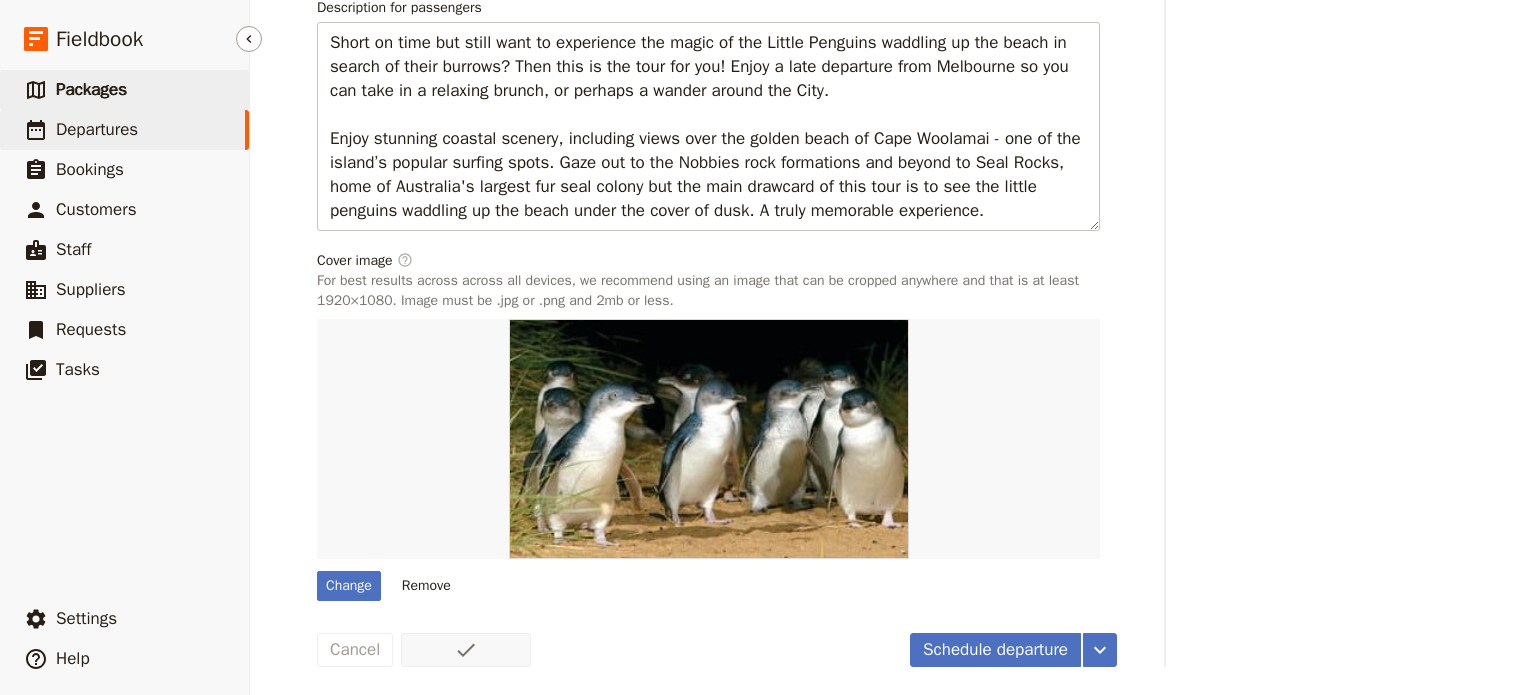 drag, startPoint x: 115, startPoint y: 135, endPoint x: 152, endPoint y: 81, distance: 65.459915 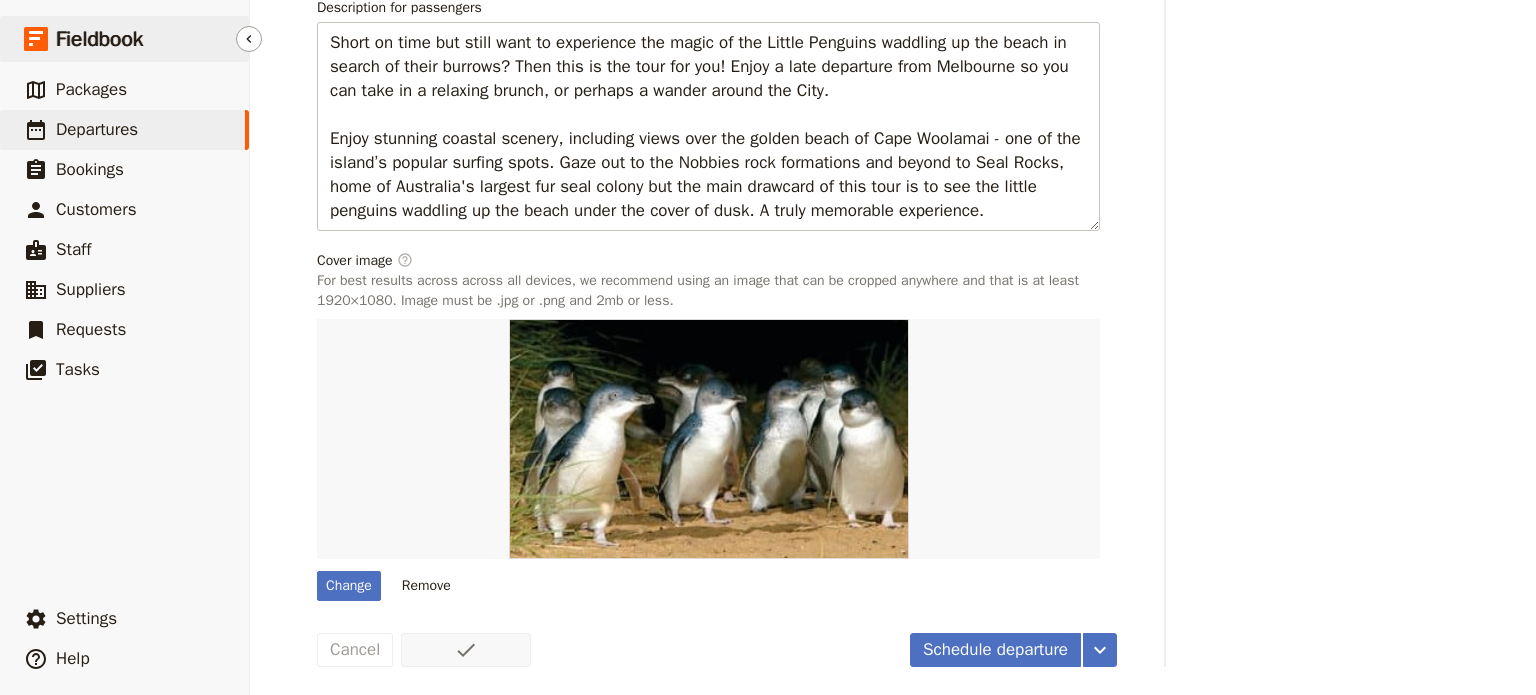 scroll, scrollTop: 262, scrollLeft: 0, axis: vertical 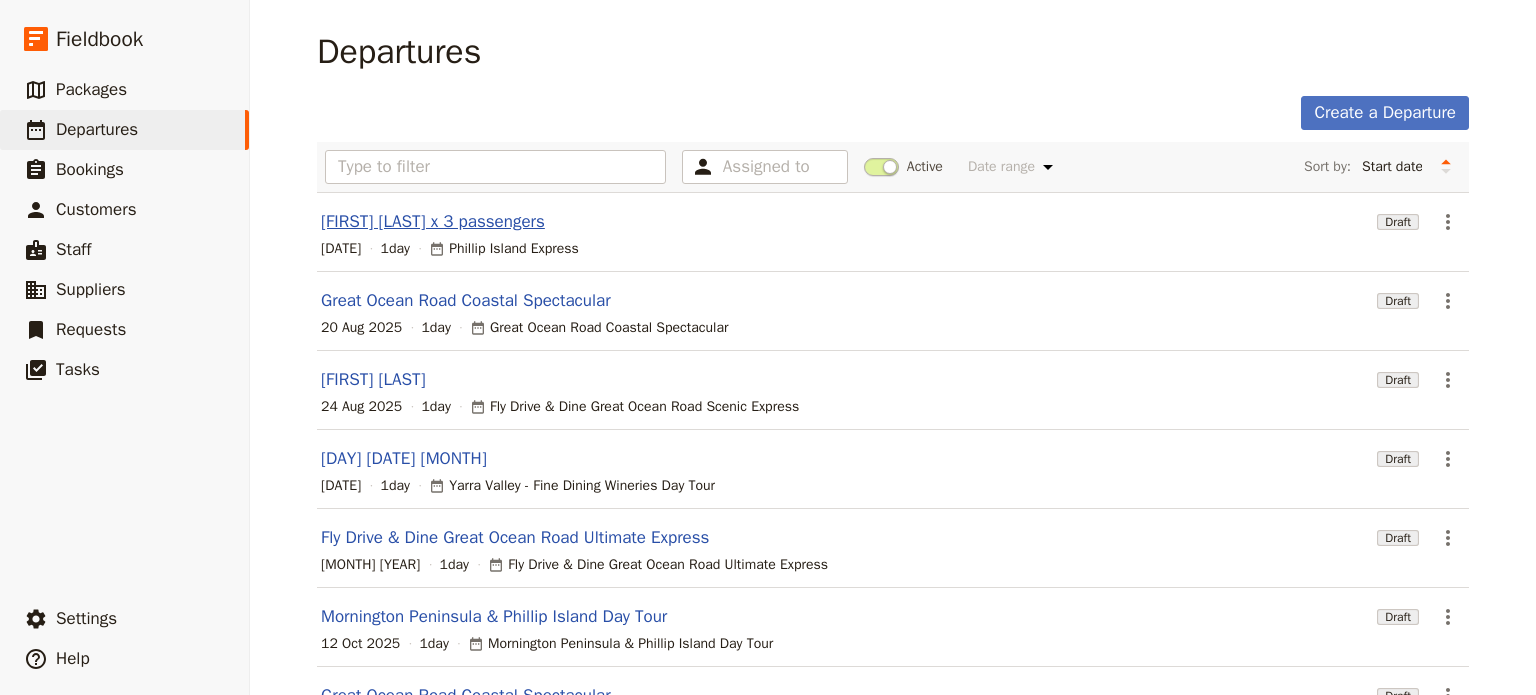 click on "[FIRST] [LAST] x 3 passengers" at bounding box center (433, 222) 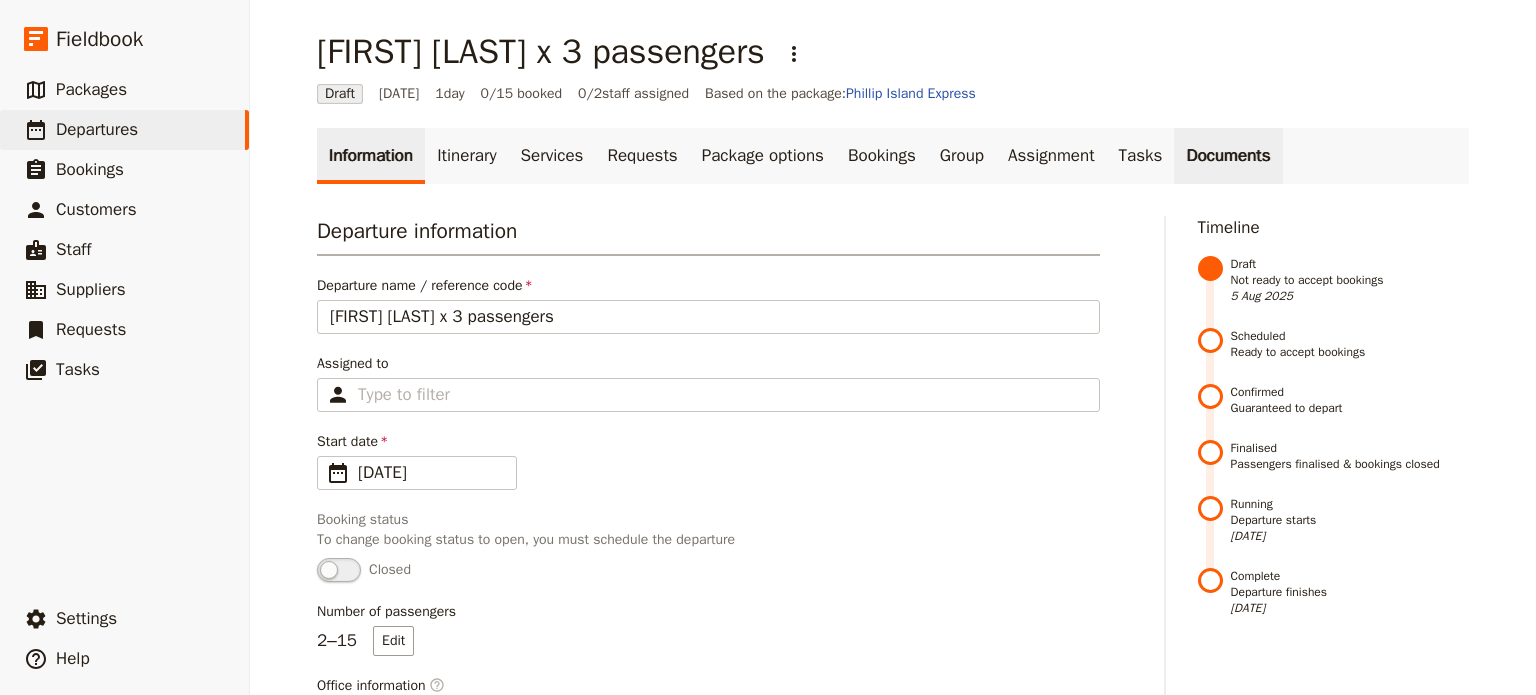 click on "Documents" at bounding box center [1228, 156] 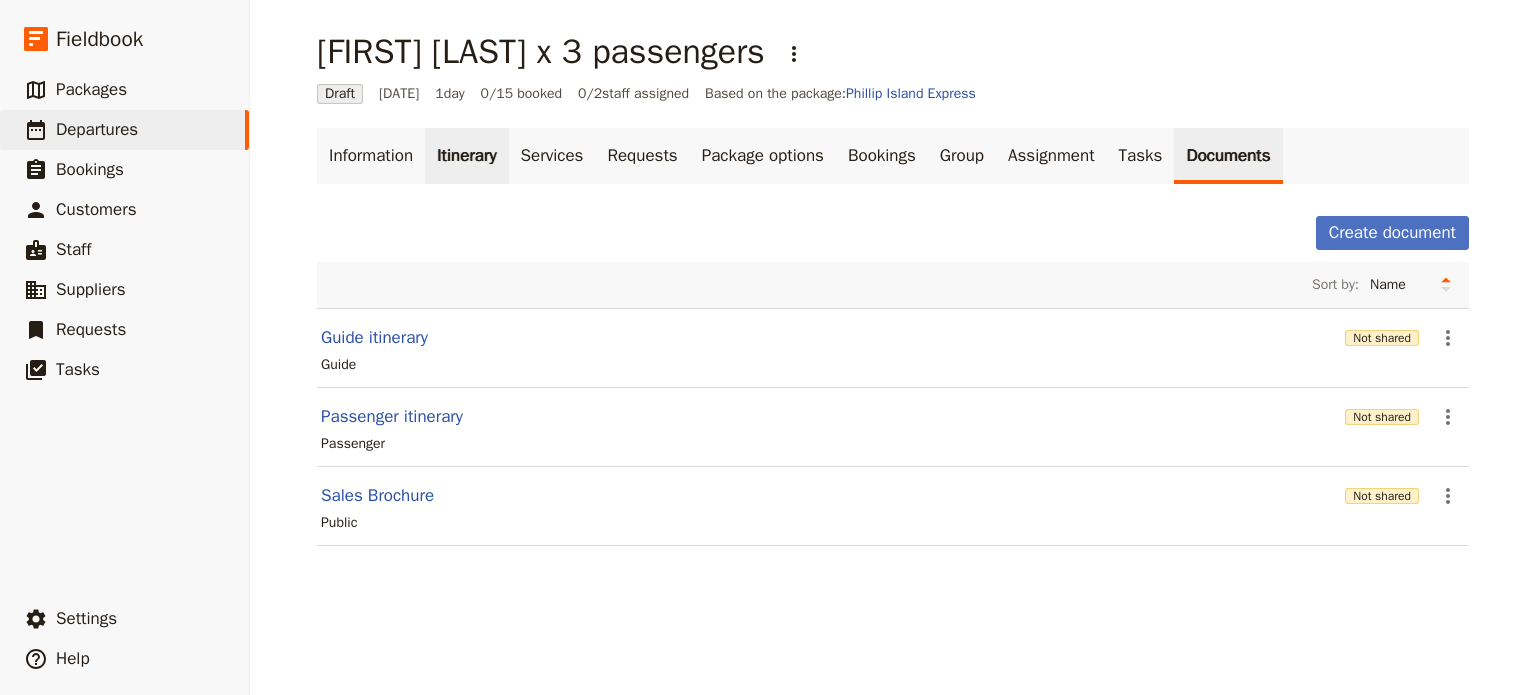 click on "Itinerary" at bounding box center (466, 156) 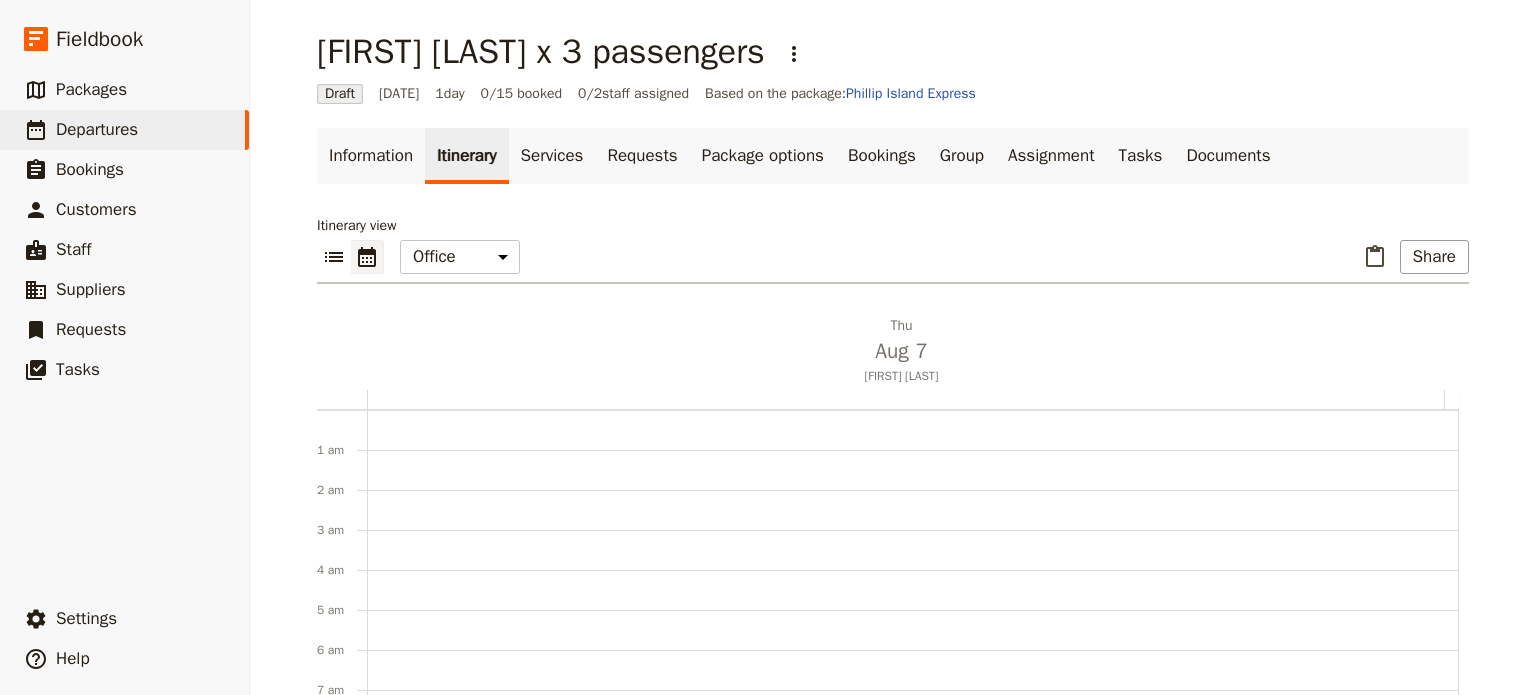 scroll, scrollTop: 260, scrollLeft: 0, axis: vertical 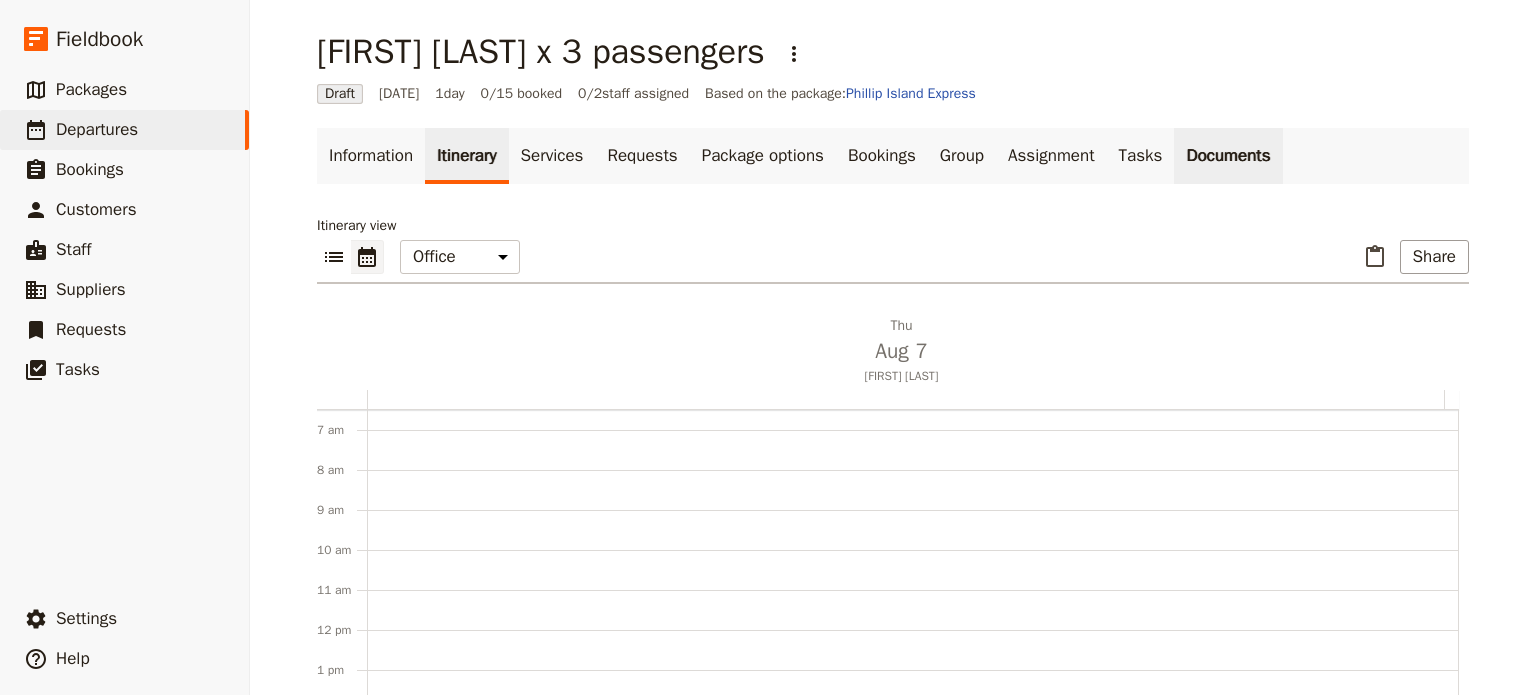 click on "Documents" at bounding box center [1228, 156] 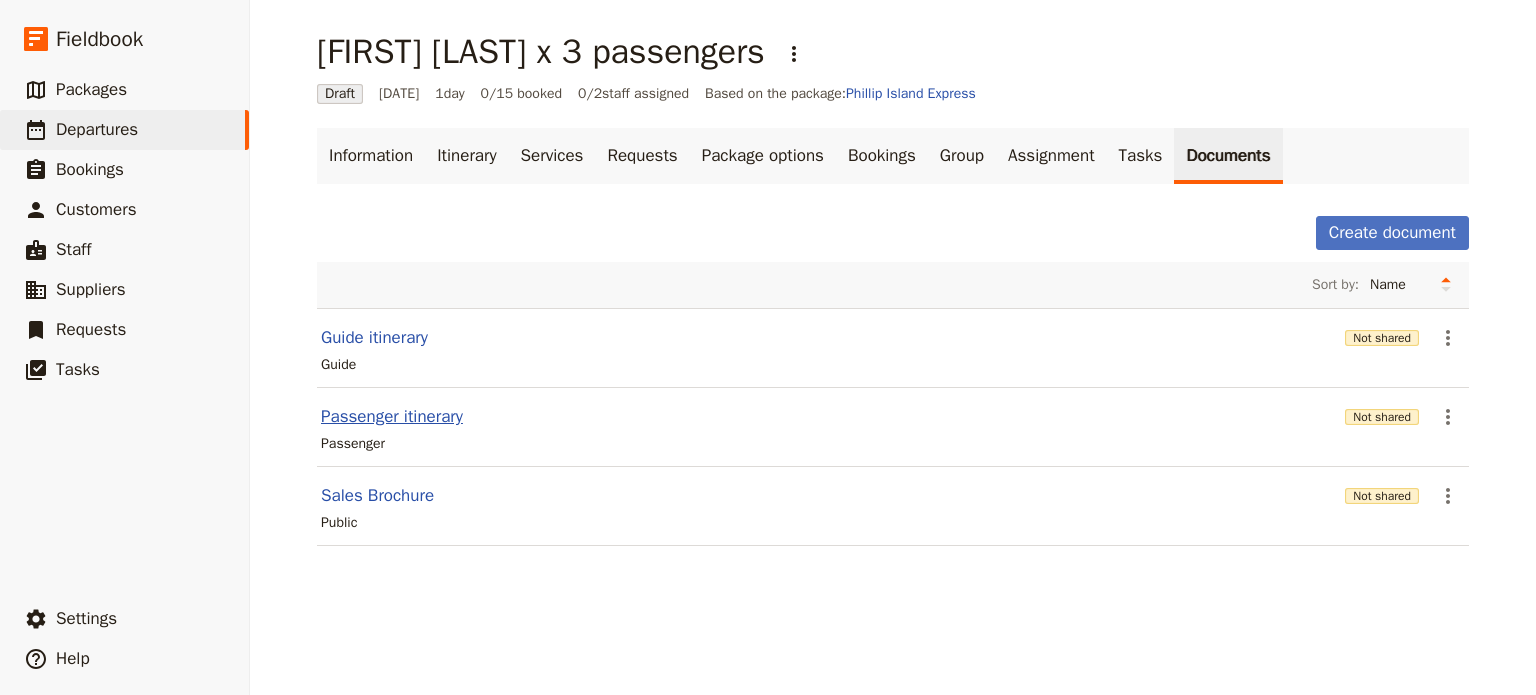 click on "Passenger itinerary" at bounding box center (392, 417) 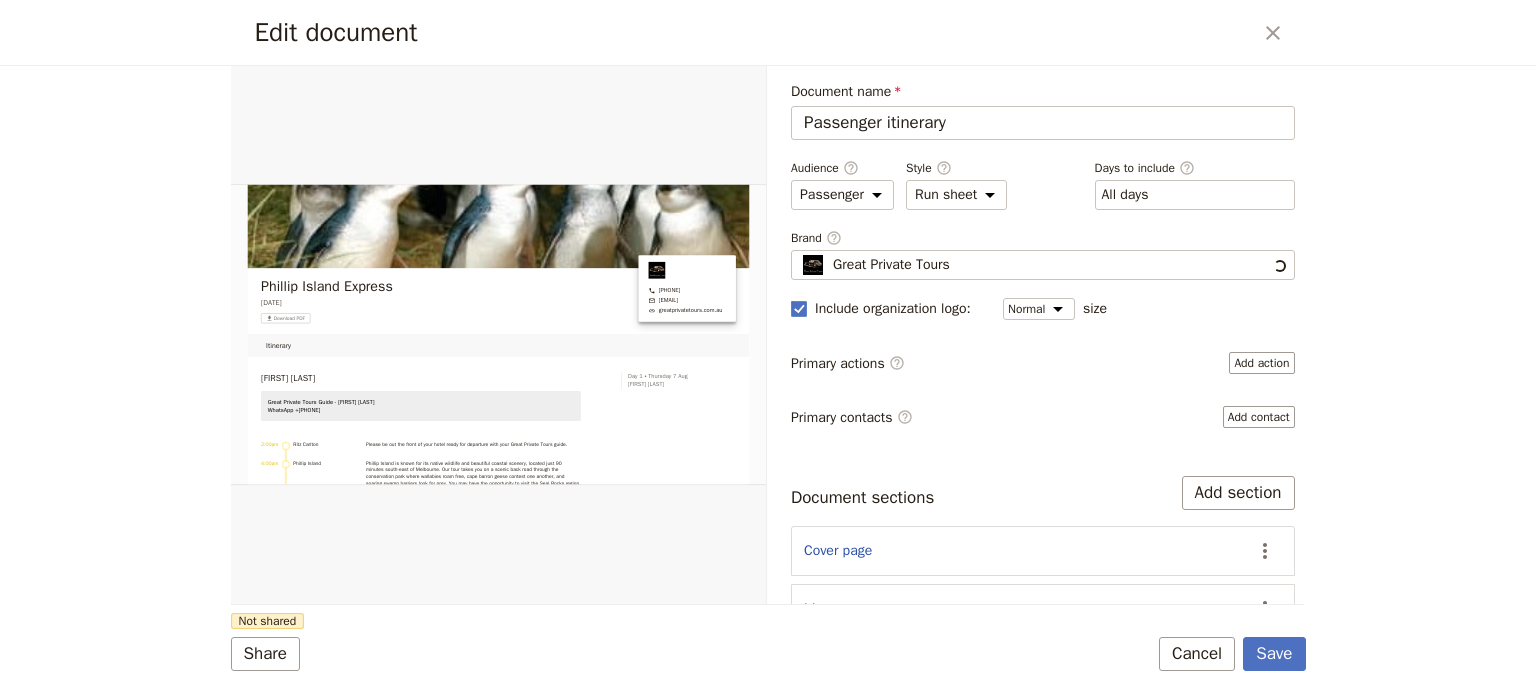 scroll, scrollTop: 0, scrollLeft: 0, axis: both 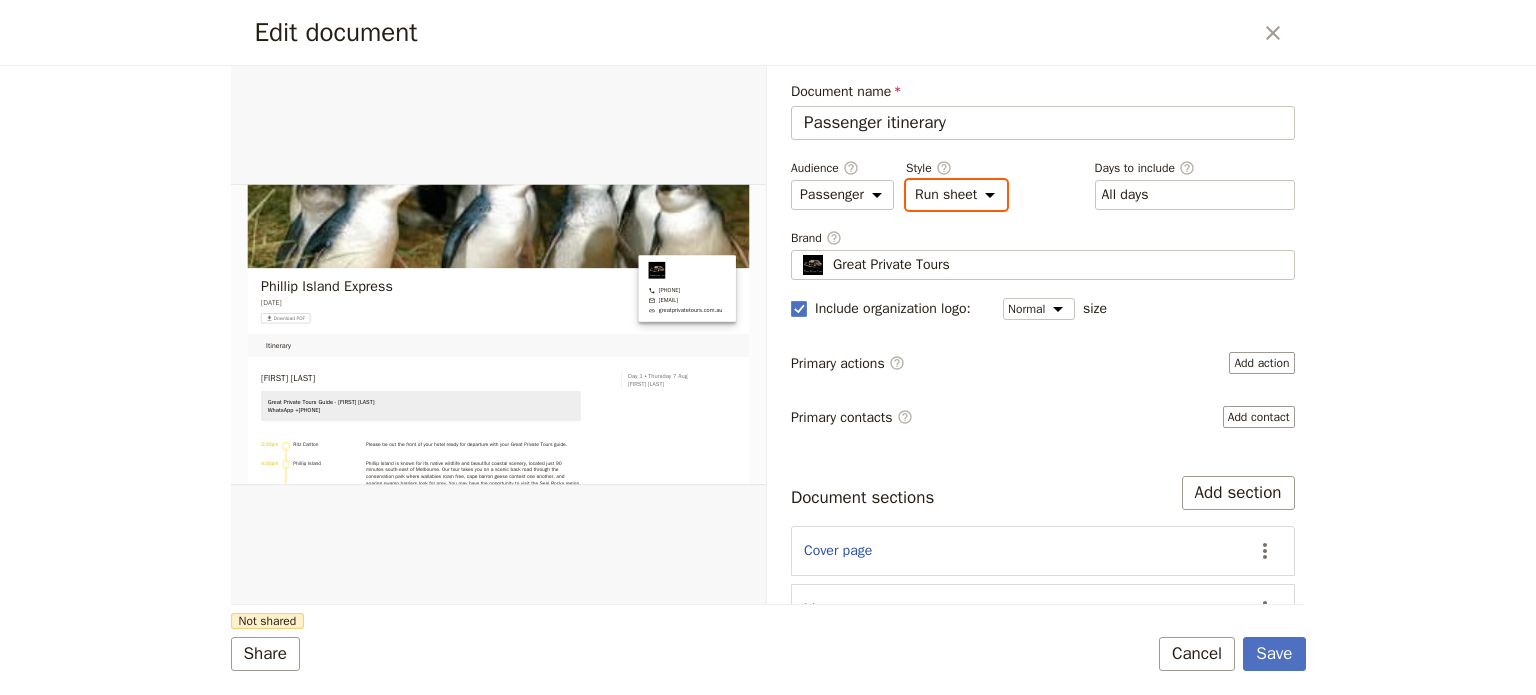 click on "Brochure Run sheet" at bounding box center [956, 195] 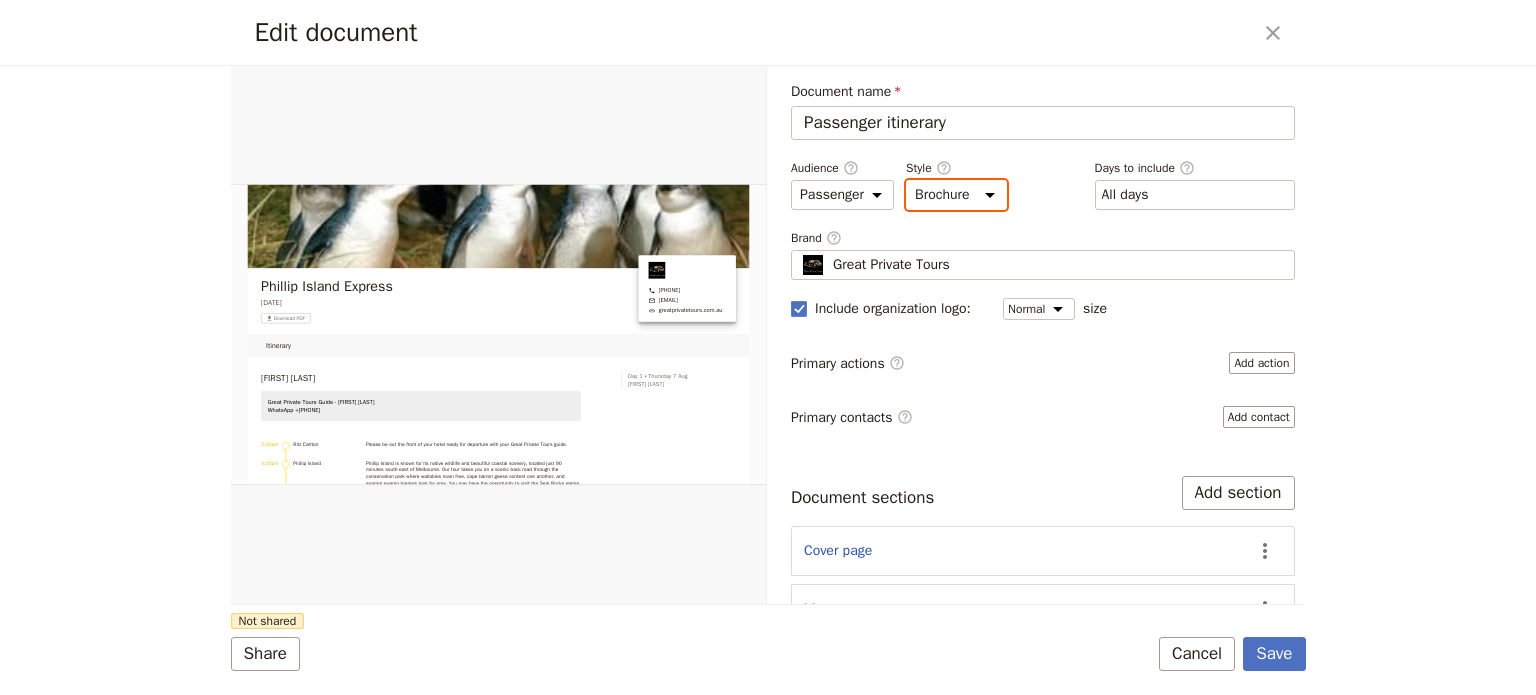 click on "Brochure Run sheet" at bounding box center (956, 195) 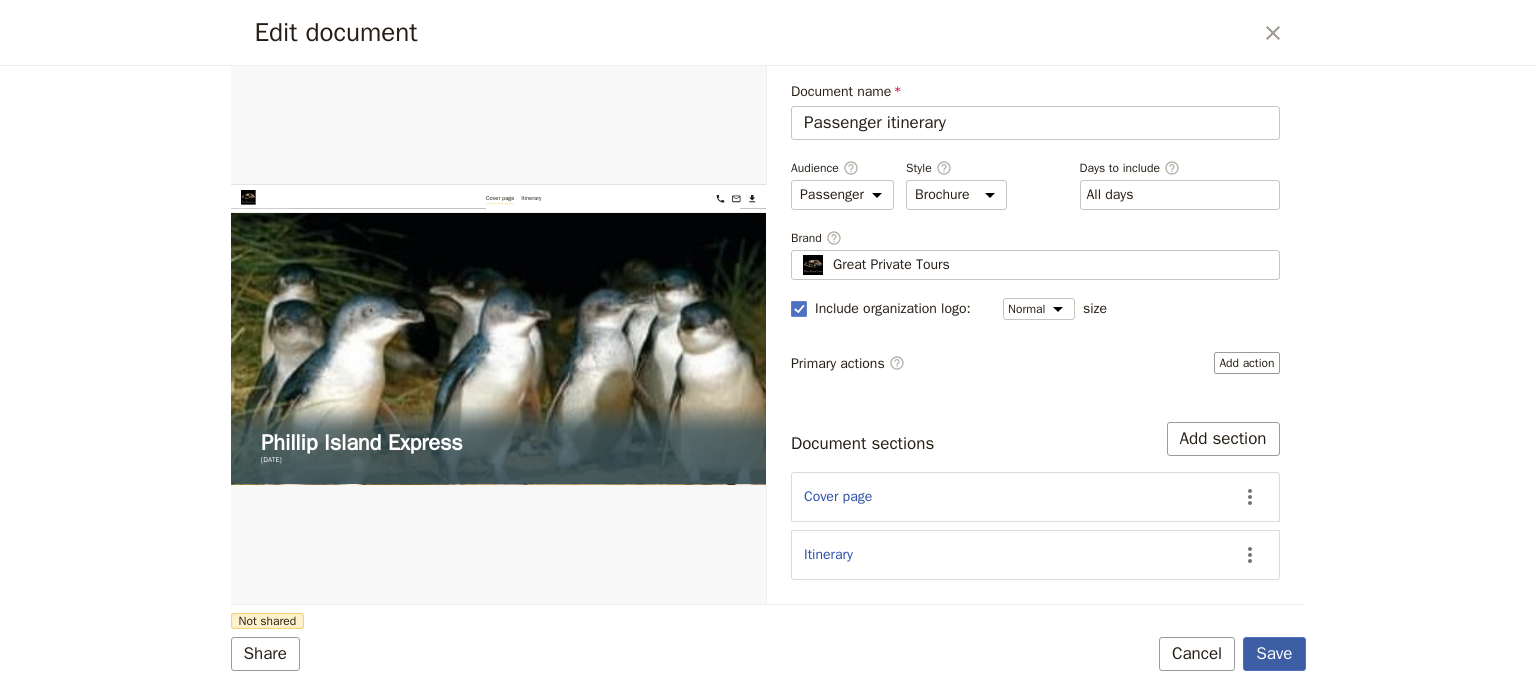 click on "Save" at bounding box center [1274, 654] 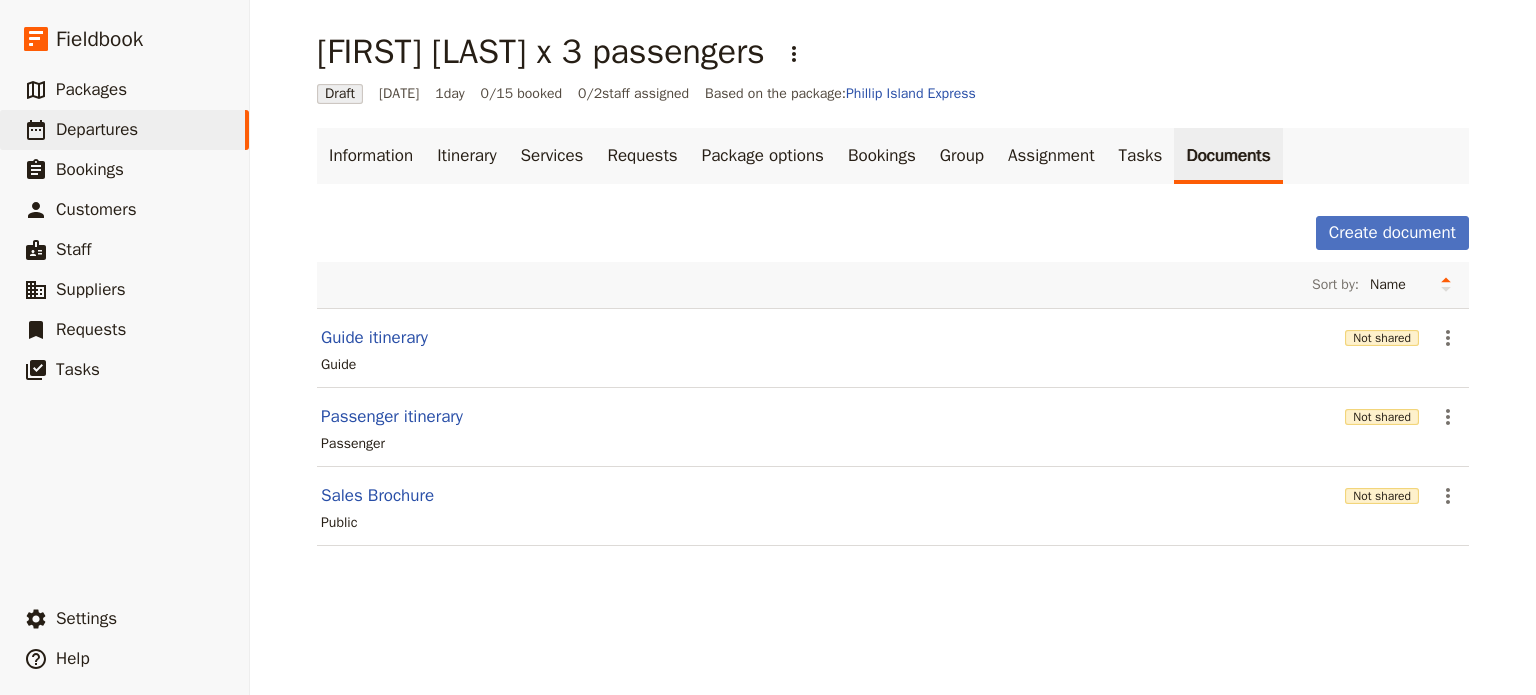 click on "Documents" at bounding box center [1228, 156] 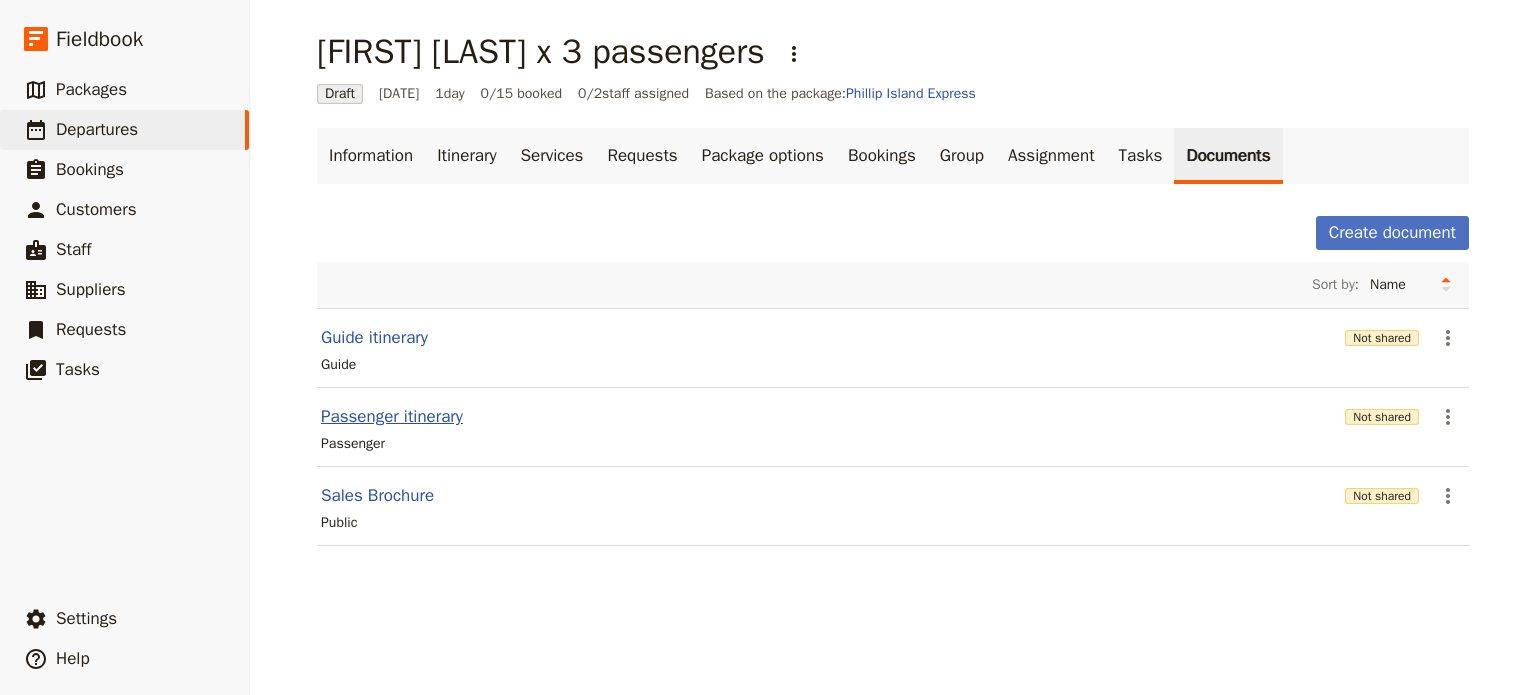 click on "Passenger itinerary" at bounding box center (392, 417) 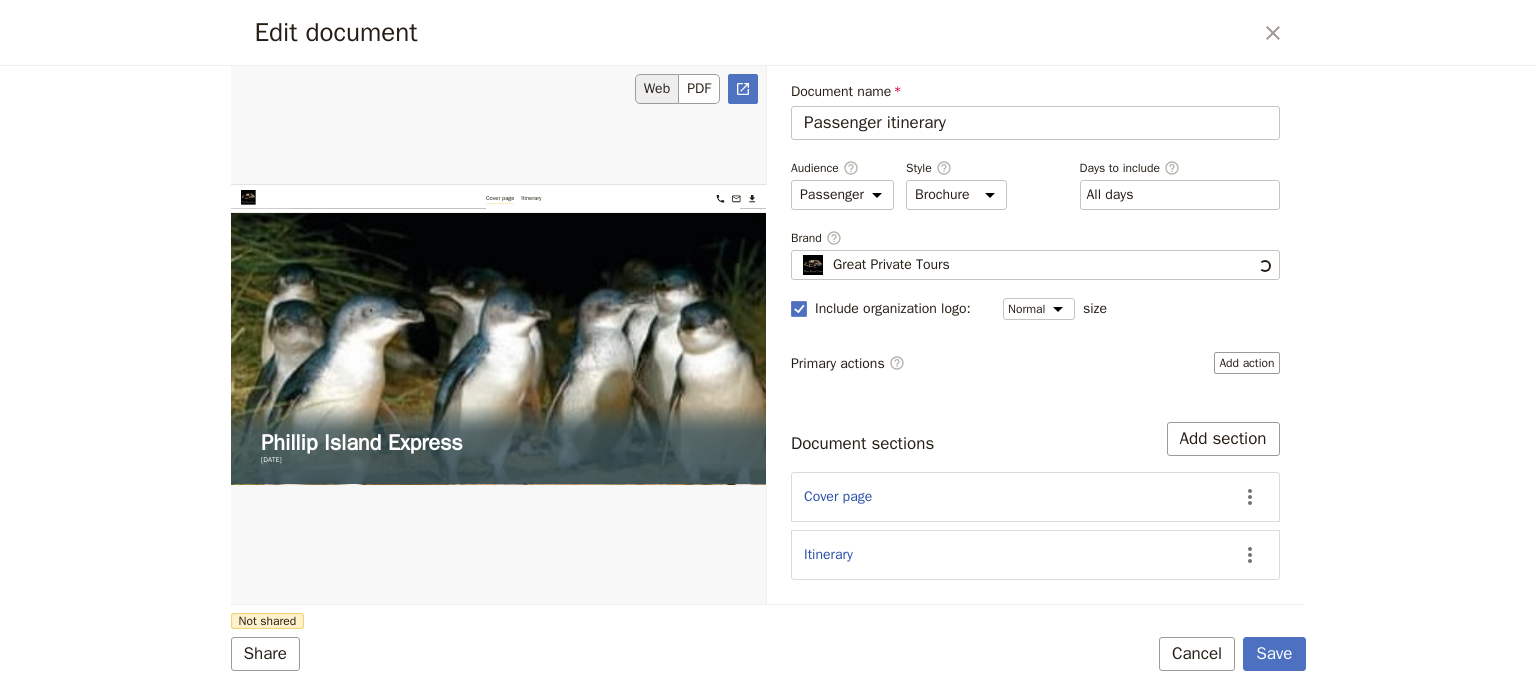 scroll, scrollTop: 0, scrollLeft: 0, axis: both 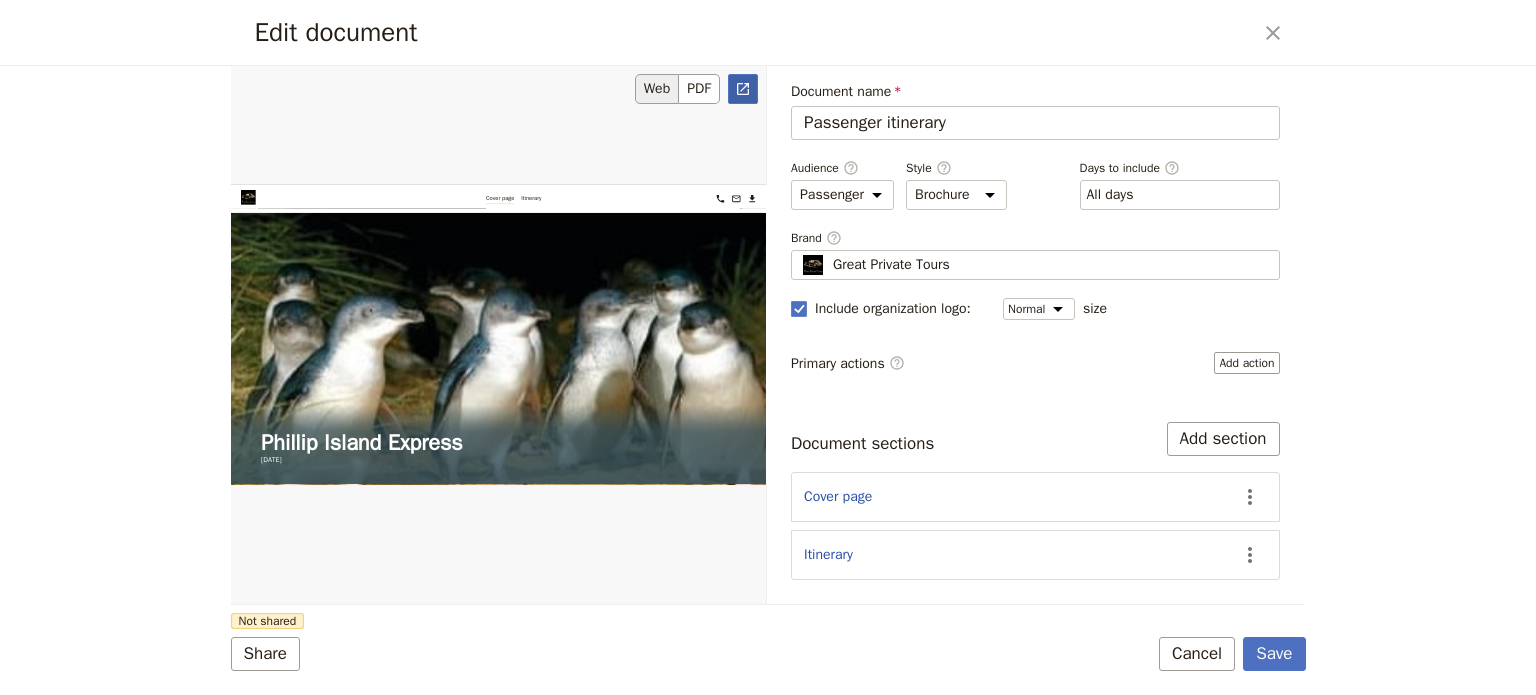 click 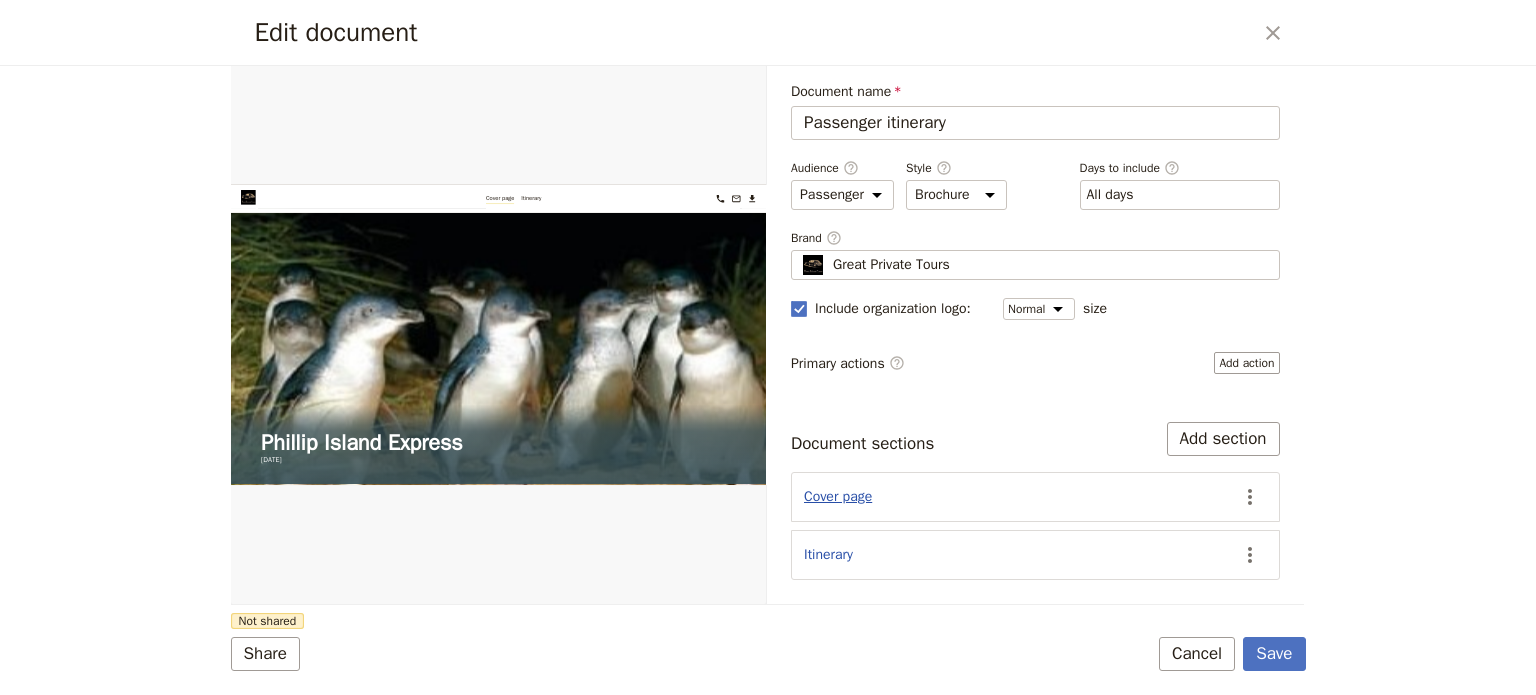 click on "Cover page" at bounding box center (838, 497) 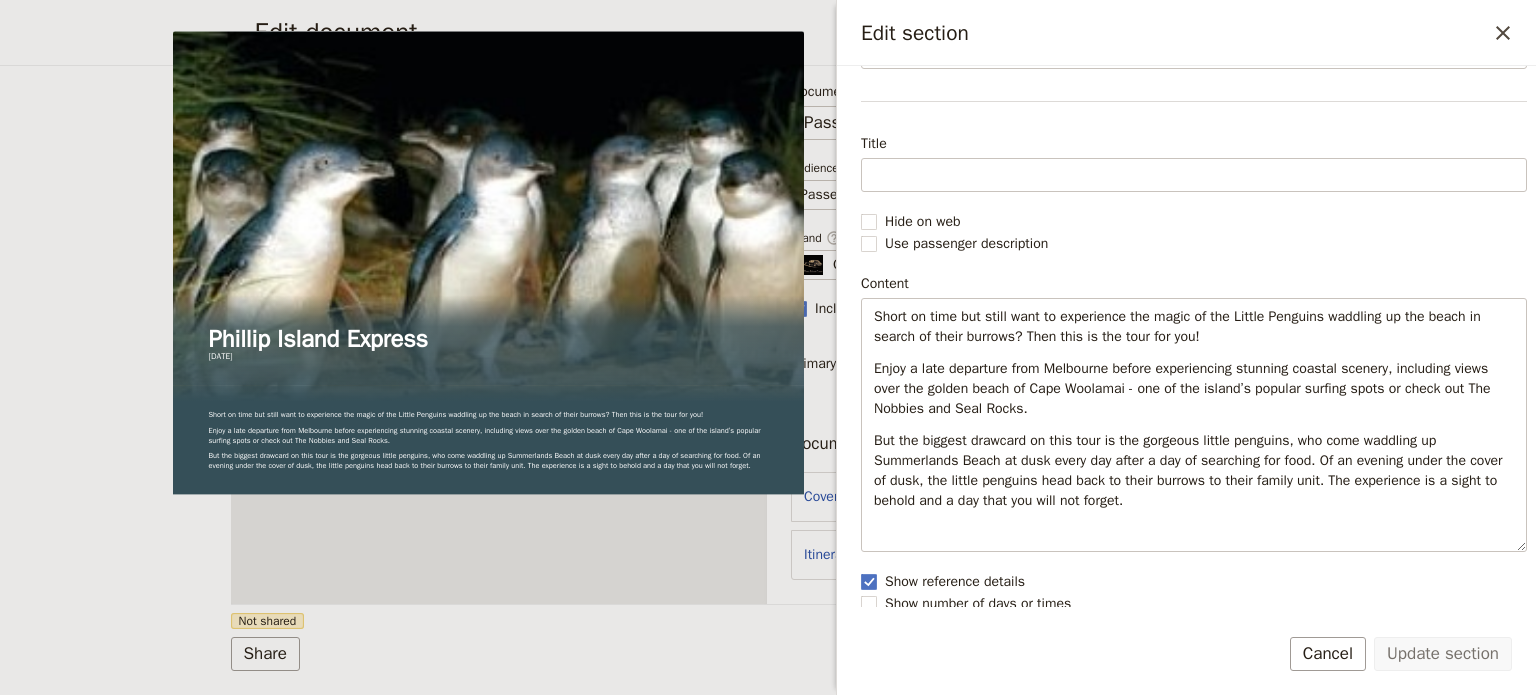 scroll, scrollTop: 241, scrollLeft: 0, axis: vertical 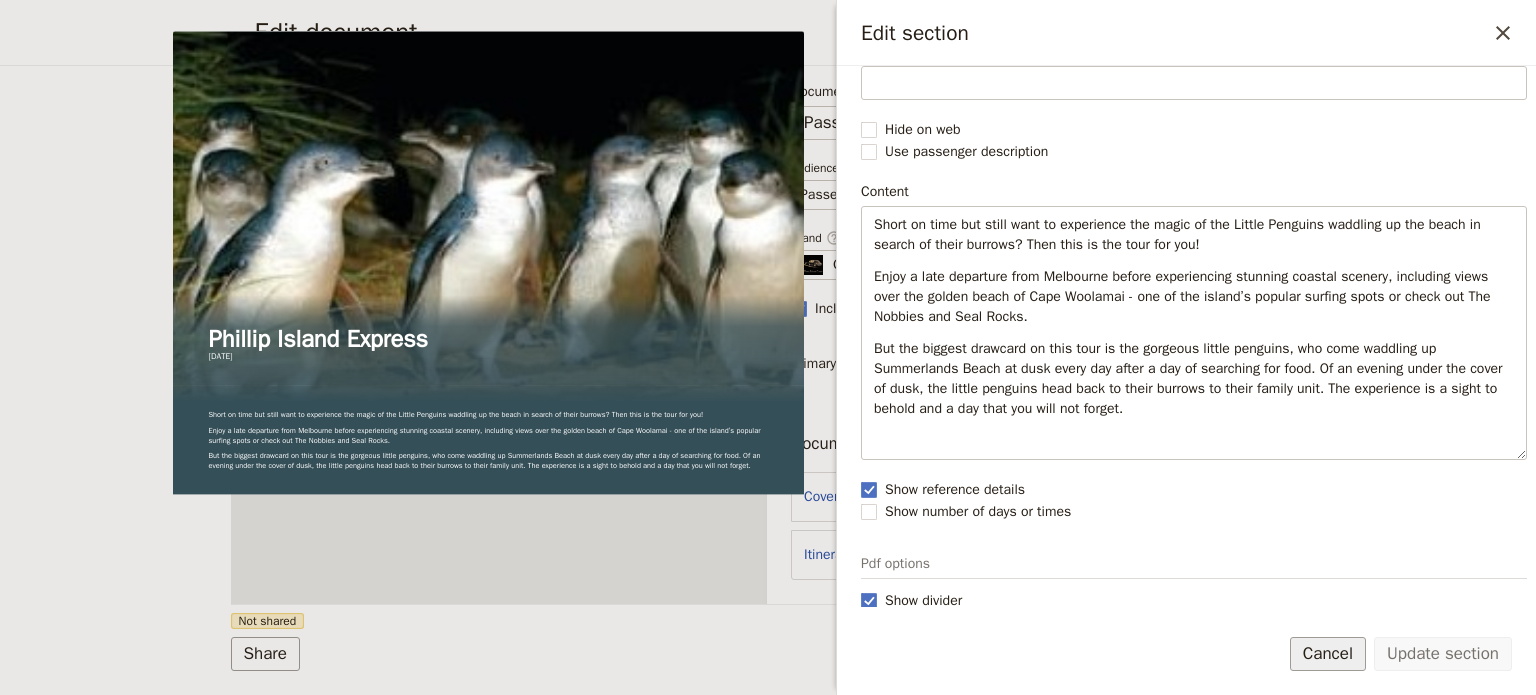 click on "Cancel" at bounding box center (1328, 654) 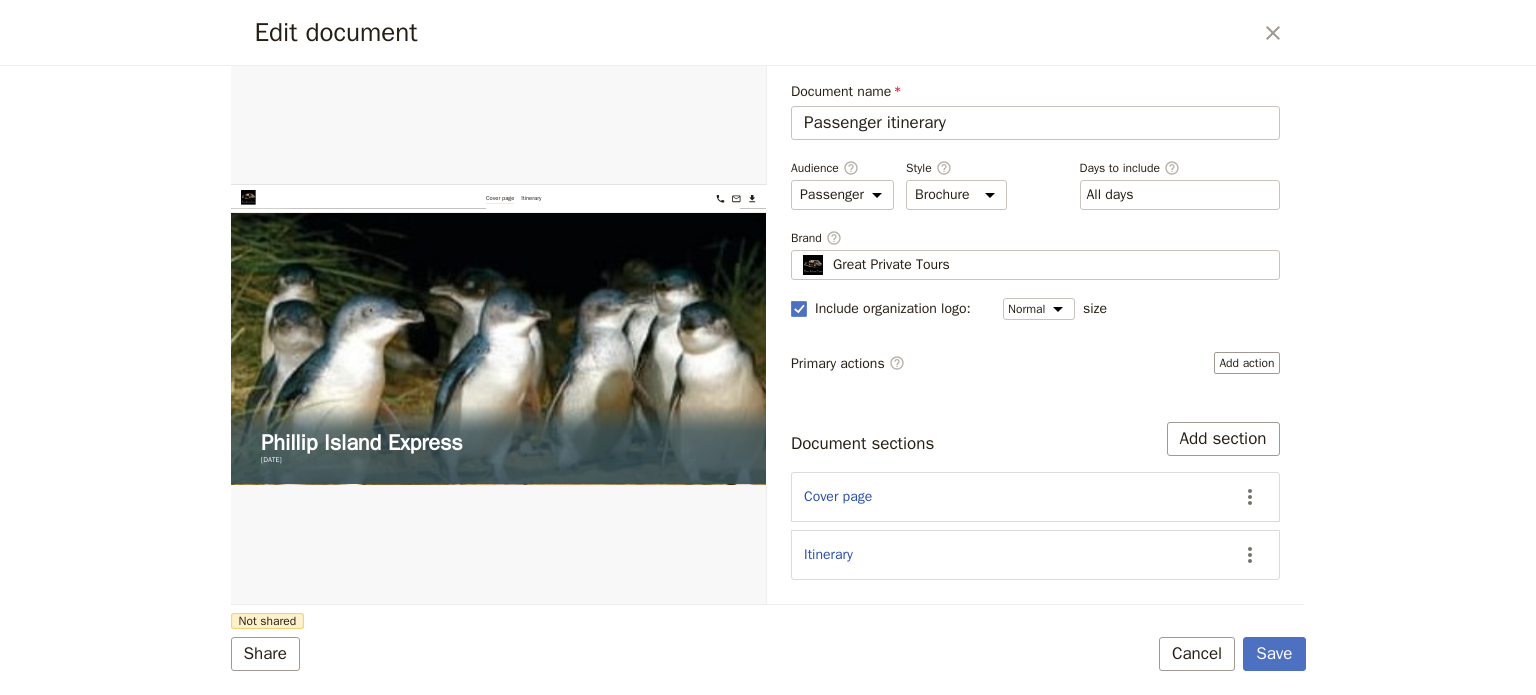 click on "Cancel" at bounding box center [1197, 654] 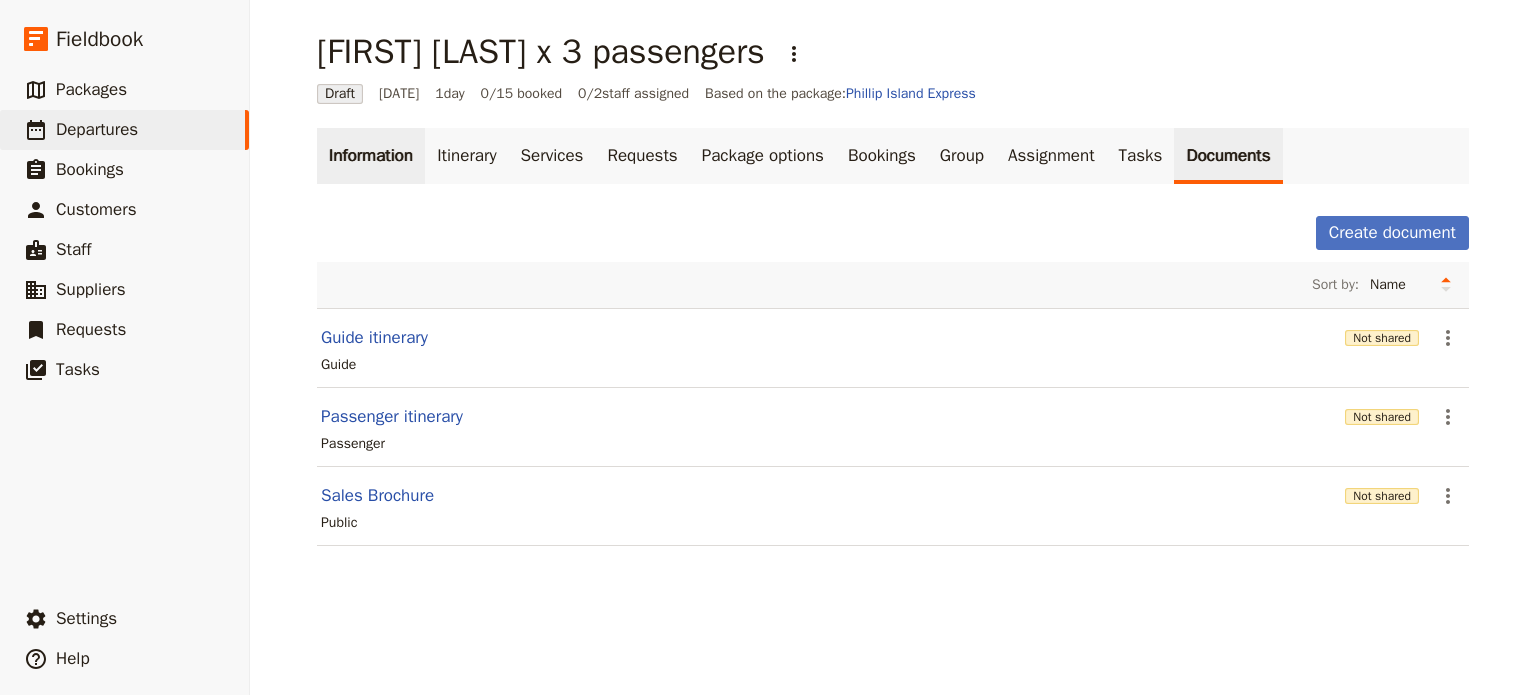 click on "Information" at bounding box center (371, 156) 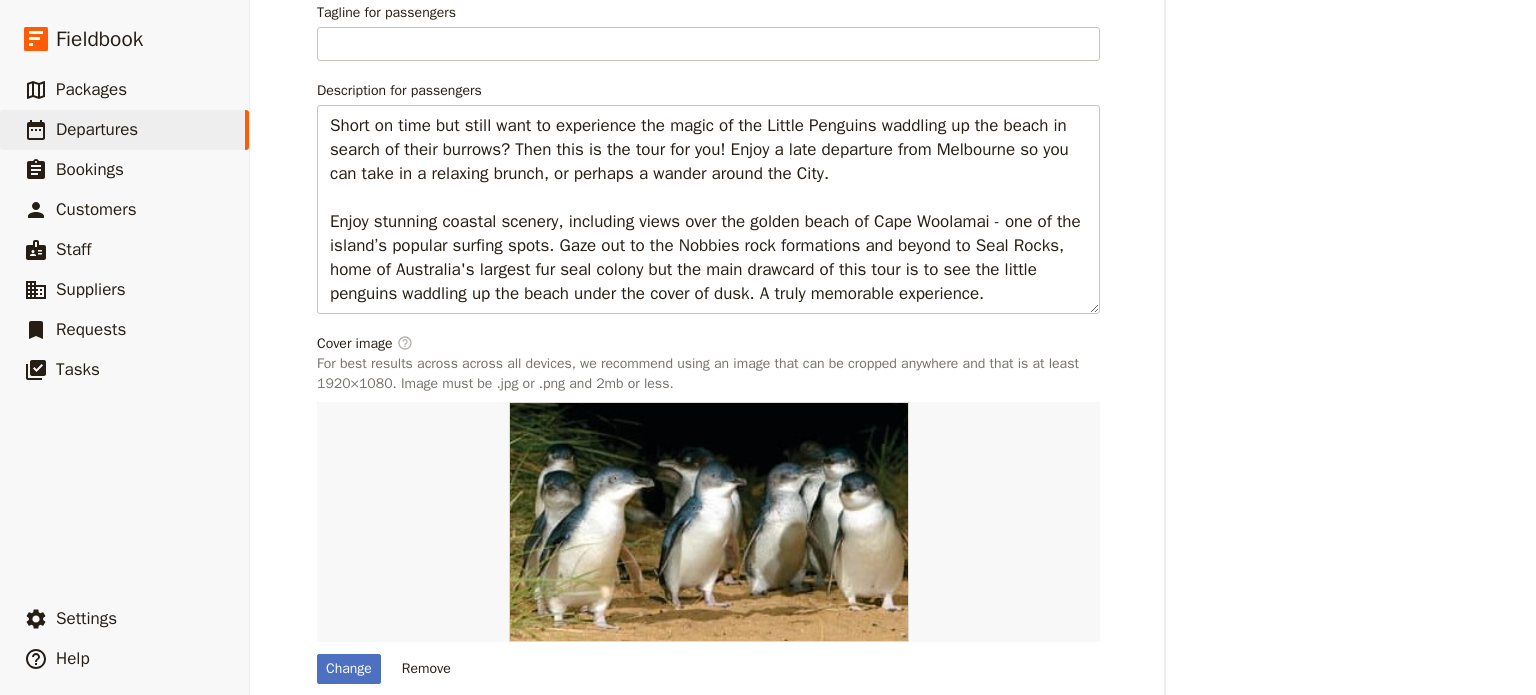 scroll, scrollTop: 1152, scrollLeft: 0, axis: vertical 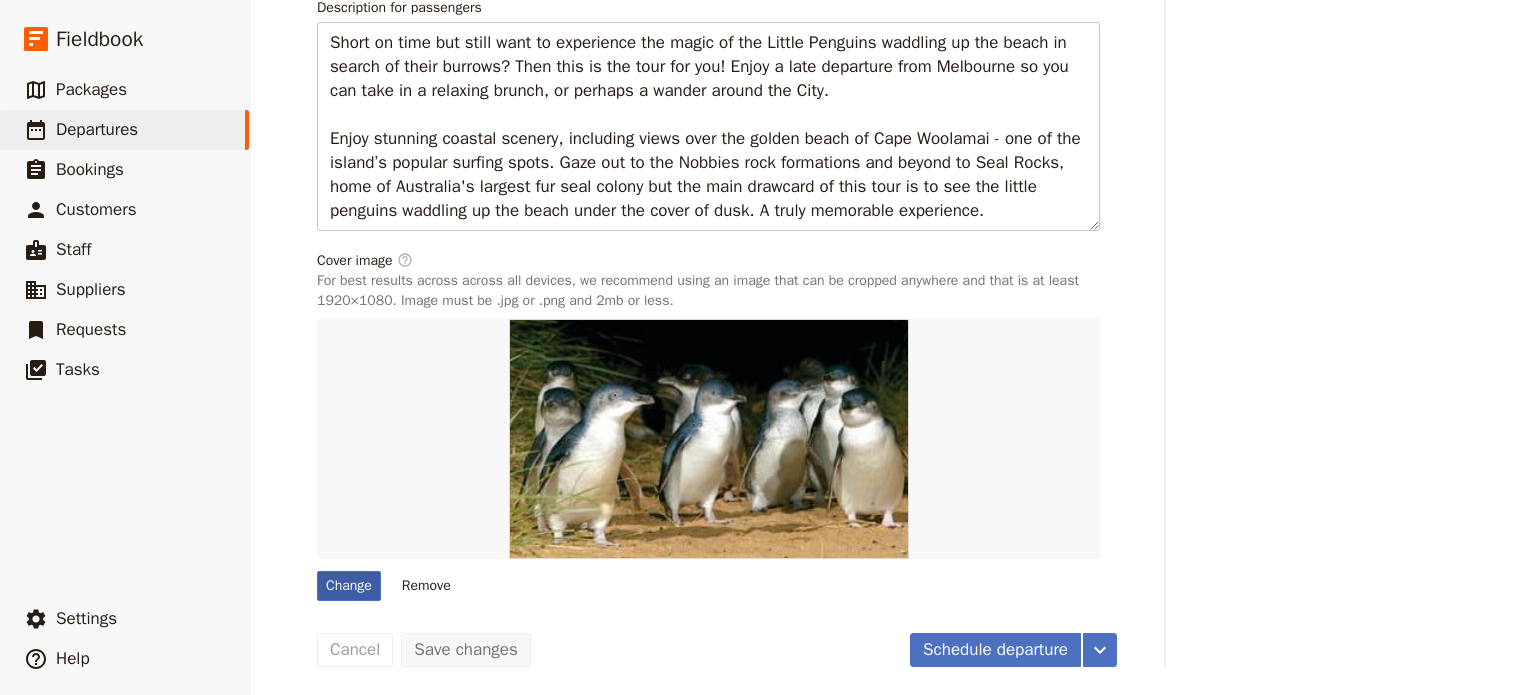 click on "Change" at bounding box center (349, 586) 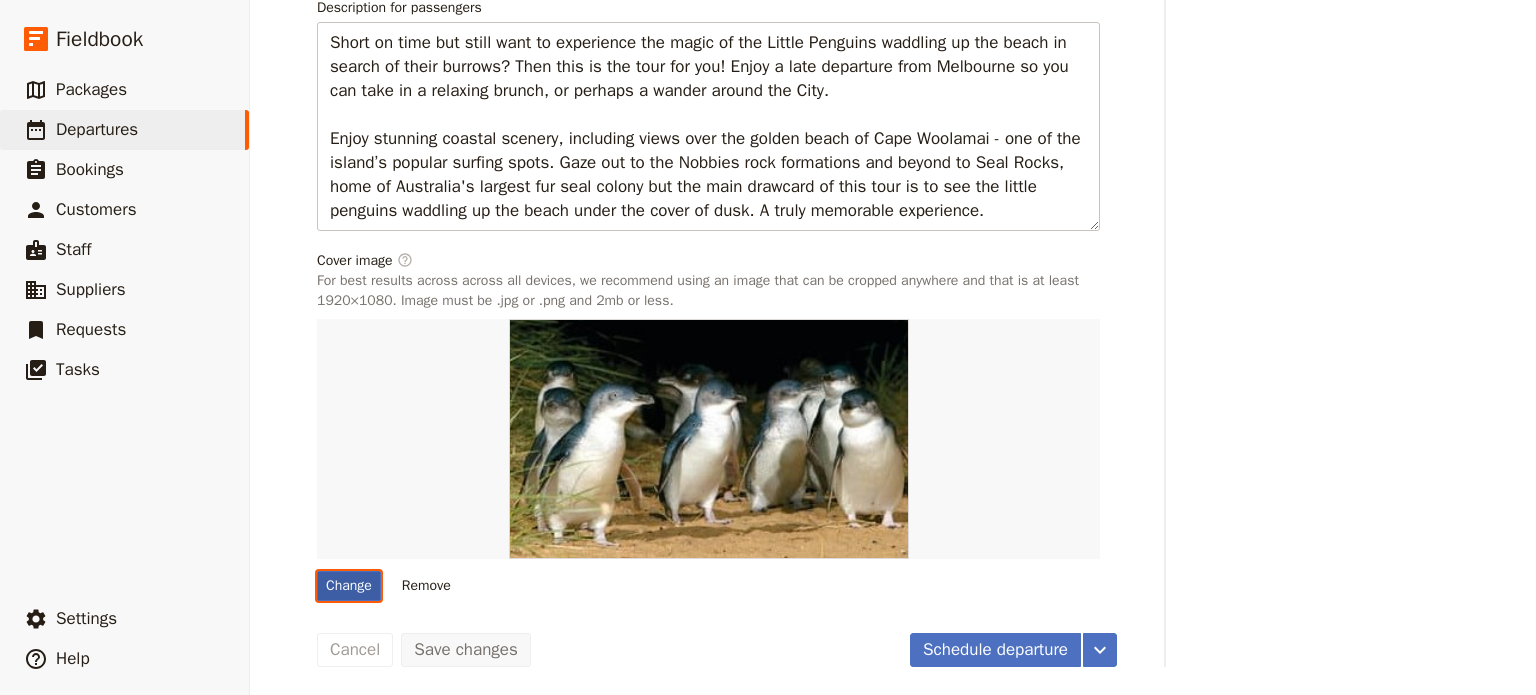 click on "Change" at bounding box center [316, 570] 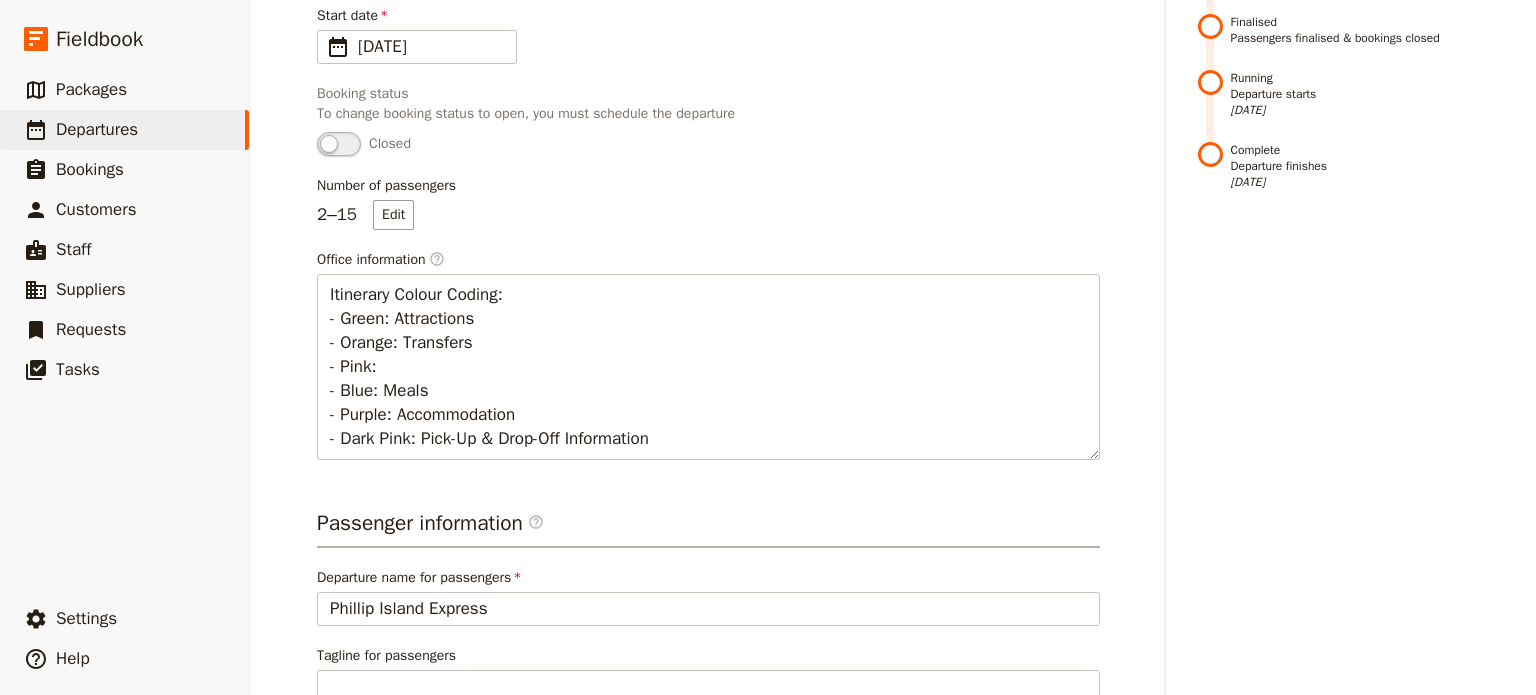 scroll, scrollTop: 0, scrollLeft: 0, axis: both 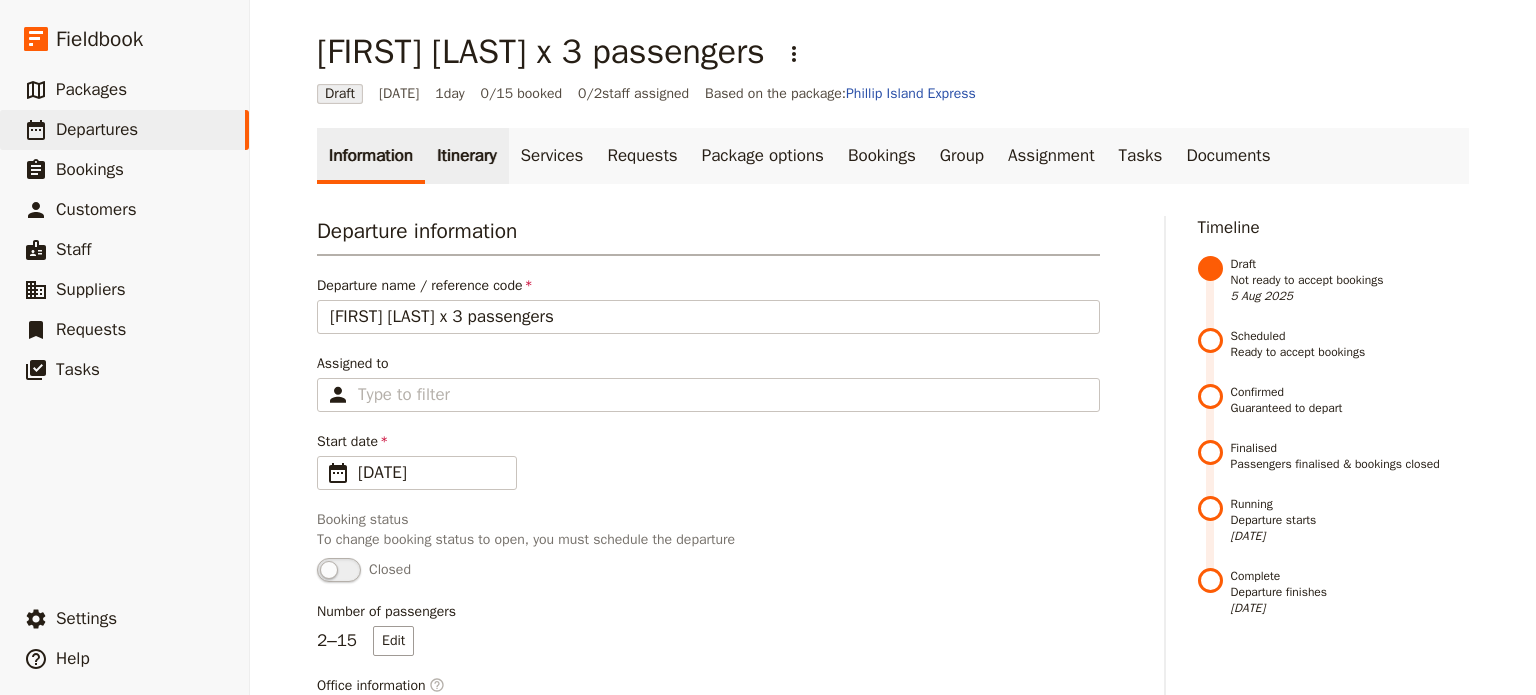 click on "Itinerary" at bounding box center (466, 156) 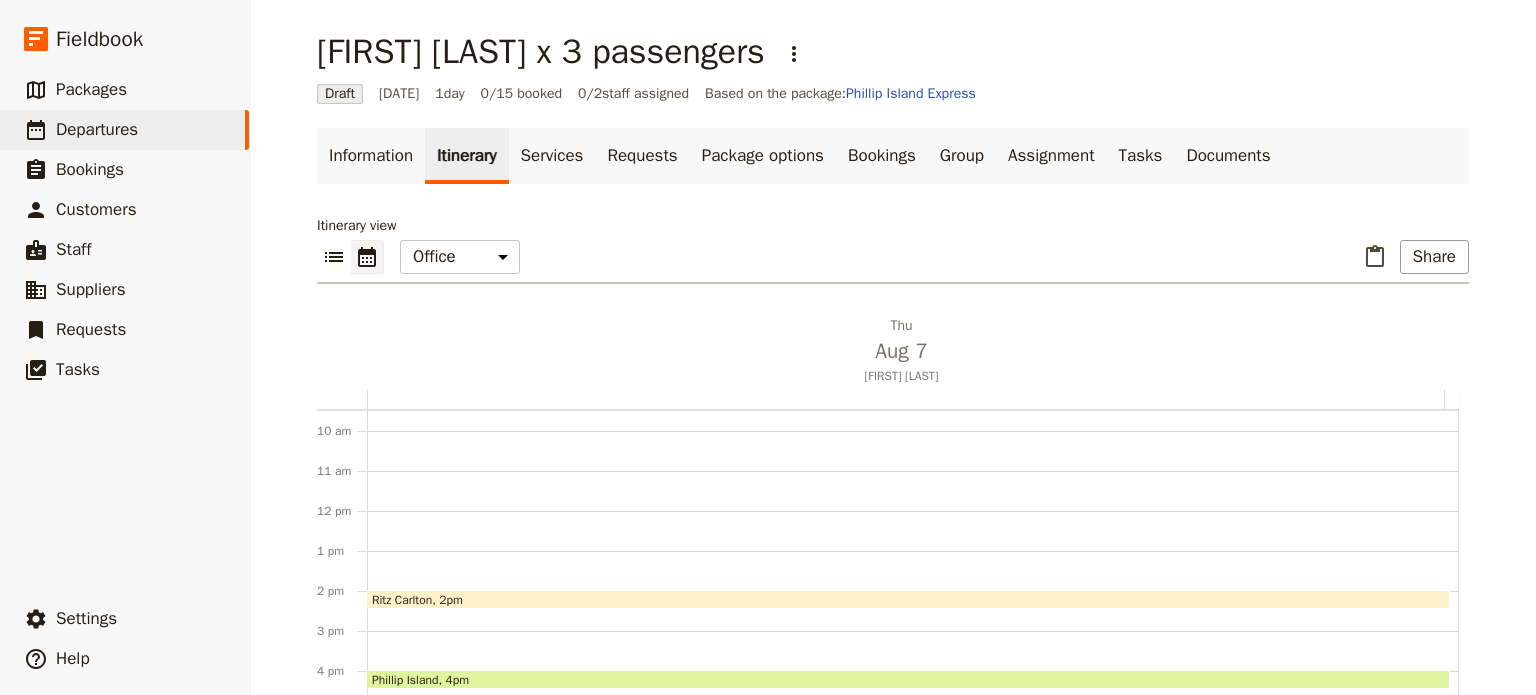 scroll, scrollTop: 460, scrollLeft: 0, axis: vertical 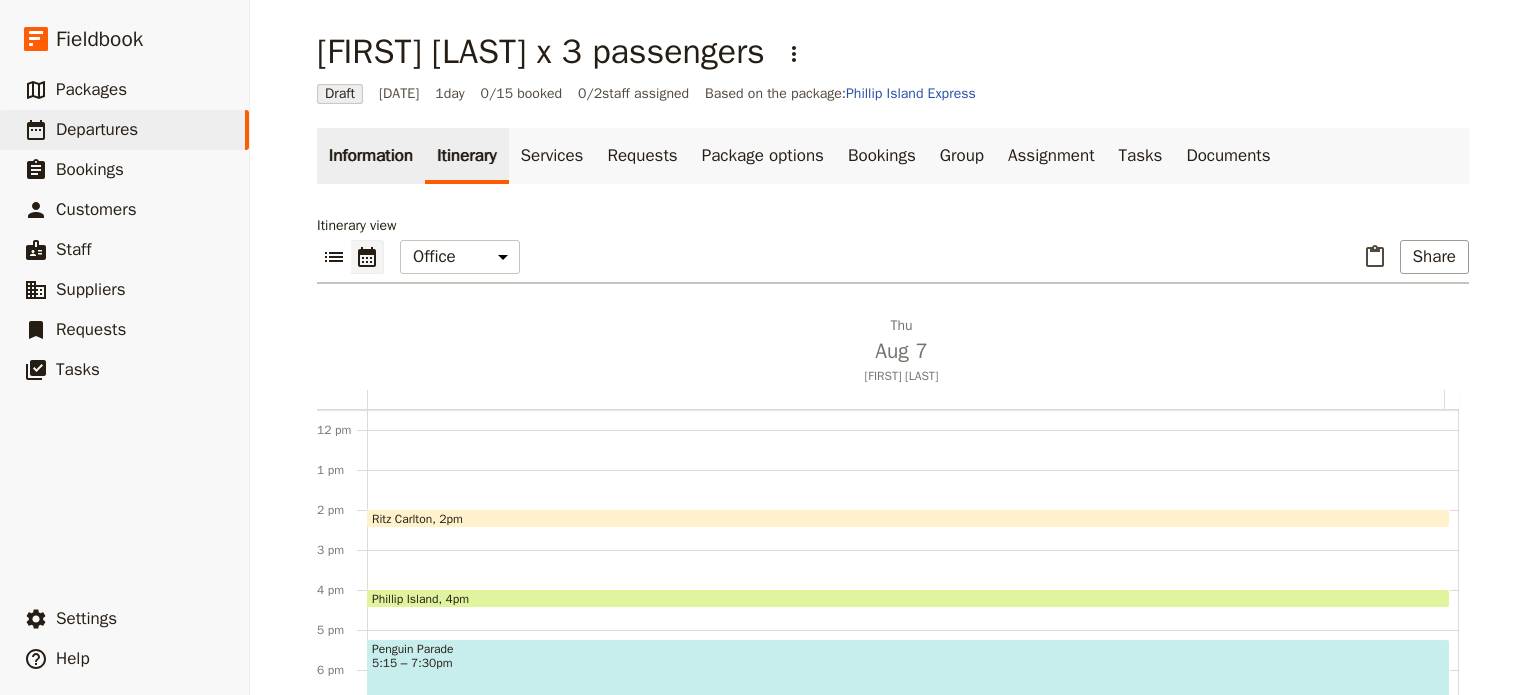 click on "Information" at bounding box center (371, 156) 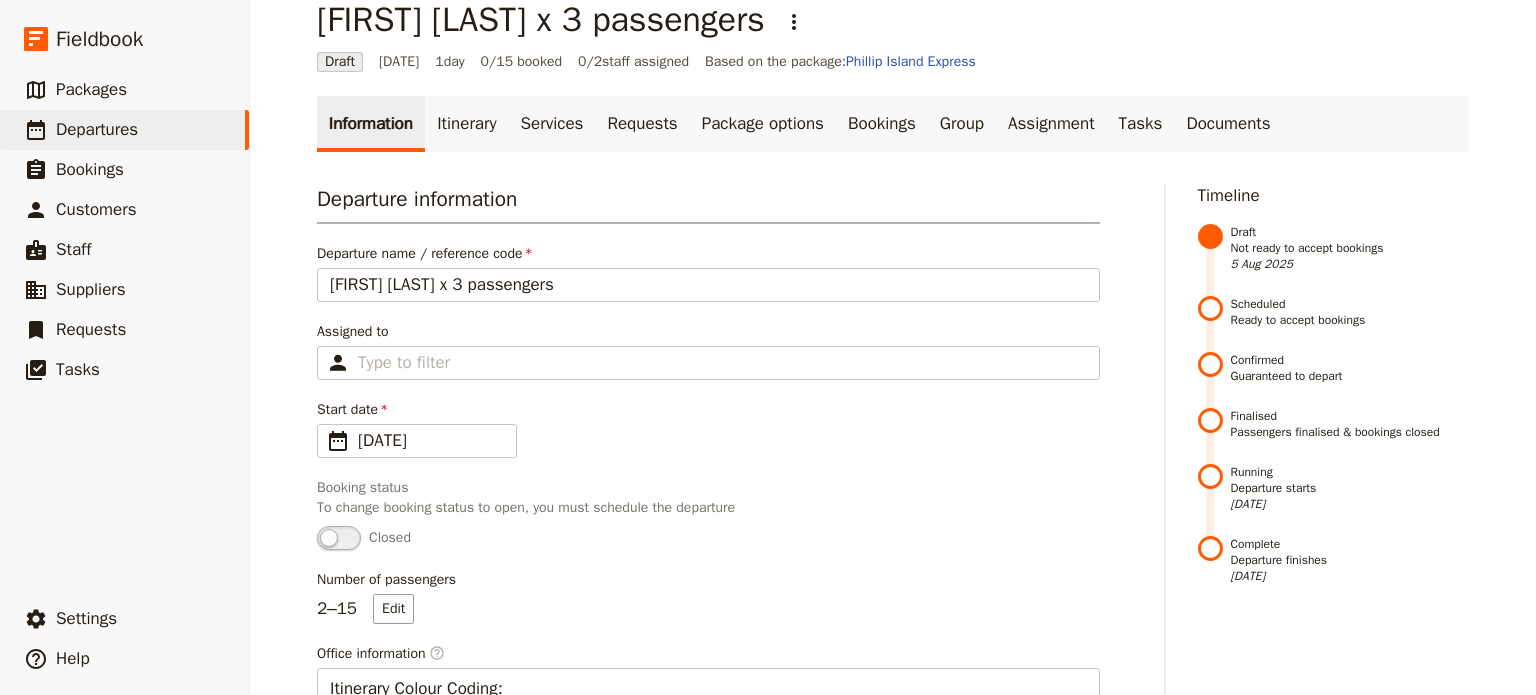 scroll, scrollTop: 0, scrollLeft: 0, axis: both 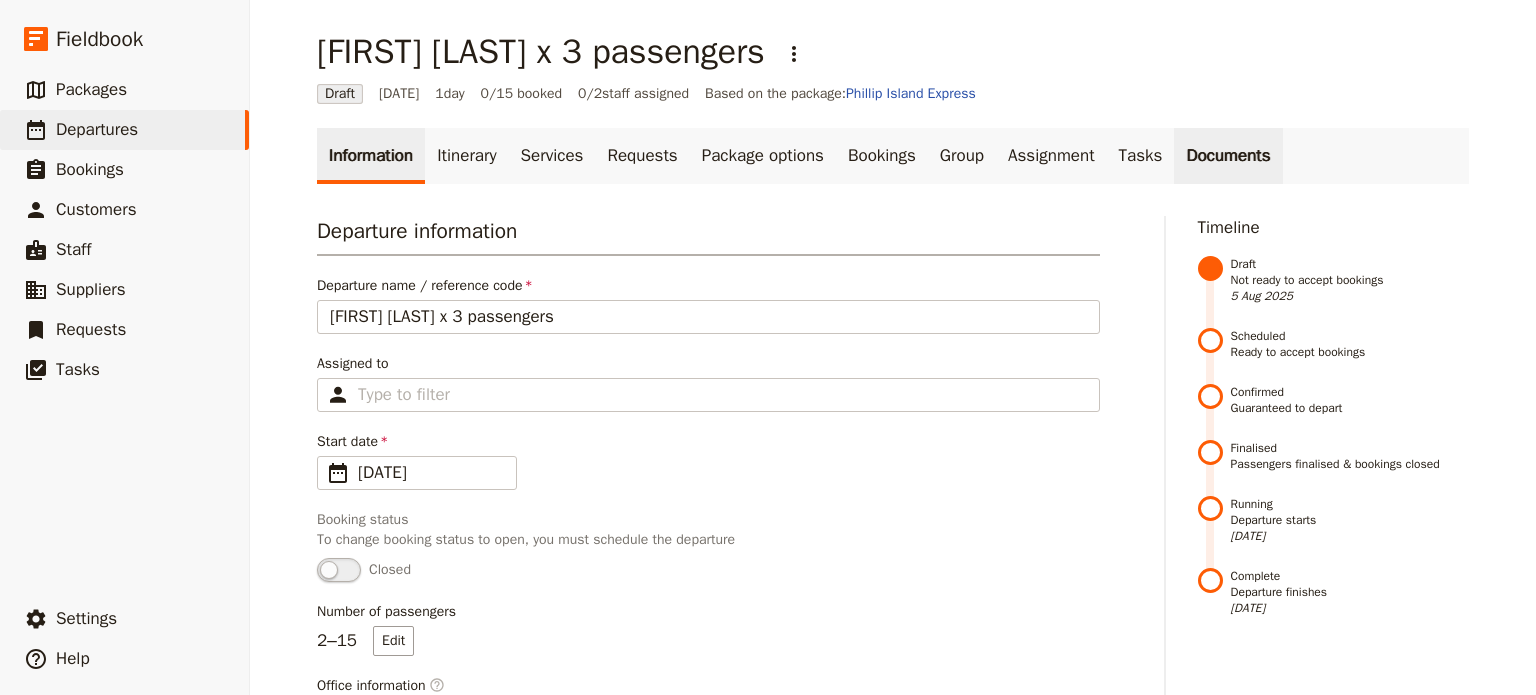 click on "Documents" at bounding box center [1228, 156] 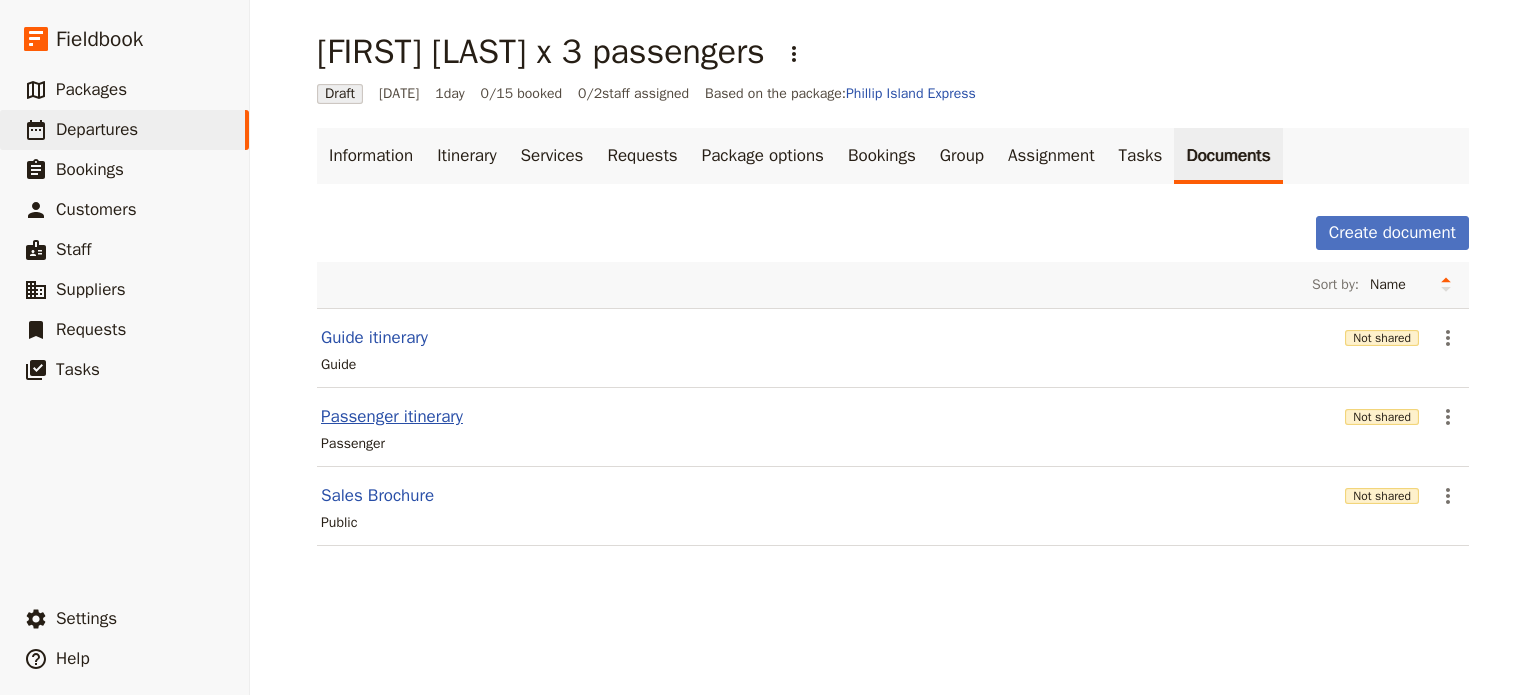 click on "Passenger itinerary" at bounding box center (392, 417) 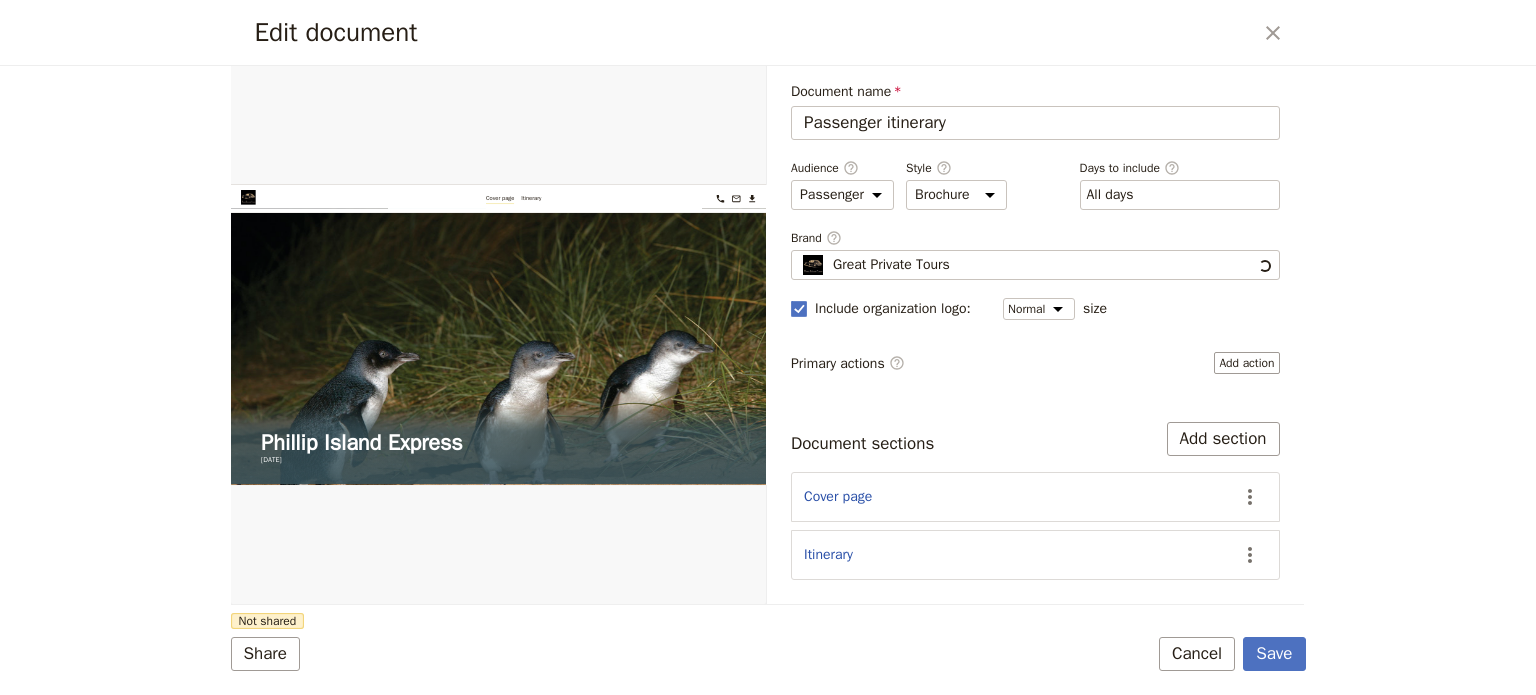 scroll, scrollTop: 0, scrollLeft: 0, axis: both 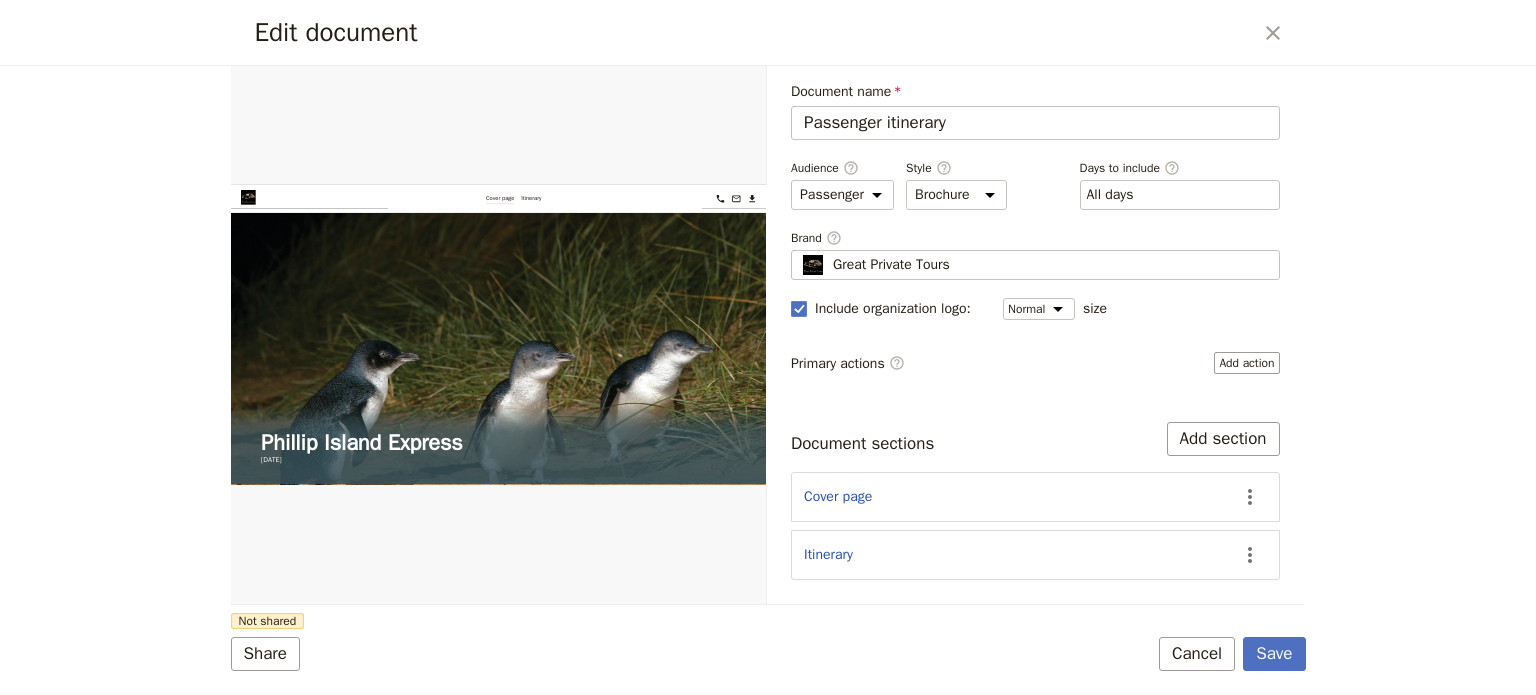 click on "Cancel" at bounding box center [1197, 654] 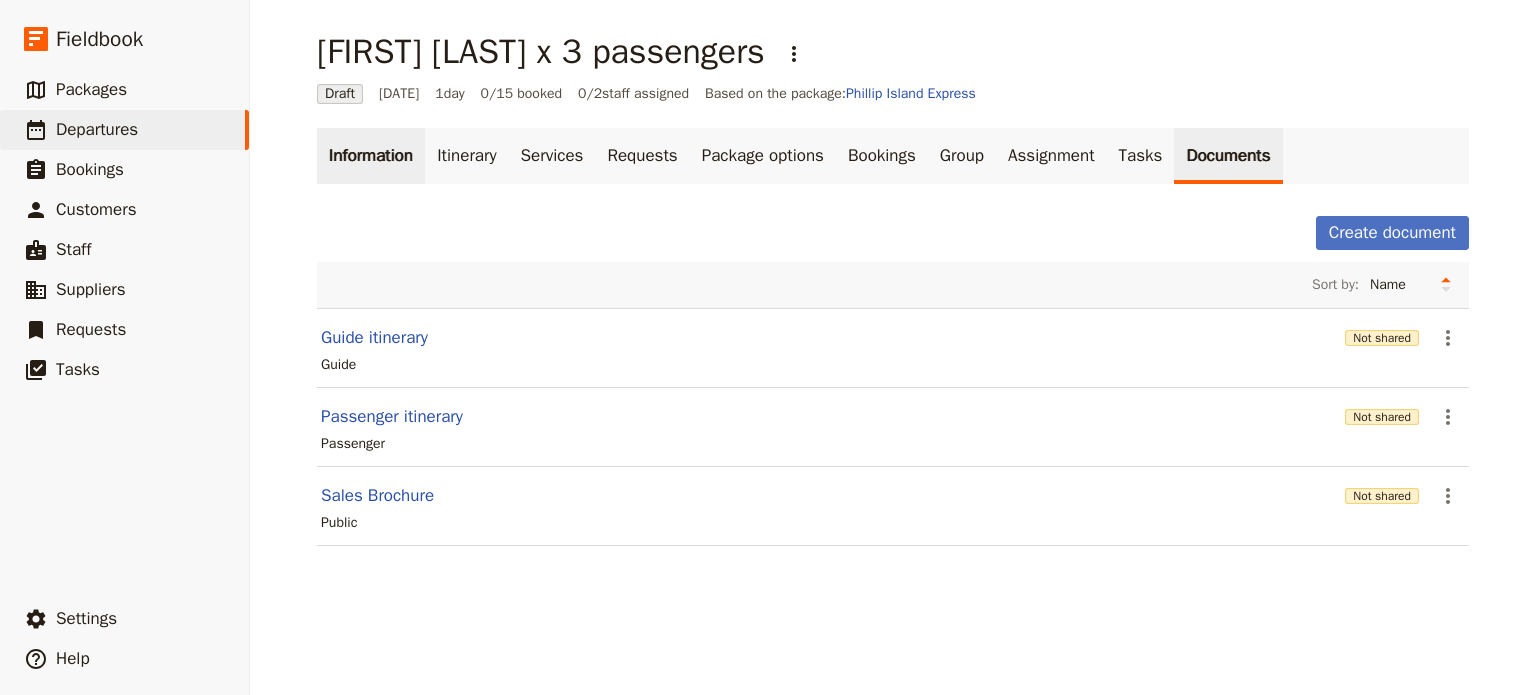 click on "Information" at bounding box center [371, 156] 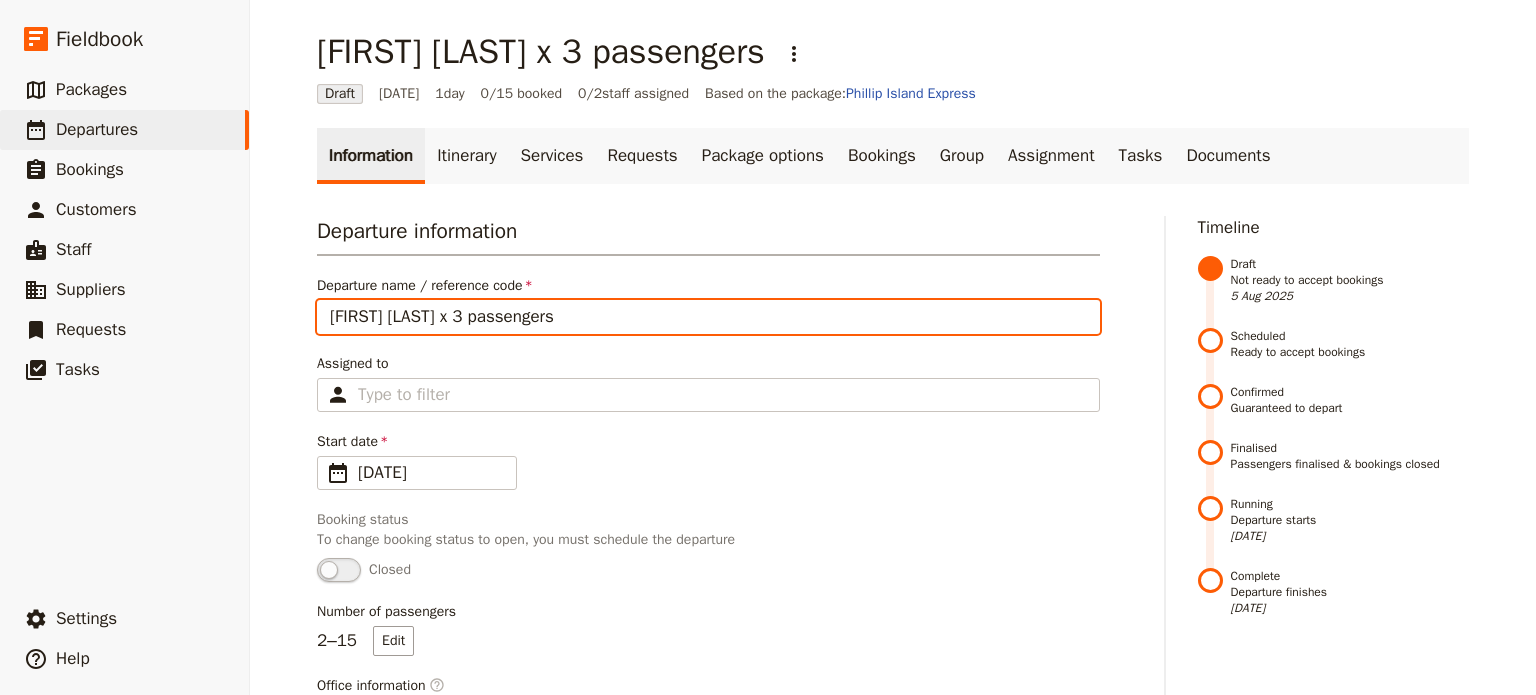 drag, startPoint x: 528, startPoint y: 321, endPoint x: 422, endPoint y: 314, distance: 106.23088 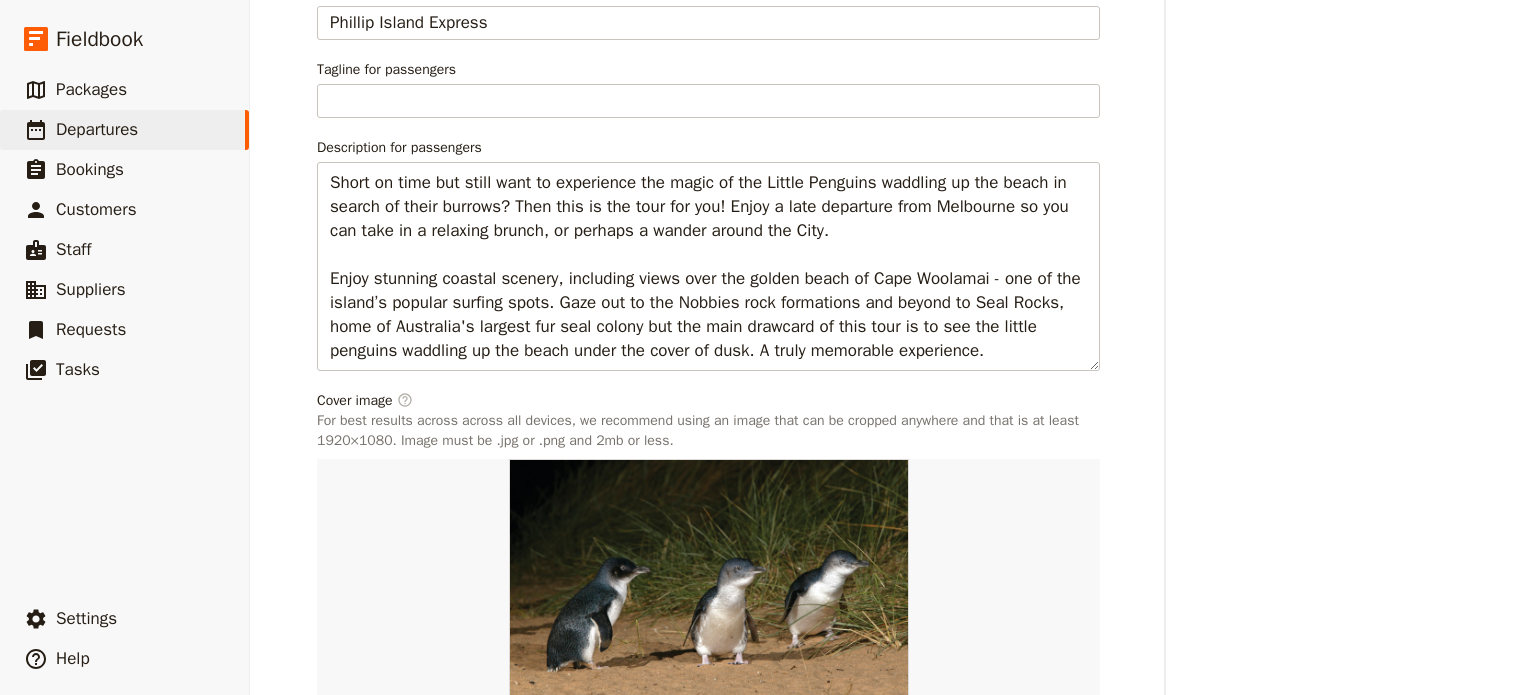 scroll, scrollTop: 1152, scrollLeft: 0, axis: vertical 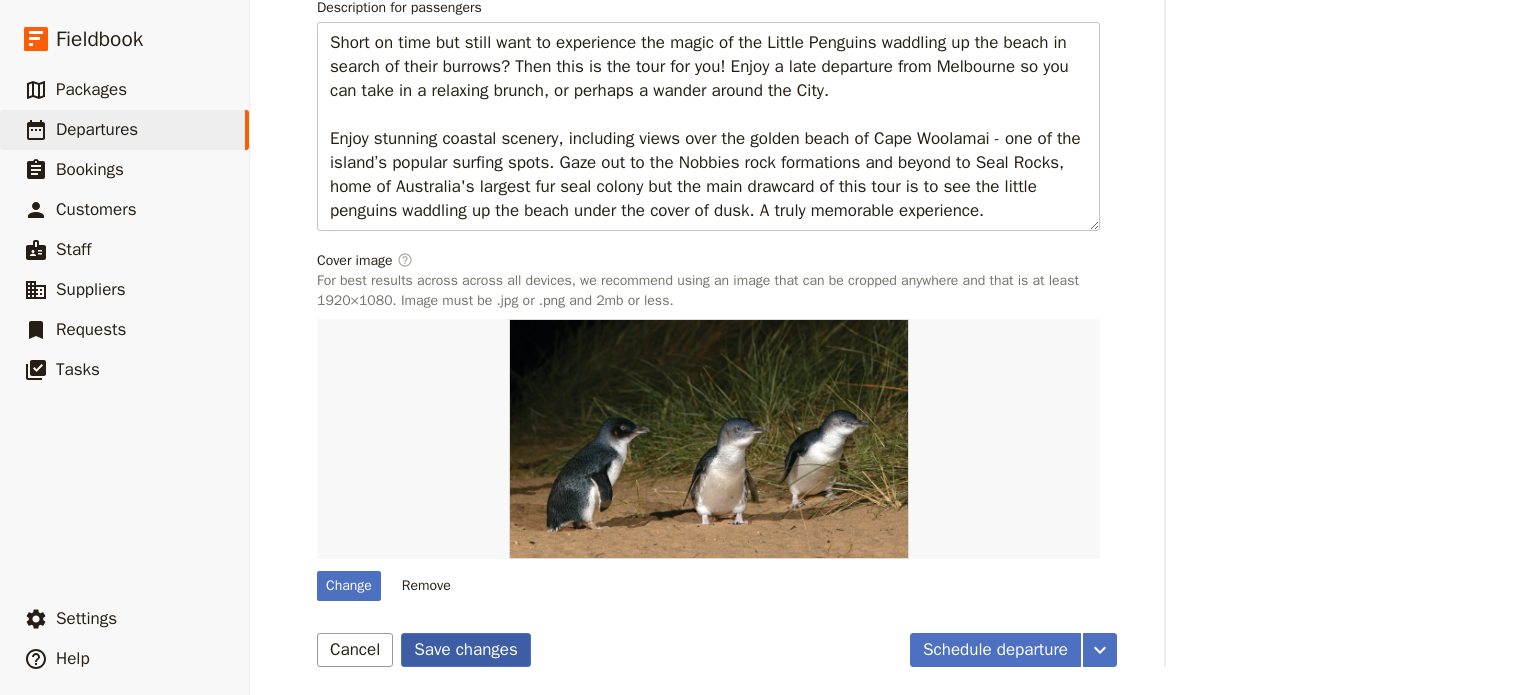 type on "[FIRST] [LAST]" 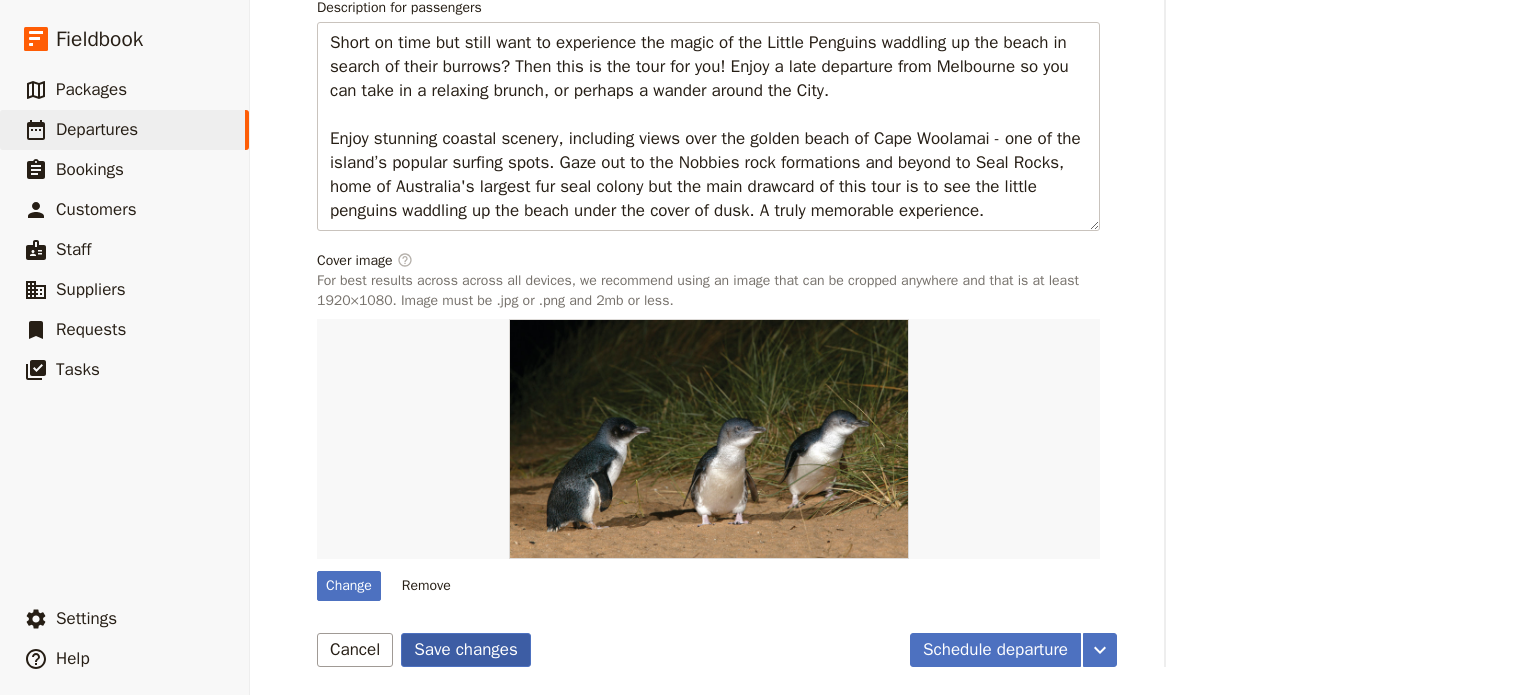 click on "Save changes" at bounding box center (466, 650) 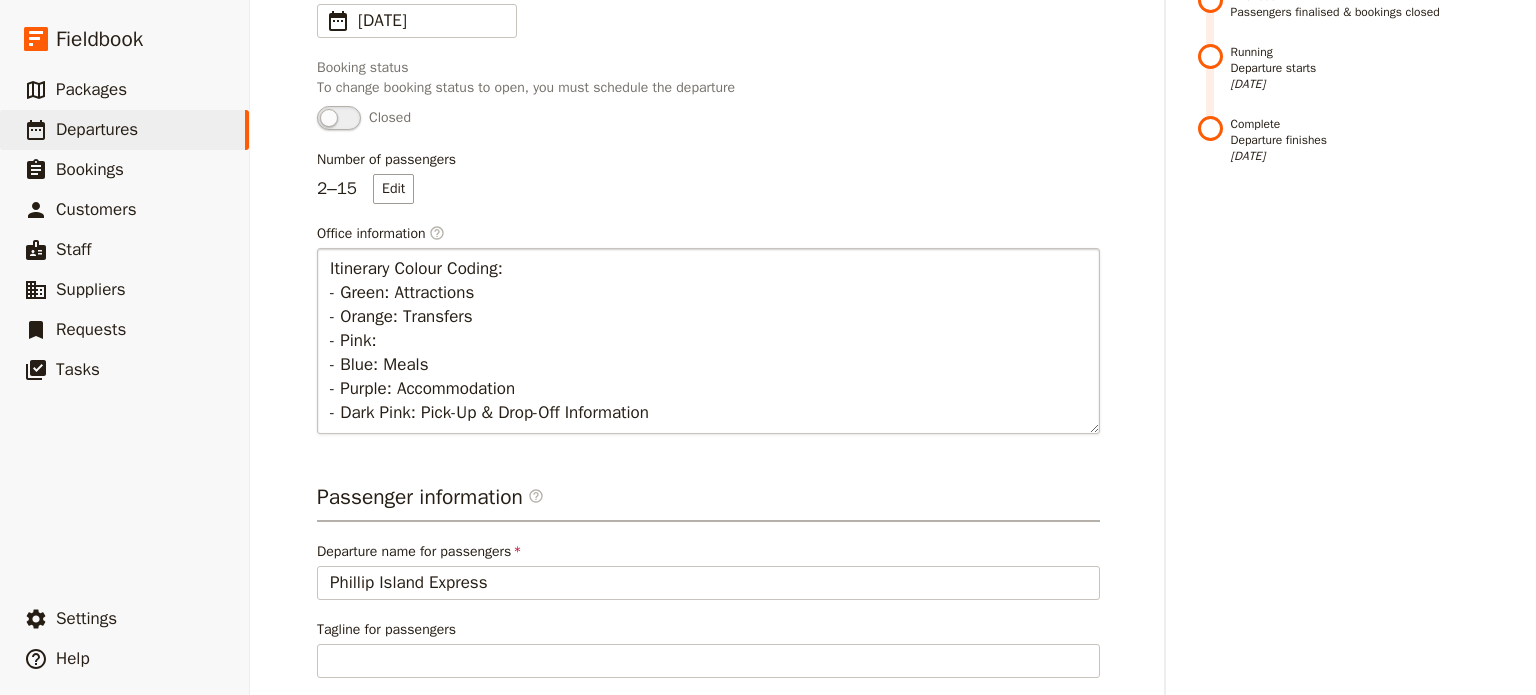 scroll, scrollTop: 0, scrollLeft: 0, axis: both 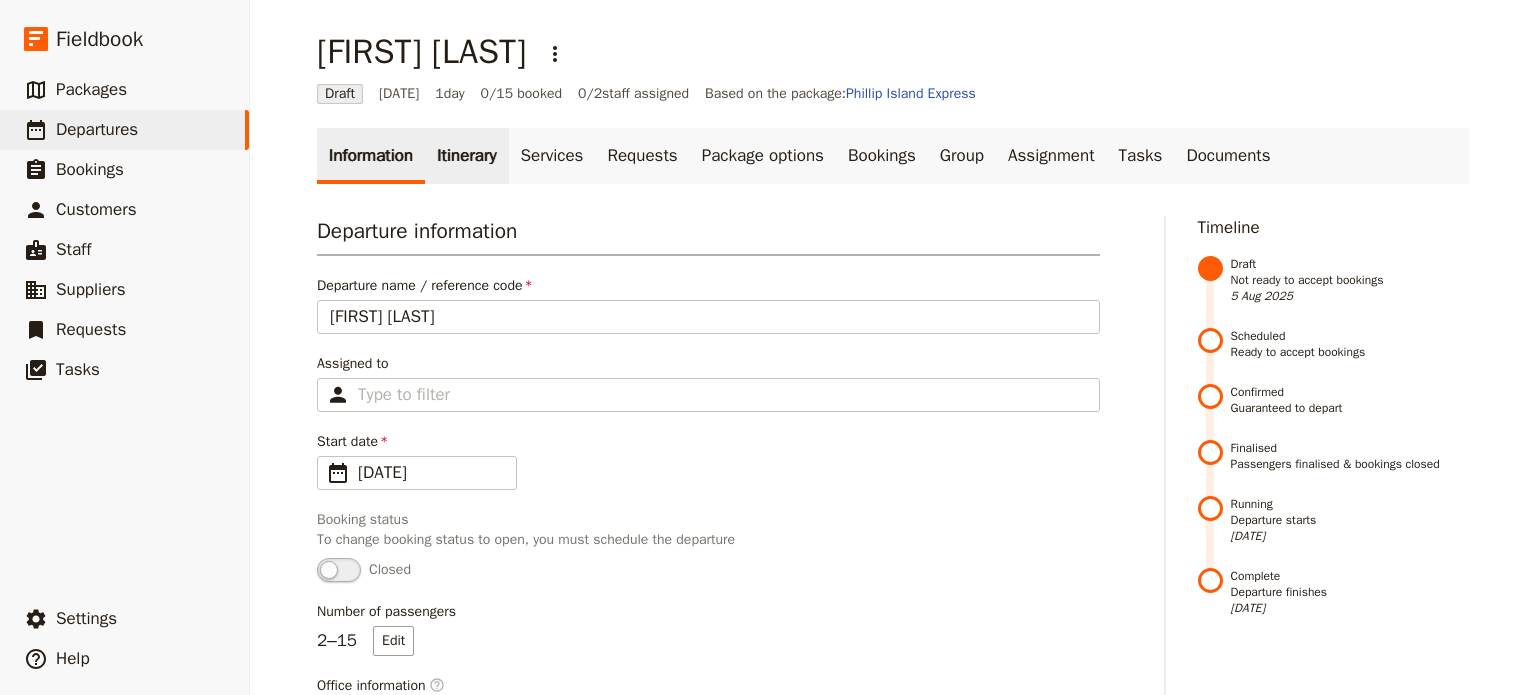 click on "Itinerary" at bounding box center (466, 156) 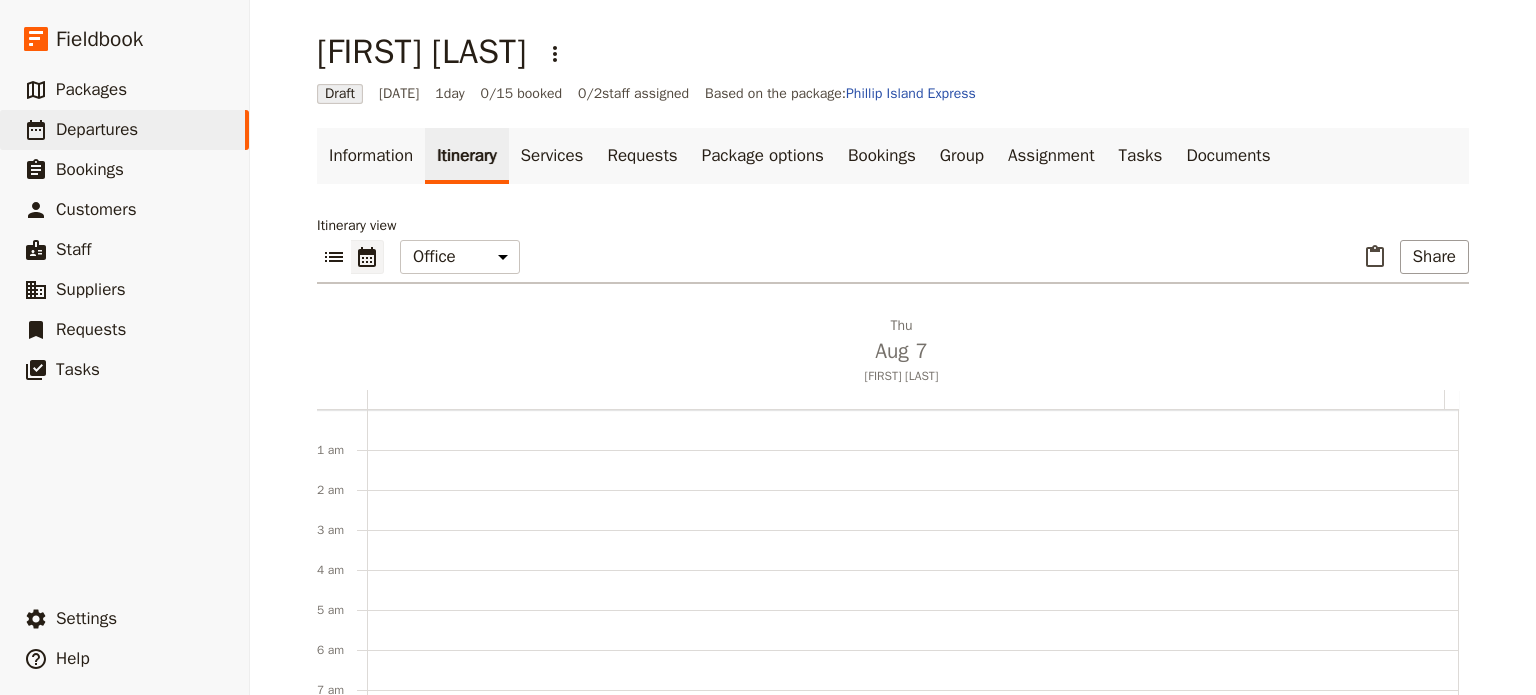 scroll, scrollTop: 260, scrollLeft: 0, axis: vertical 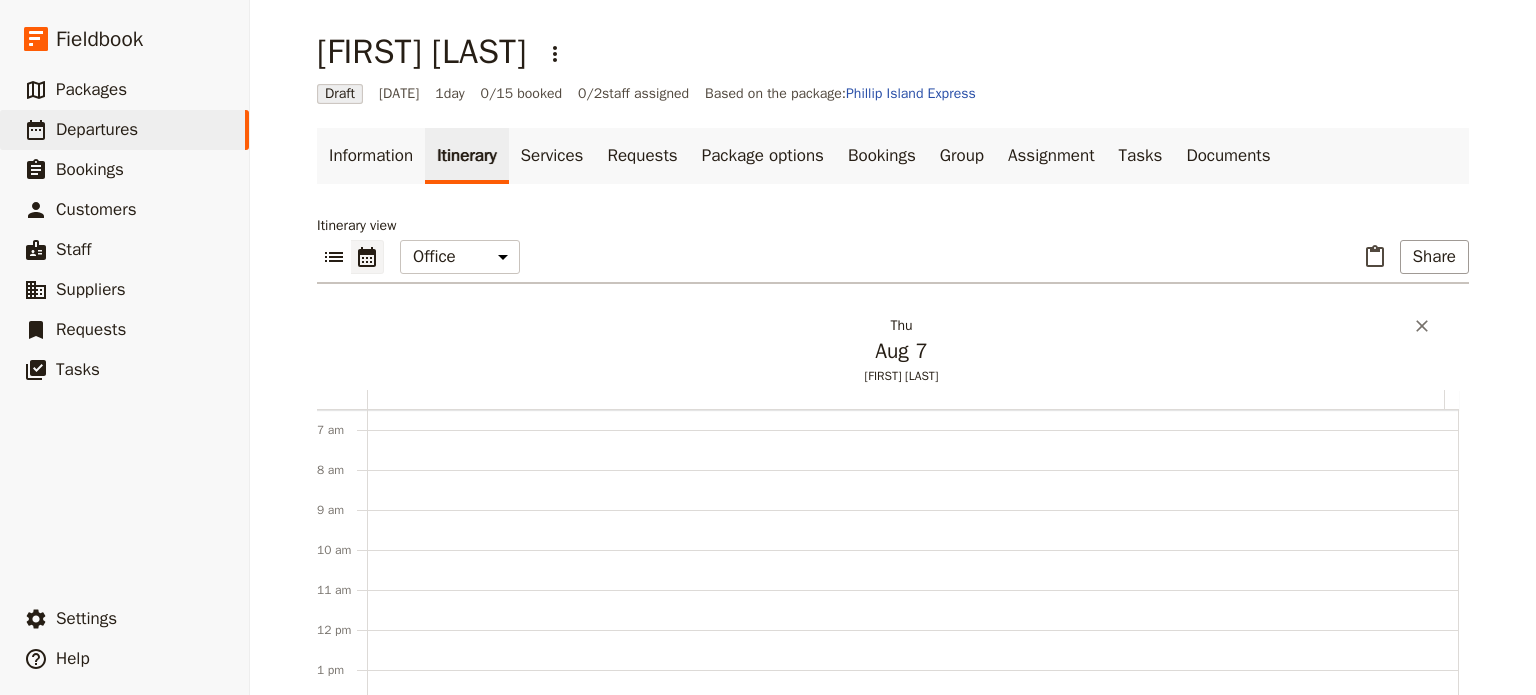 click on "Aug 7" at bounding box center [901, 351] 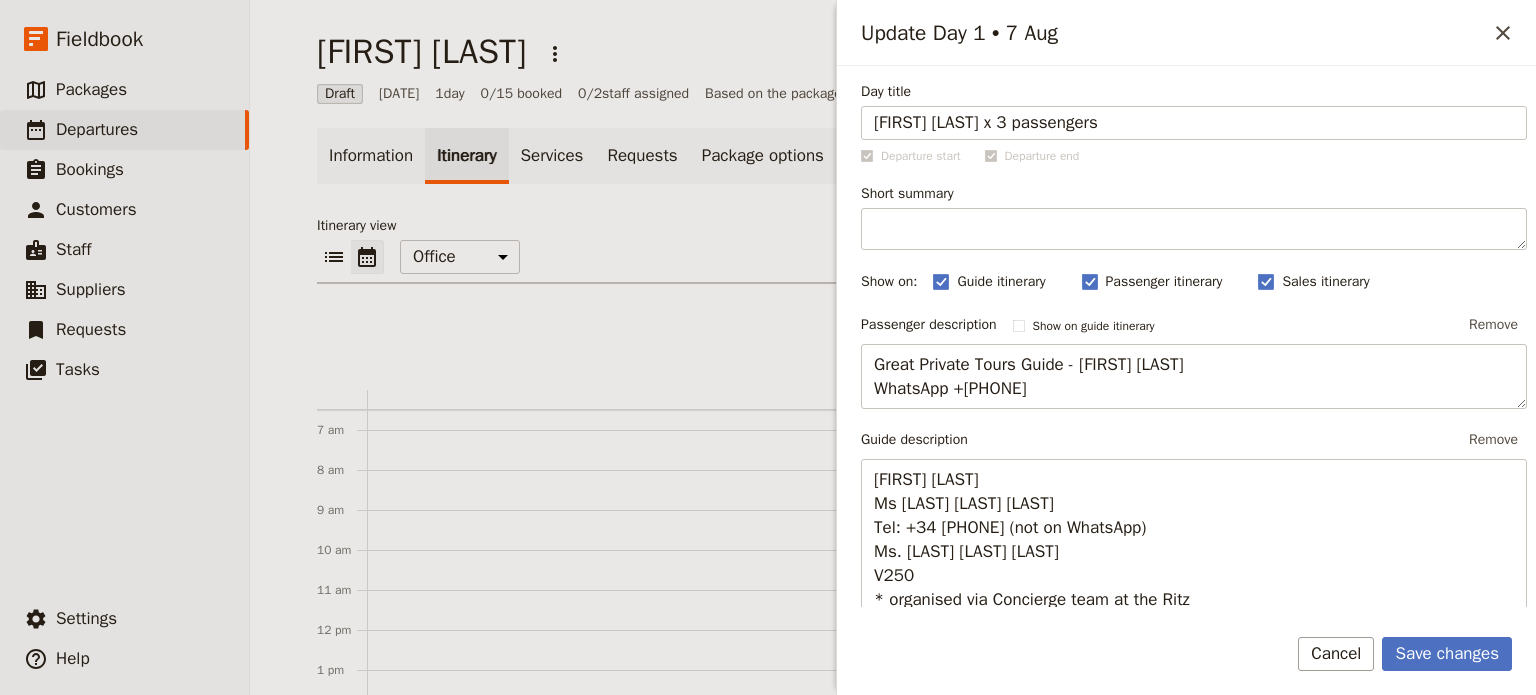 type on "[FIRST] [LAST] x 3 passengers" 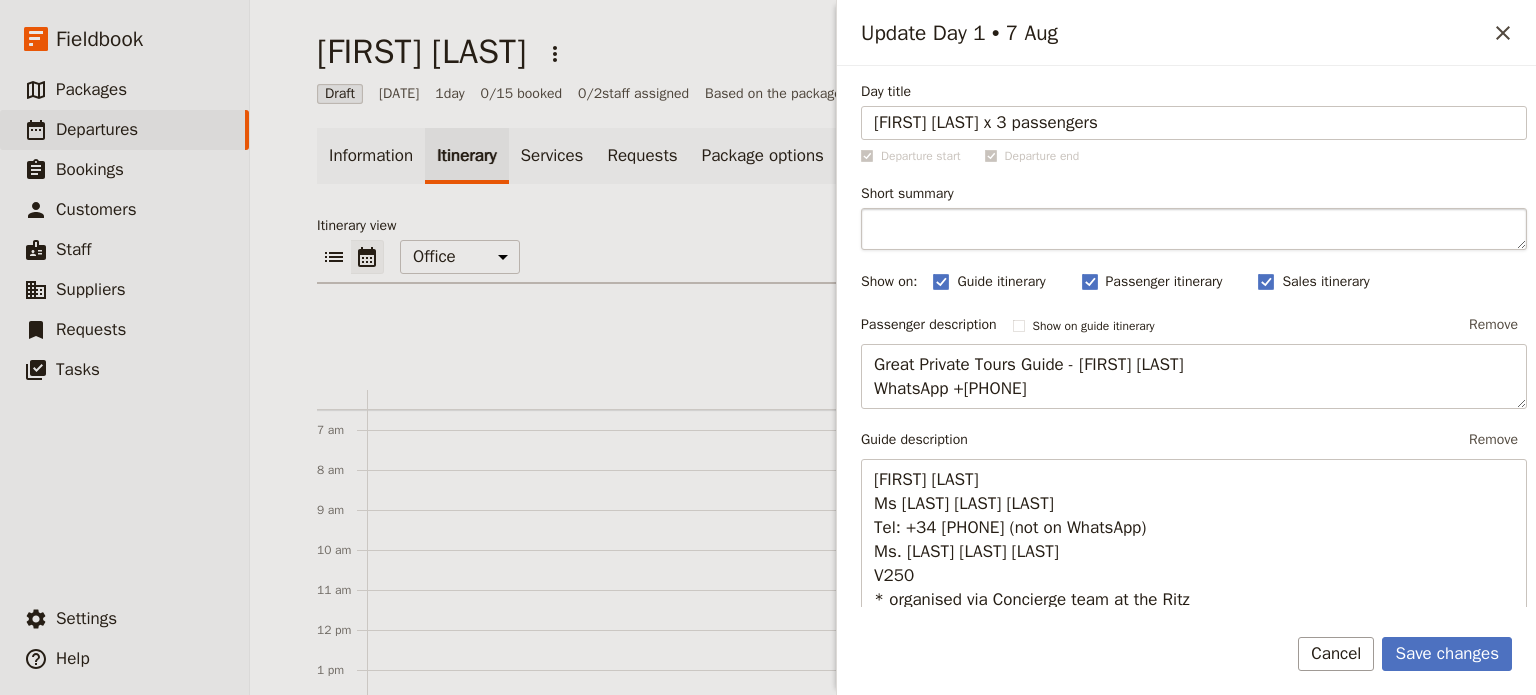 drag, startPoint x: 1416, startPoint y: 650, endPoint x: 932, endPoint y: 213, distance: 652.0928 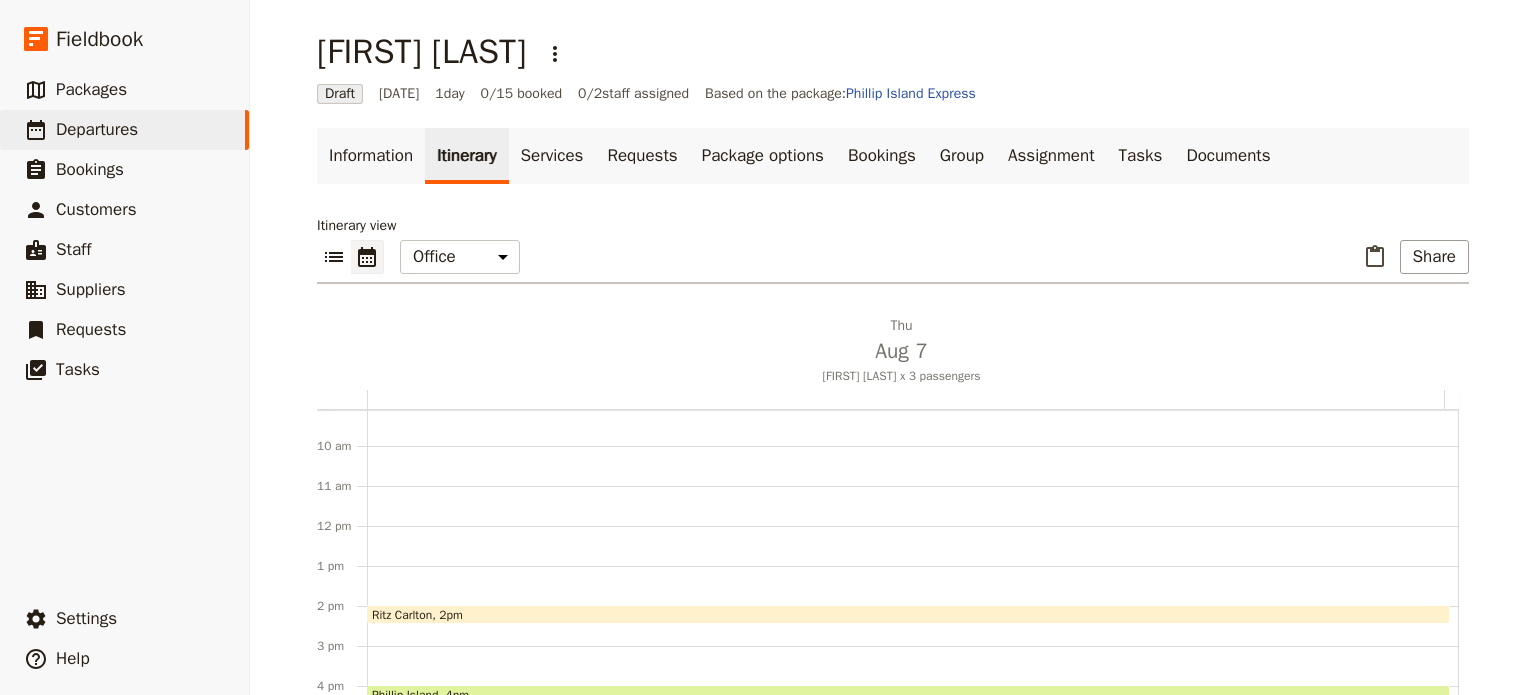 scroll, scrollTop: 473, scrollLeft: 0, axis: vertical 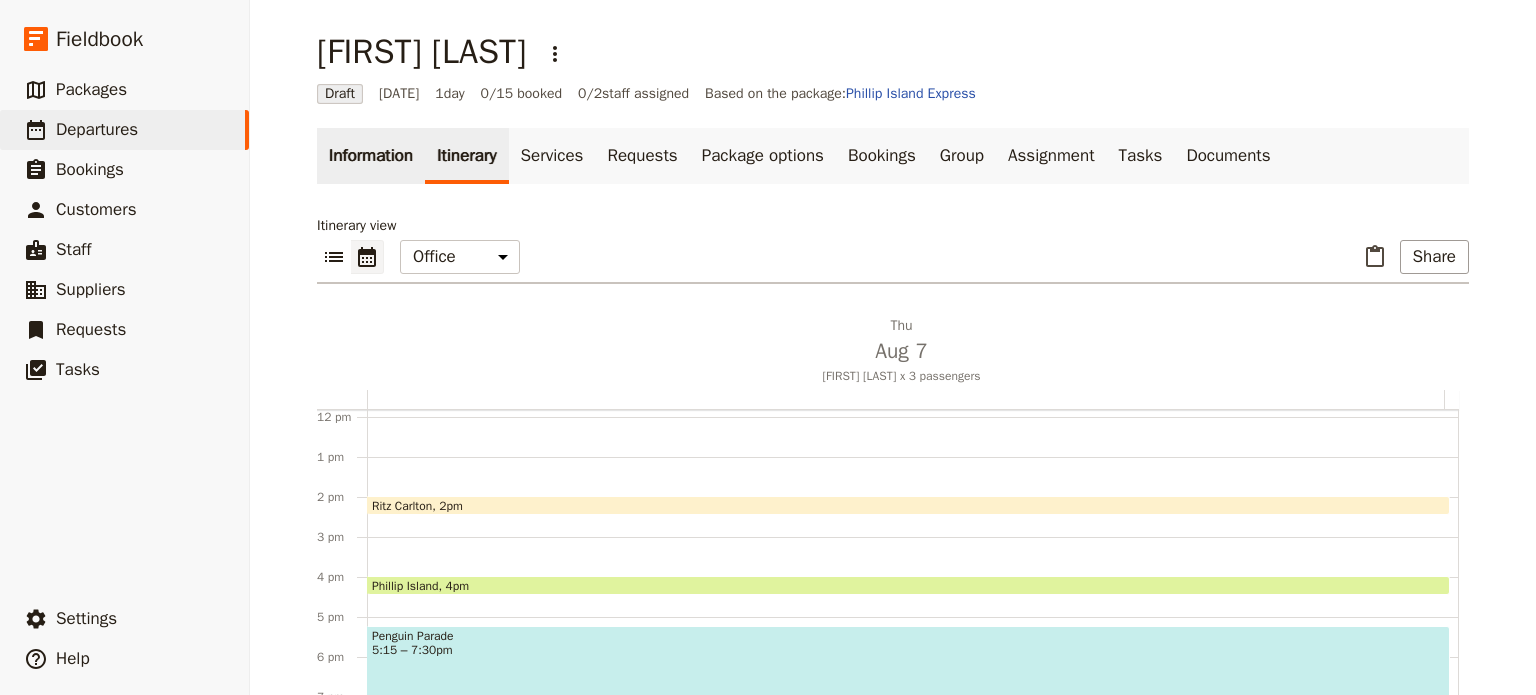 click on "Information" at bounding box center (371, 156) 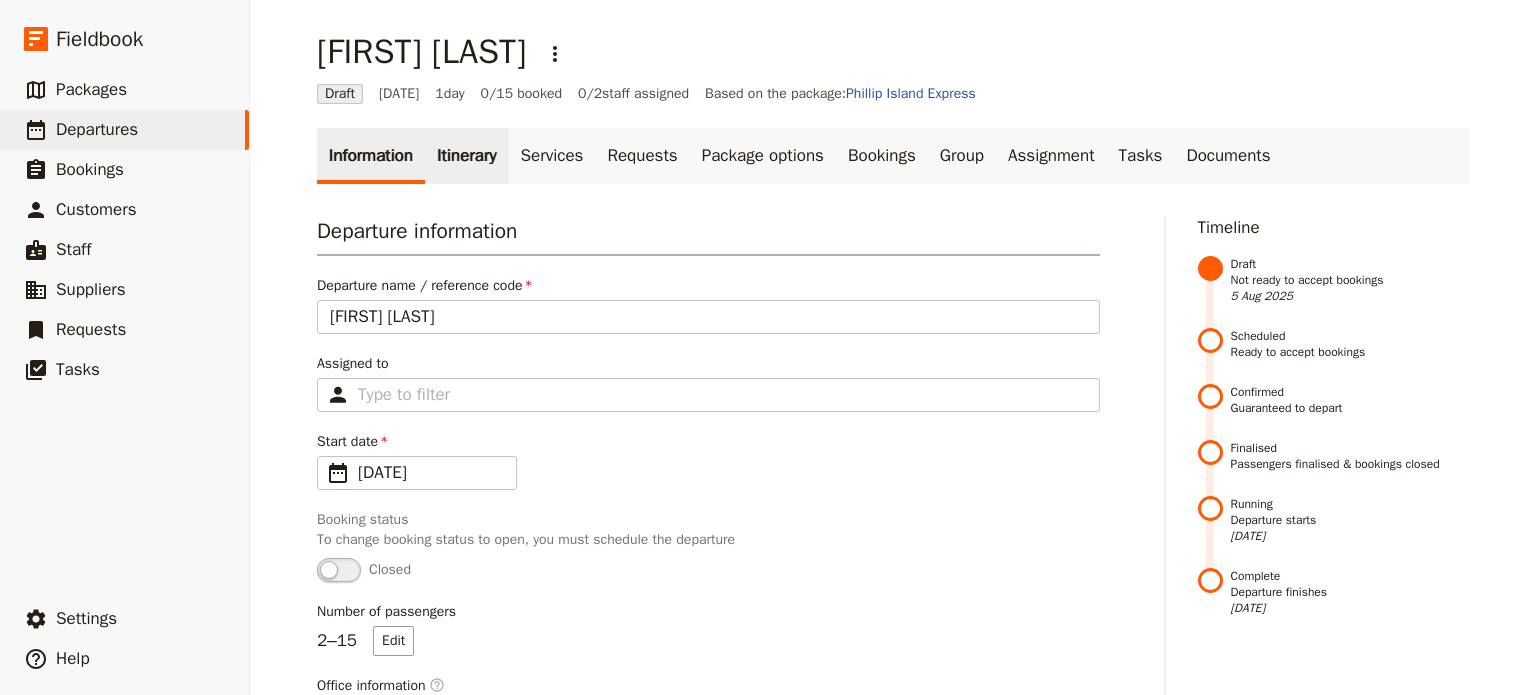 click on "Itinerary" at bounding box center [466, 156] 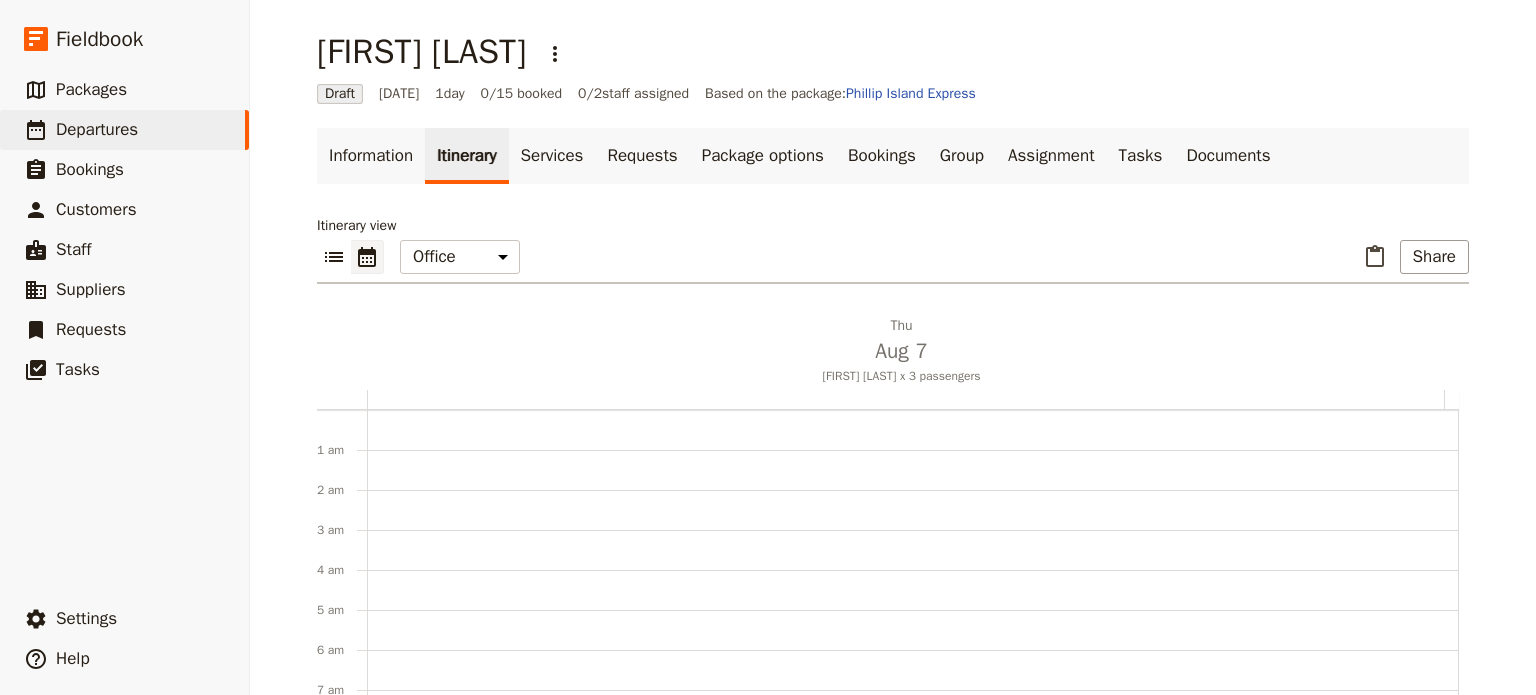 scroll, scrollTop: 260, scrollLeft: 0, axis: vertical 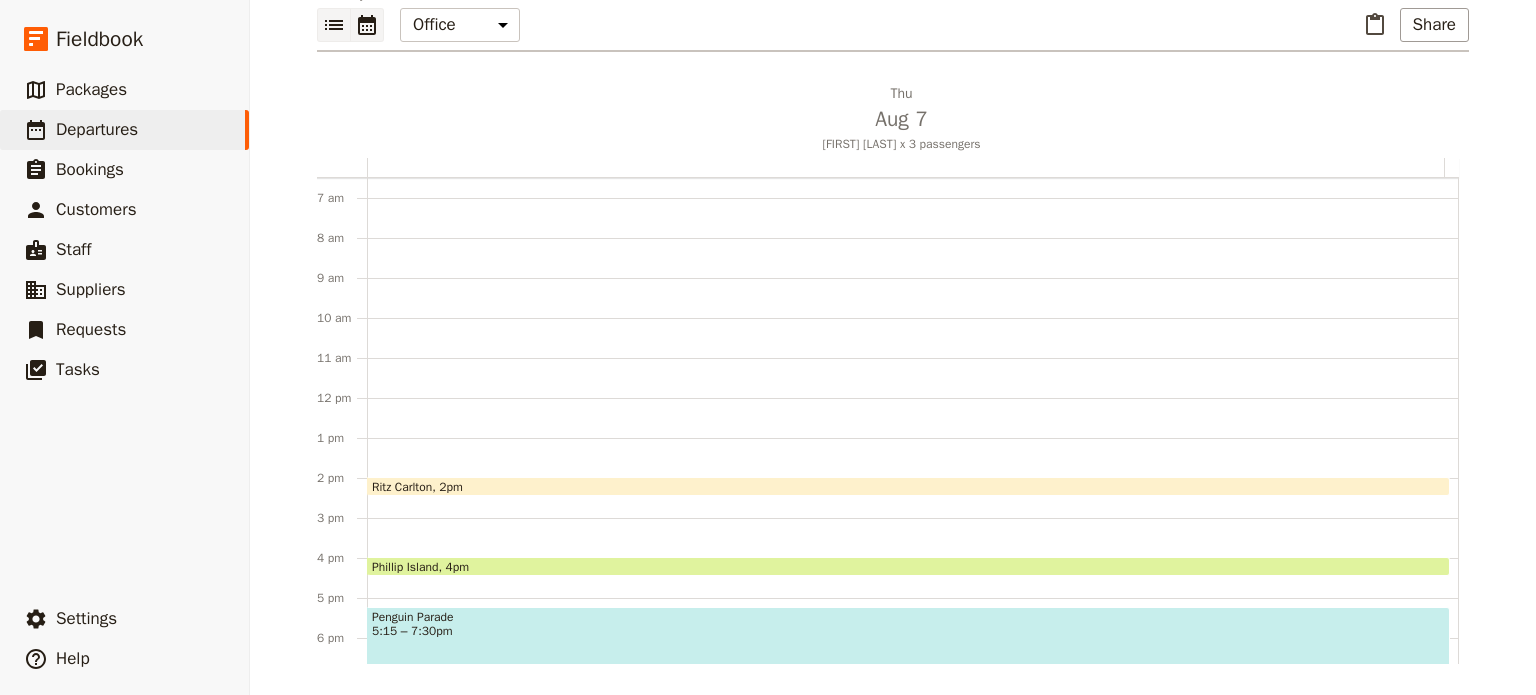 click 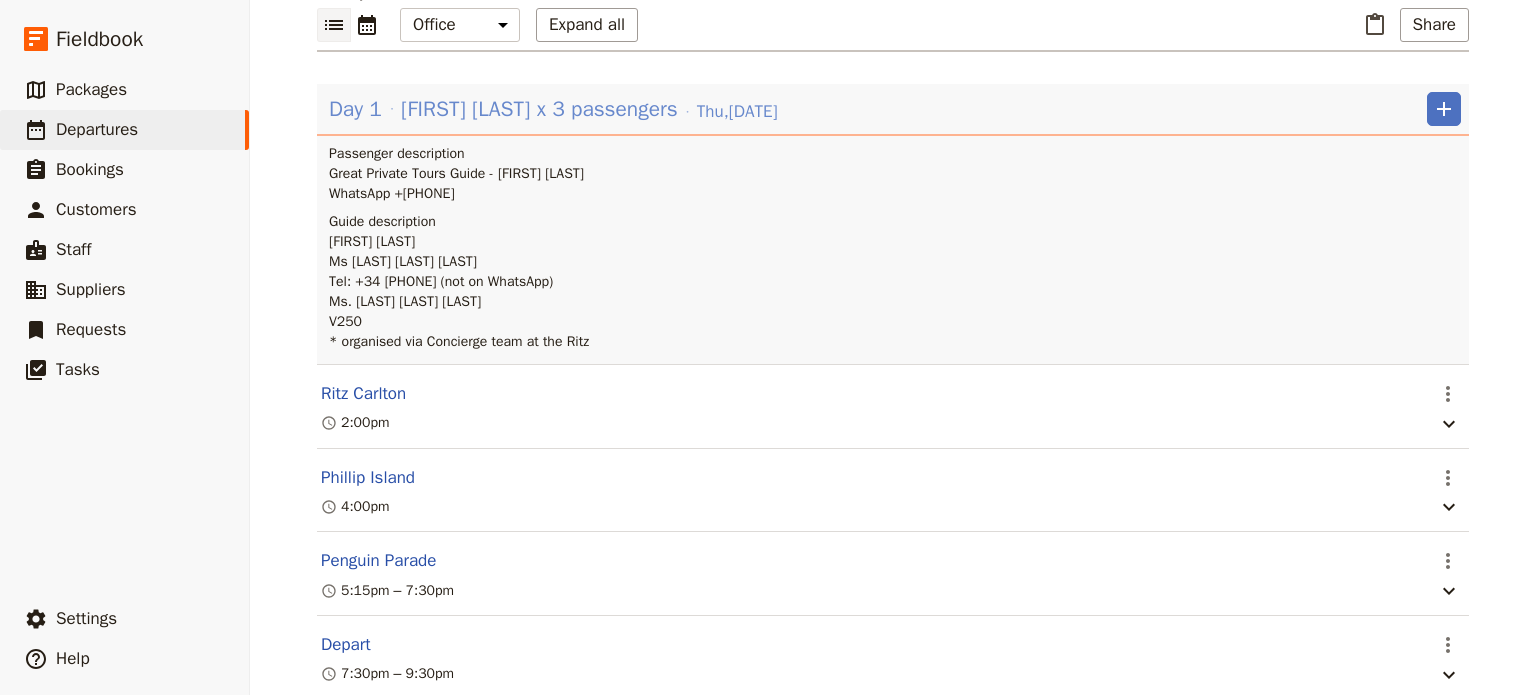 click on "[FIRST] [LAST] x 3 passengers" at bounding box center (539, 109) 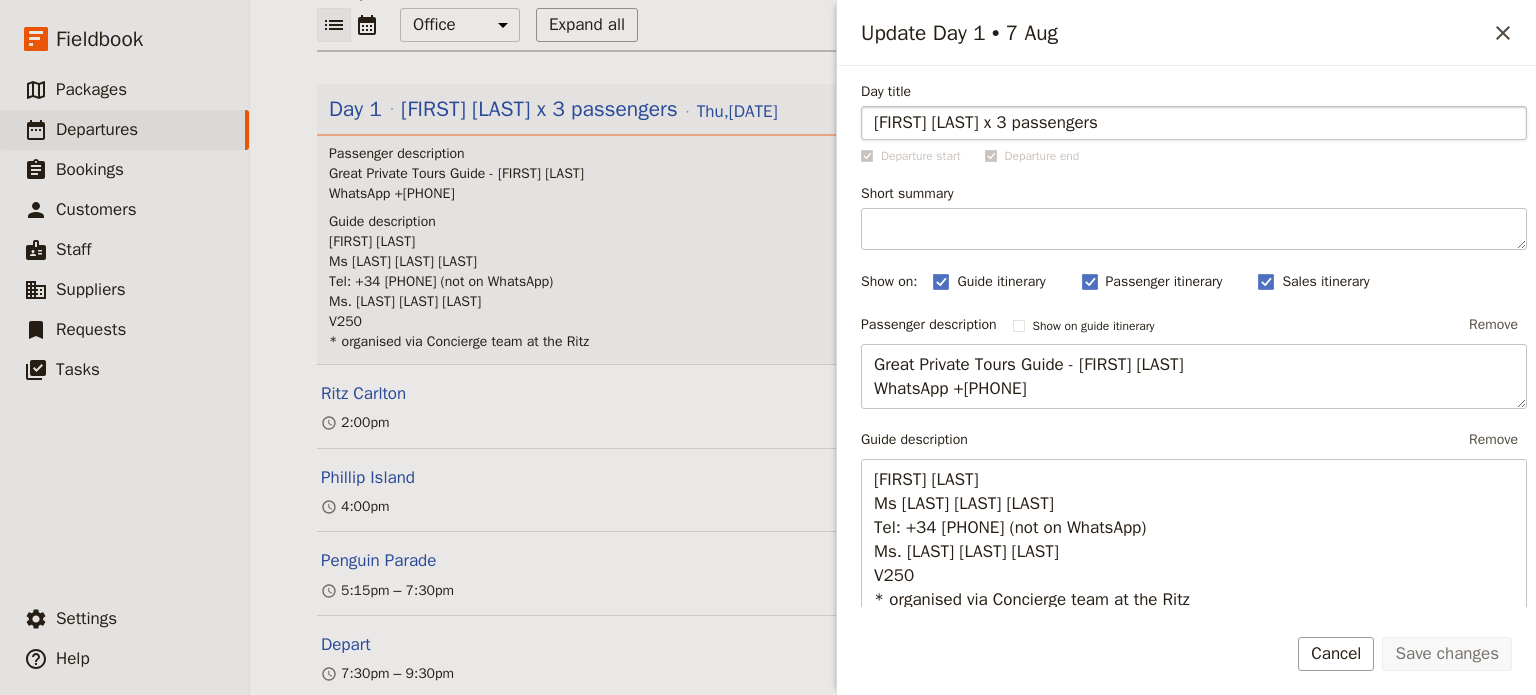 click on "[FIRST] [LAST] x 3 passengers" at bounding box center (1194, 123) 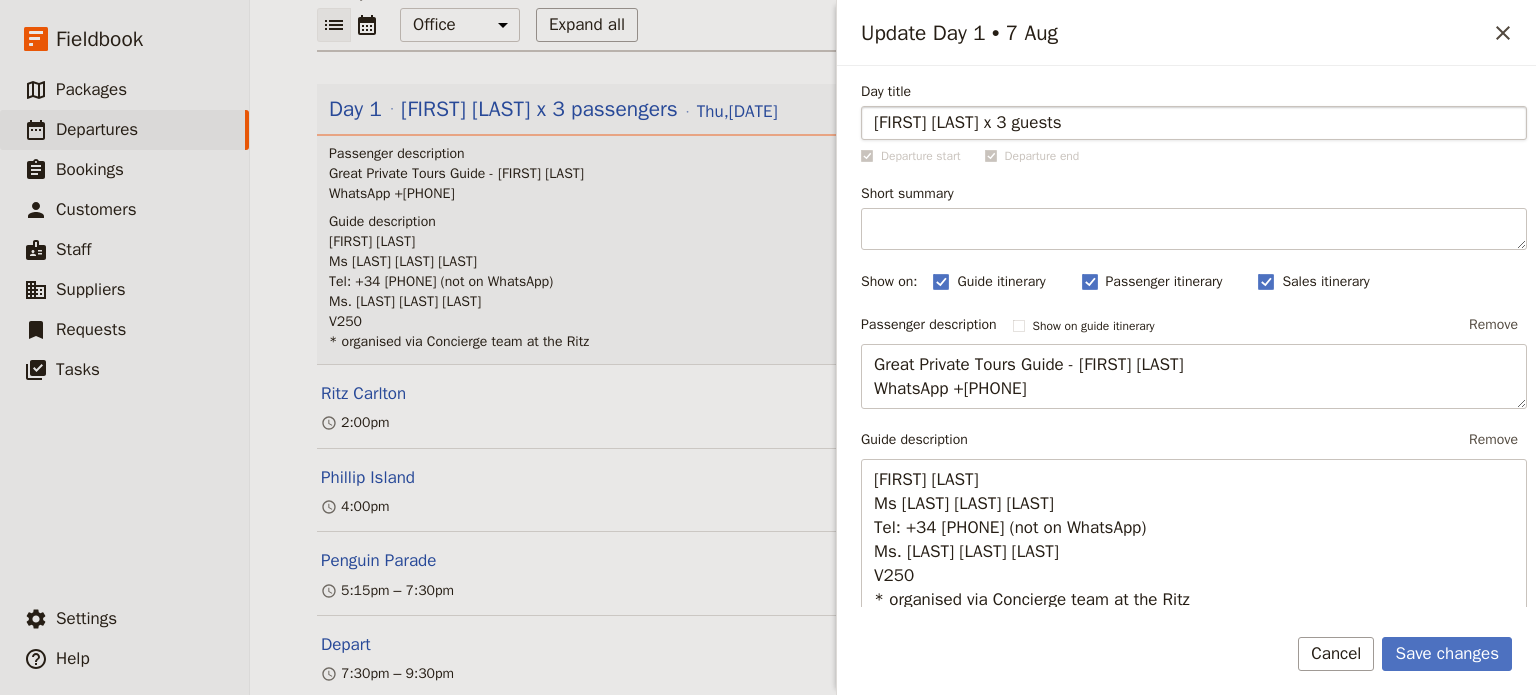drag, startPoint x: 1068, startPoint y: 124, endPoint x: 977, endPoint y: 119, distance: 91.13726 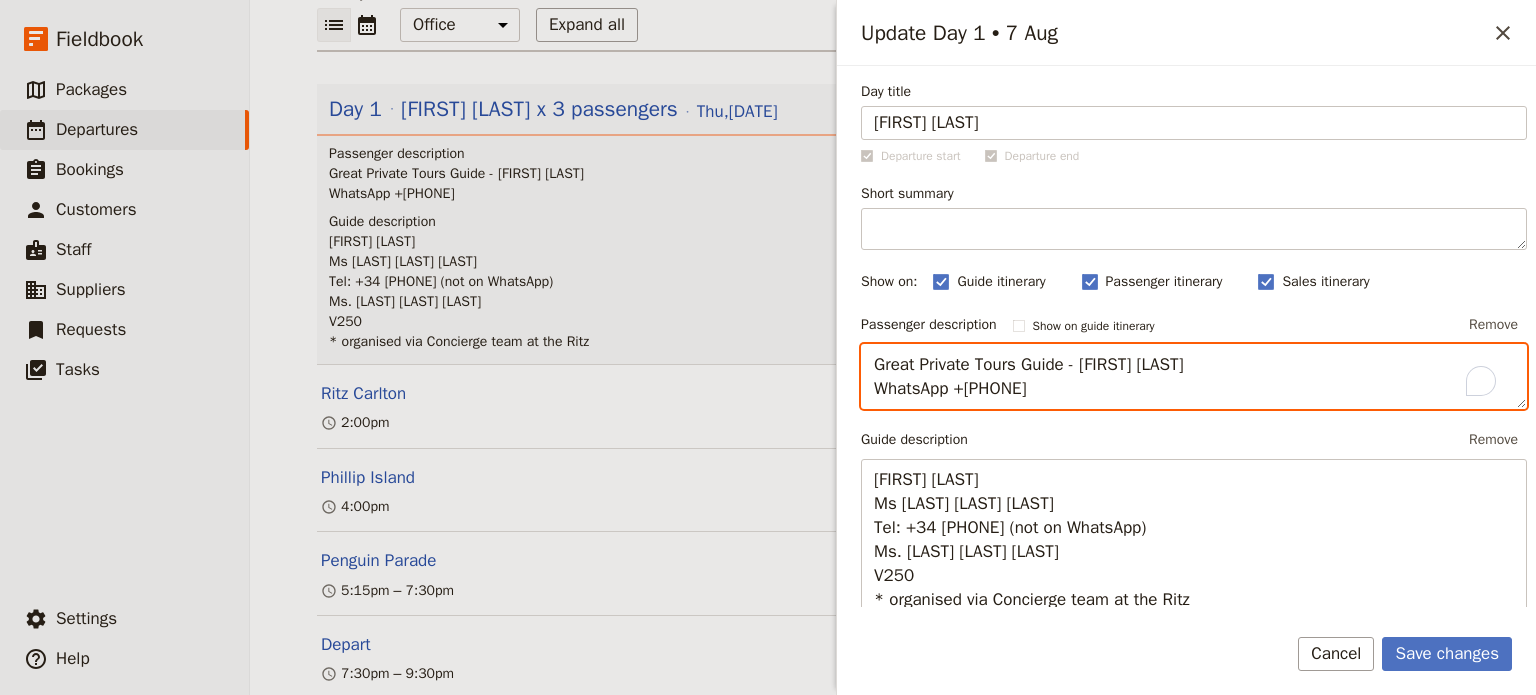 click on "Great Private Tours Guide - [FIRST] [LAST]
WhatsApp +[PHONE]" at bounding box center (1194, 377) 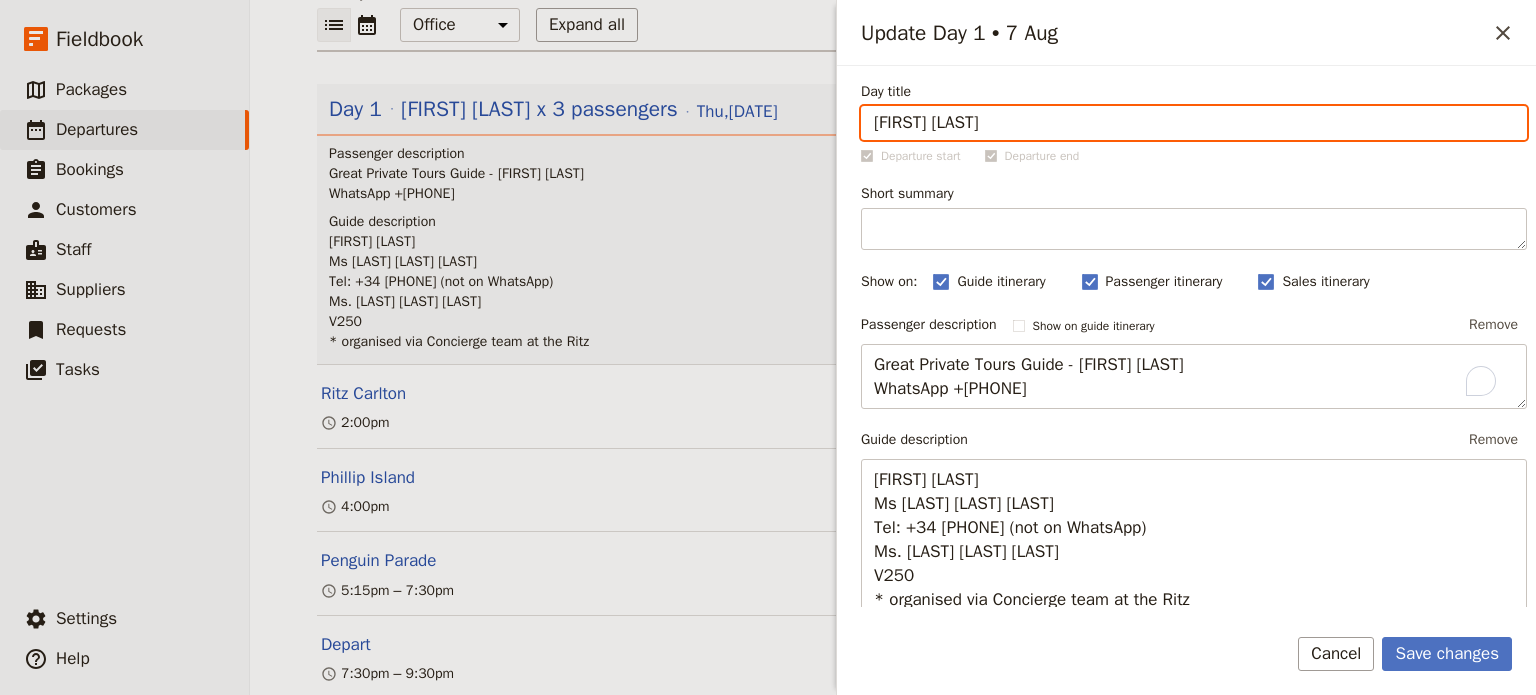 click on "[FIRST] [LAST]" at bounding box center (1194, 123) 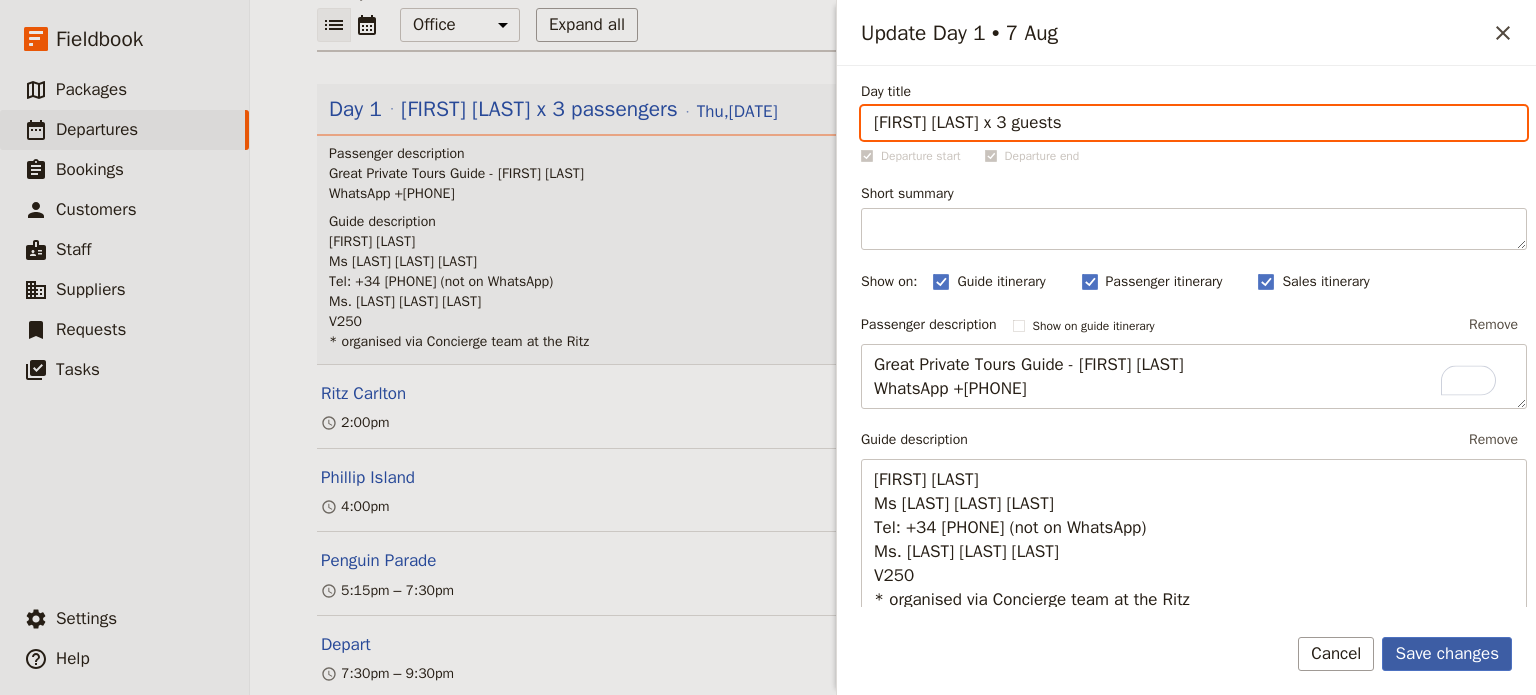 type on "[FIRST] [LAST] x 3 guests" 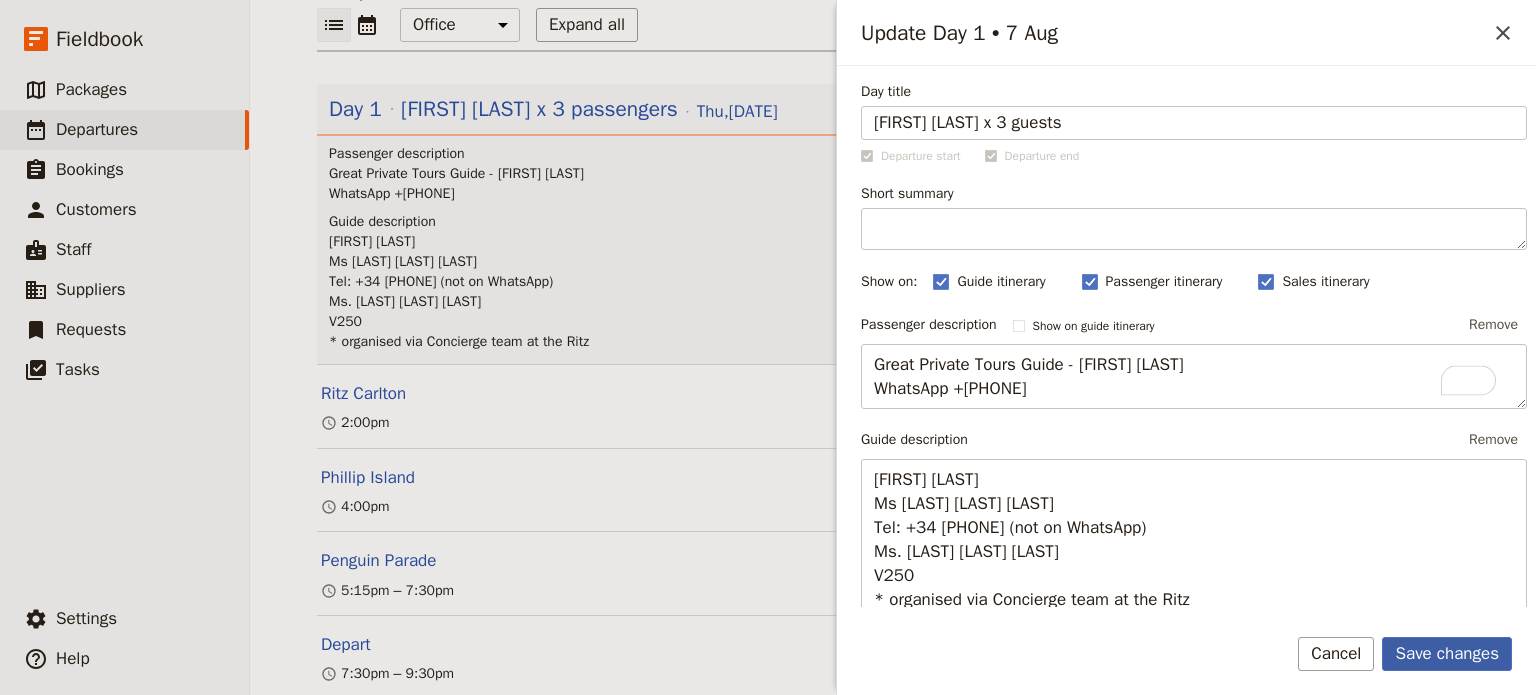 drag, startPoint x: 1434, startPoint y: 660, endPoint x: 720, endPoint y: 0, distance: 972.31476 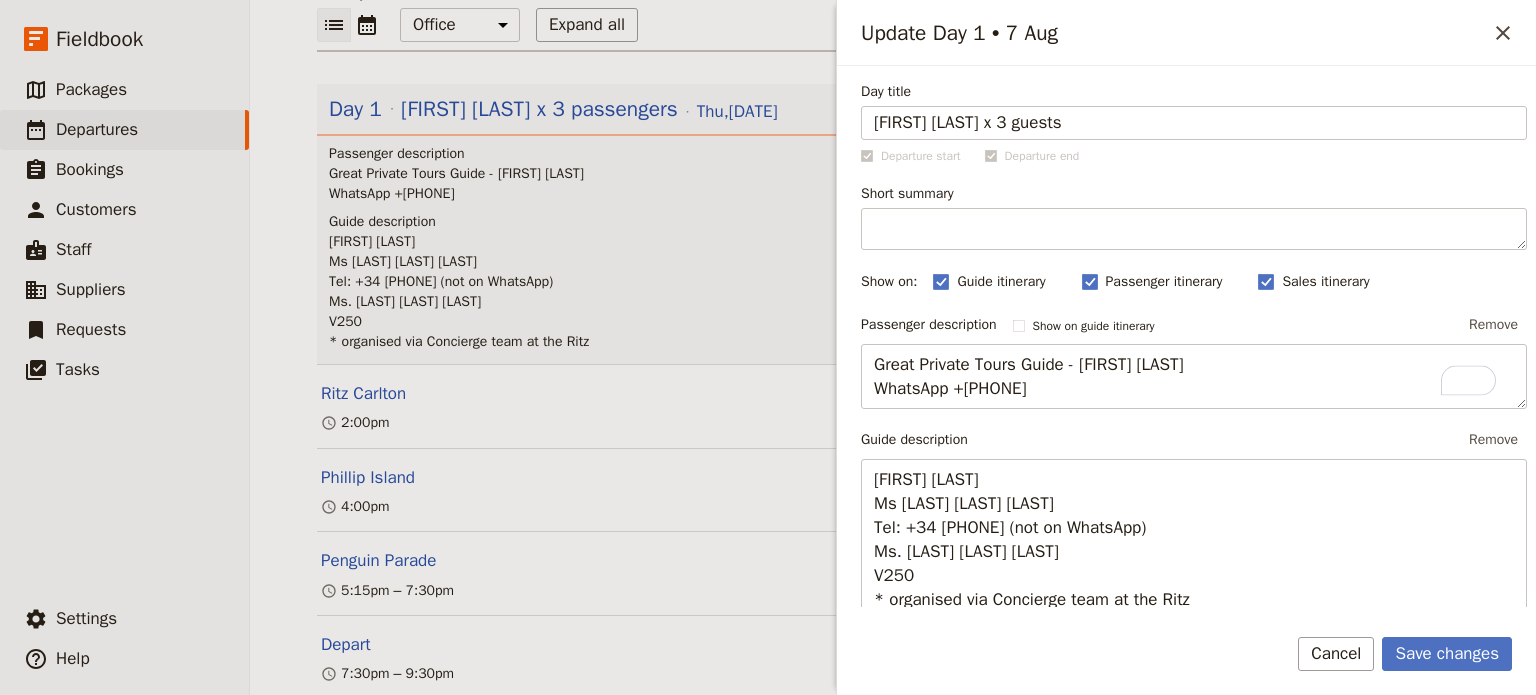 click on "Save changes" at bounding box center (1447, 654) 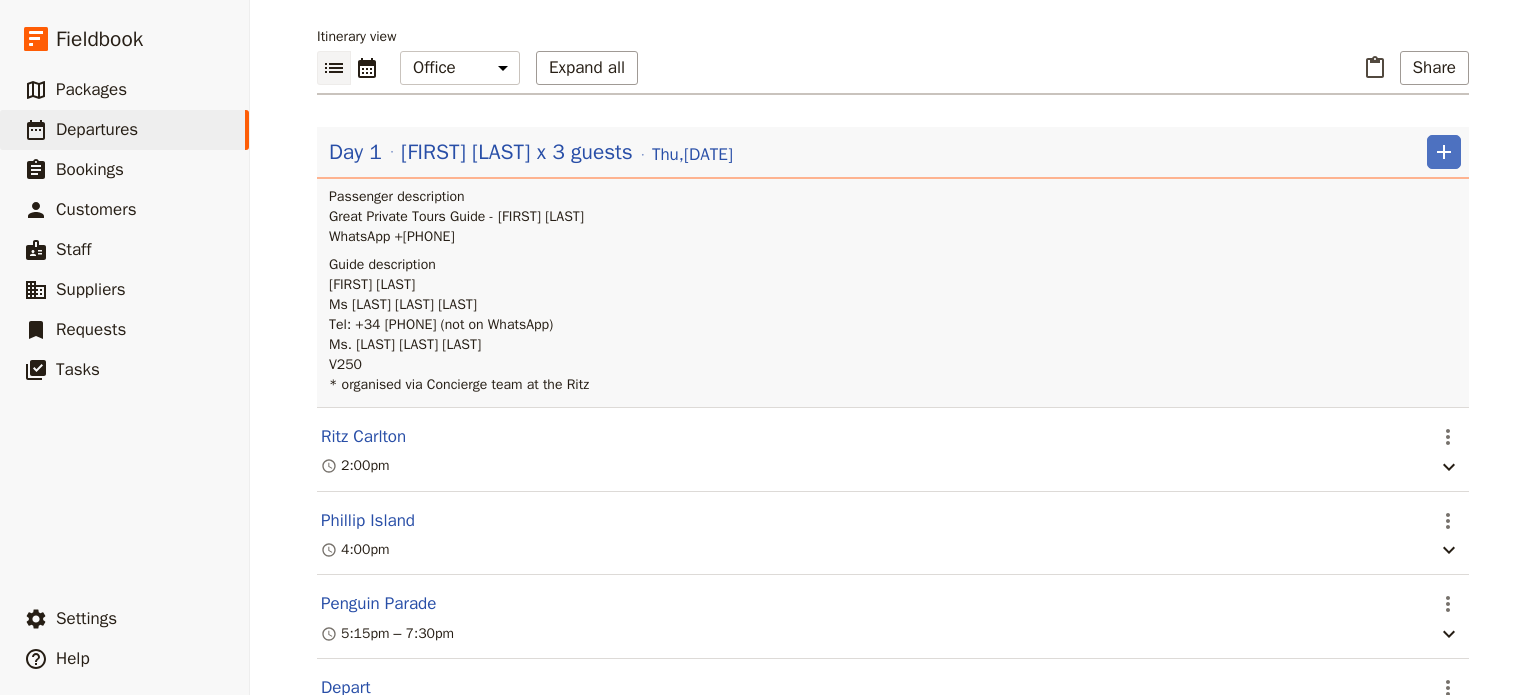 scroll, scrollTop: 0, scrollLeft: 0, axis: both 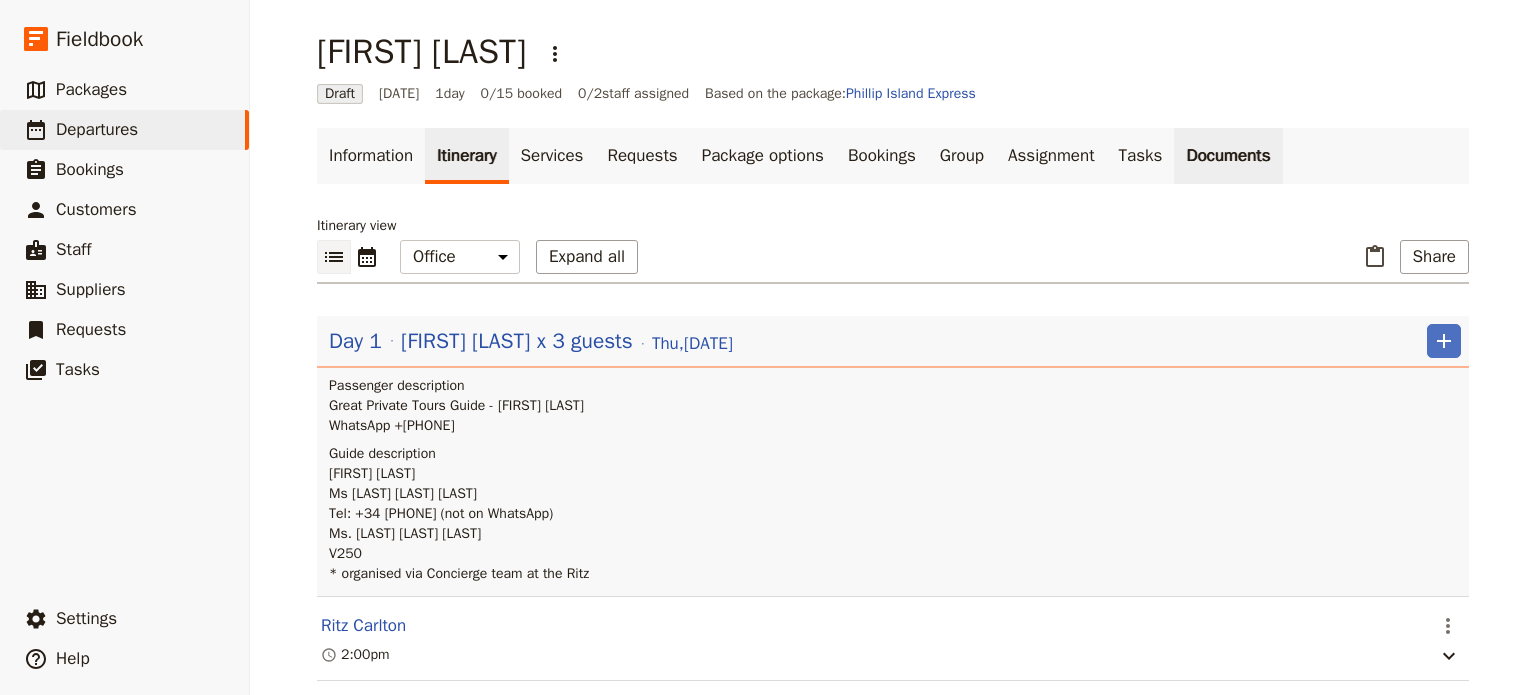 click on "Documents" at bounding box center [1228, 156] 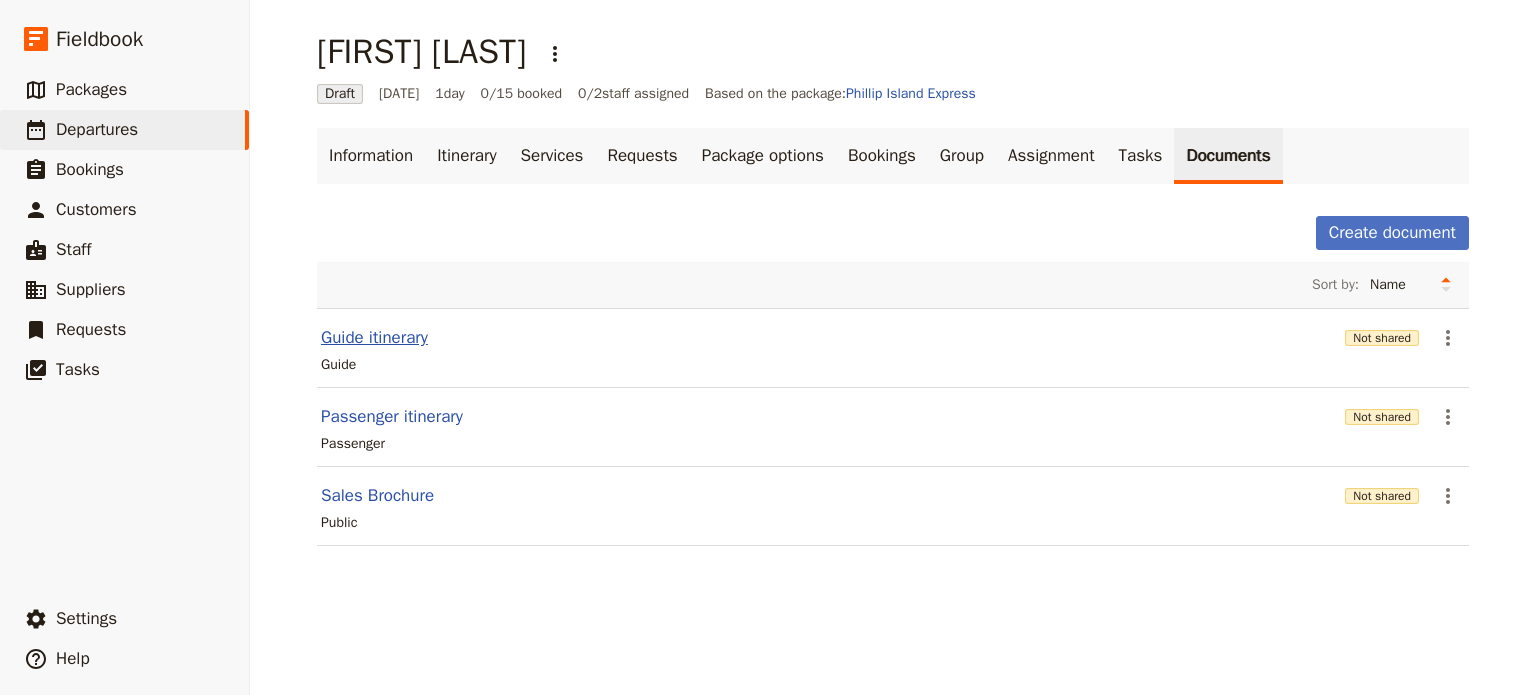 click on "Guide itinerary" at bounding box center [374, 338] 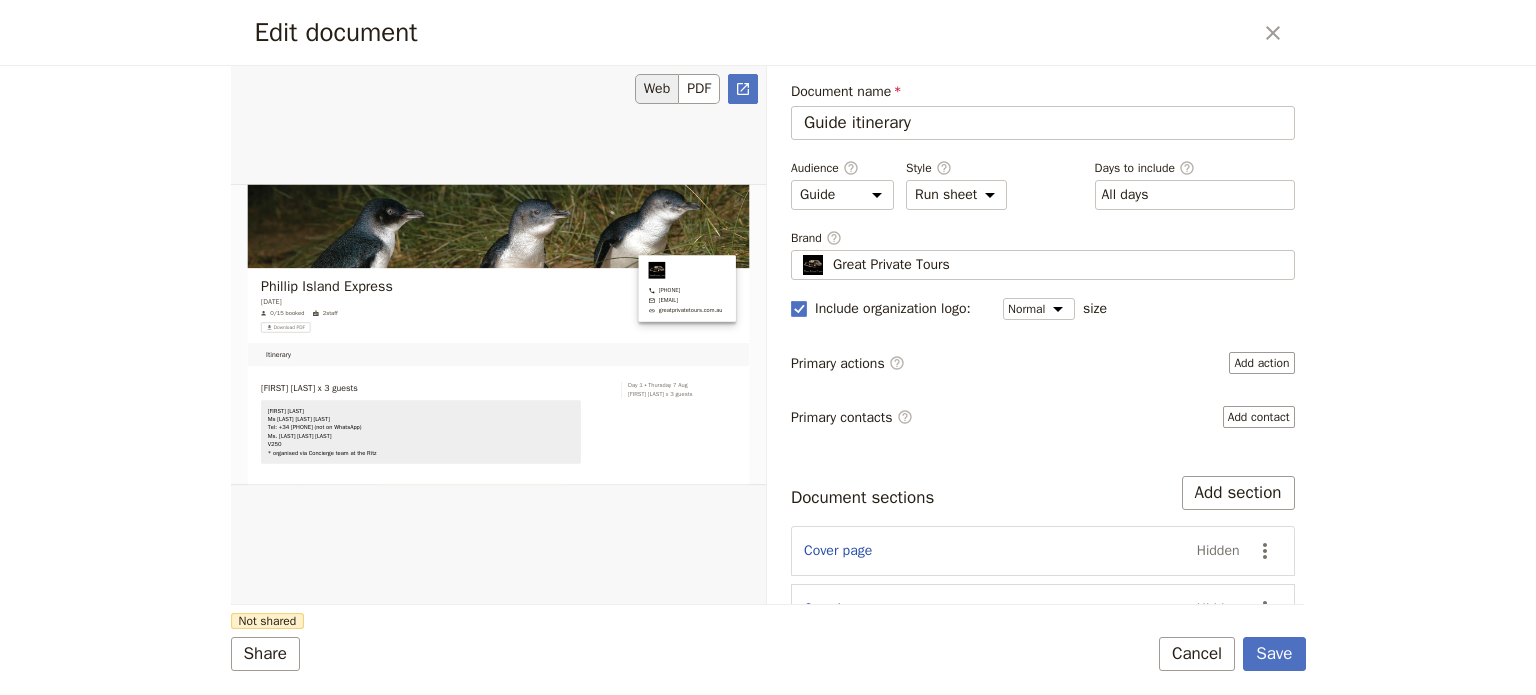 scroll, scrollTop: 0, scrollLeft: 0, axis: both 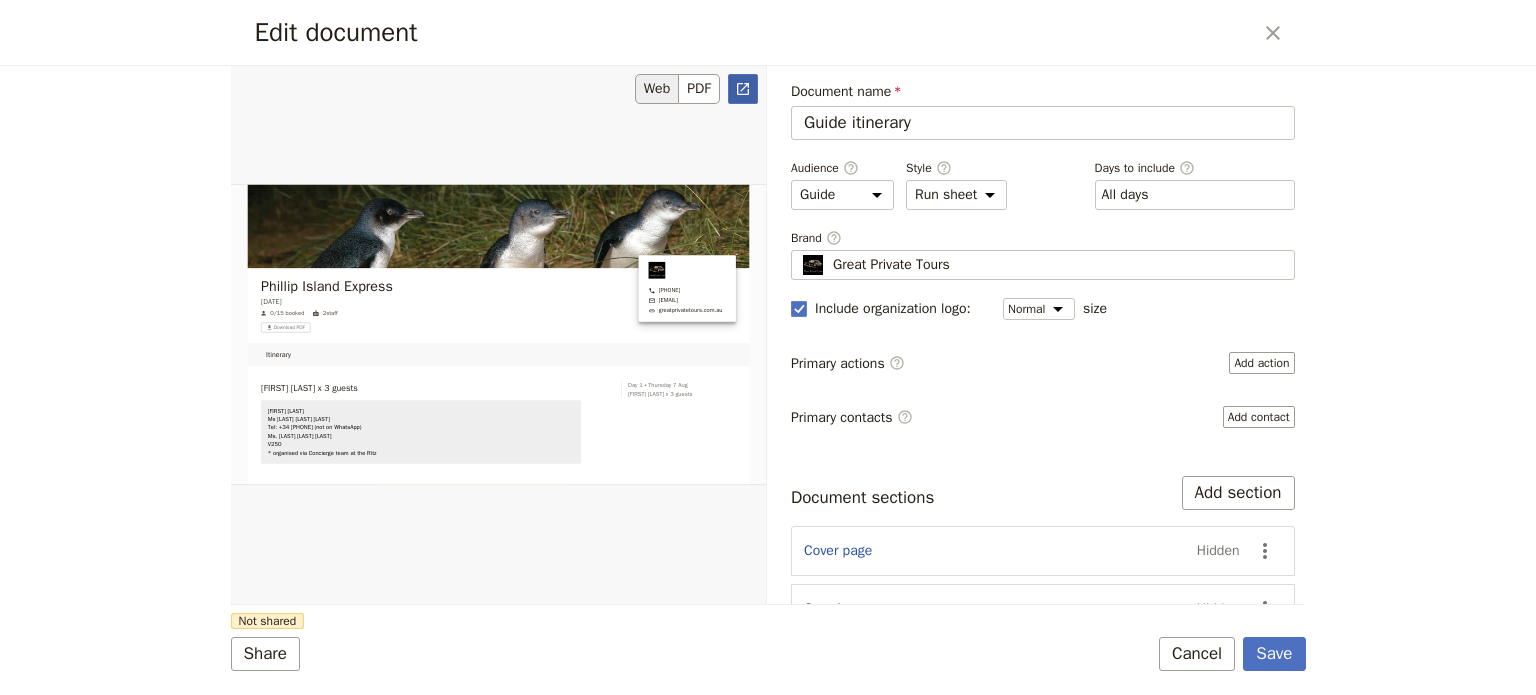 click 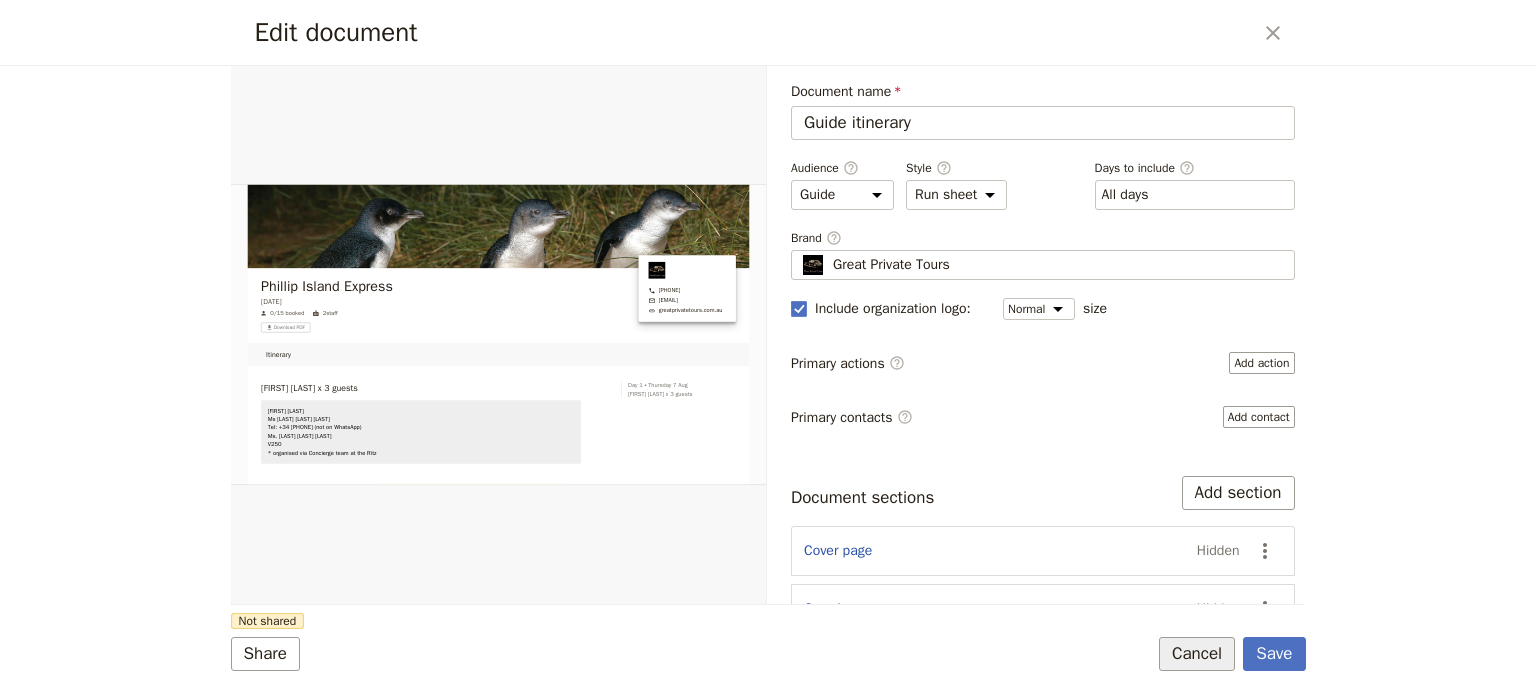 drag, startPoint x: 1172, startPoint y: 648, endPoint x: 1183, endPoint y: 634, distance: 17.804493 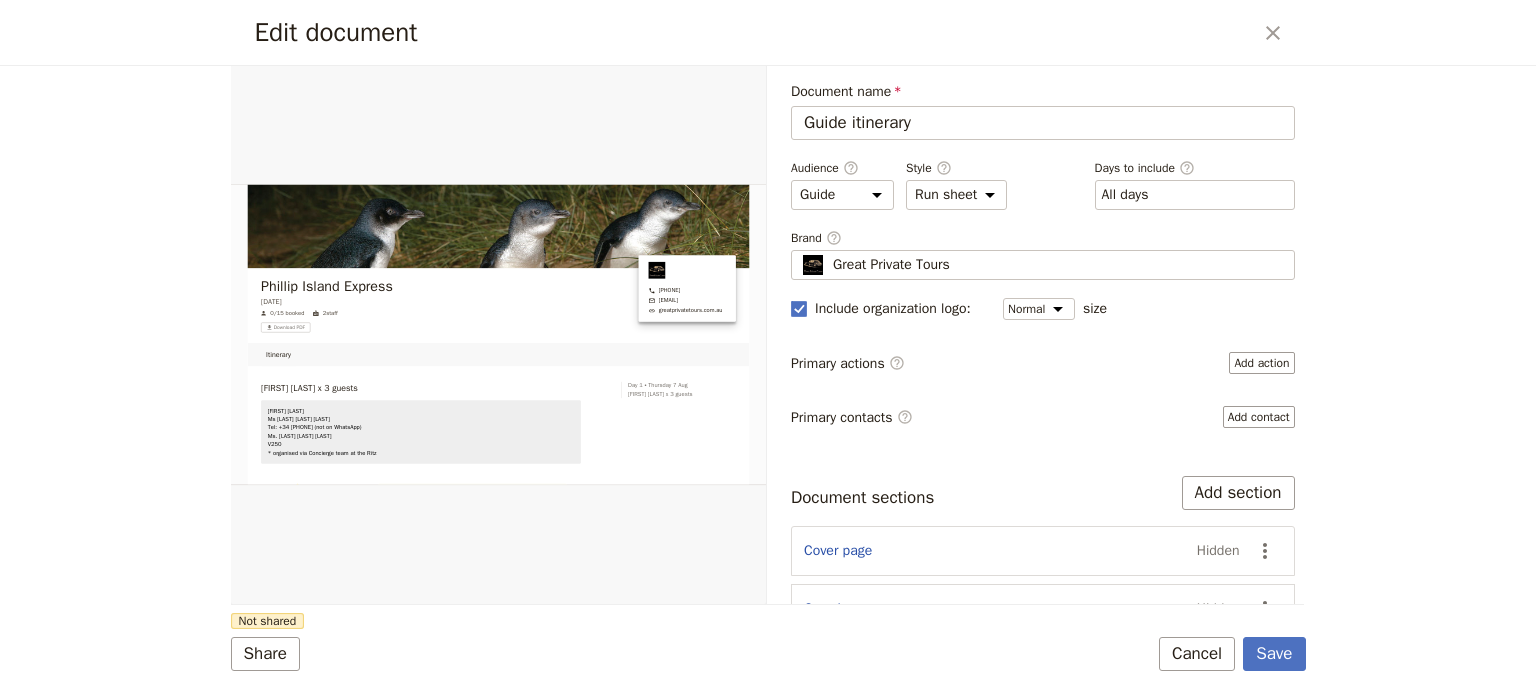 click on "Cancel" at bounding box center [1197, 654] 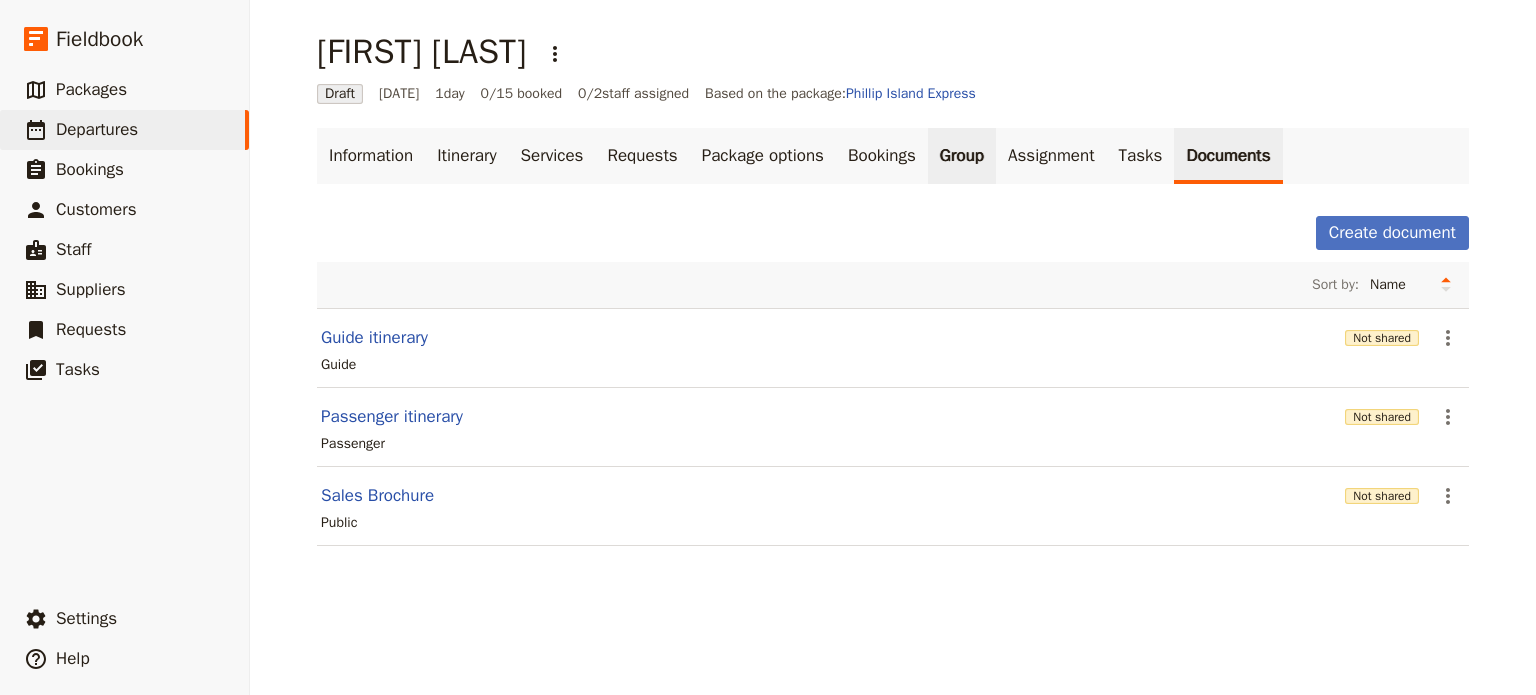 click on "Group" at bounding box center [962, 156] 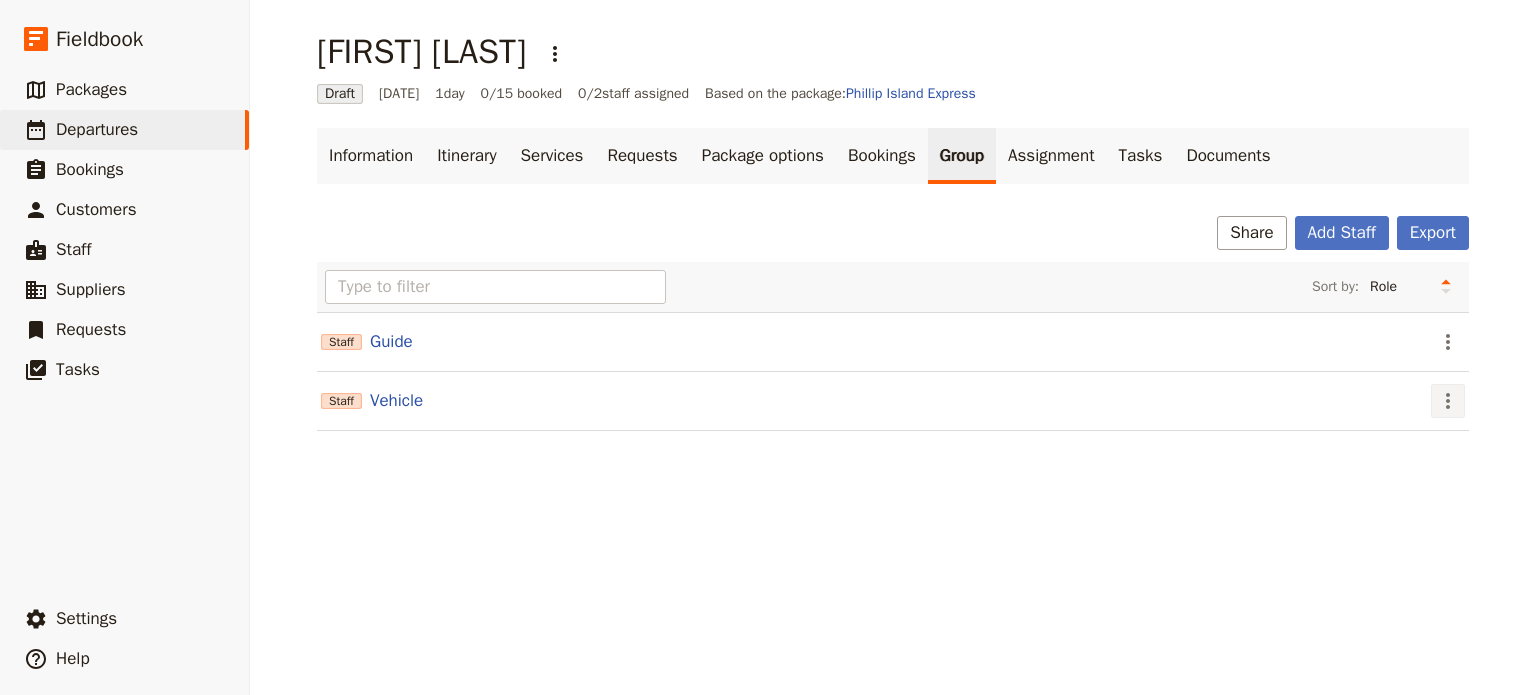 click 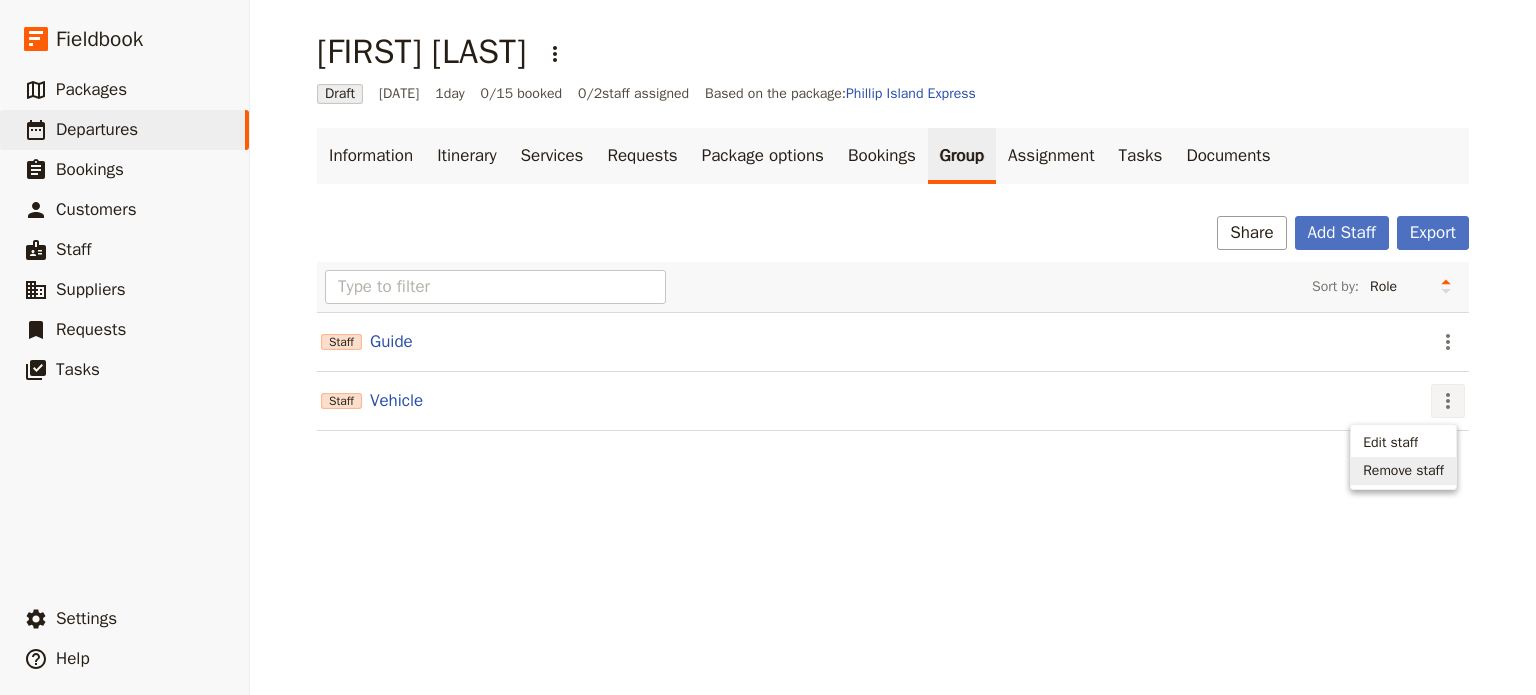 click on "Remove staff" at bounding box center (1403, 471) 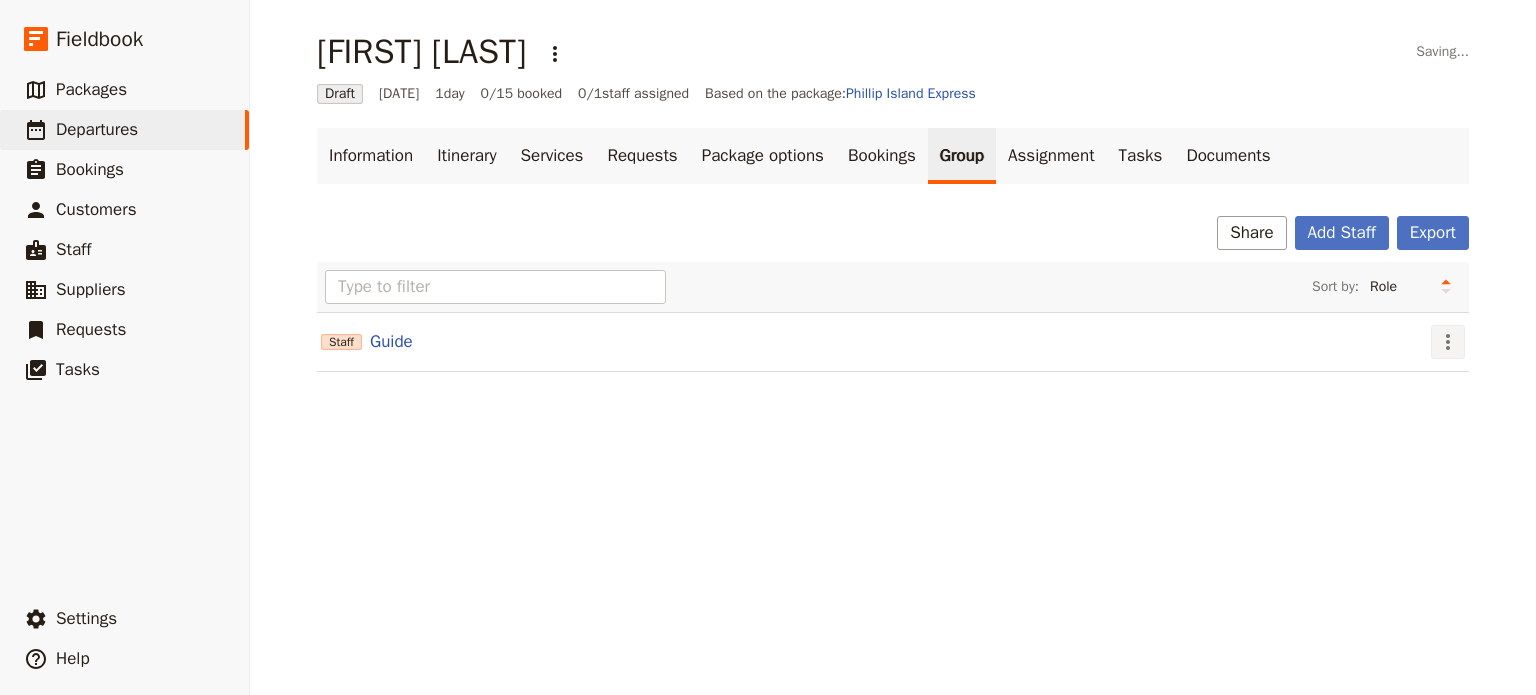 click 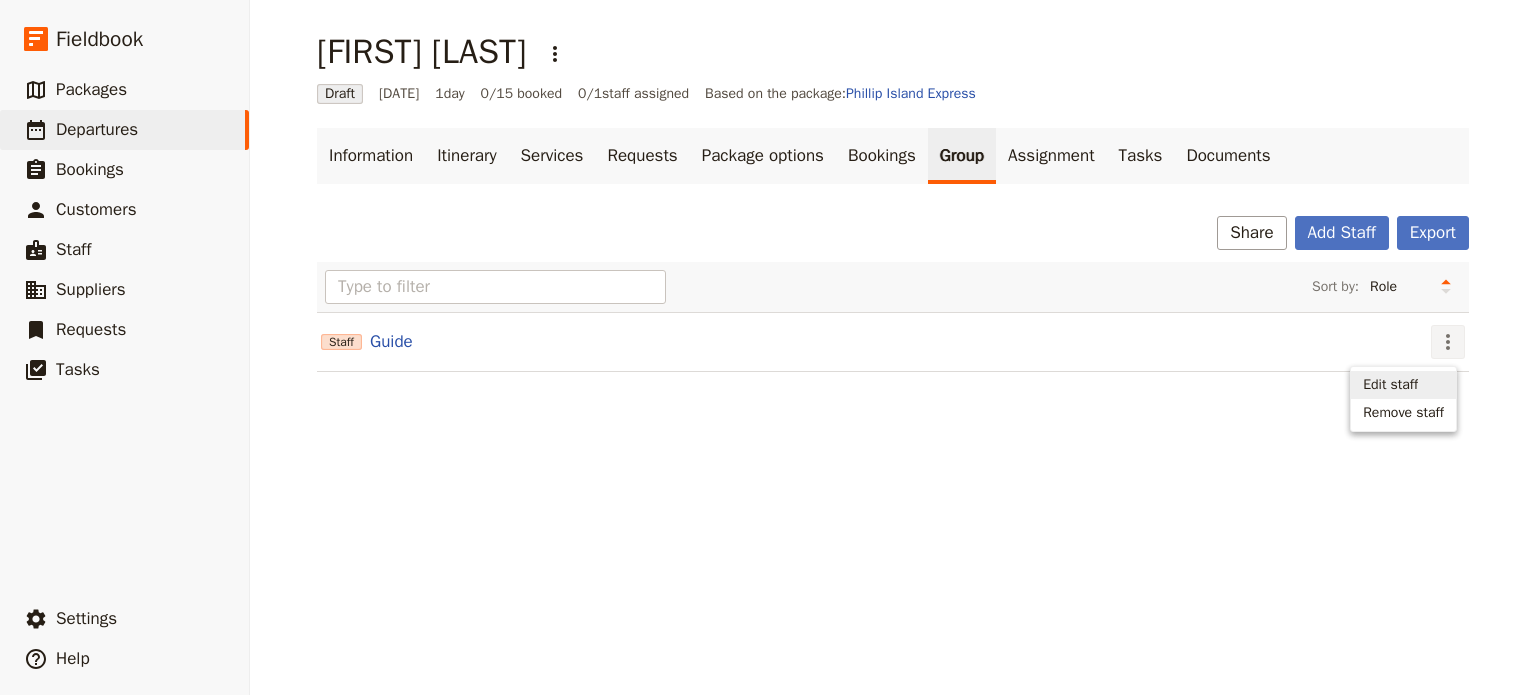 click on "Edit staff" at bounding box center (1390, 385) 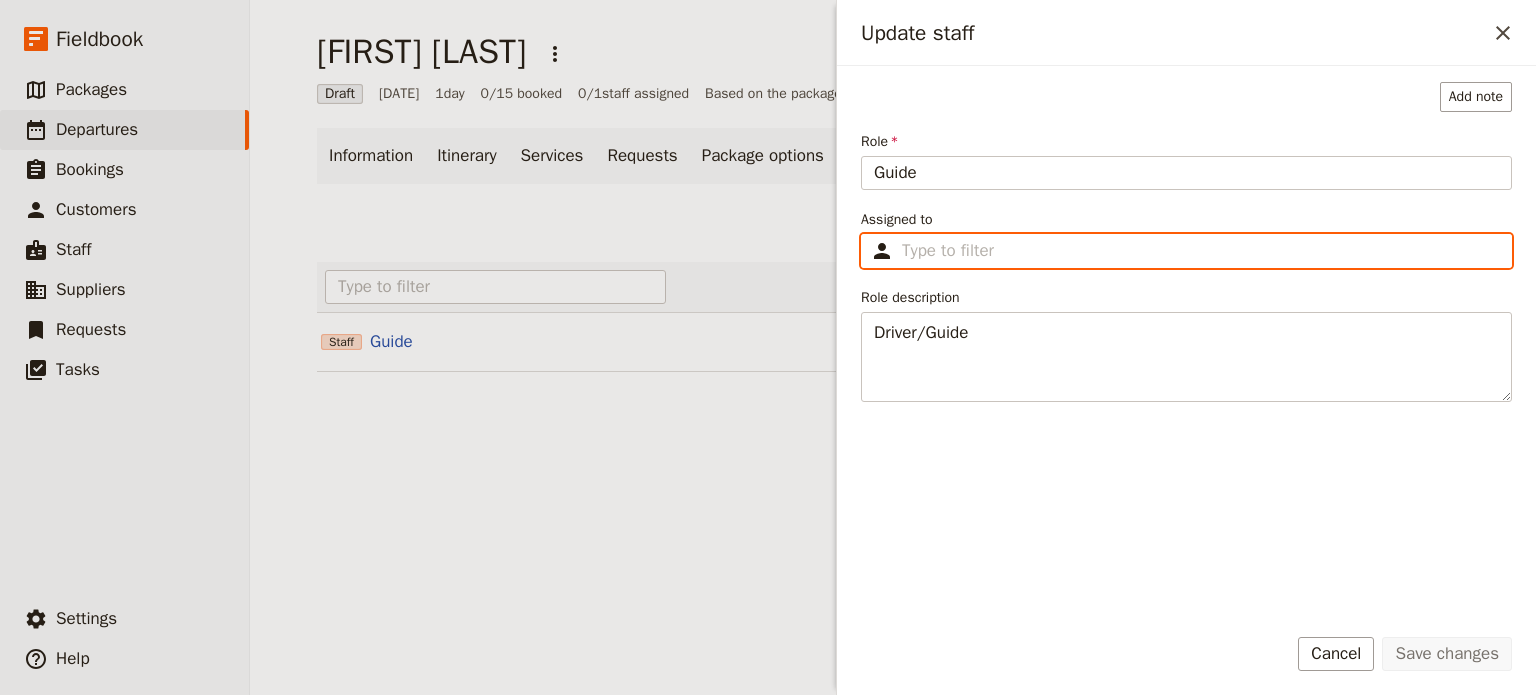 click on "Assigned to ​" at bounding box center (1200, 251) 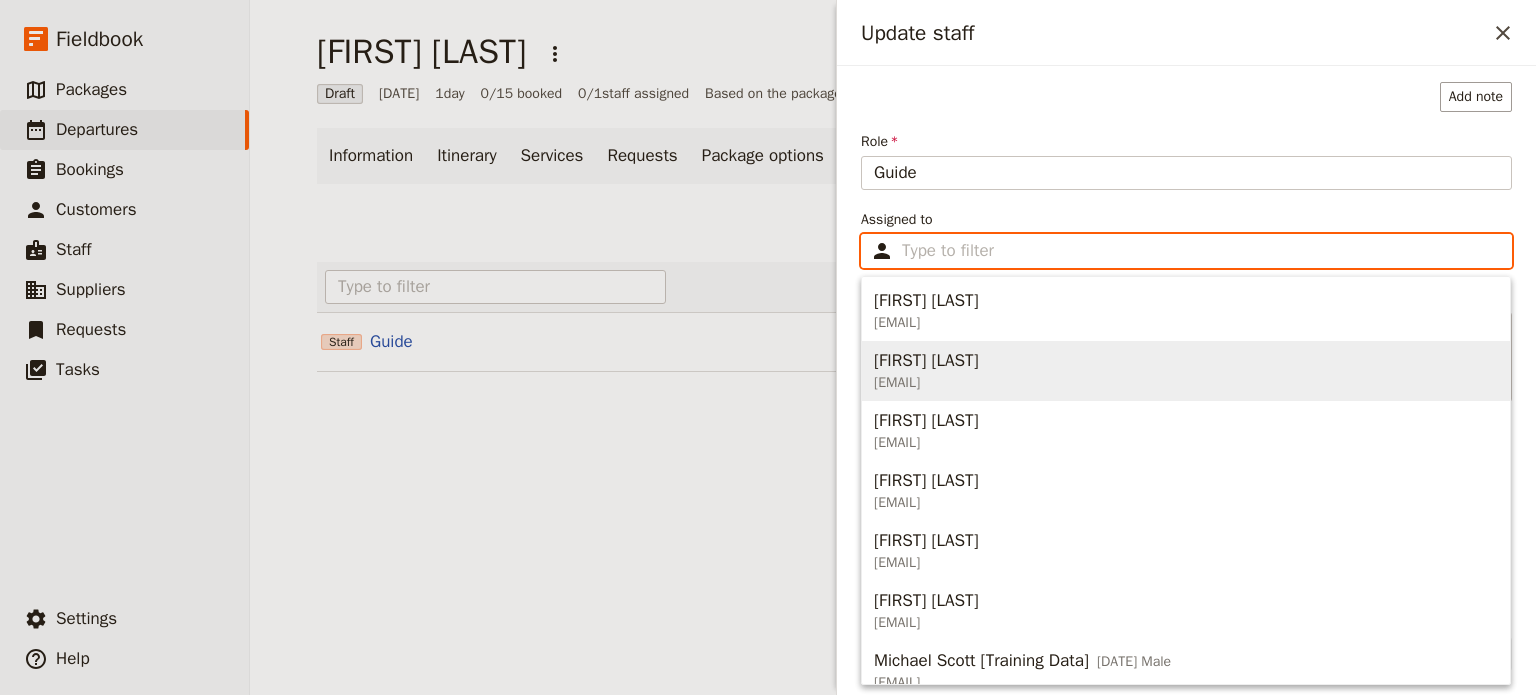 click on "[FIRST] [LAST]" at bounding box center [926, 361] 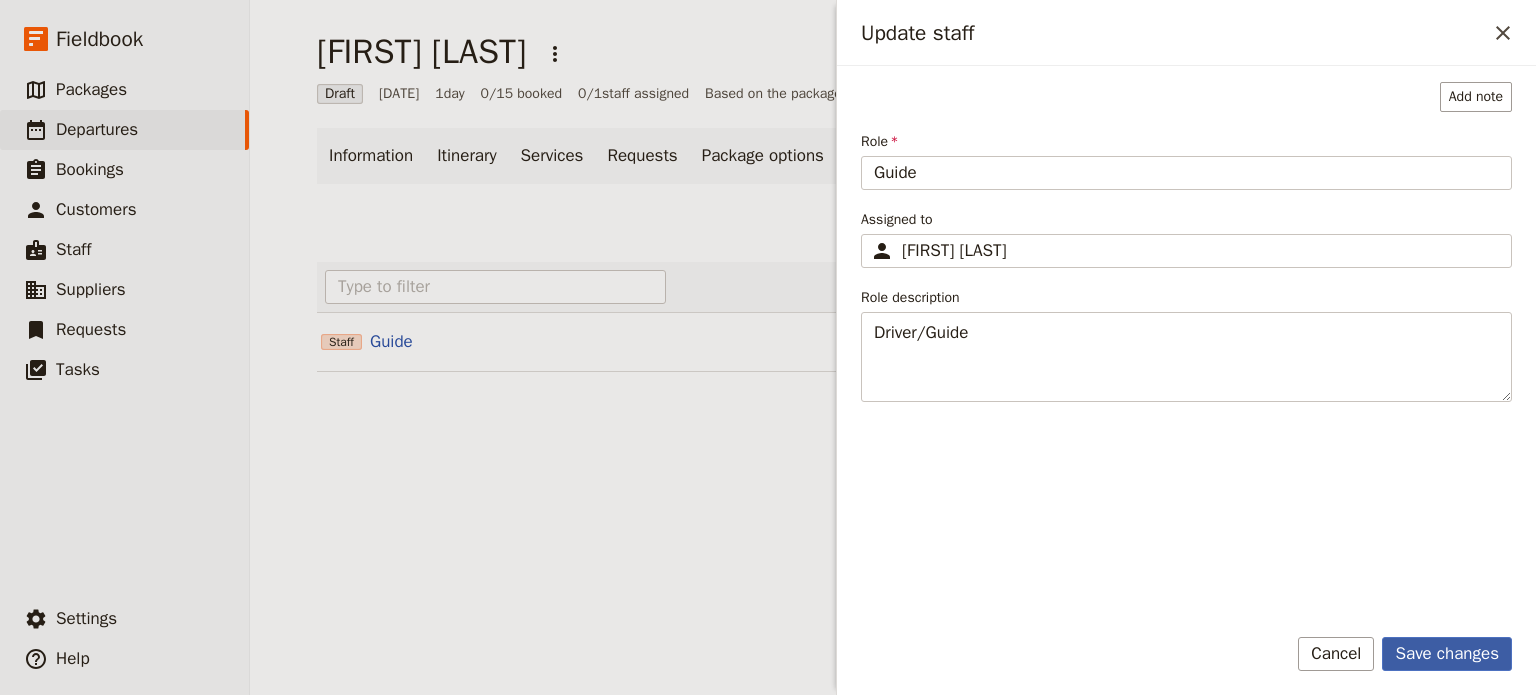 click on "Save changes" at bounding box center (1447, 654) 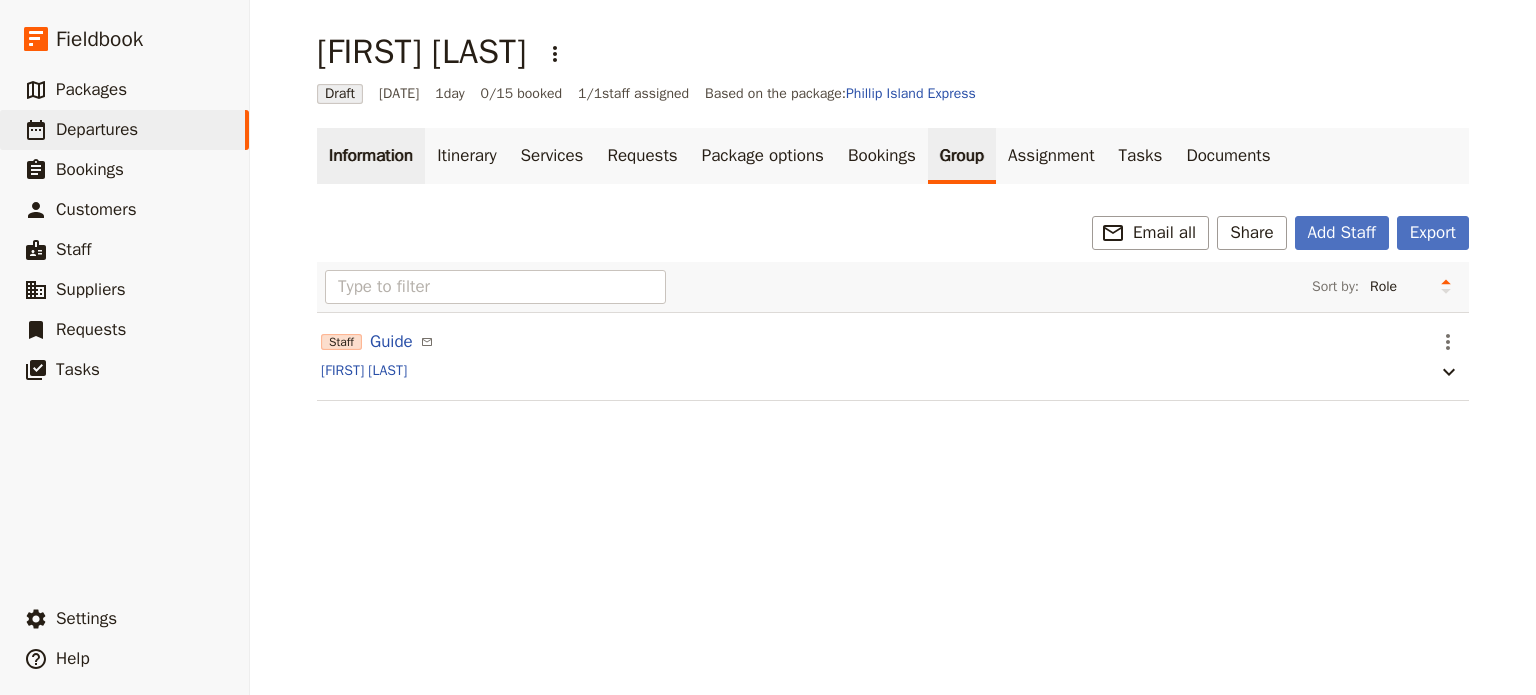 click on "Information" at bounding box center (371, 156) 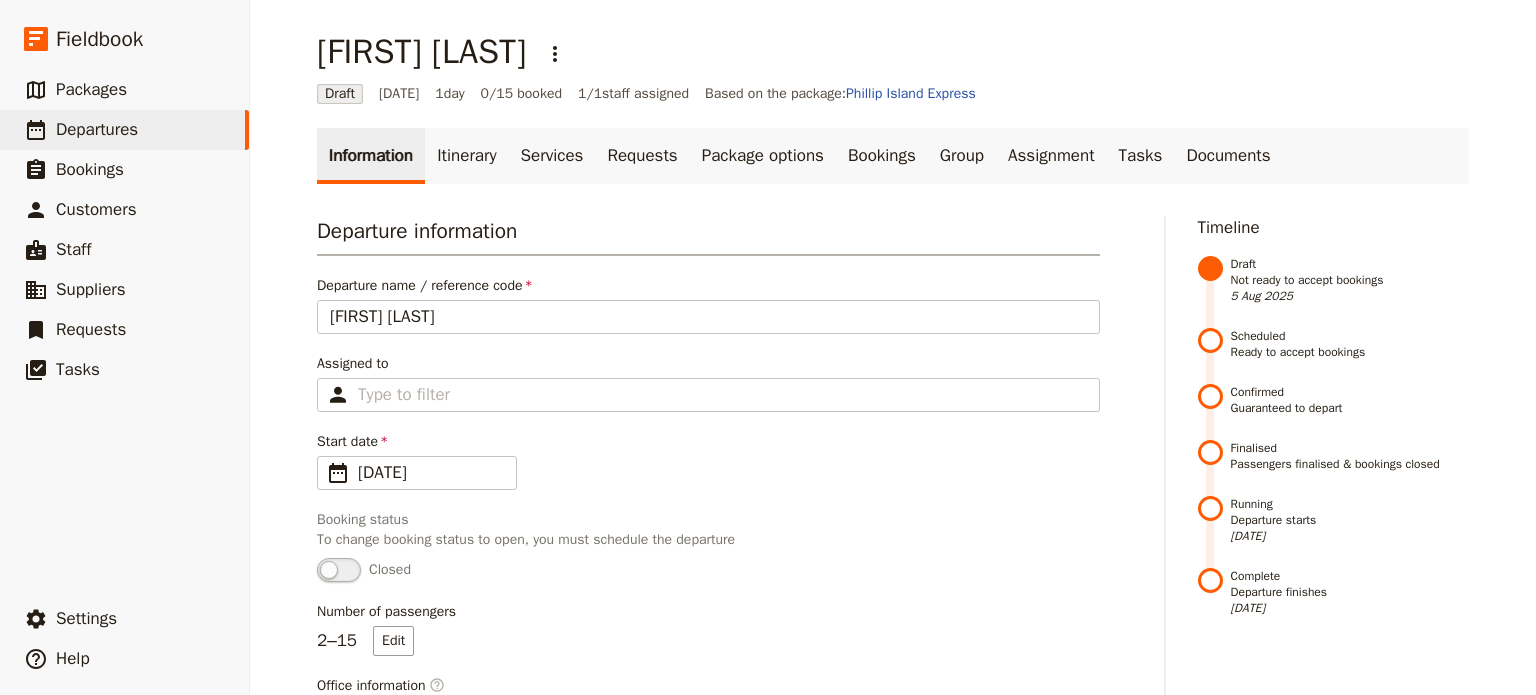 scroll, scrollTop: 300, scrollLeft: 0, axis: vertical 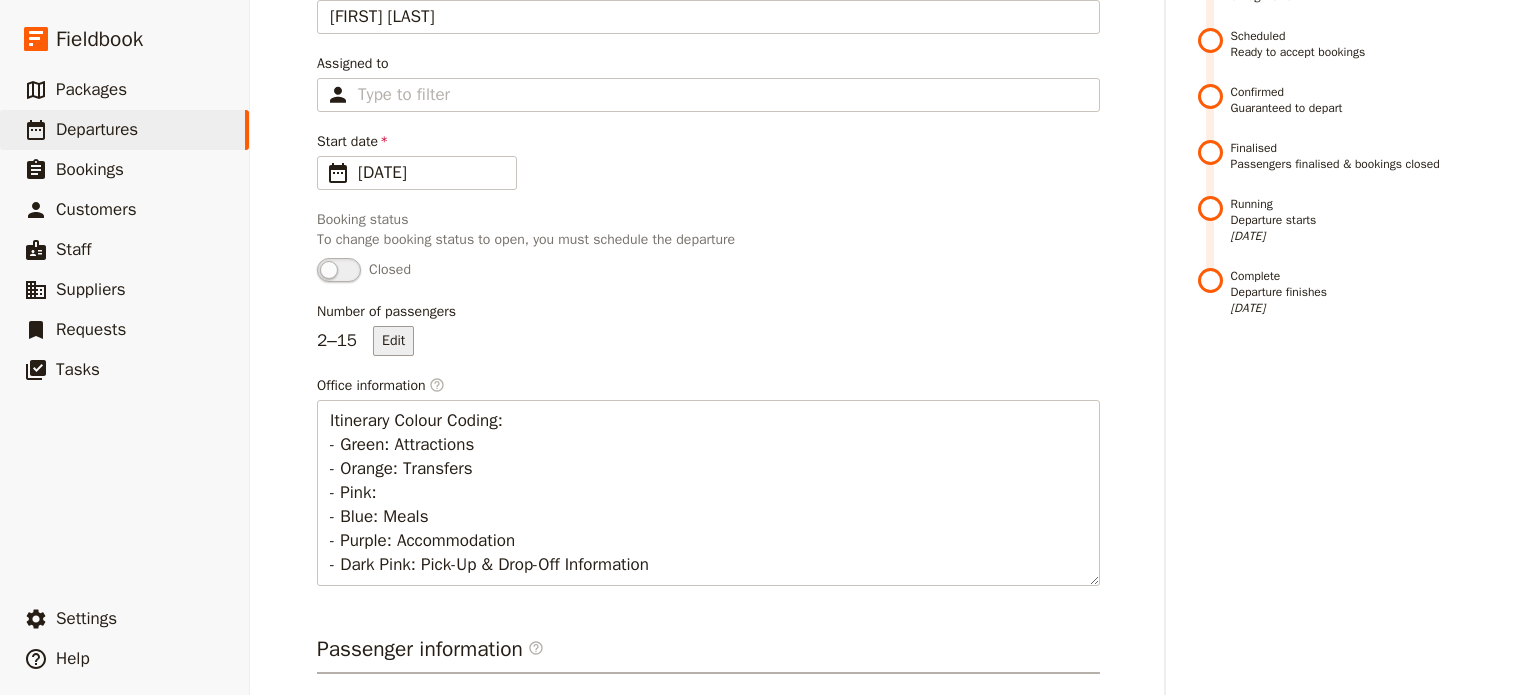 click on "Edit" at bounding box center [393, 341] 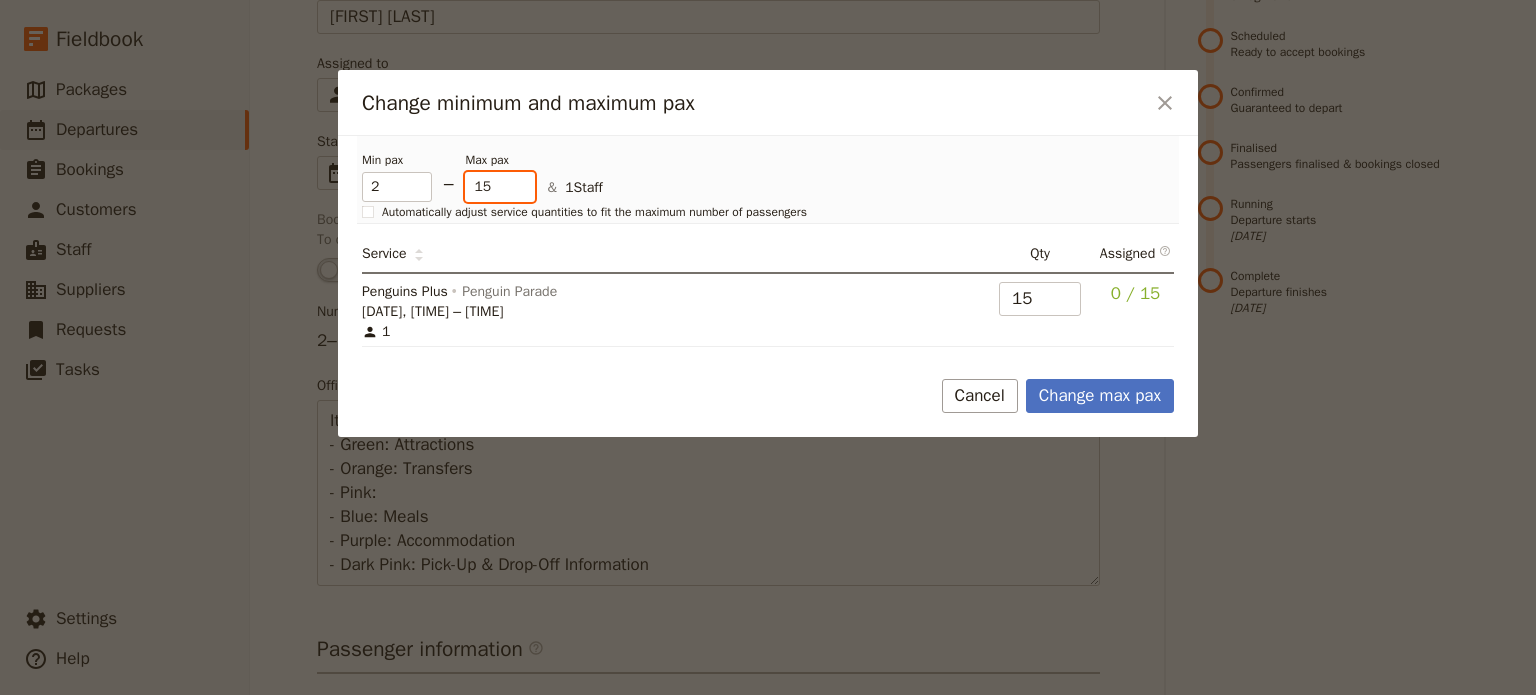 click on "15" at bounding box center (500, 187) 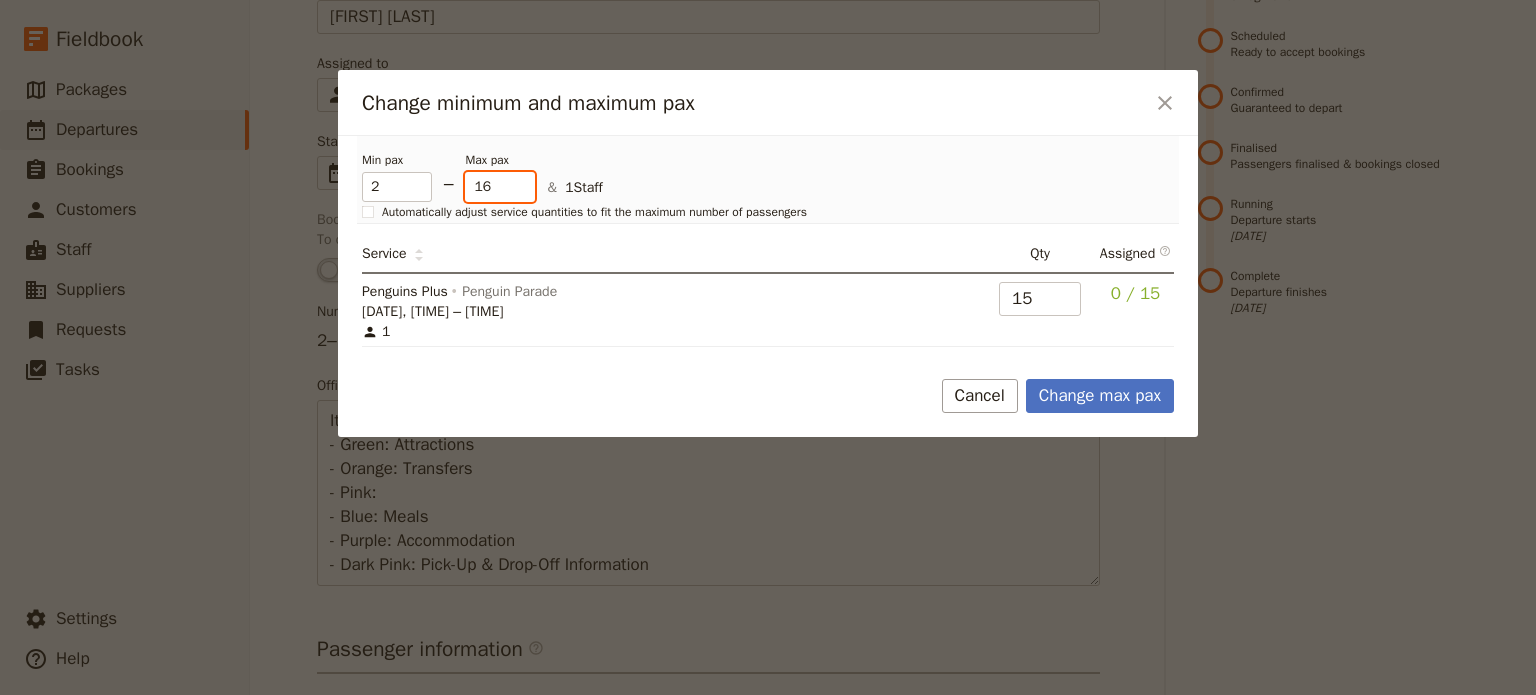 click on "16" at bounding box center [500, 187] 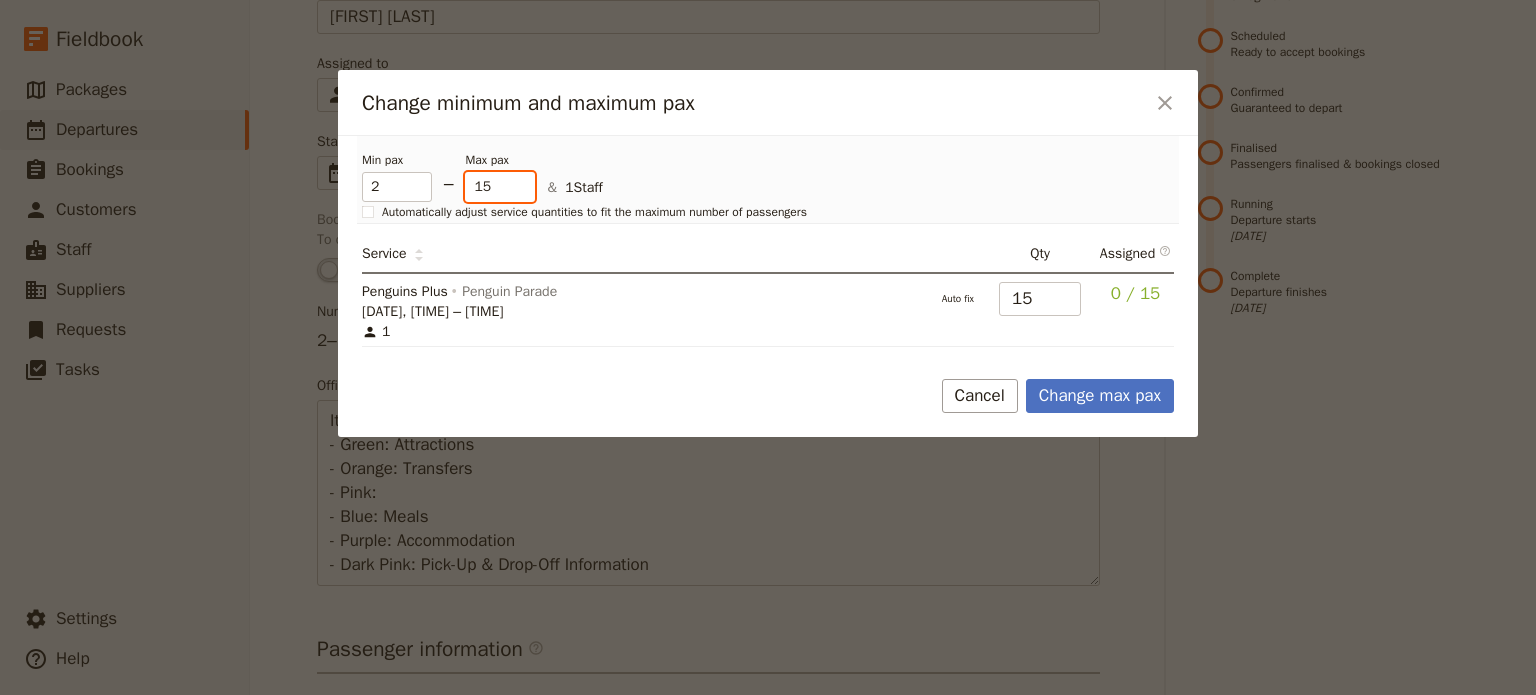 click on "15" at bounding box center [500, 187] 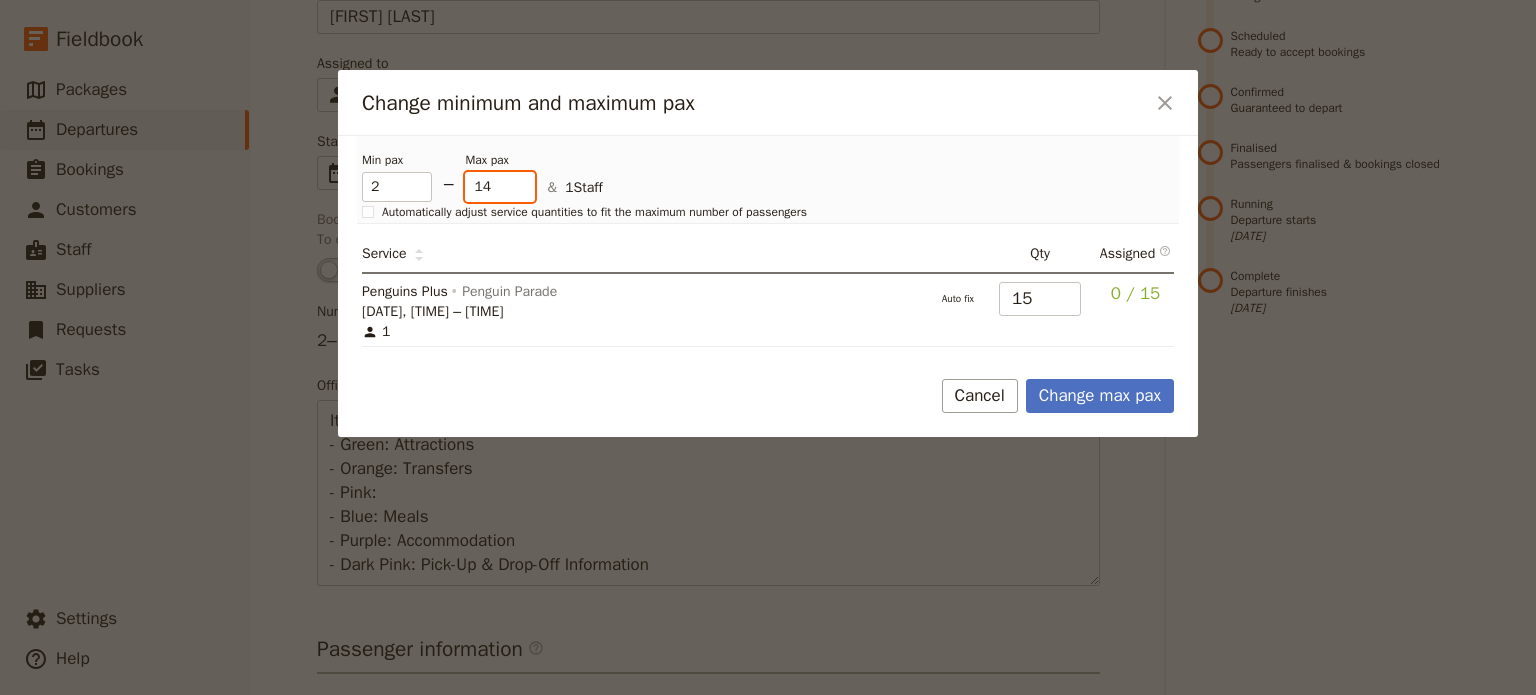 click on "14" at bounding box center (500, 187) 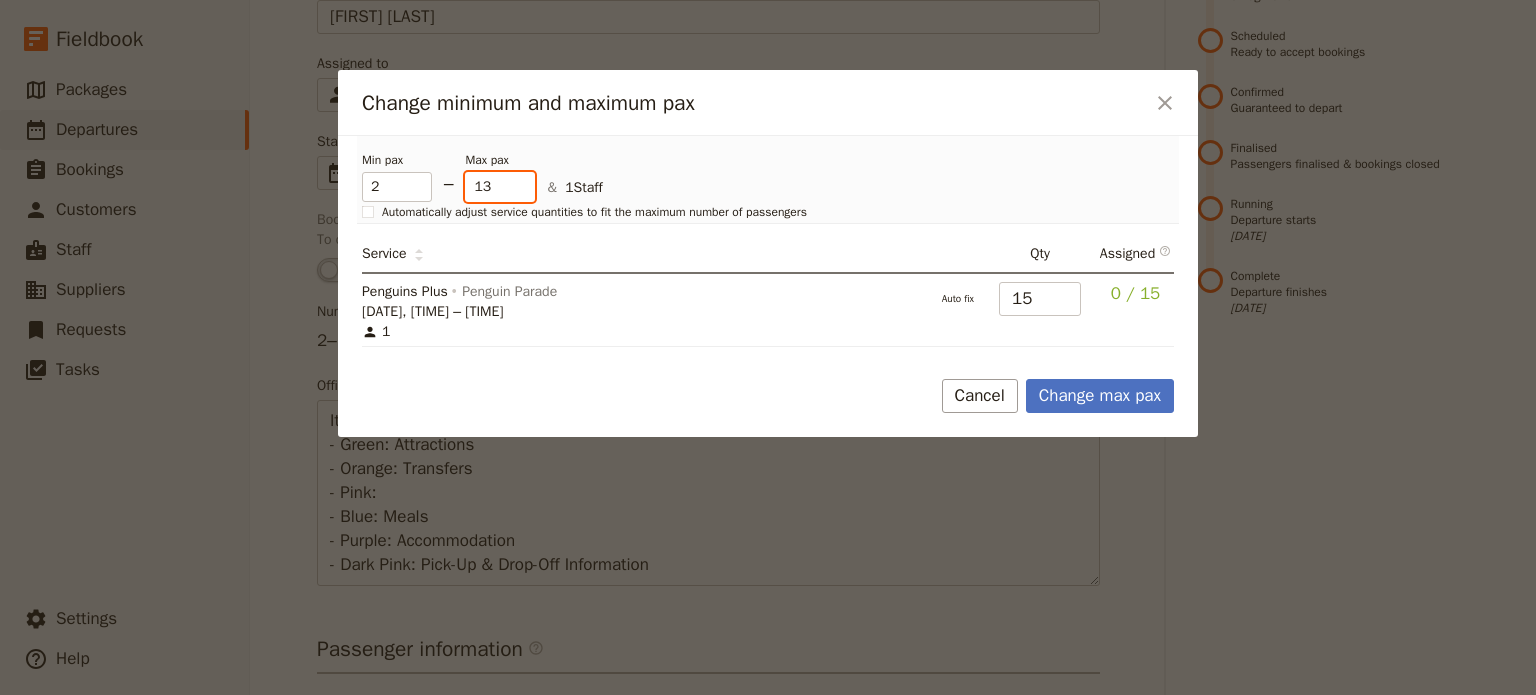 click on "13" at bounding box center (500, 187) 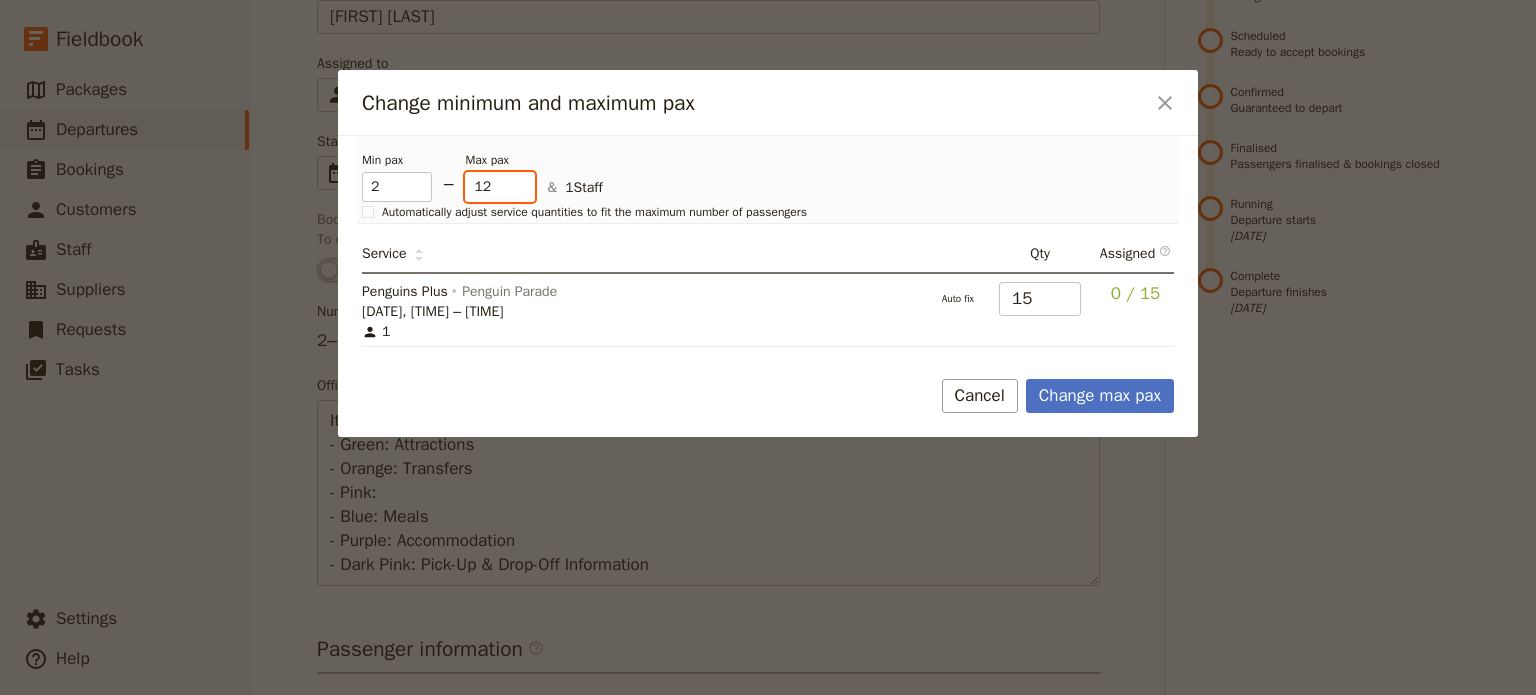 click on "12" at bounding box center [500, 187] 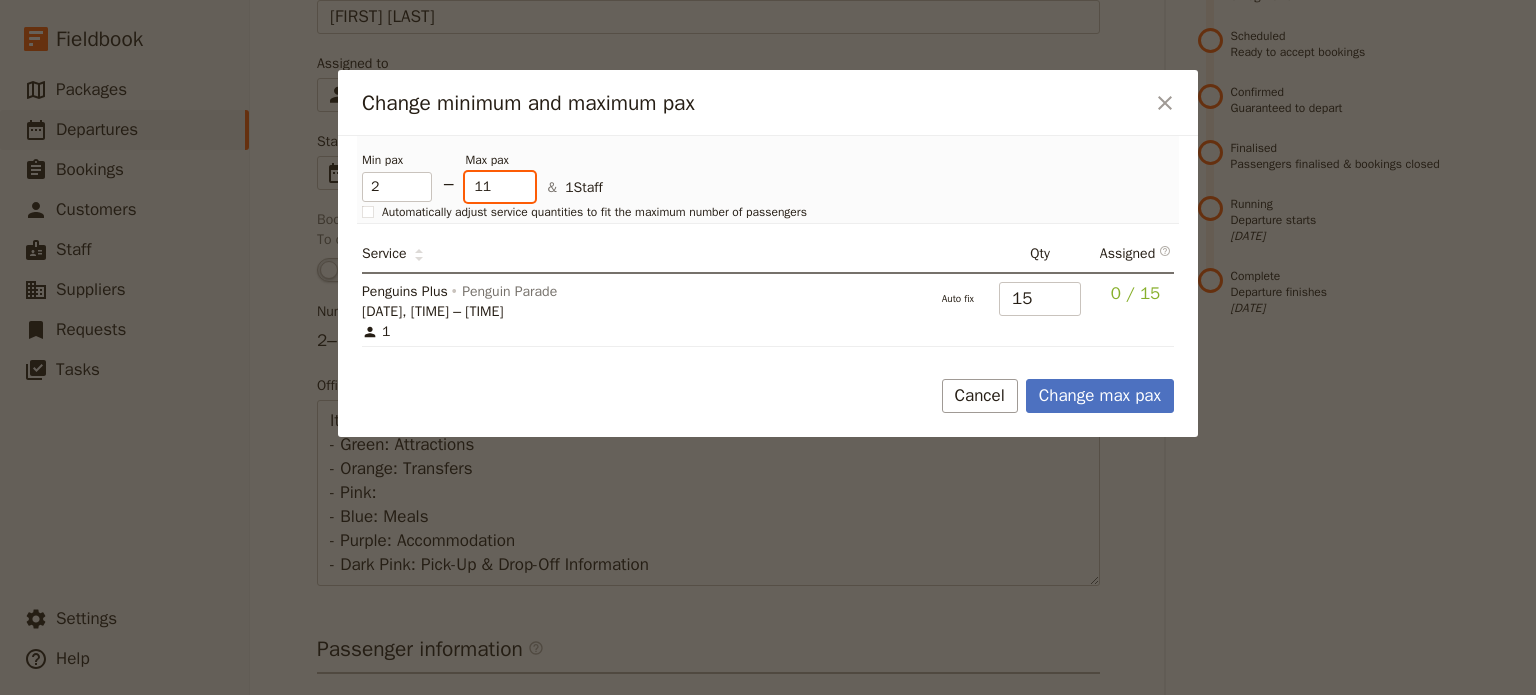 click on "11" at bounding box center (500, 187) 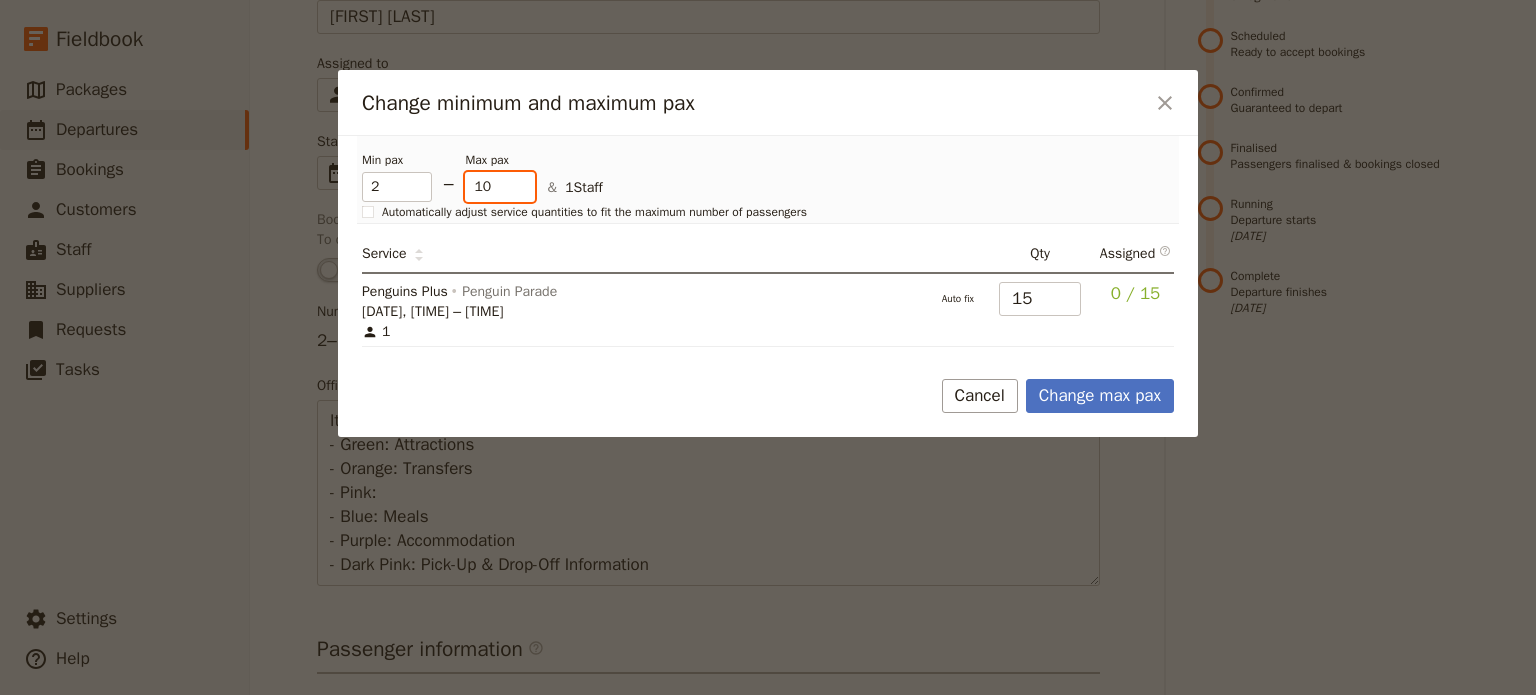 click on "10" at bounding box center (500, 187) 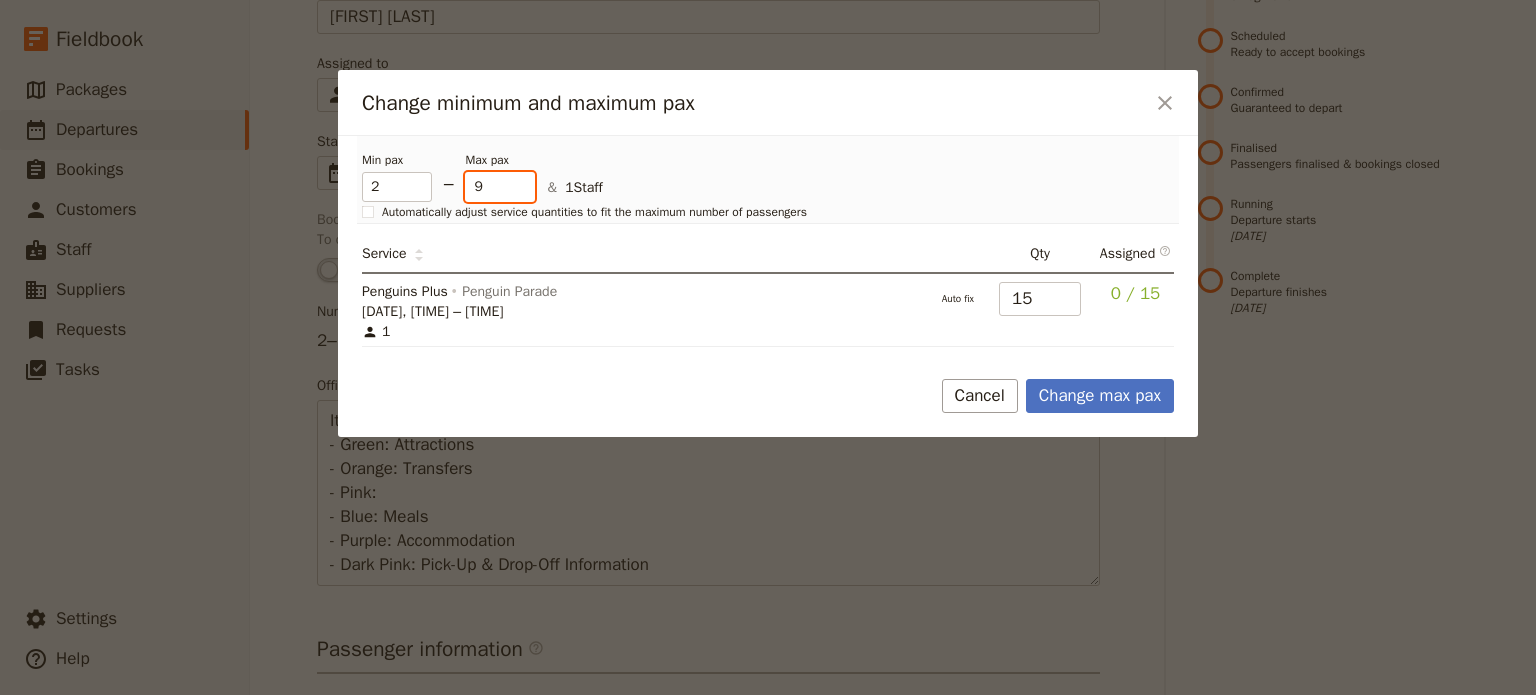 click on "9" at bounding box center [500, 187] 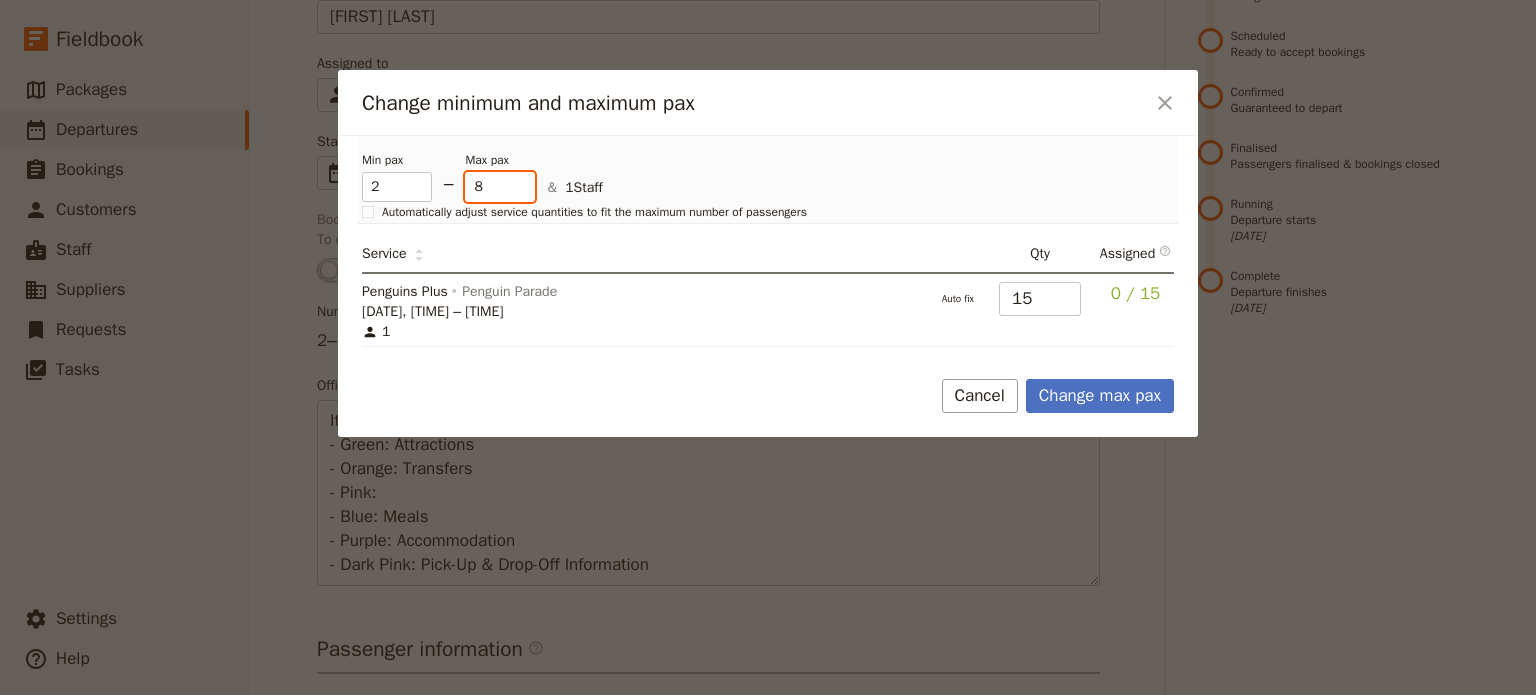 click on "8" at bounding box center (500, 187) 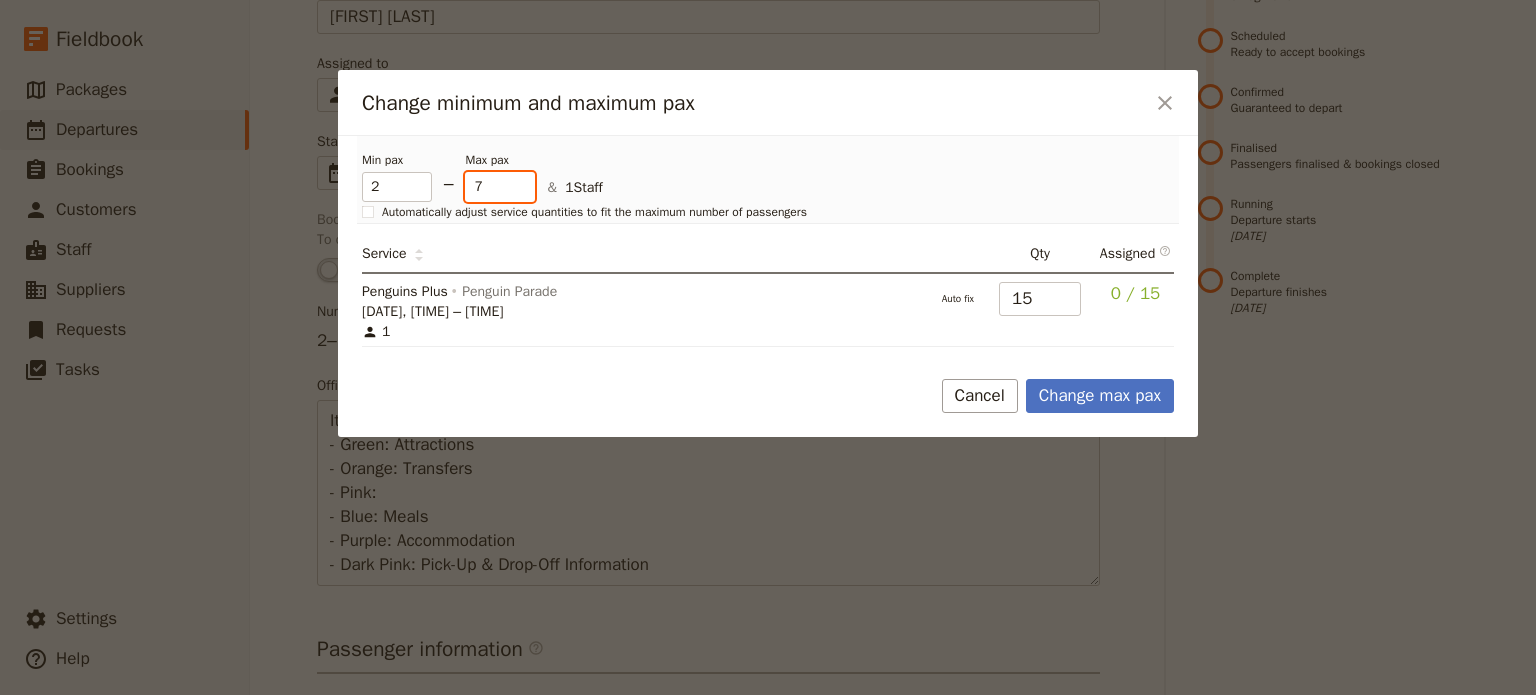 click on "7" at bounding box center (500, 187) 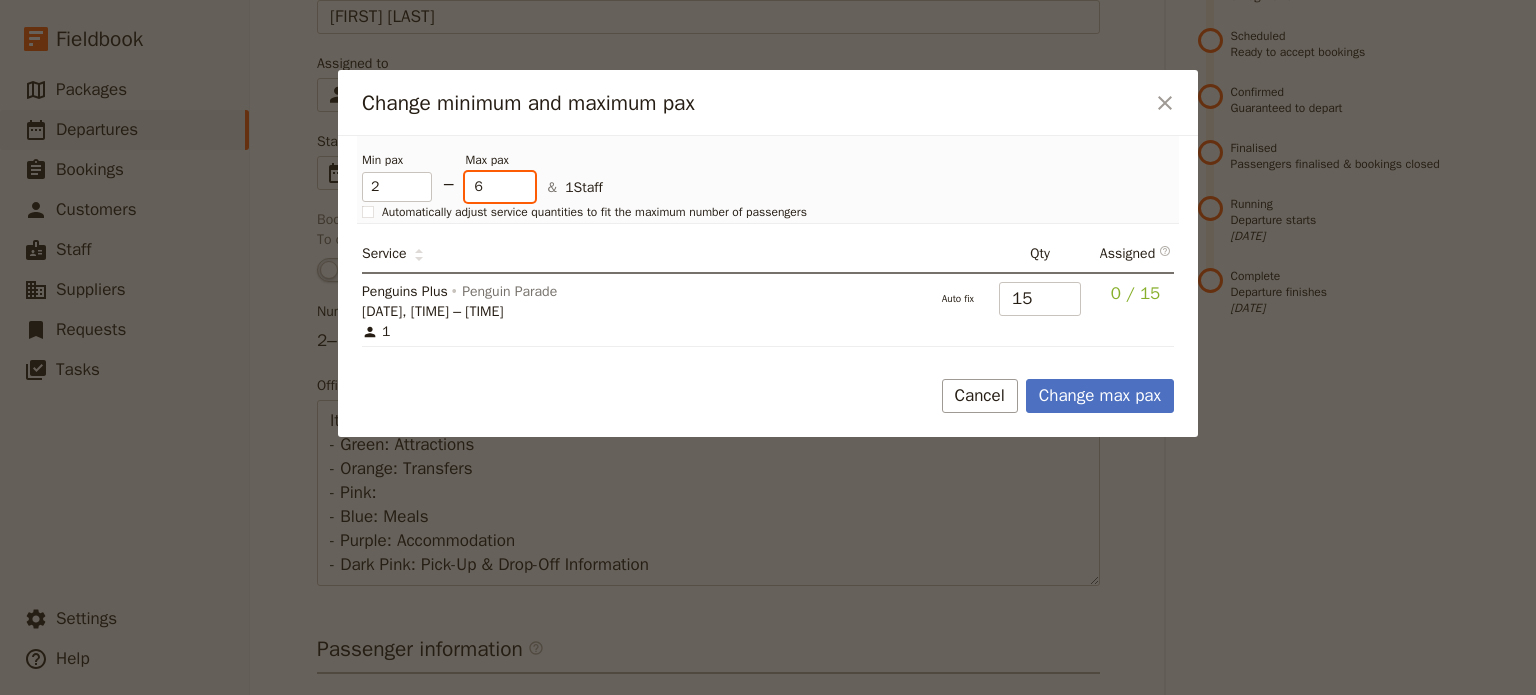 click on "6" at bounding box center [500, 187] 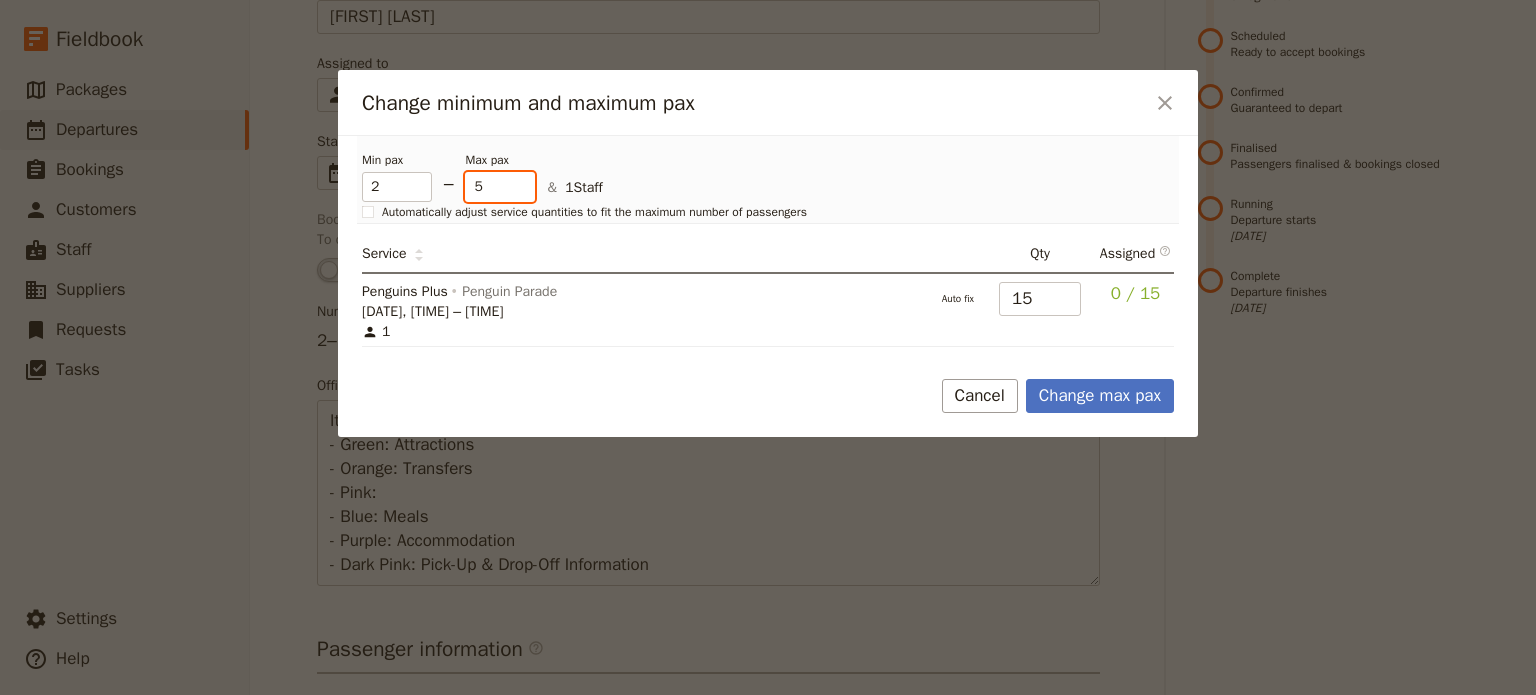 click on "5" at bounding box center (500, 187) 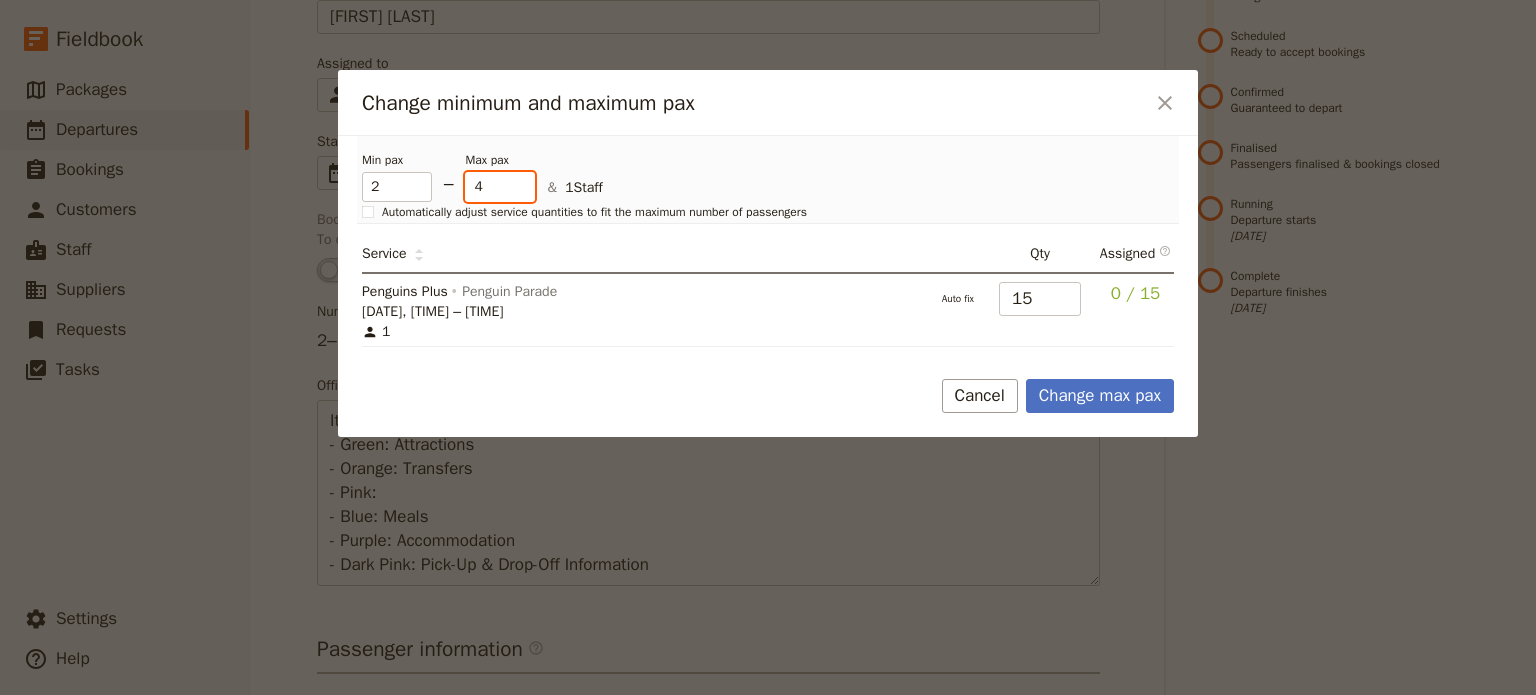 click on "4" at bounding box center (500, 187) 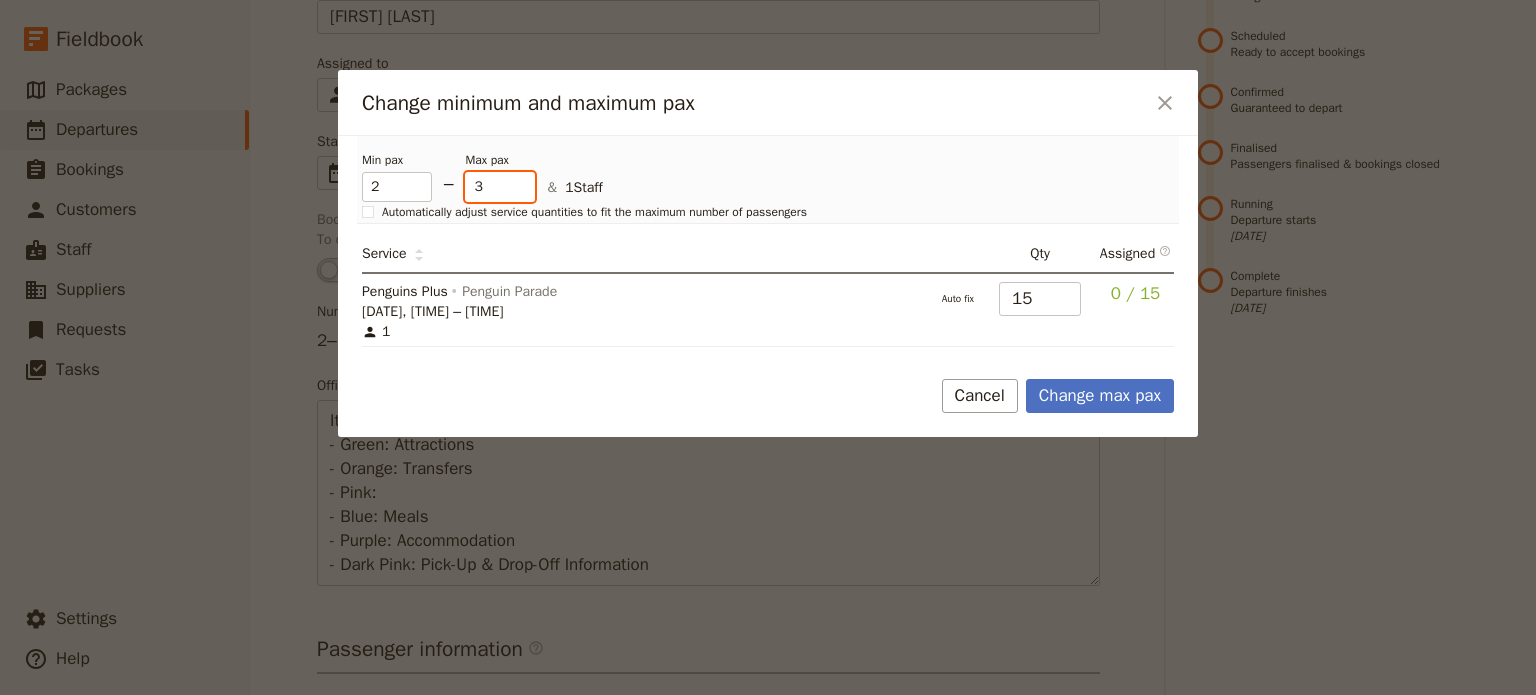 type on "3" 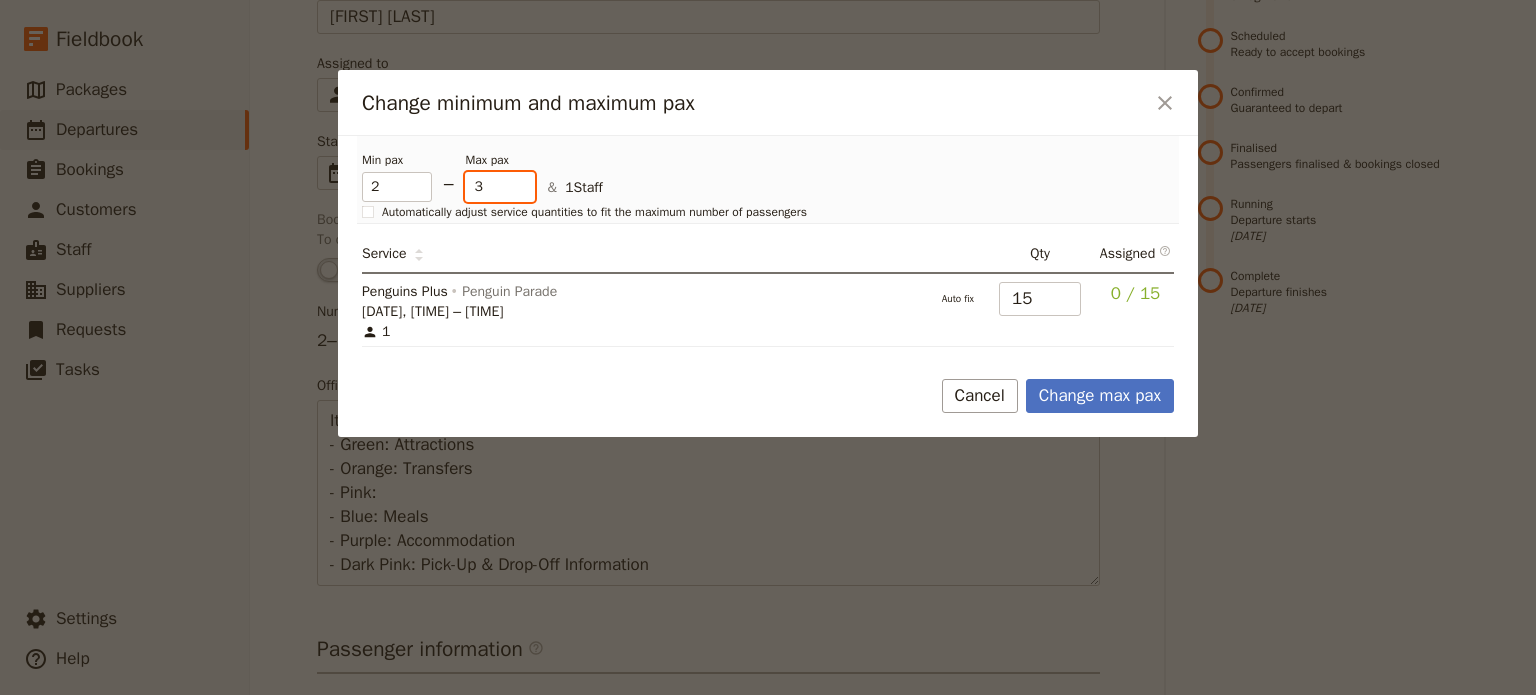 click on "3" at bounding box center [500, 187] 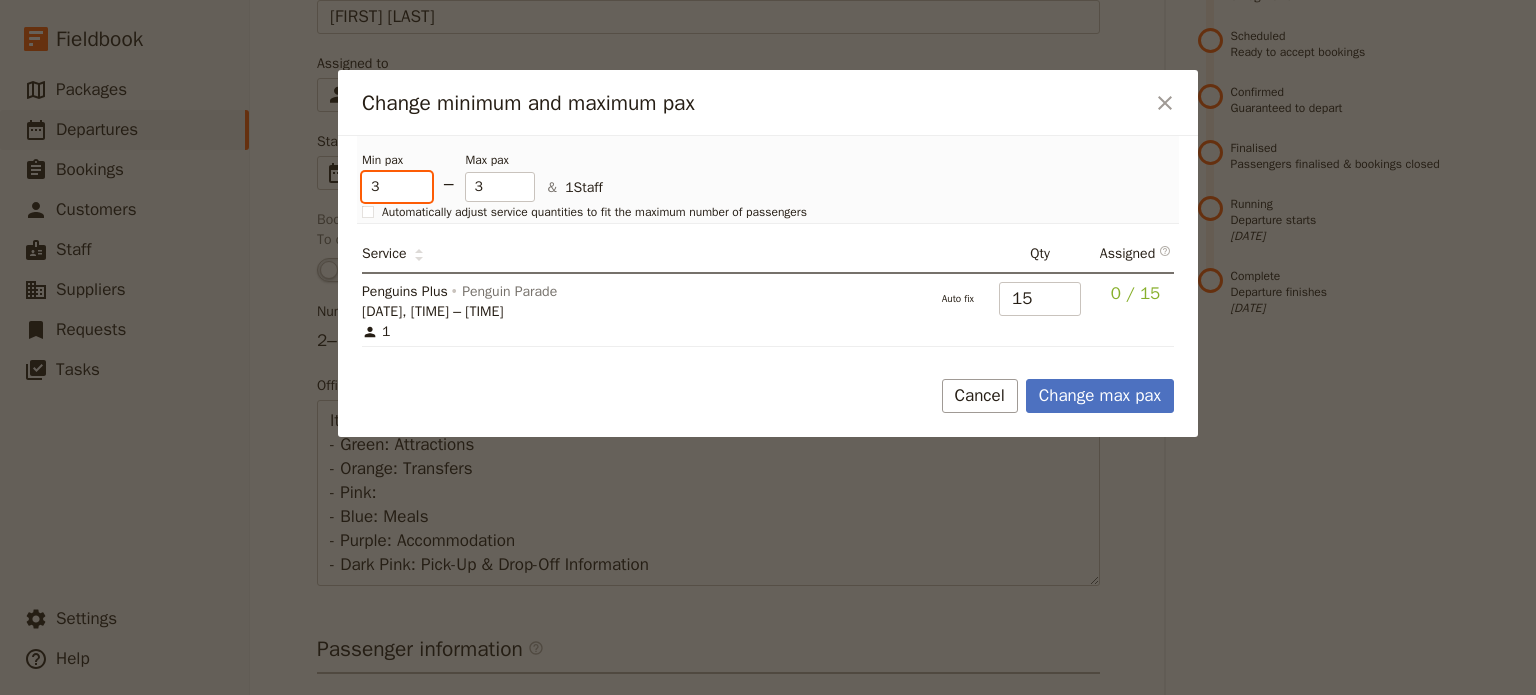 type on "3" 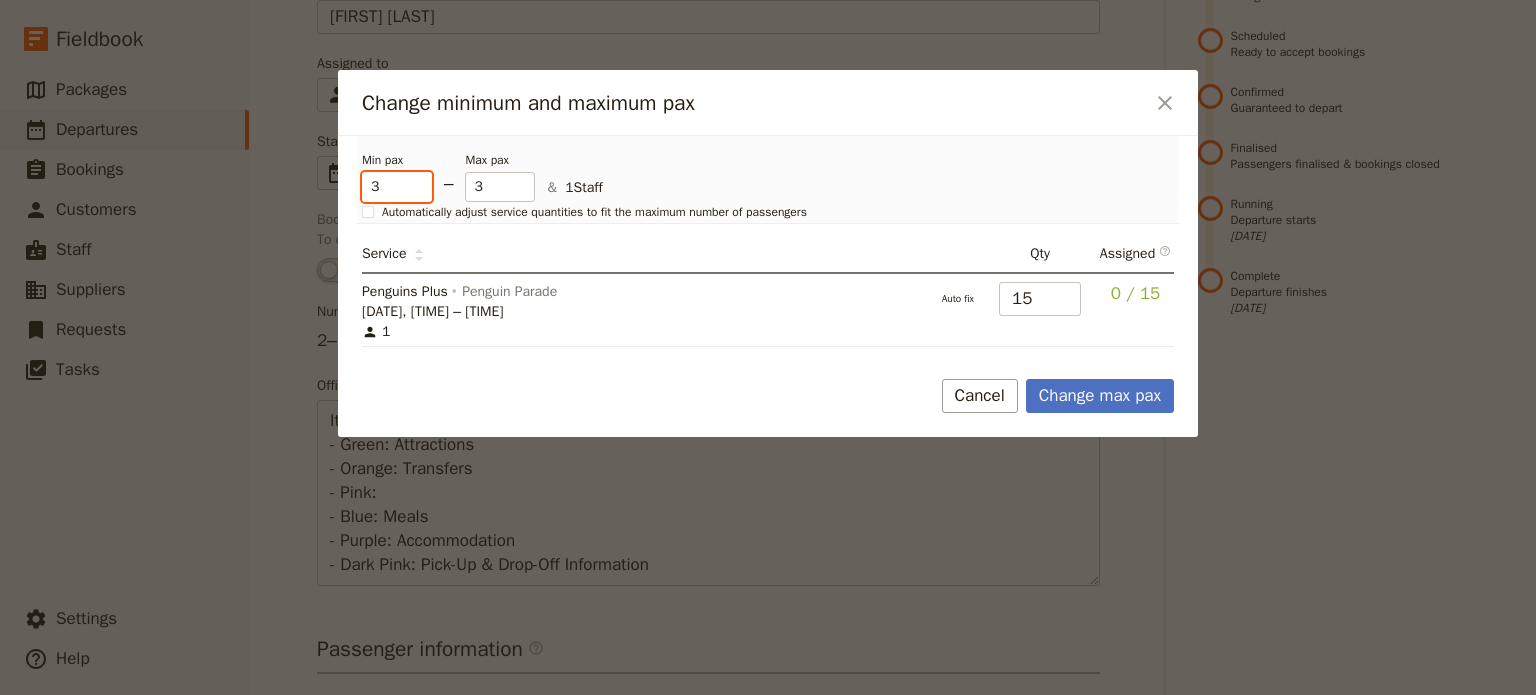click on "3" at bounding box center [397, 187] 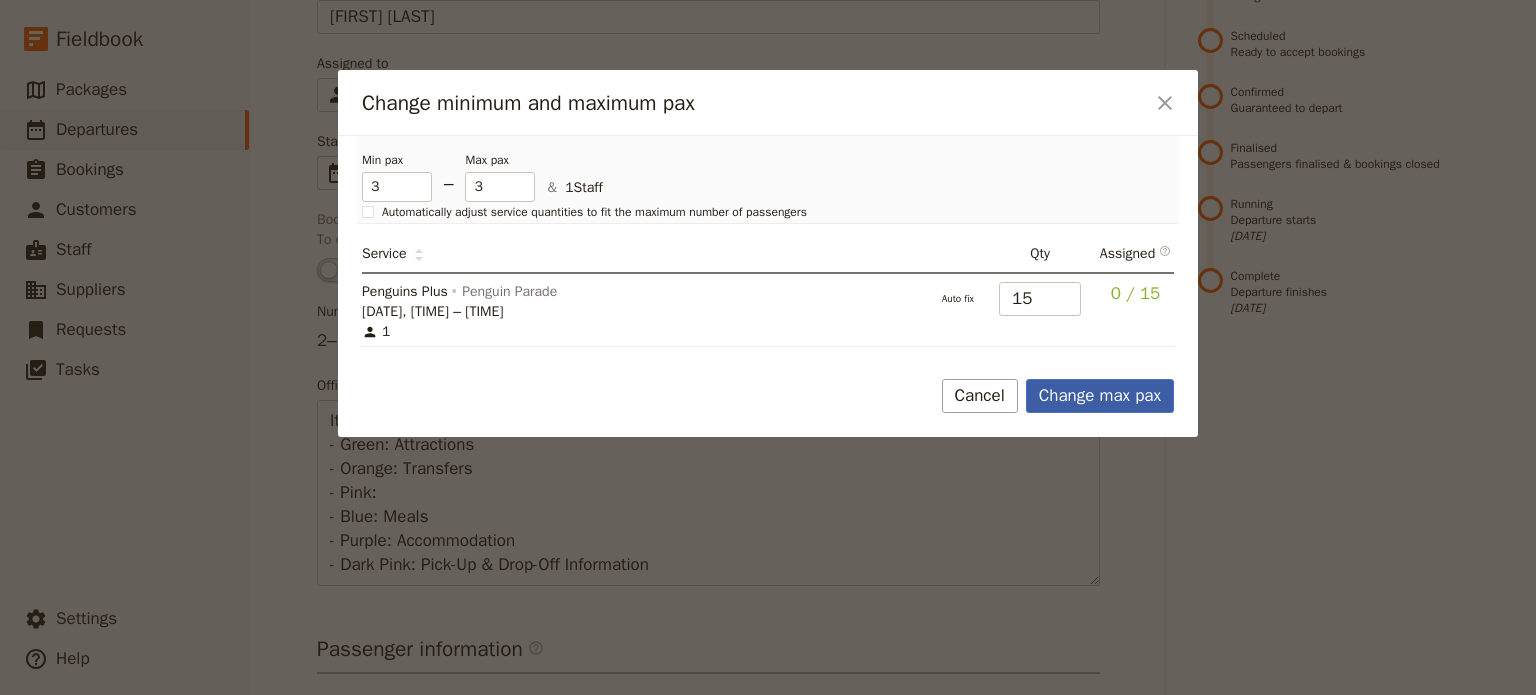click on "Change max pax" at bounding box center (1100, 396) 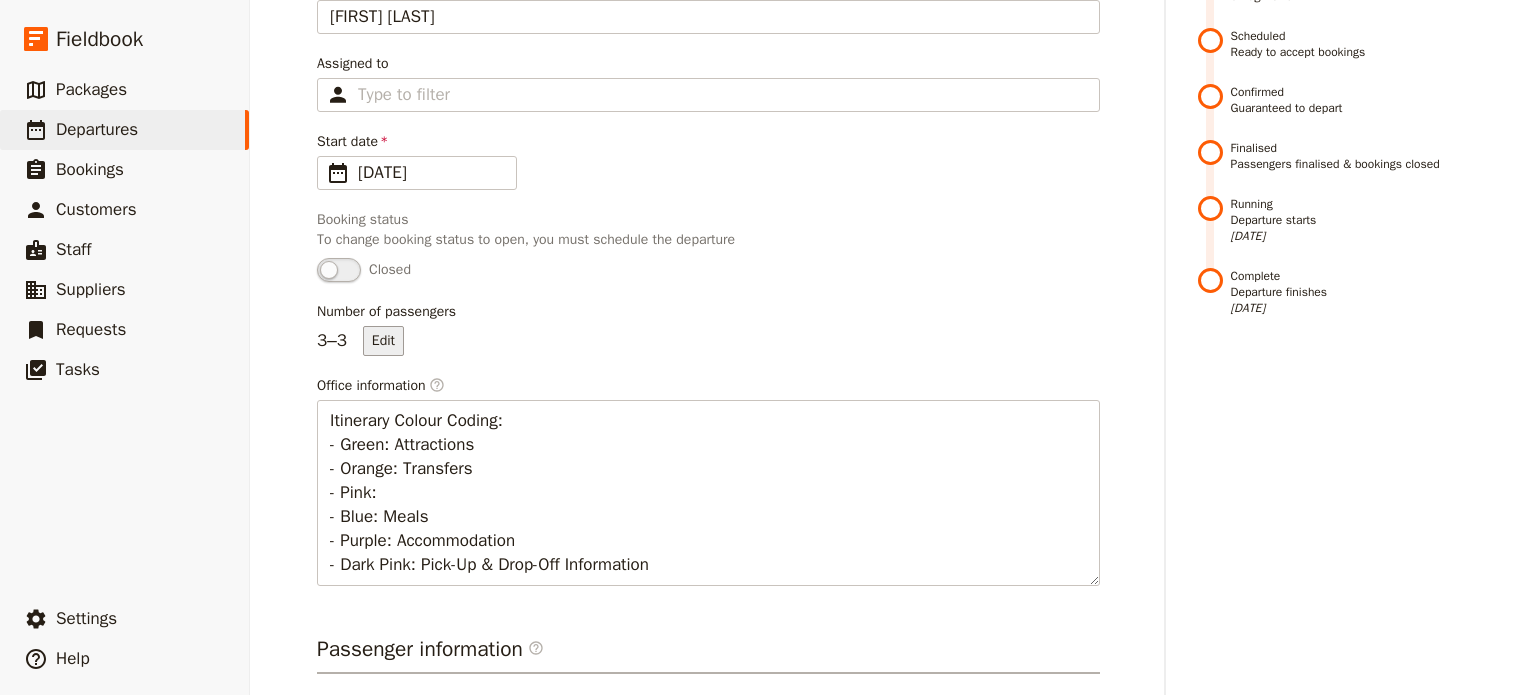 click on "Edit" at bounding box center (383, 341) 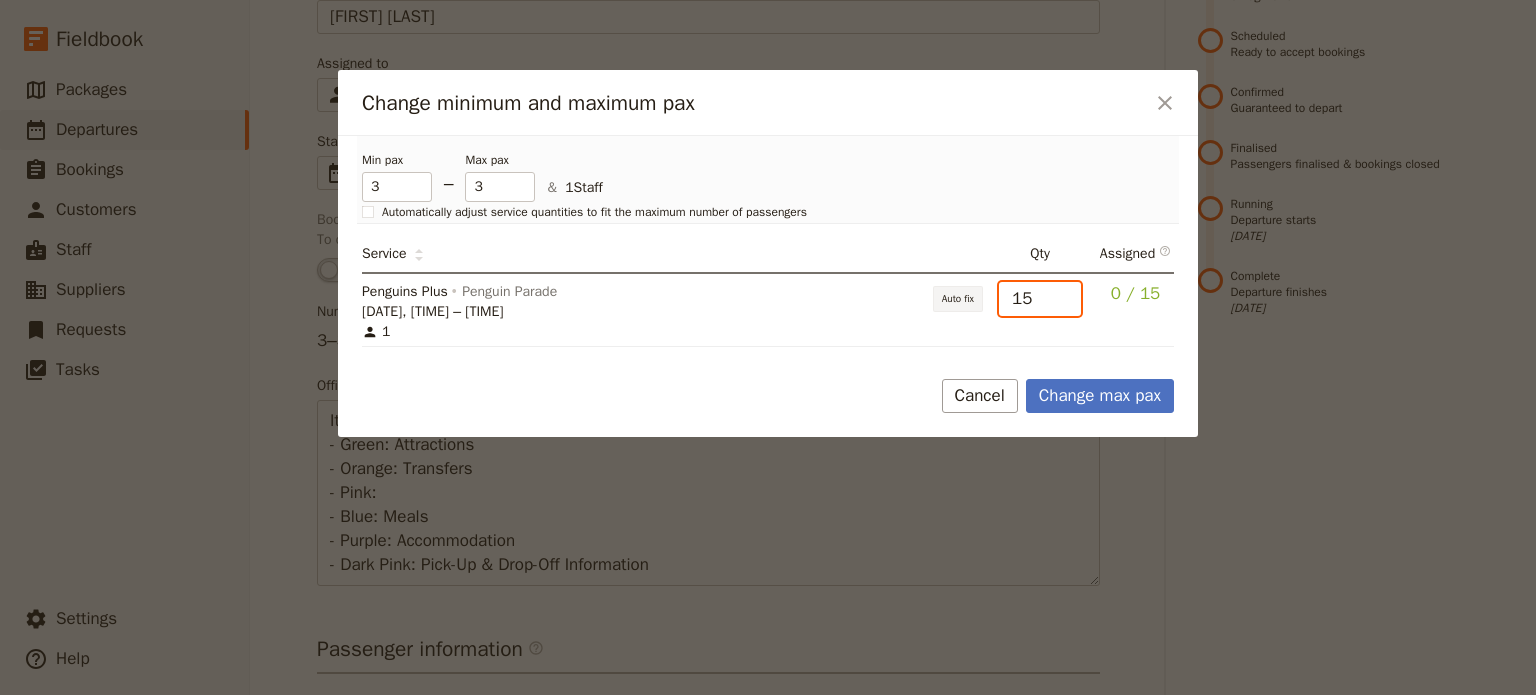 drag, startPoint x: 1049, startPoint y: 295, endPoint x: 976, endPoint y: 291, distance: 73.109505 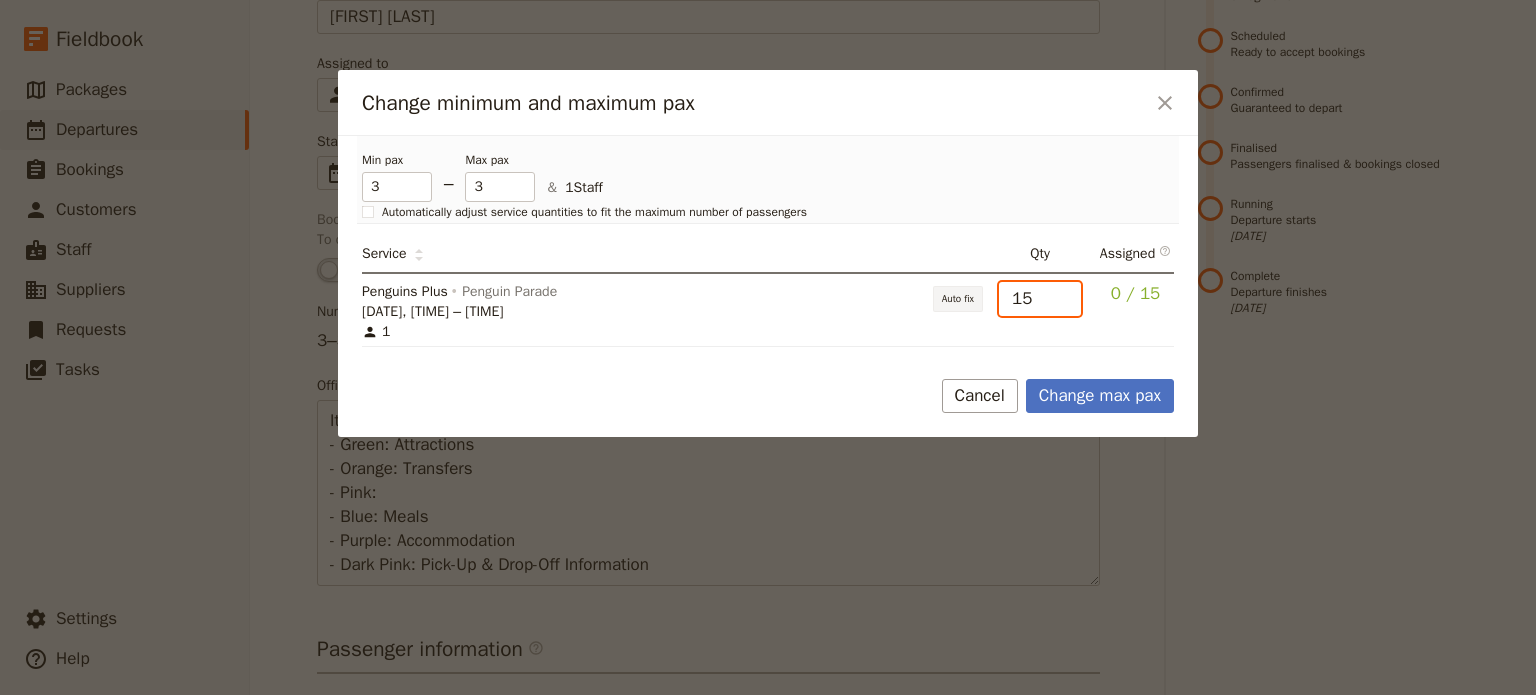 click on "Penguins Plus Penguin Parade 7 Aug [DATE], 5:15pm – 7:30pm 1 Auto fix 15 0 / 15" at bounding box center [0, 0] 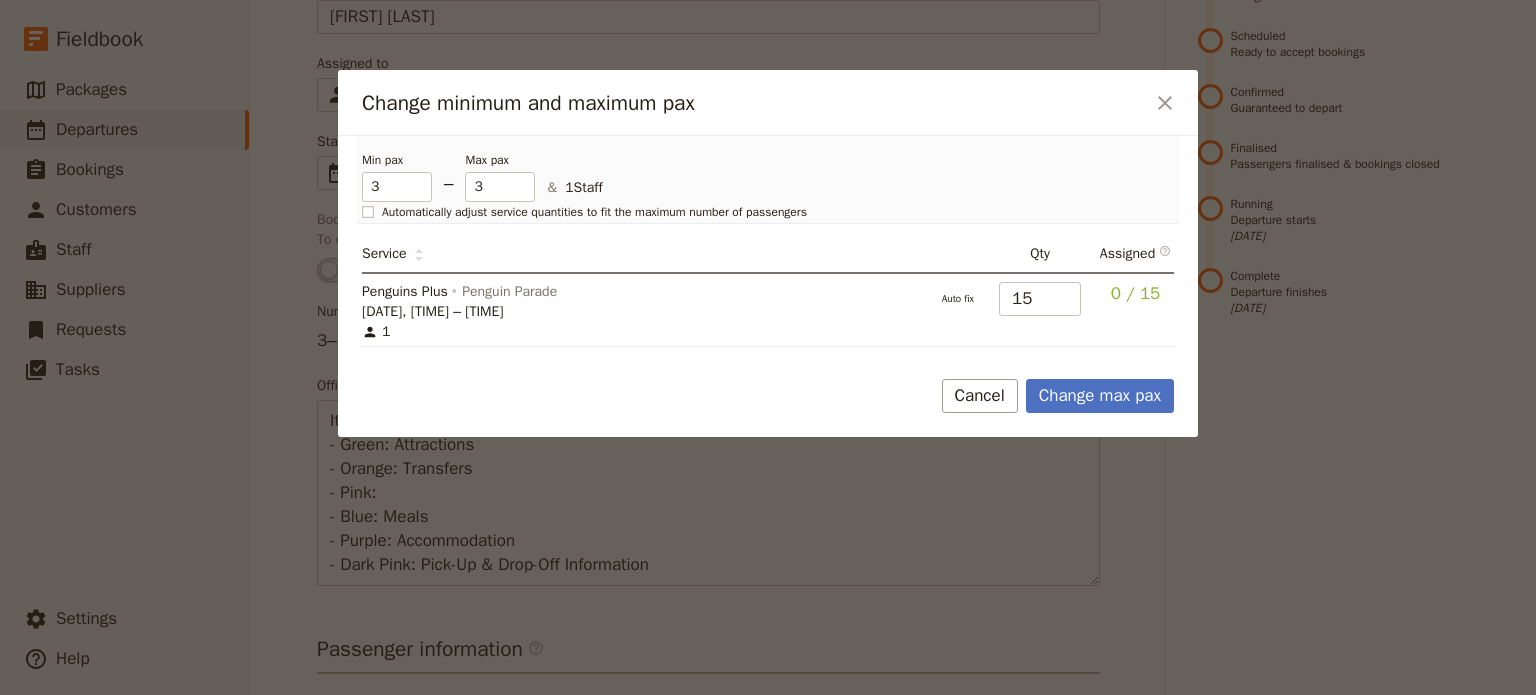 click 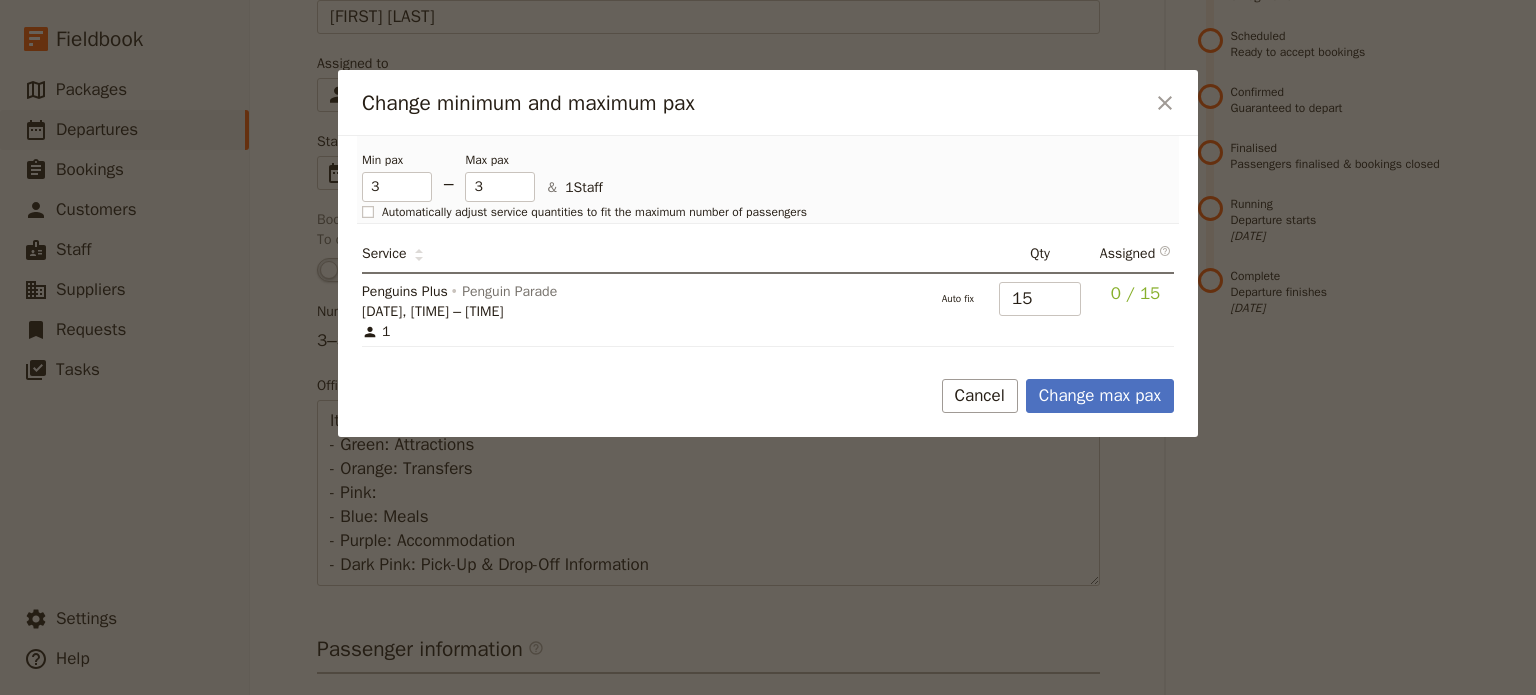 click on "Automatically adjust service quantities to fit the maximum number of passengers" at bounding box center [361, 203] 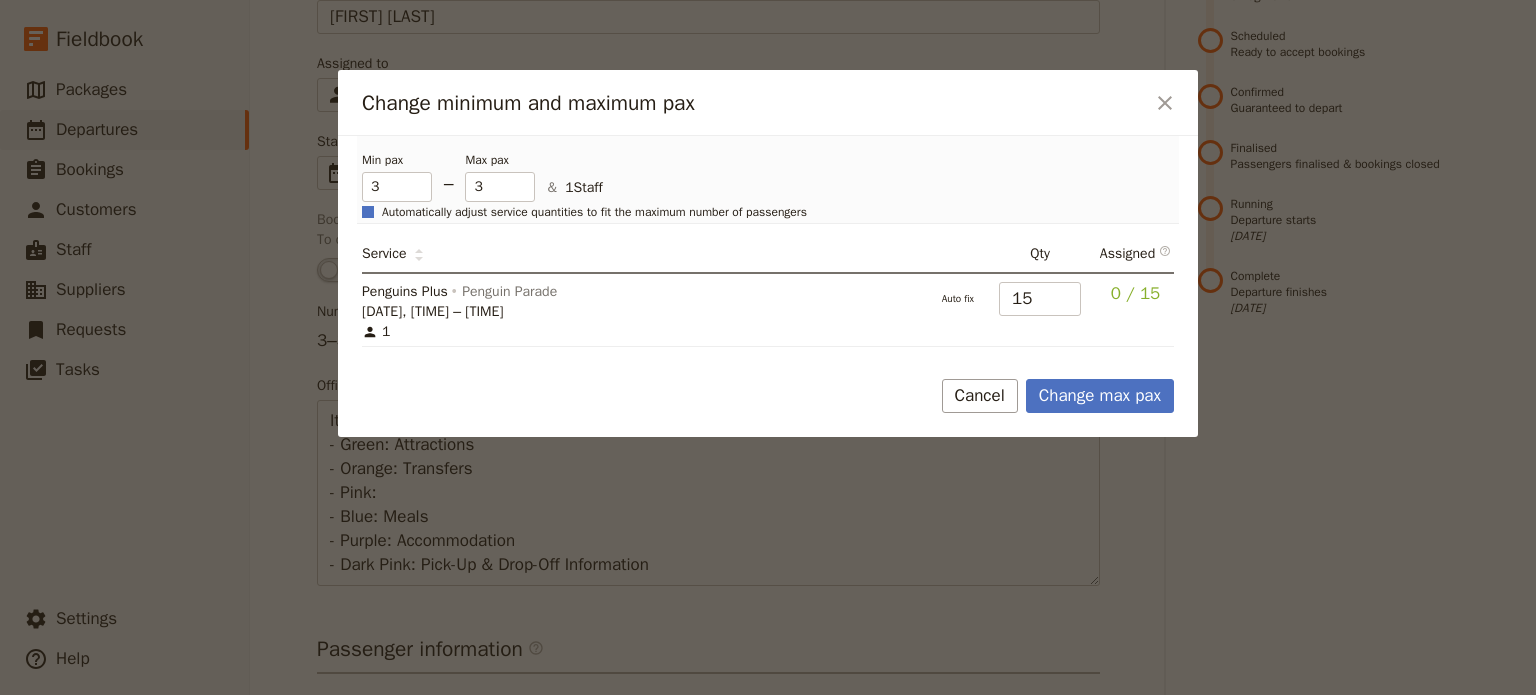 checkbox on "true" 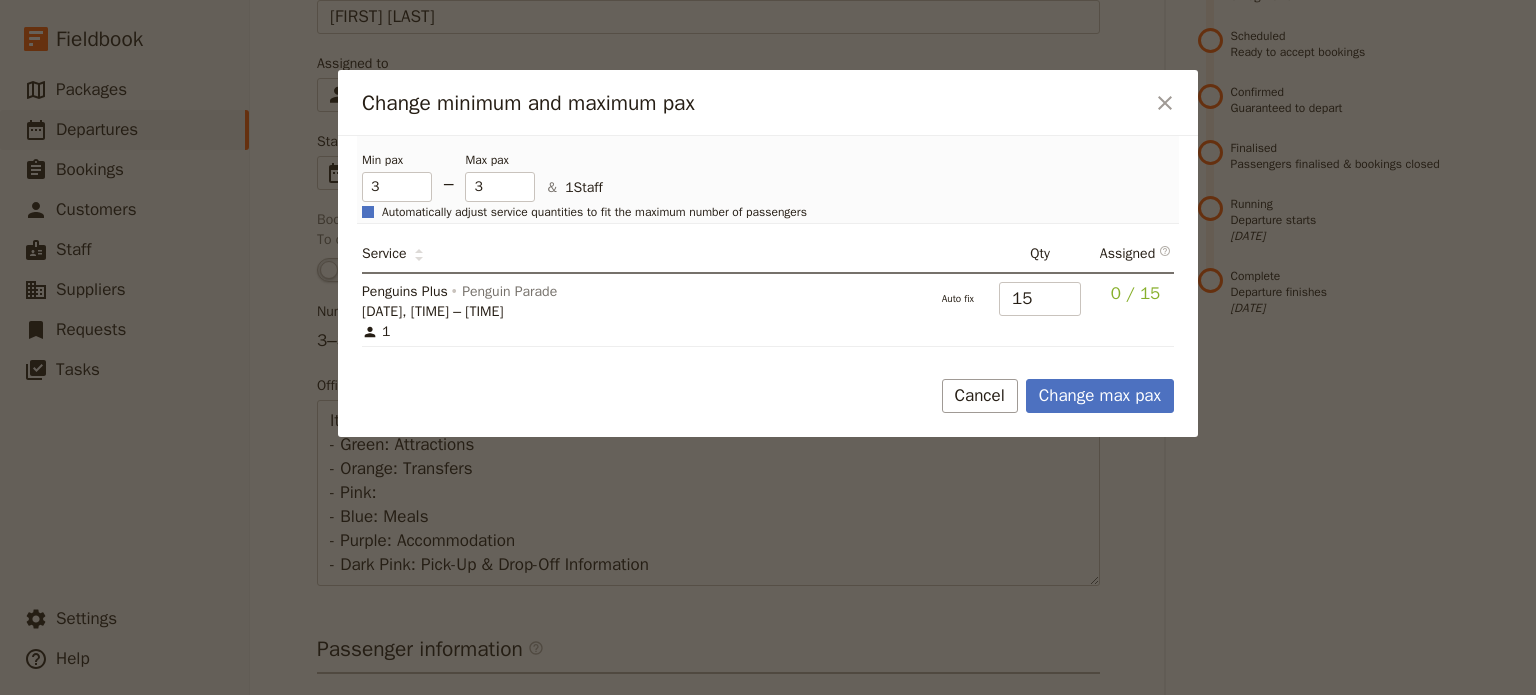 type on "3" 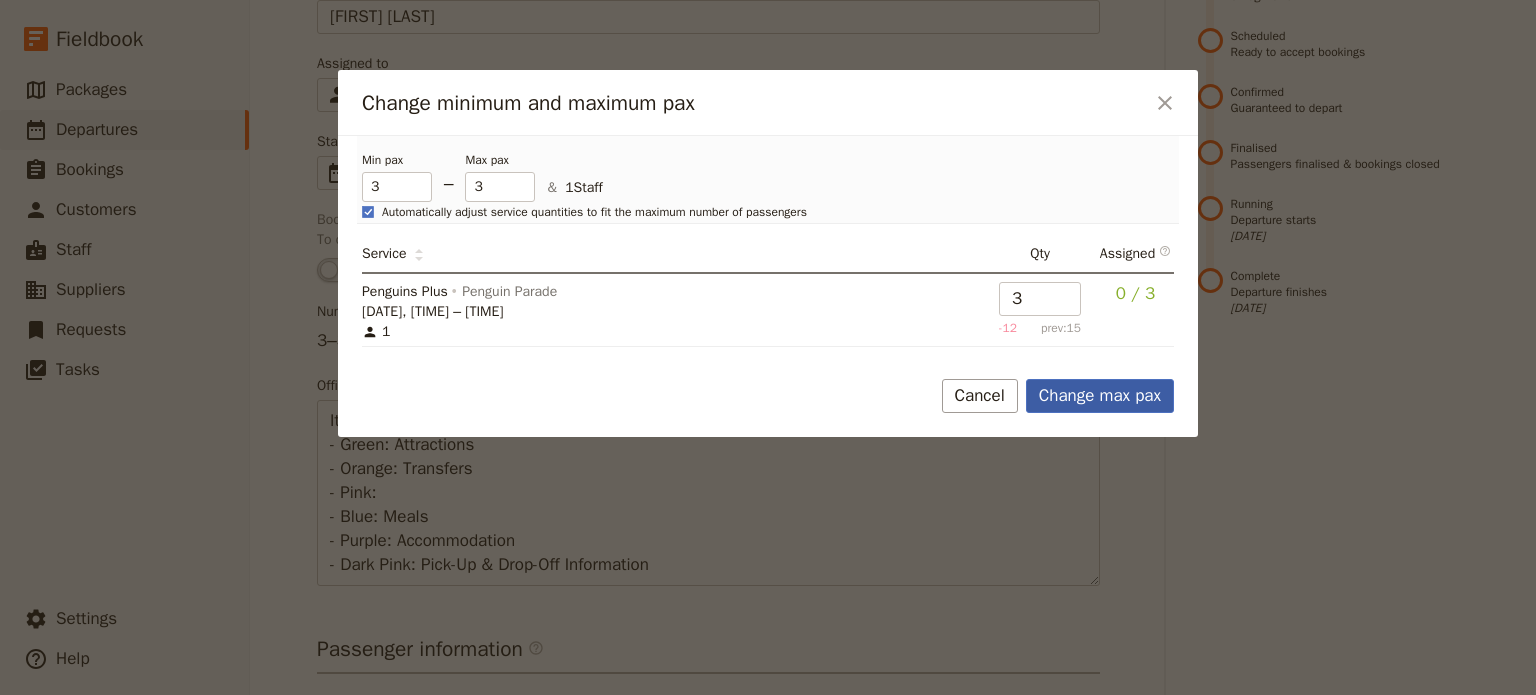 click on "Change max pax" at bounding box center [1100, 396] 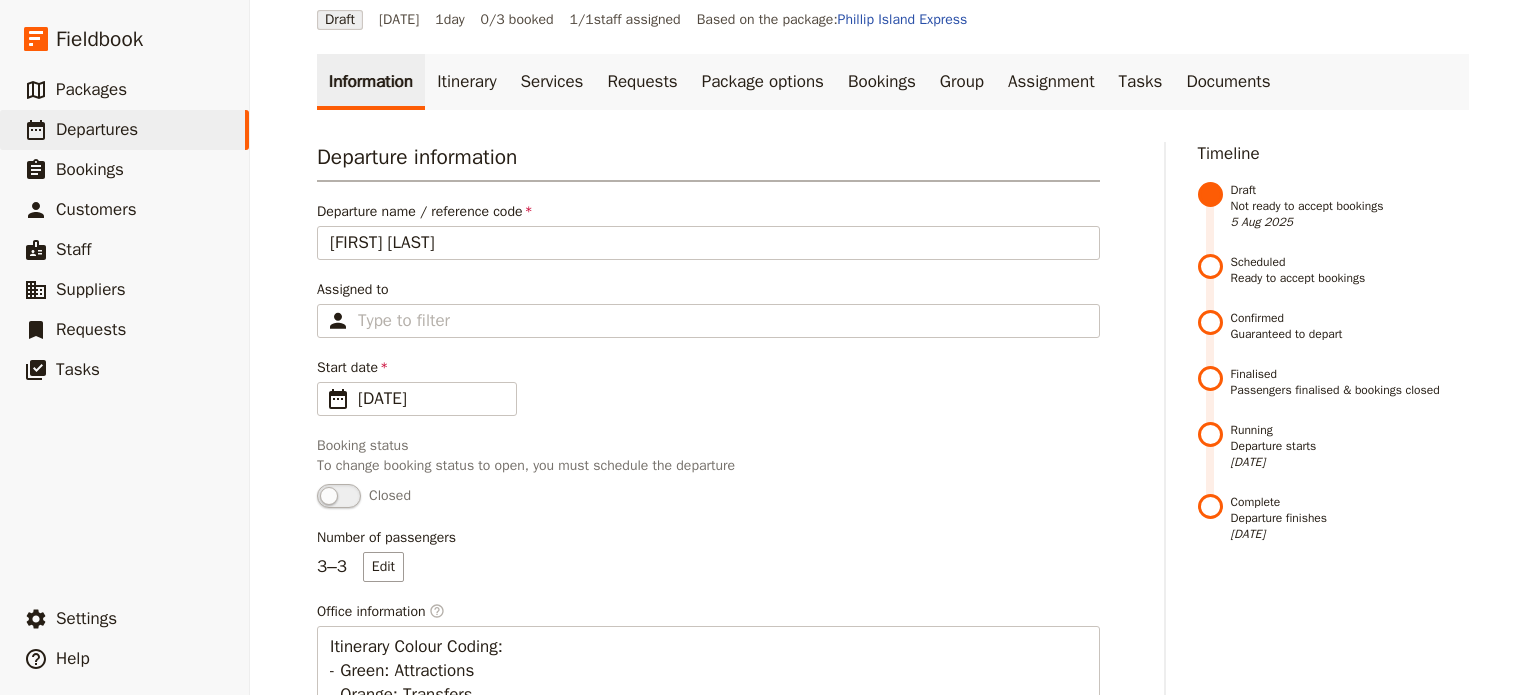 scroll, scrollTop: 0, scrollLeft: 0, axis: both 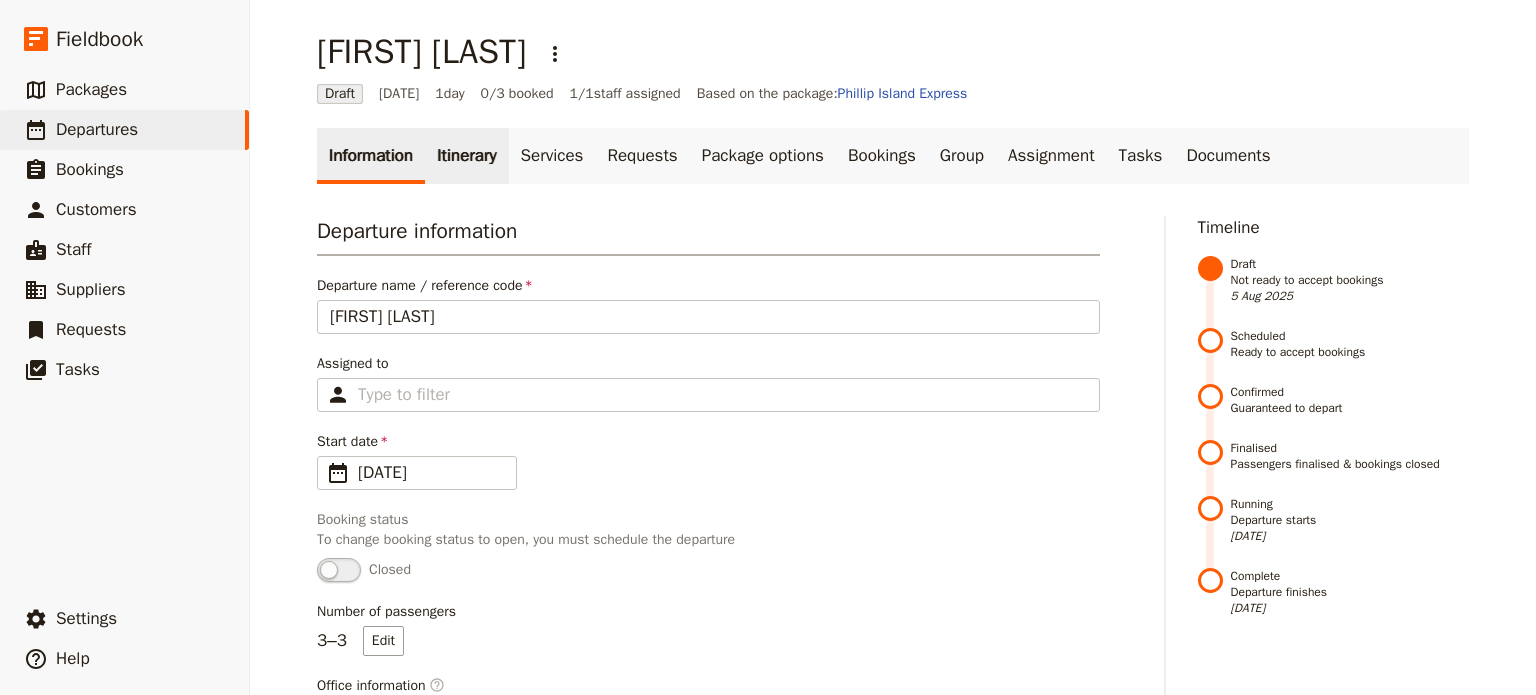 click on "Itinerary" at bounding box center [466, 156] 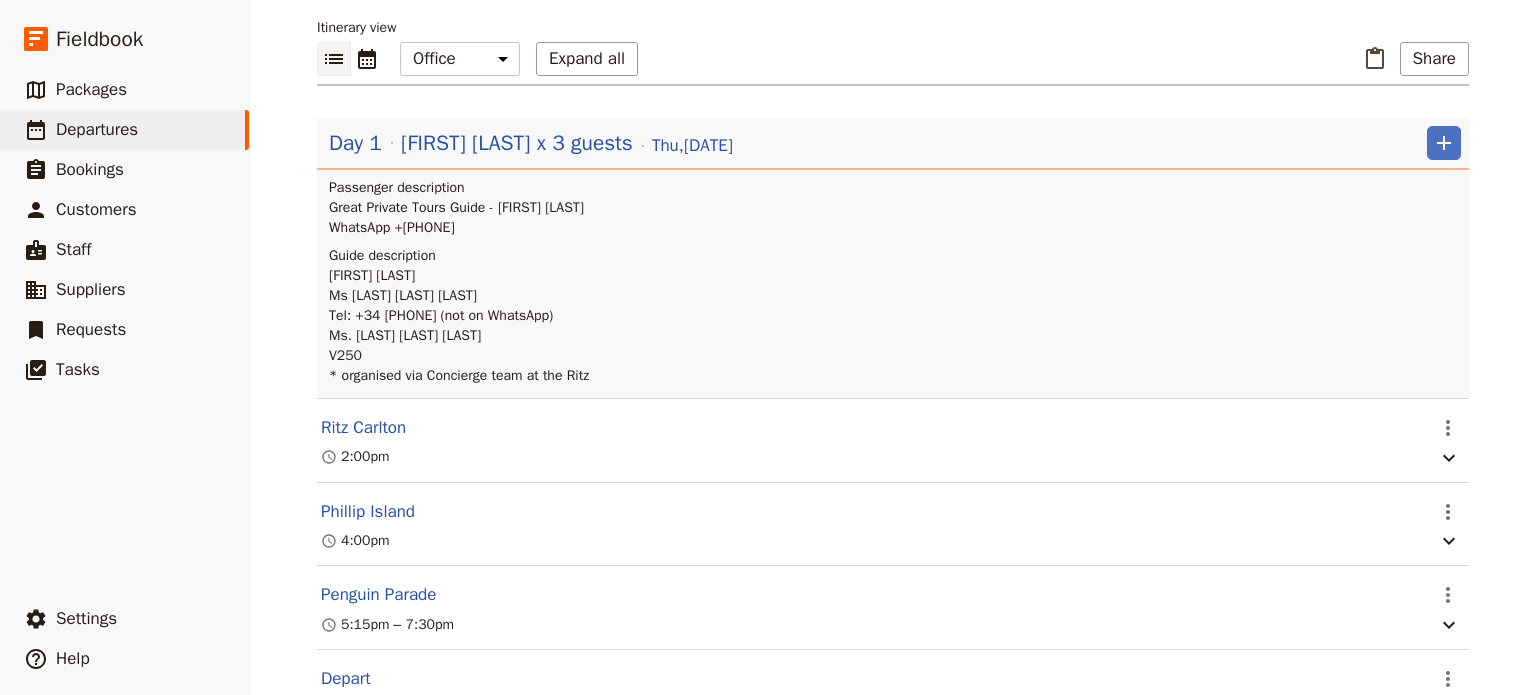scroll, scrollTop: 0, scrollLeft: 0, axis: both 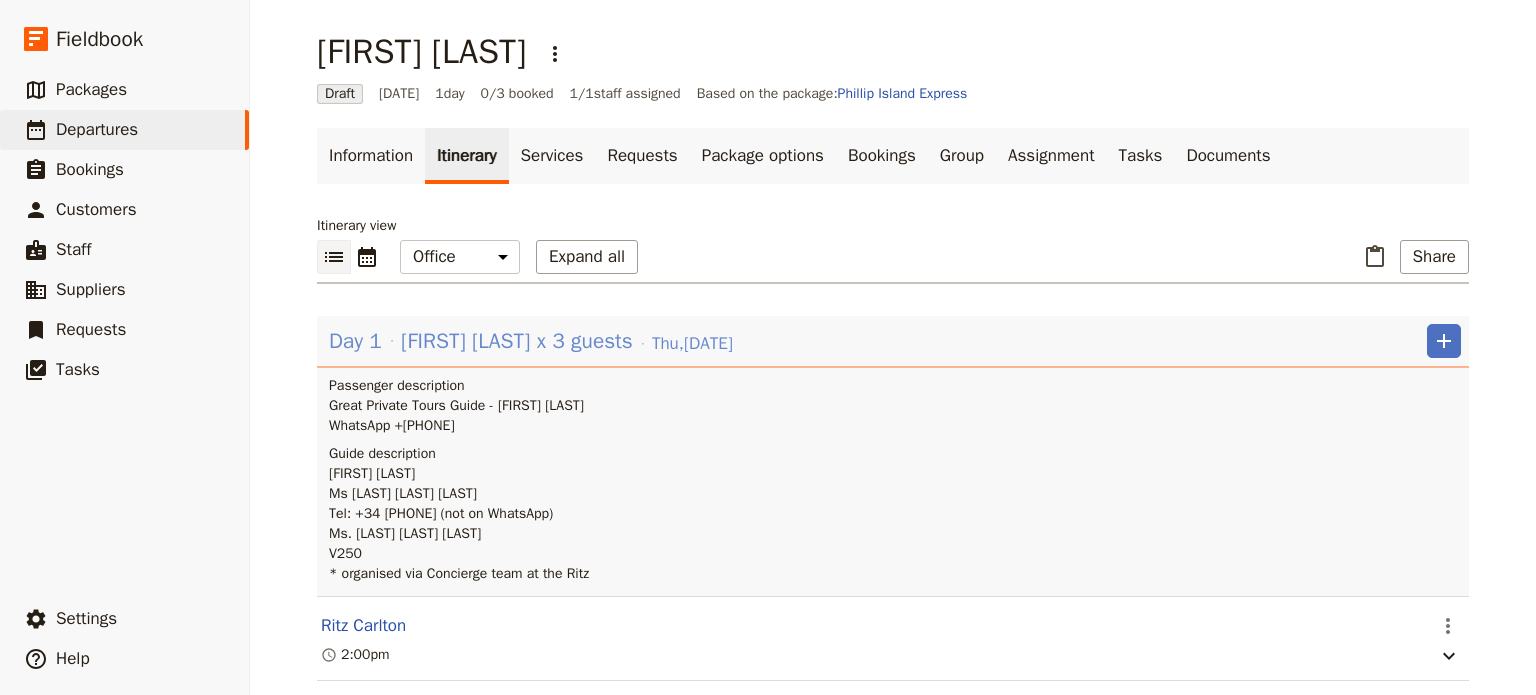 click on "[FIRST] [LAST] x 3 guests" at bounding box center (517, 341) 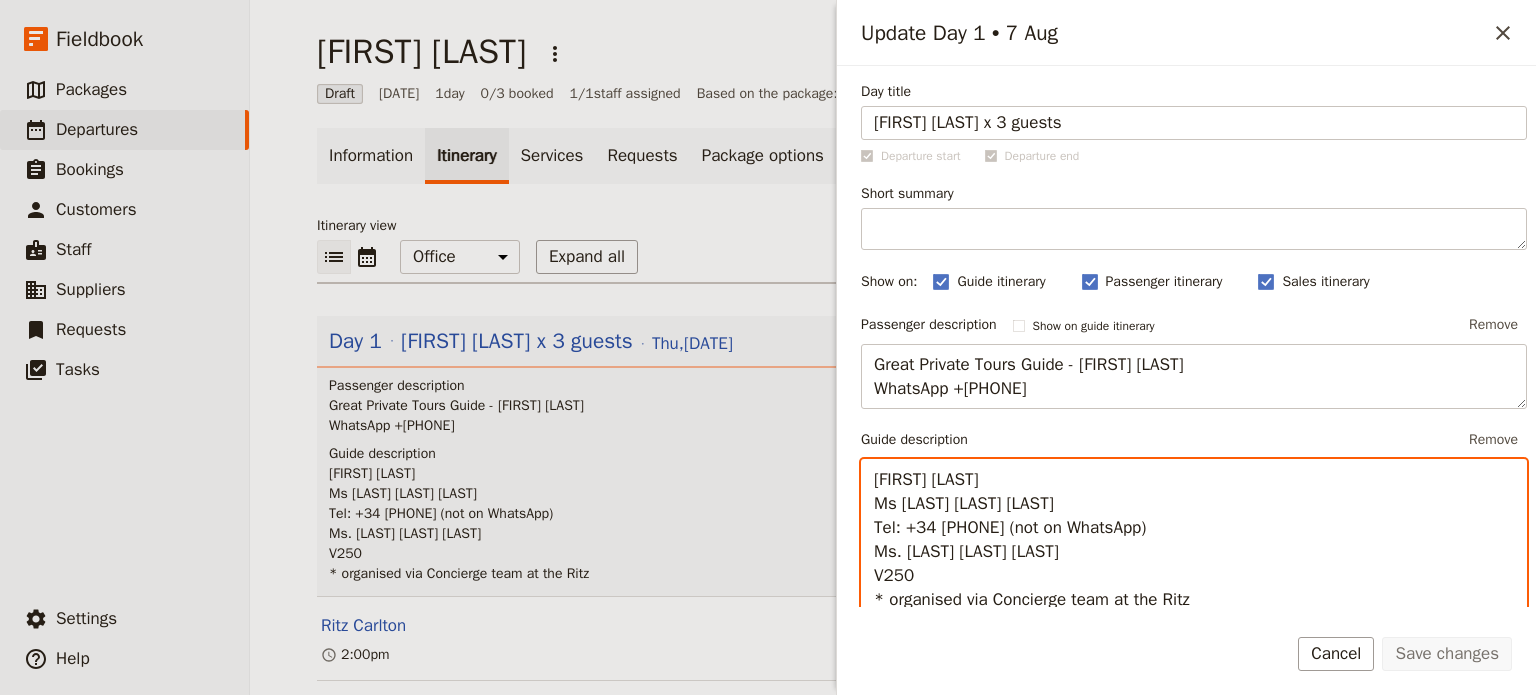 click on "Day title [LAST] [LAST] x 3 guests Departure start Departure end Short summary 150 / 150   characters  remaining Show on: Guide itinerary ​ Passenger itinerary ​ Sales itinerary ​ Passenger description Show on guide itinerary Remove Great Private Tours Guide  - [FIRST] [LAST]
WhatsApp +61 [PHONE] Guide description Remove [FIRST] [LAST]
Ms [LAST] [LAST] [LAST]
Tel: +34 [PHONE] (not on WhatsApp)
Ms. [LAST] [LAST] [LAST]
V250
* organised via Concierge team at the Ritz Add sales description Cover image The recommended dimensions for the cover image are 1240x1240. Image must be .jpg or .png and 2mb or less. Change Remove Inclusions ​ Optional summaries of the inclusions on this day Accommodation summary ​ Food & Beverage summary ​ Save changes Cancel" at bounding box center [1186, 380] 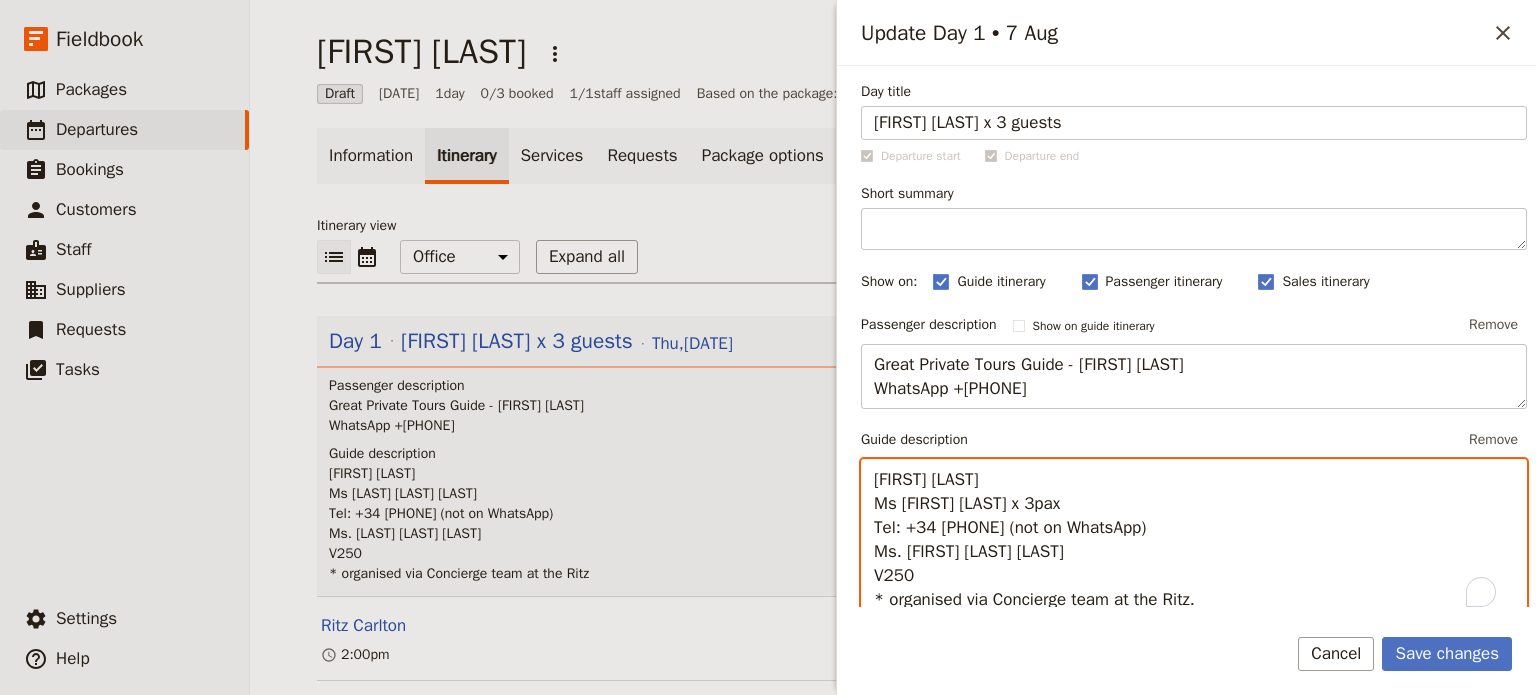 scroll, scrollTop: 2, scrollLeft: 0, axis: vertical 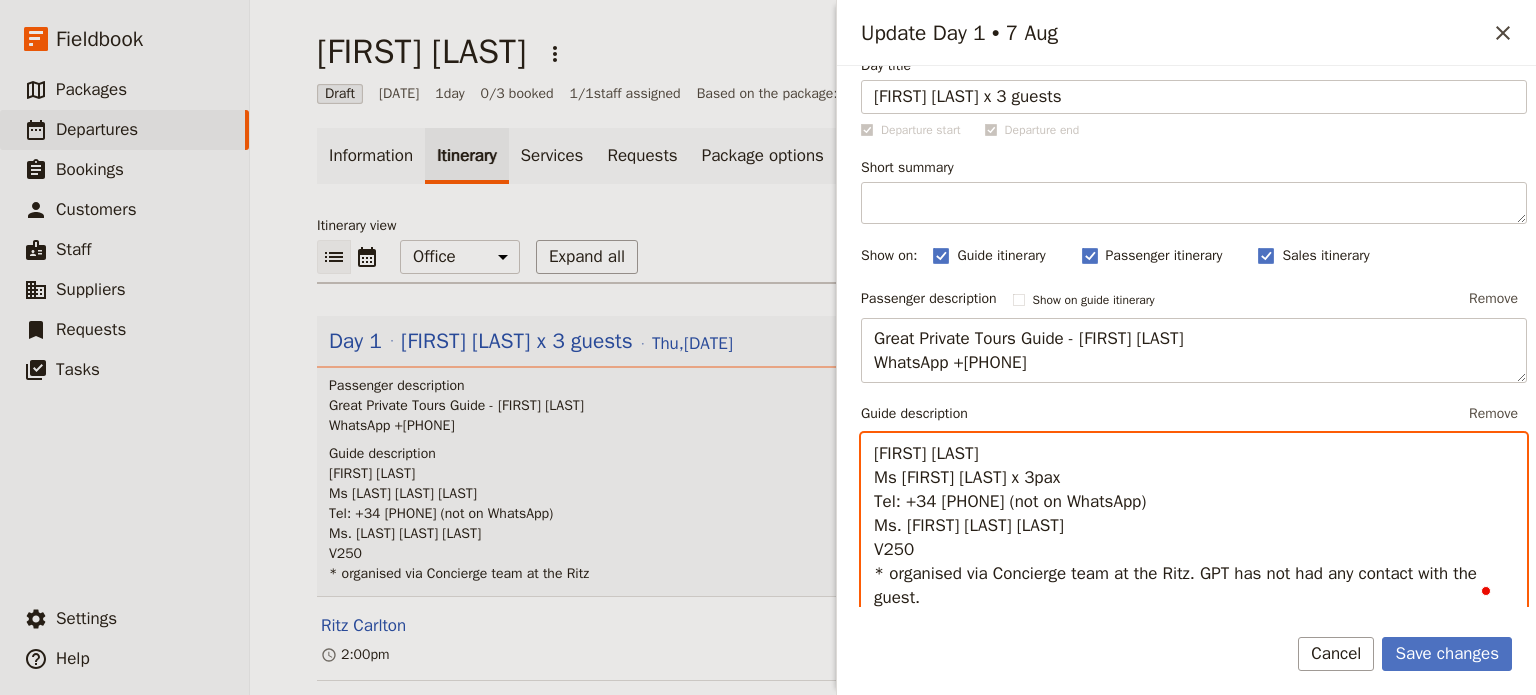 click on "[FIRST] [LAST]
Ms [FIRST] [LAST] x 3pax
Tel: +34 [PHONE] (not on WhatsApp)
Ms. [FIRST] [LAST] [LAST]
V250
* organised via Concierge team at the Ritz. GPT has not had any contact with the guest." at bounding box center (1194, 526) 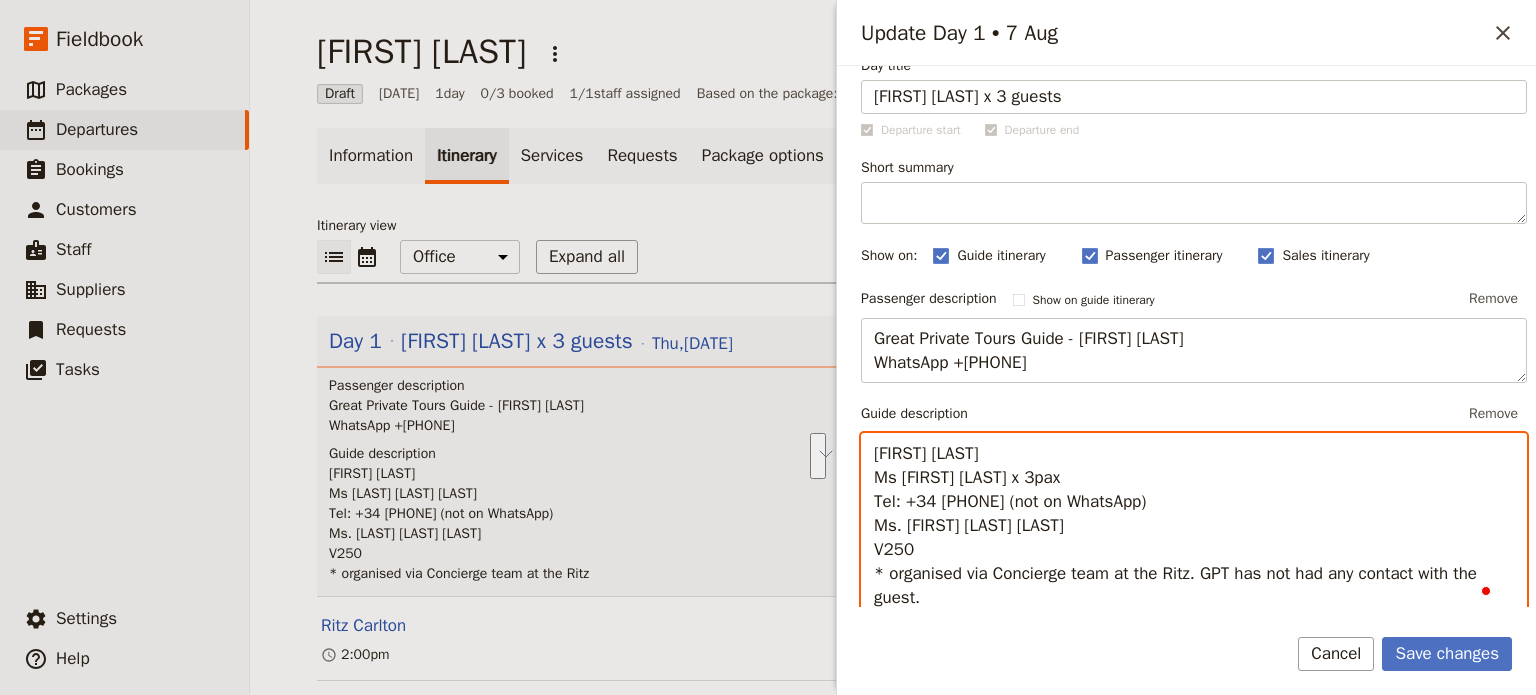 drag, startPoint x: 1208, startPoint y: 598, endPoint x: 1201, endPoint y: 579, distance: 20.248457 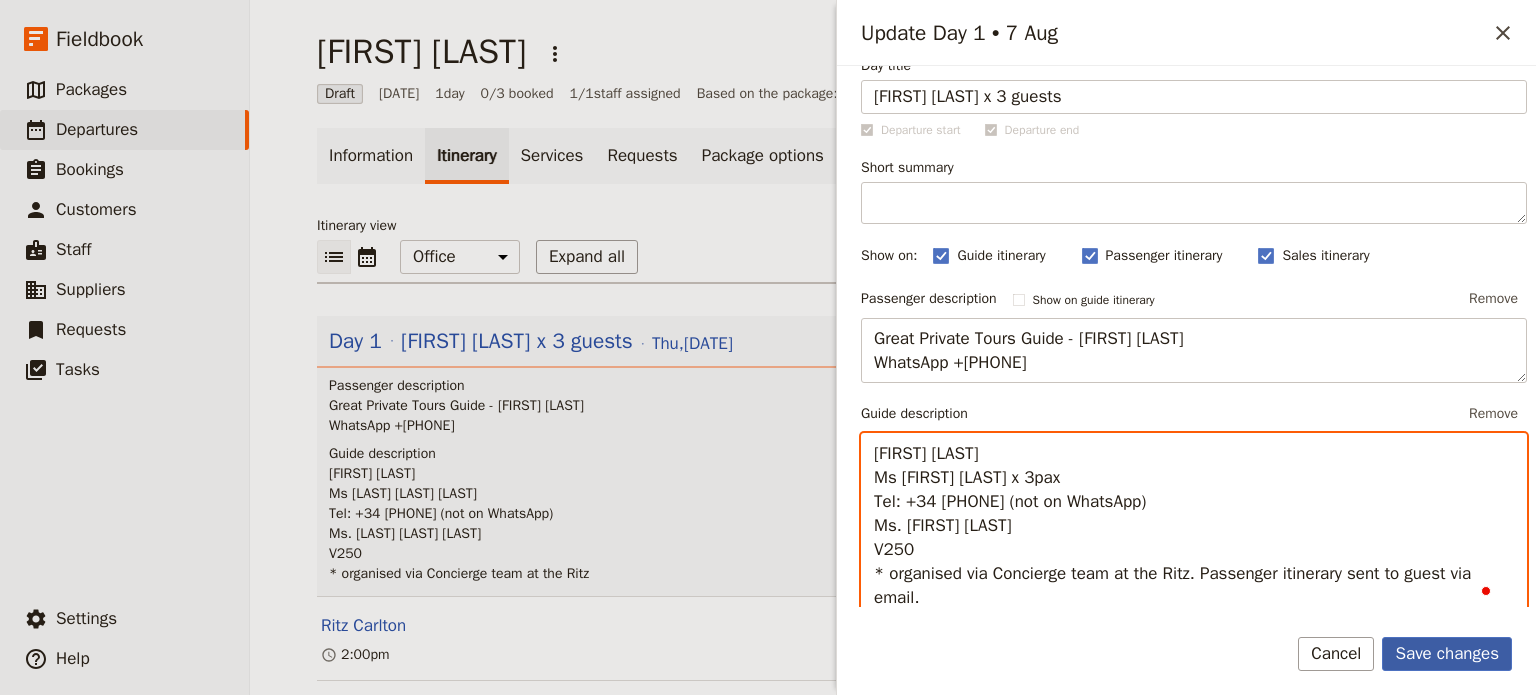 type on "[FIRST] [LAST]
Ms [FIRST] [LAST] x 3pax
Tel: +34 [PHONE] (not on WhatsApp)
Ms. [FIRST] [LAST]
V250
* organised via Concierge team at the Ritz. Passenger itinerary sent to guest via email." 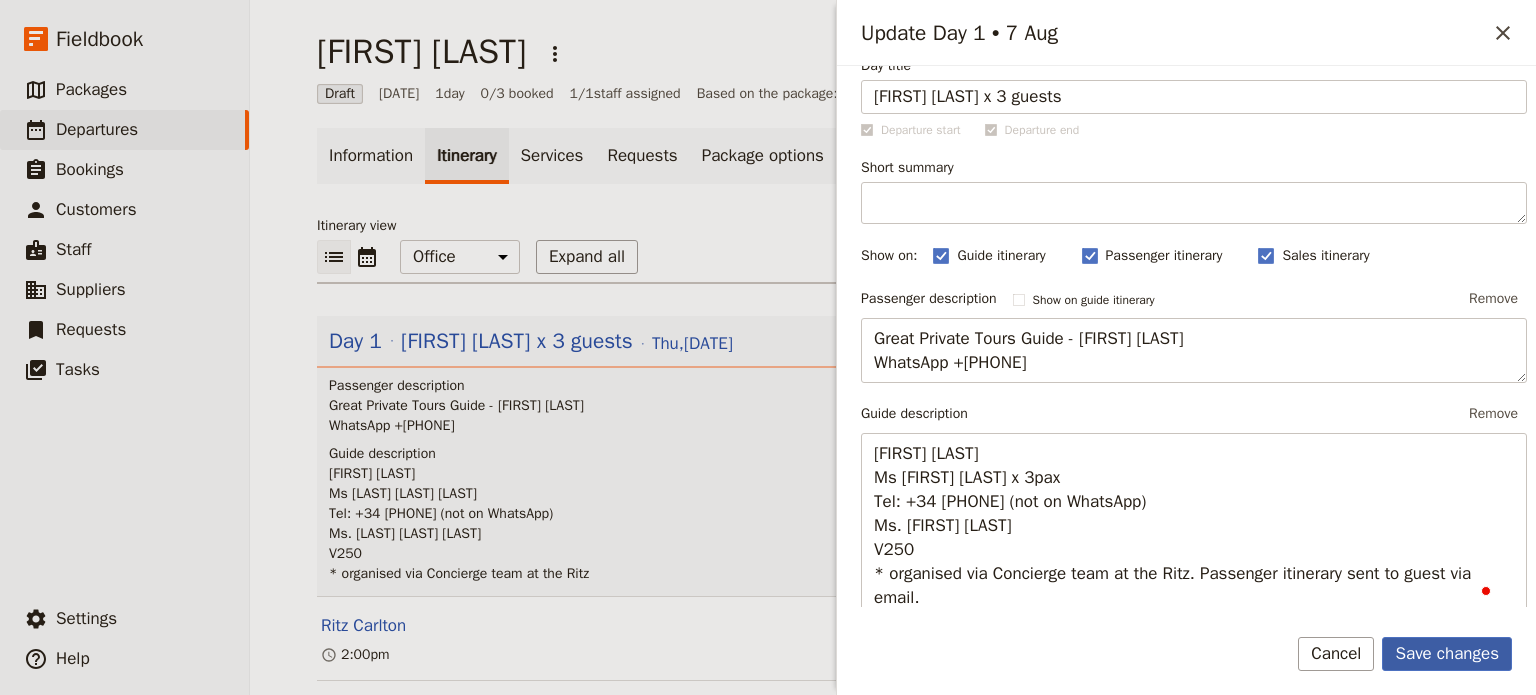 click on "Save changes" at bounding box center (1447, 654) 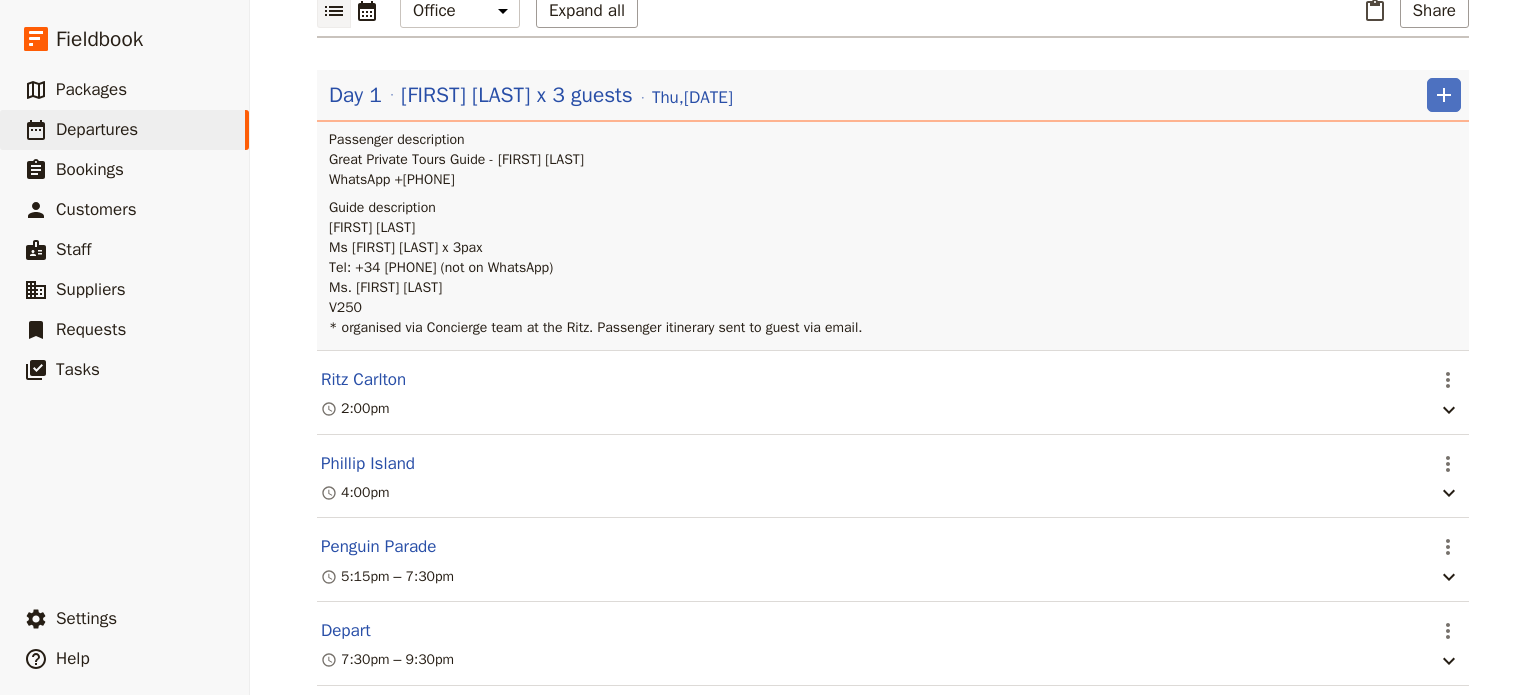 scroll, scrollTop: 297, scrollLeft: 0, axis: vertical 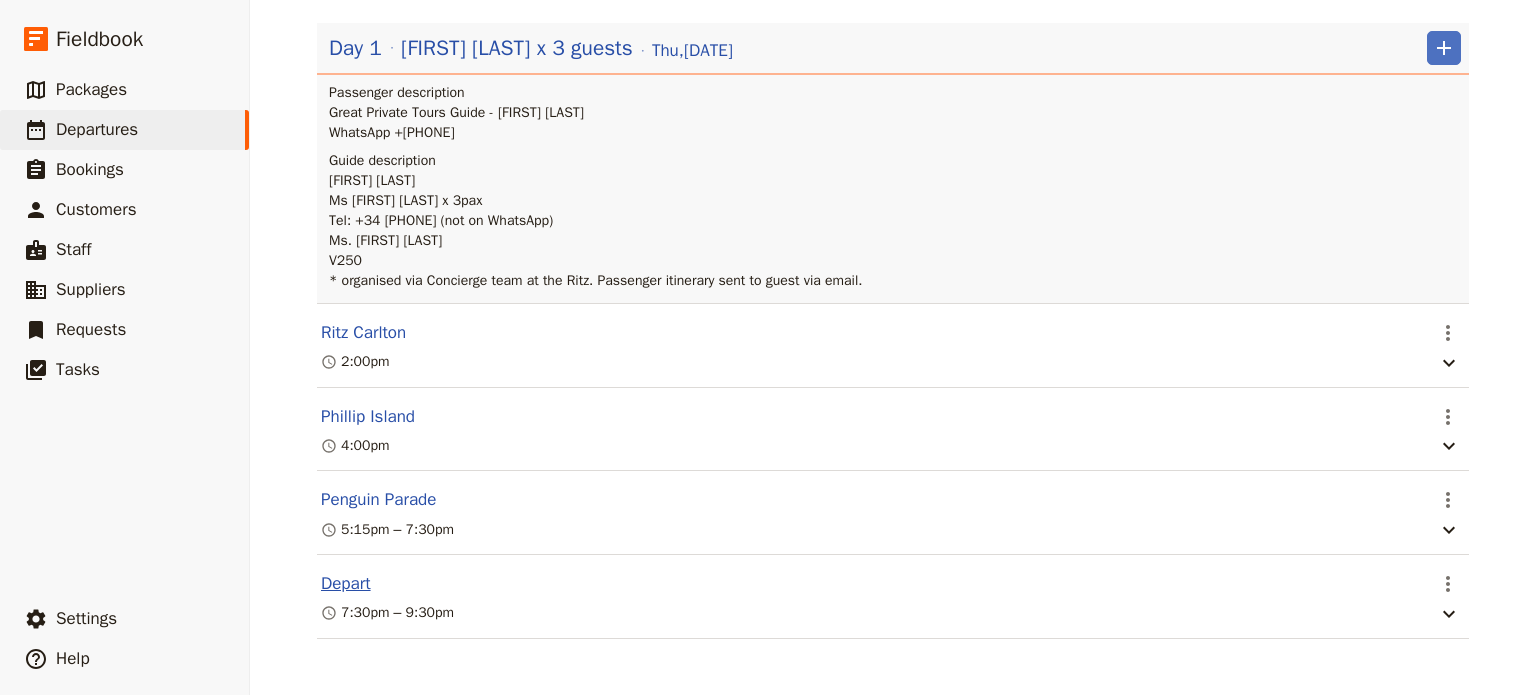 click on "Depart" at bounding box center [346, 584] 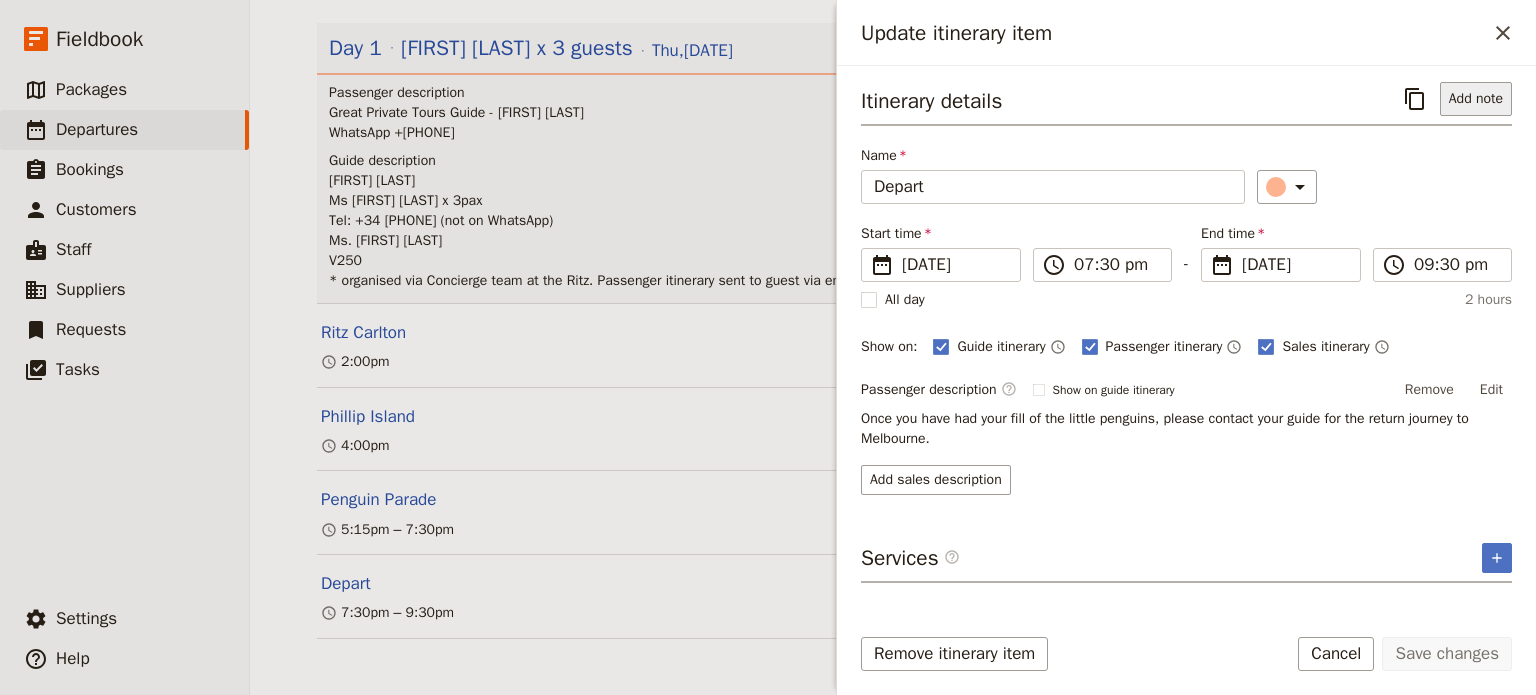 click on "Add note" at bounding box center (1476, 99) 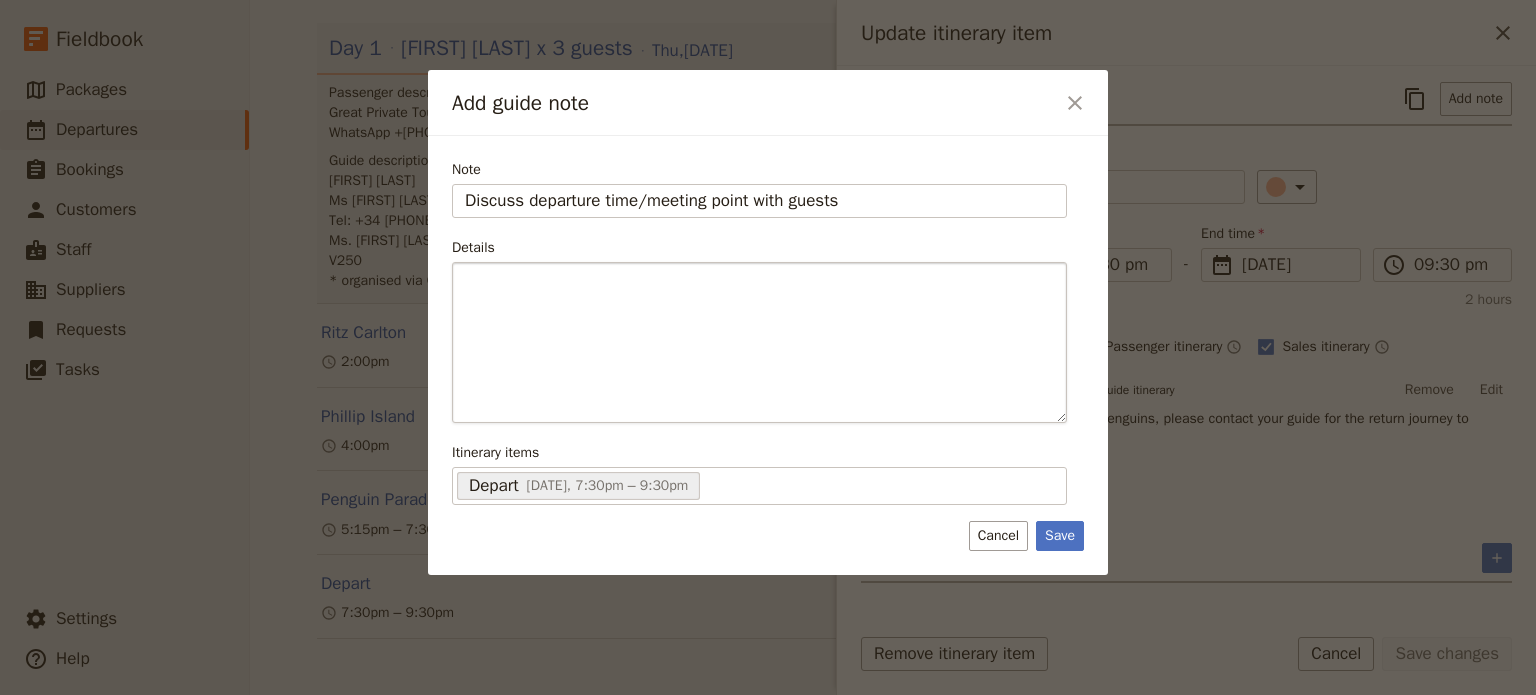 type on "Discuss departure time/meeting point with guests" 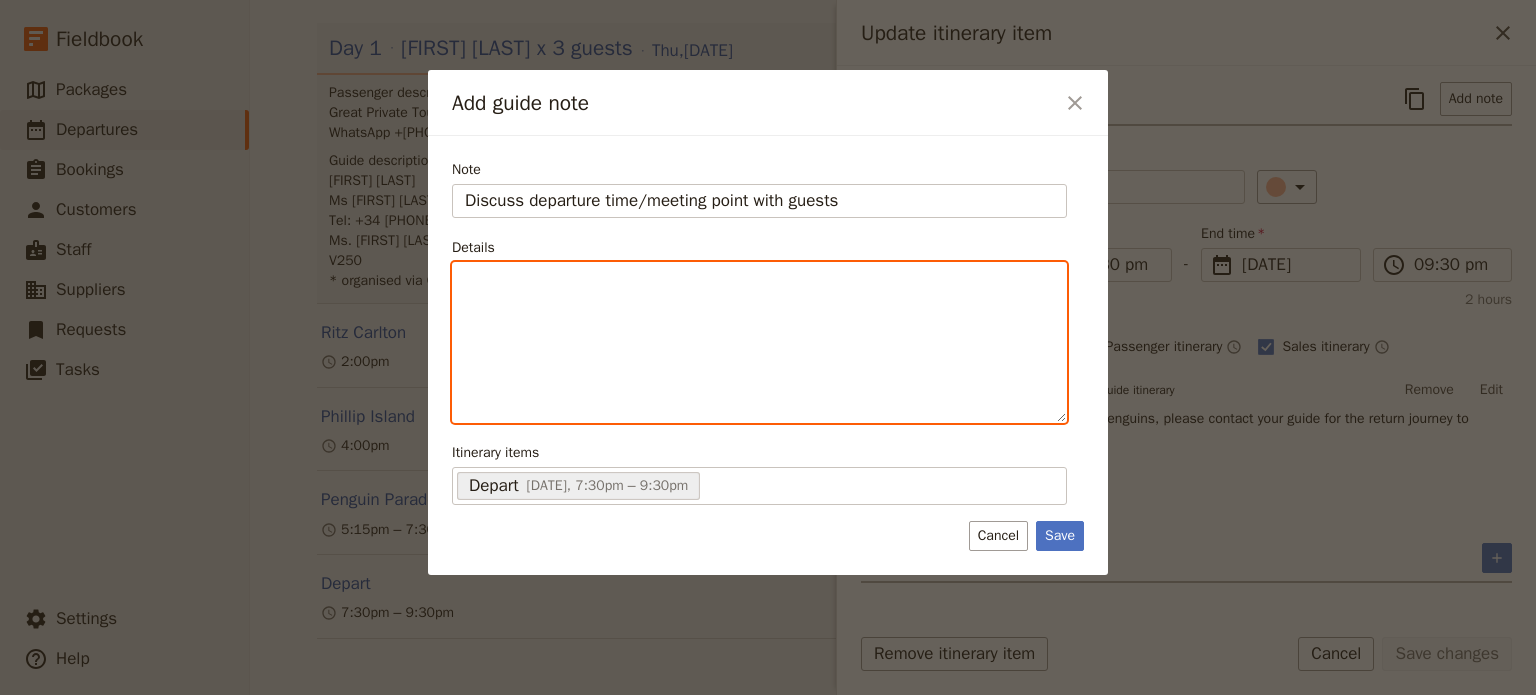 click at bounding box center (759, 342) 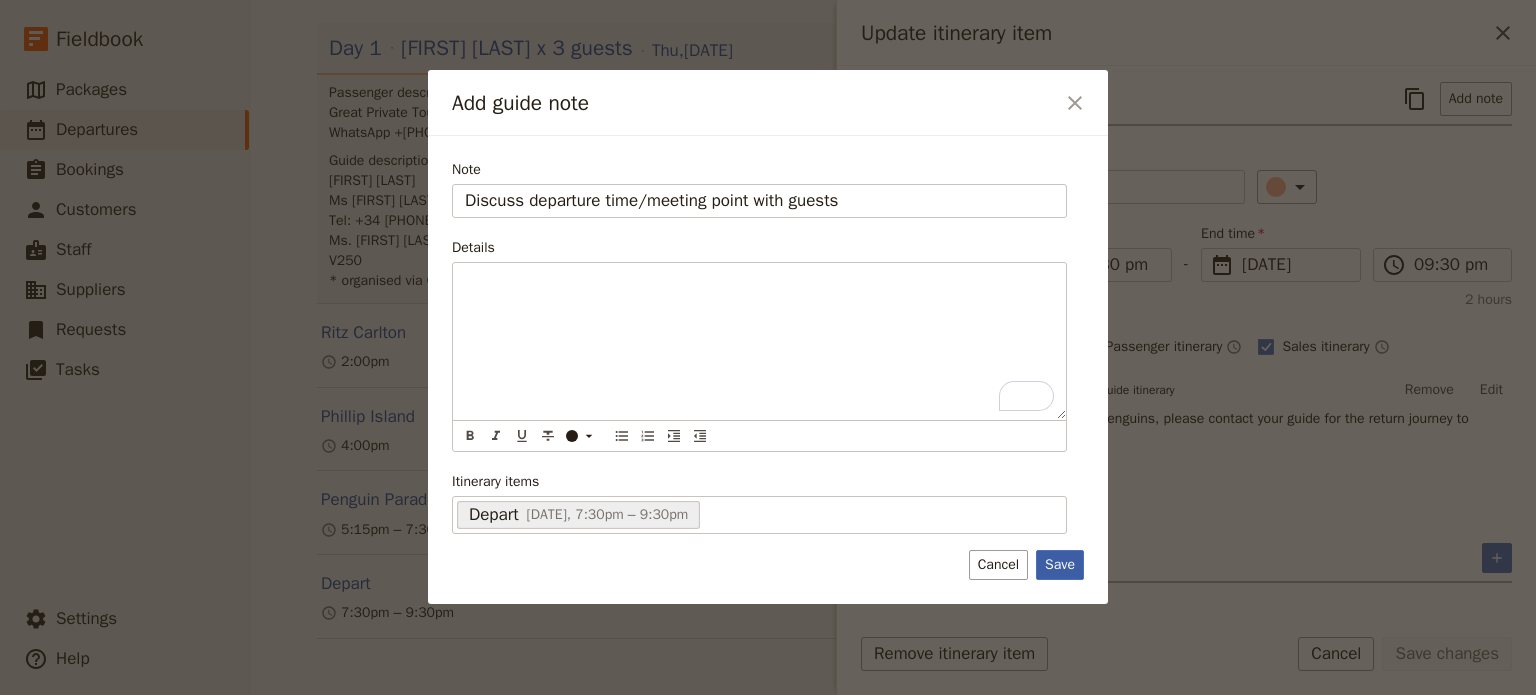 click on "Save" at bounding box center (1060, 565) 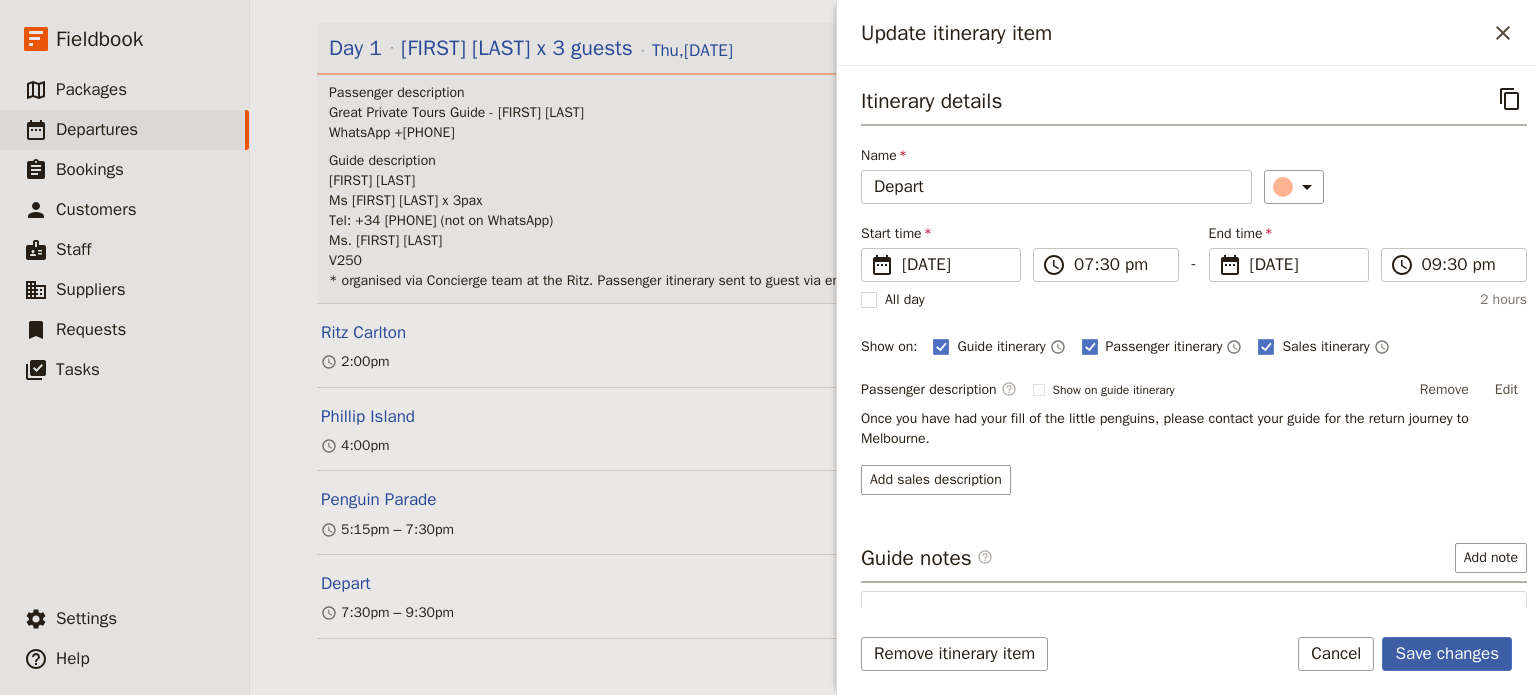 click on "Save changes" at bounding box center (1447, 654) 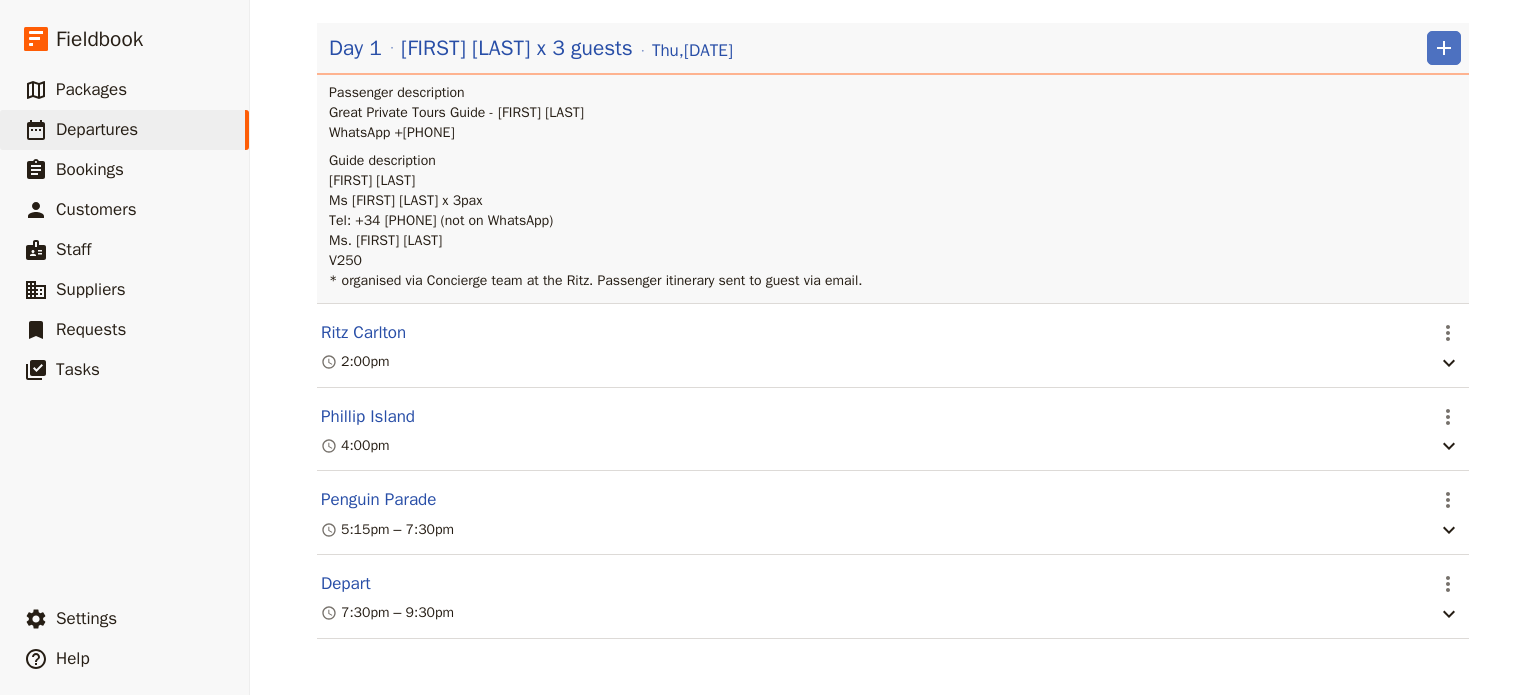 scroll, scrollTop: 0, scrollLeft: 0, axis: both 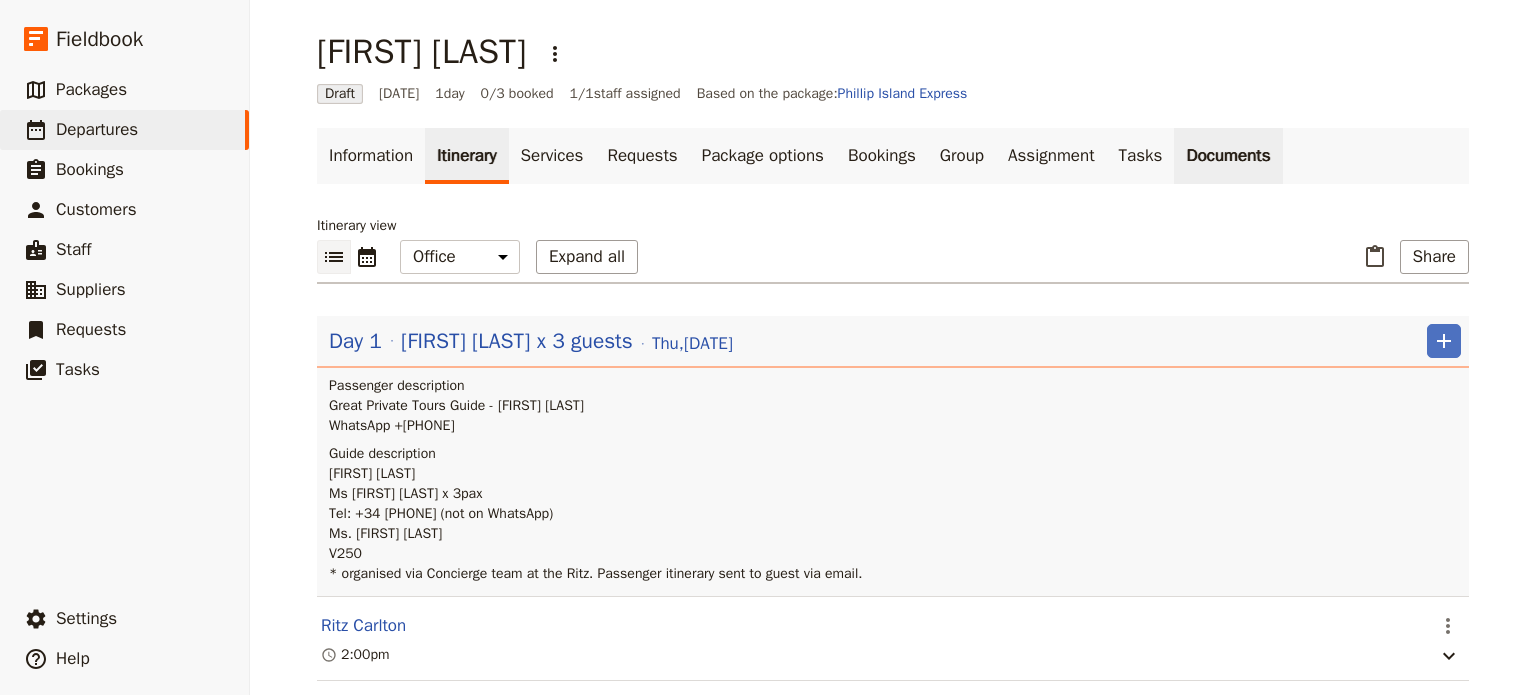 click on "Documents" at bounding box center [1228, 156] 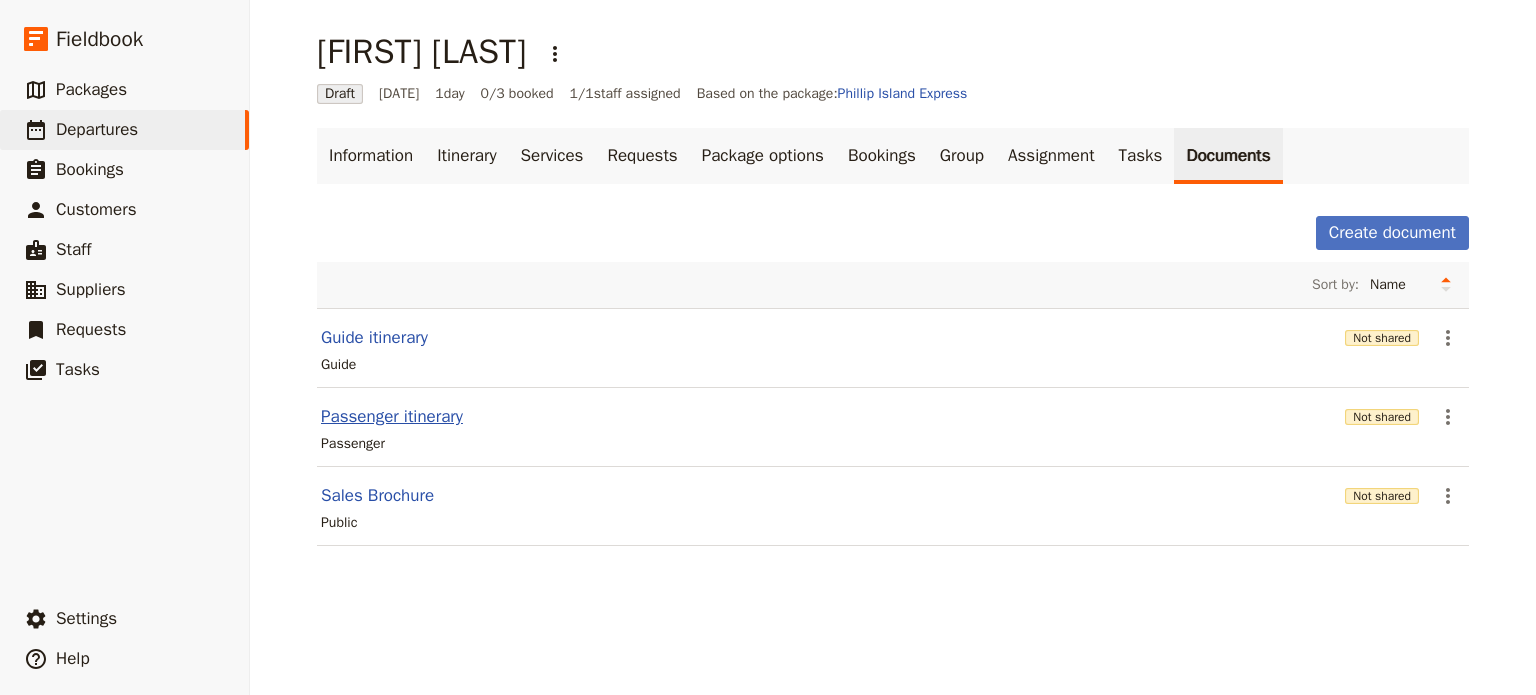 click on "Passenger itinerary" at bounding box center [392, 417] 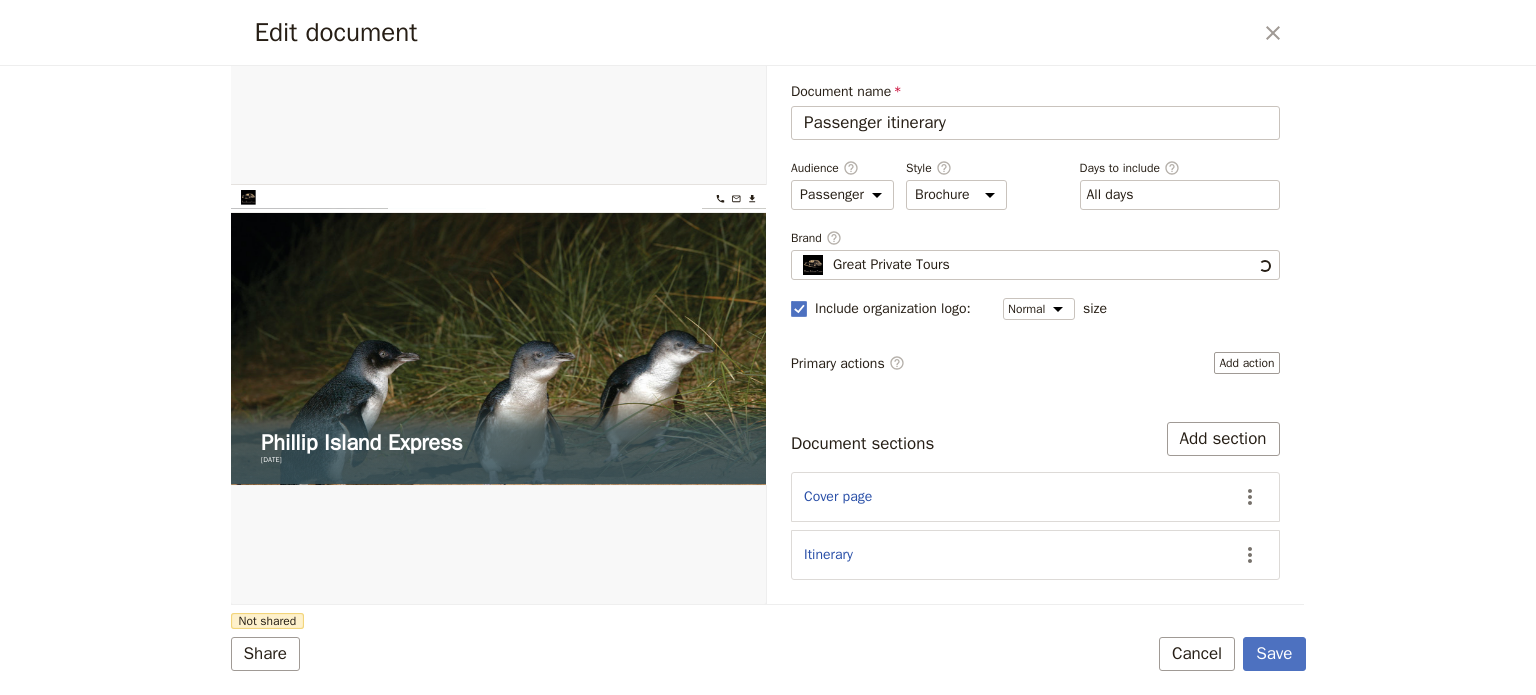 scroll, scrollTop: 0, scrollLeft: 0, axis: both 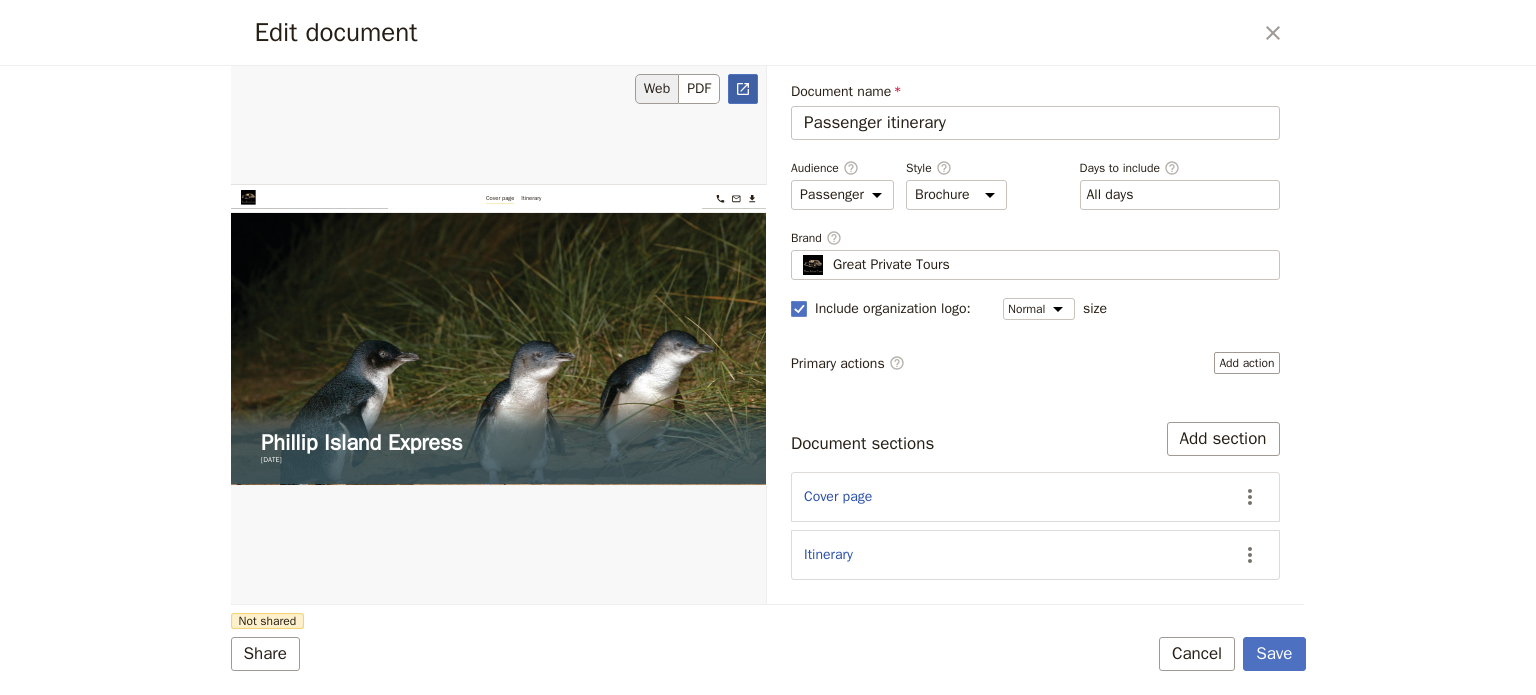 click 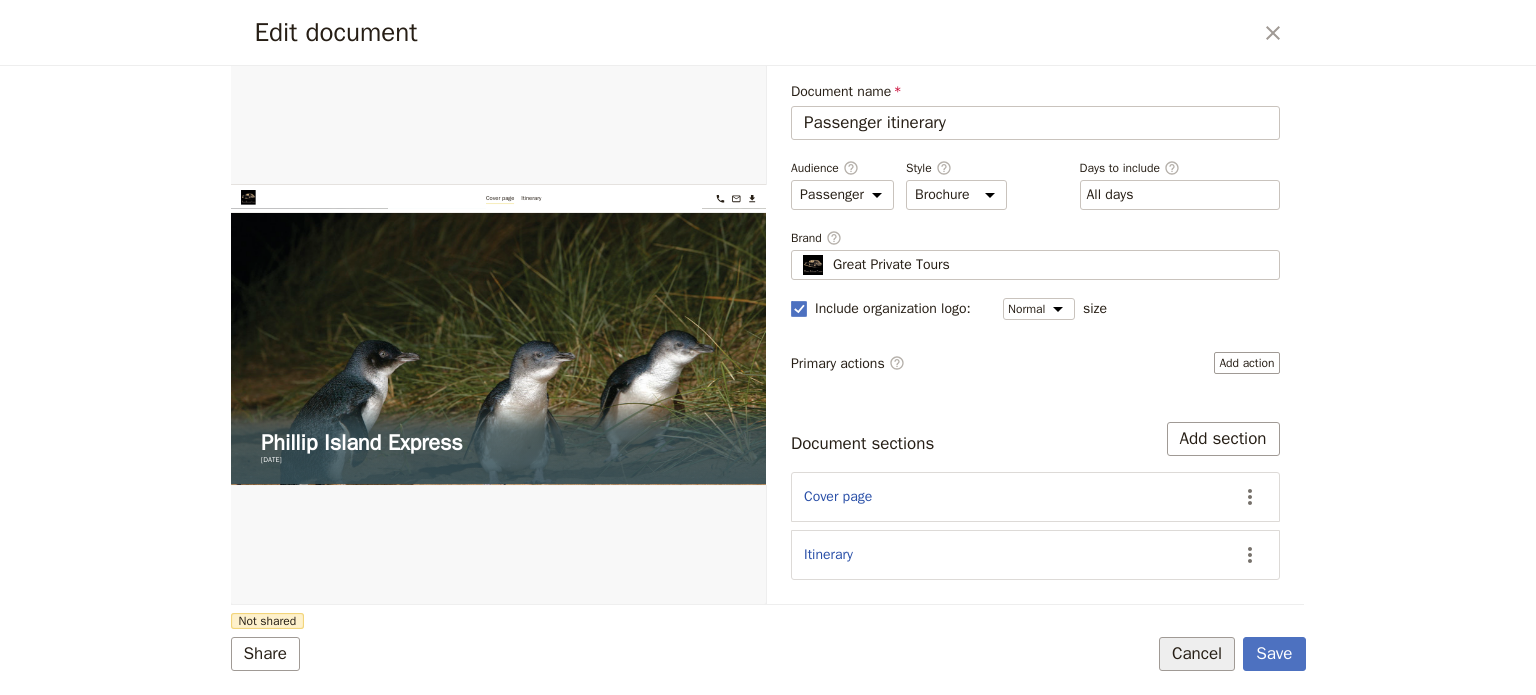click on "Cancel" at bounding box center (1197, 654) 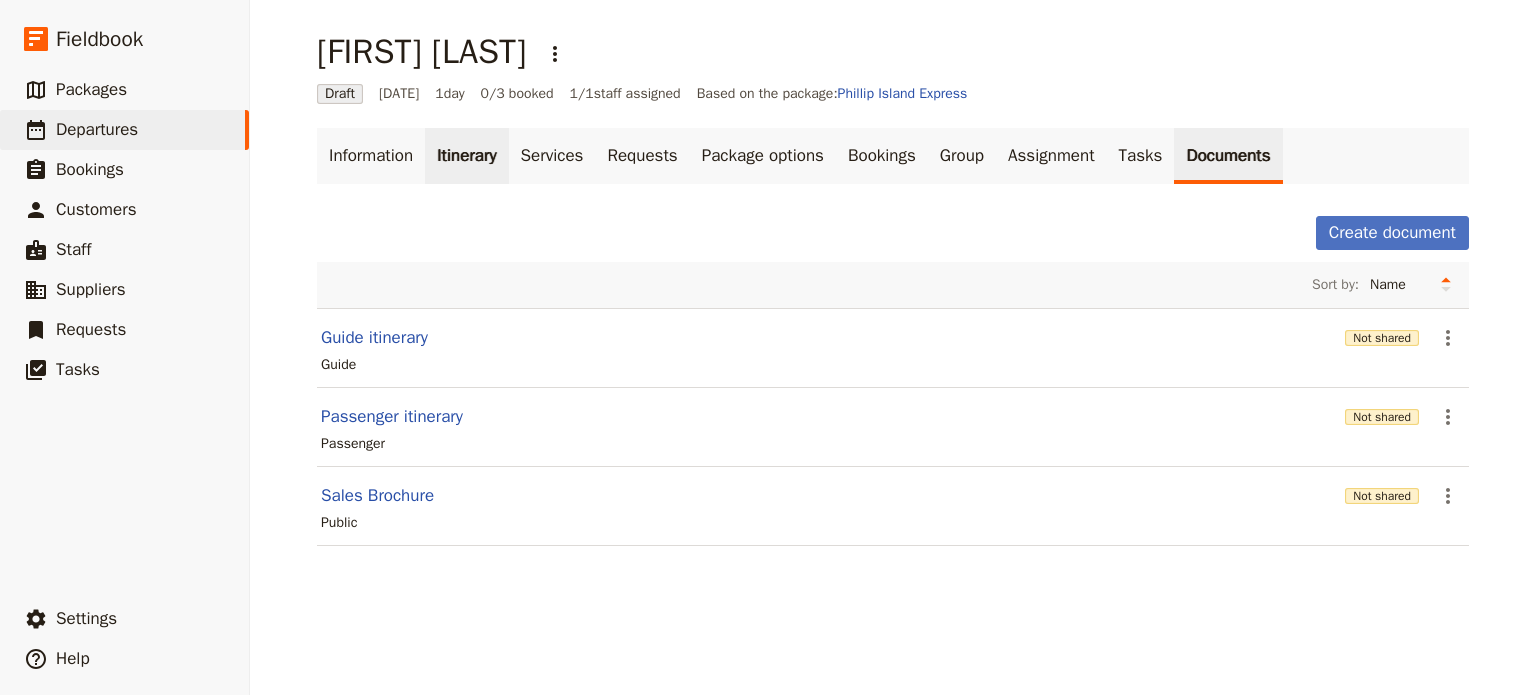 click on "Itinerary" at bounding box center [466, 156] 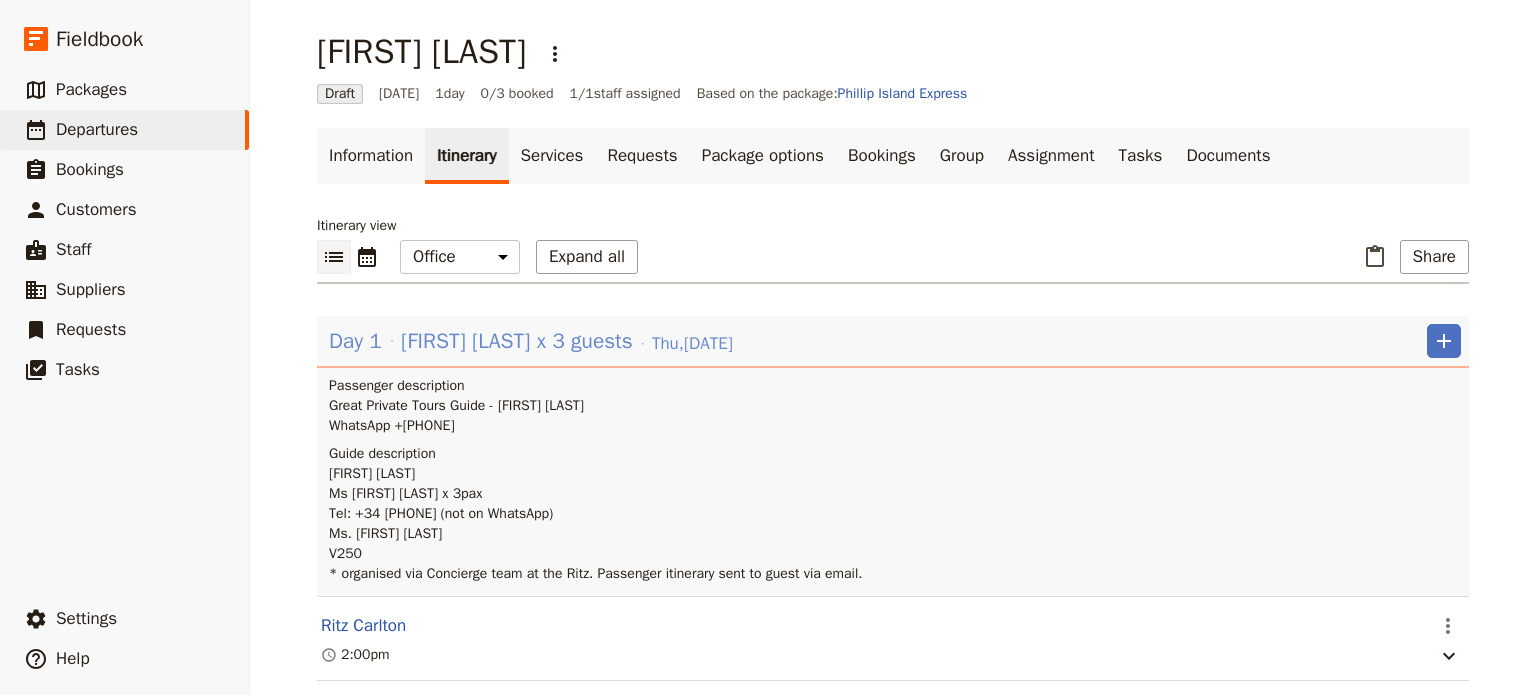 click on "[FIRST] [LAST] x 3 guests" at bounding box center (517, 341) 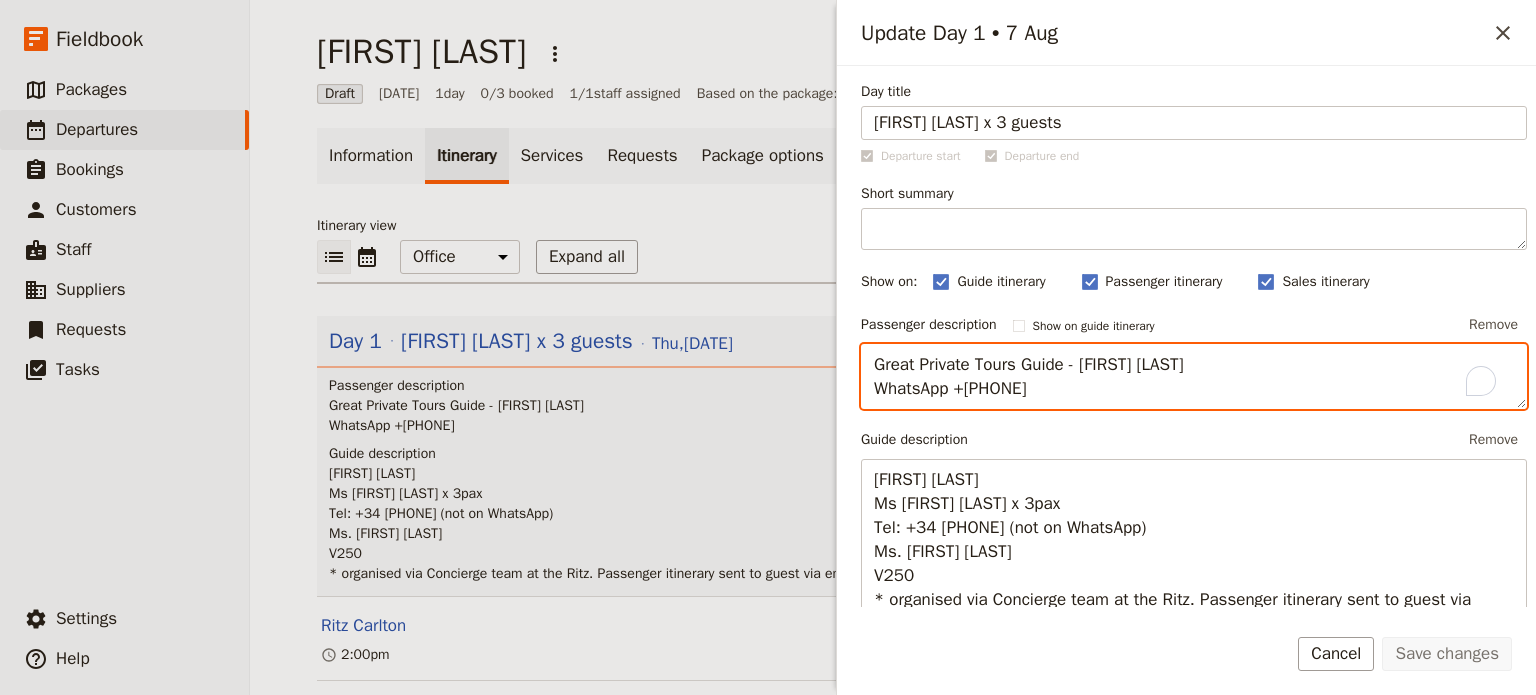 drag, startPoint x: 944, startPoint y: 386, endPoint x: 874, endPoint y: 388, distance: 70.028564 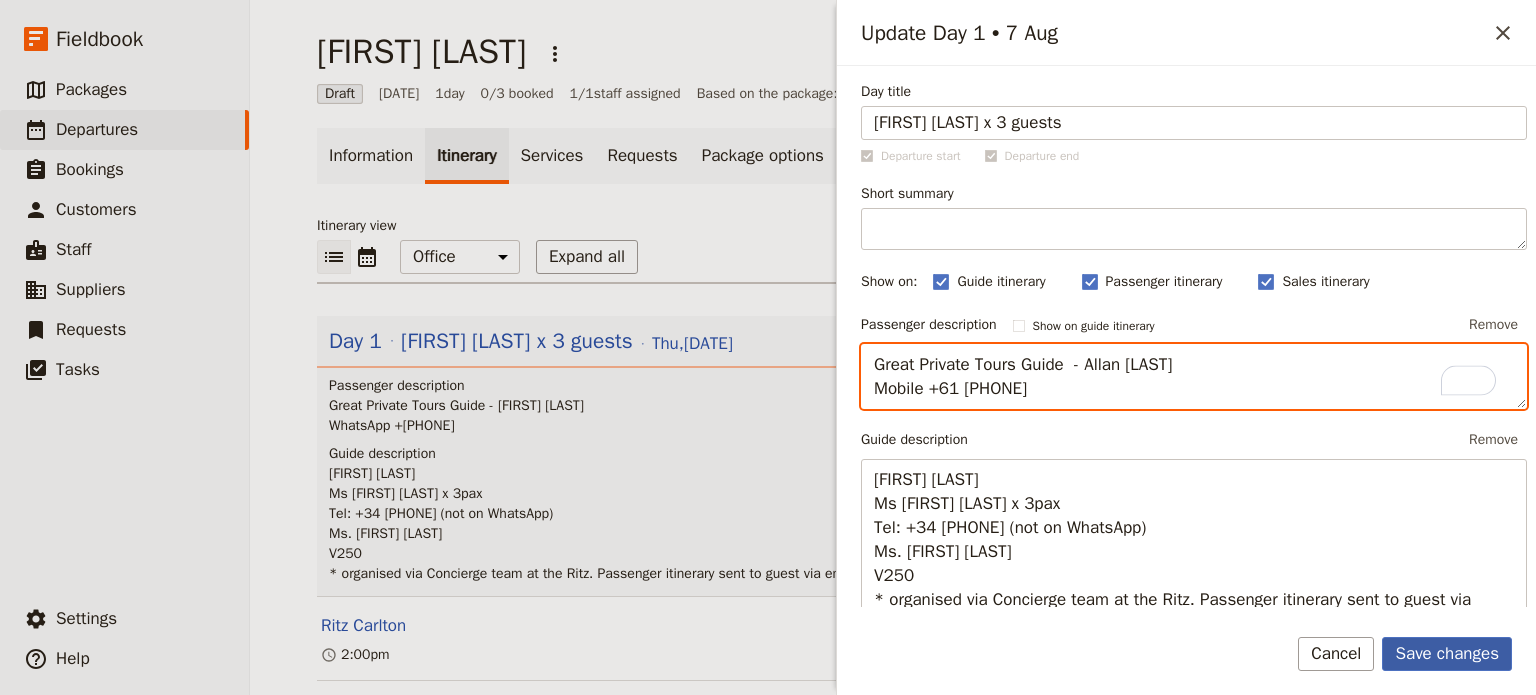 type on "Great Private Tours Guide  - Allan [LAST]
Mobile +61 [PHONE]" 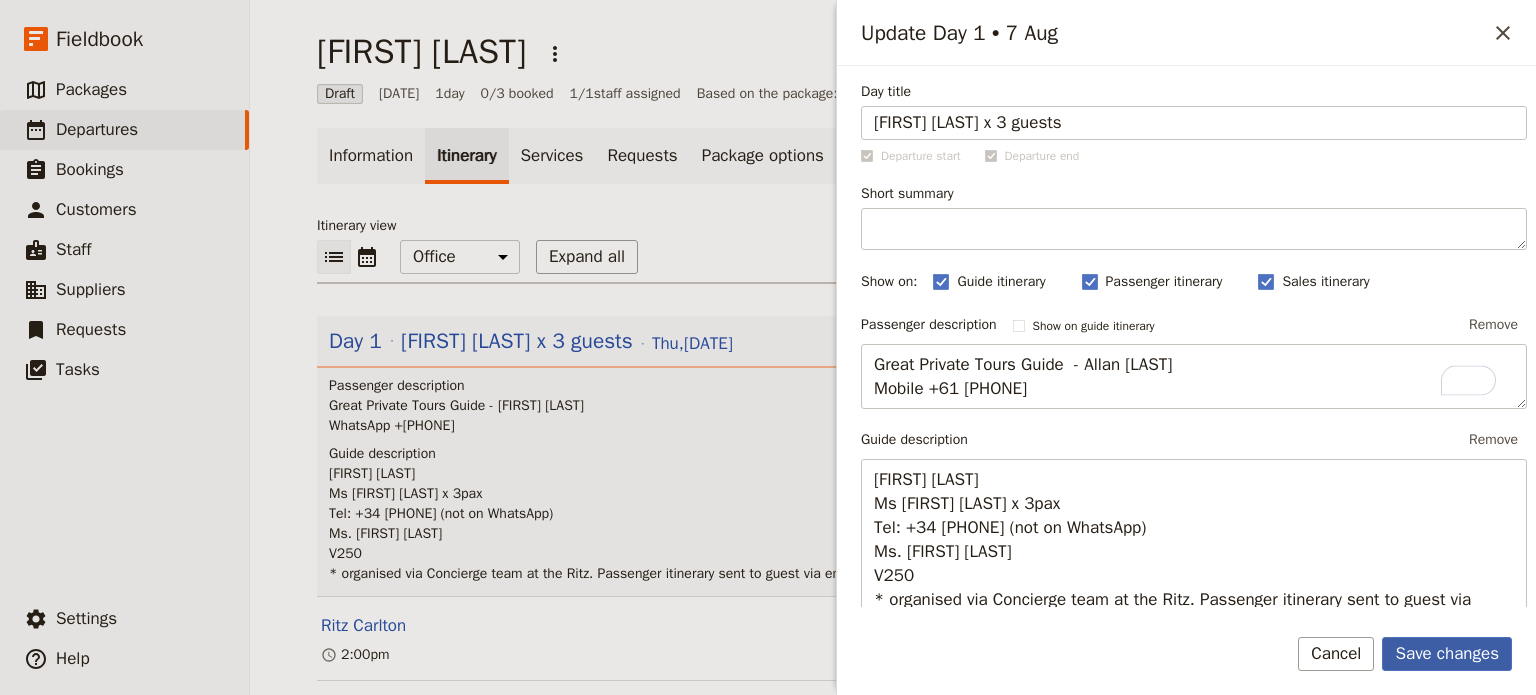 click on "Save changes" at bounding box center [1447, 654] 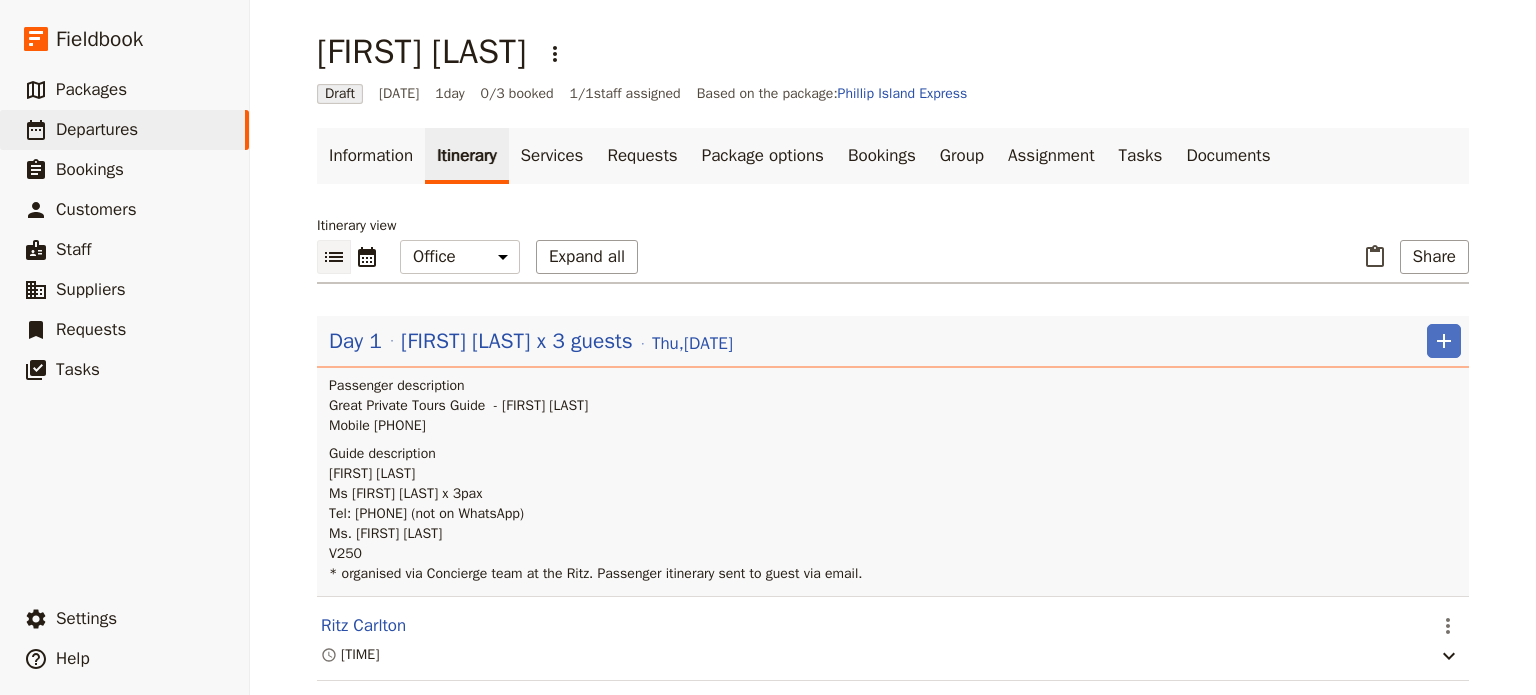 scroll, scrollTop: 0, scrollLeft: 0, axis: both 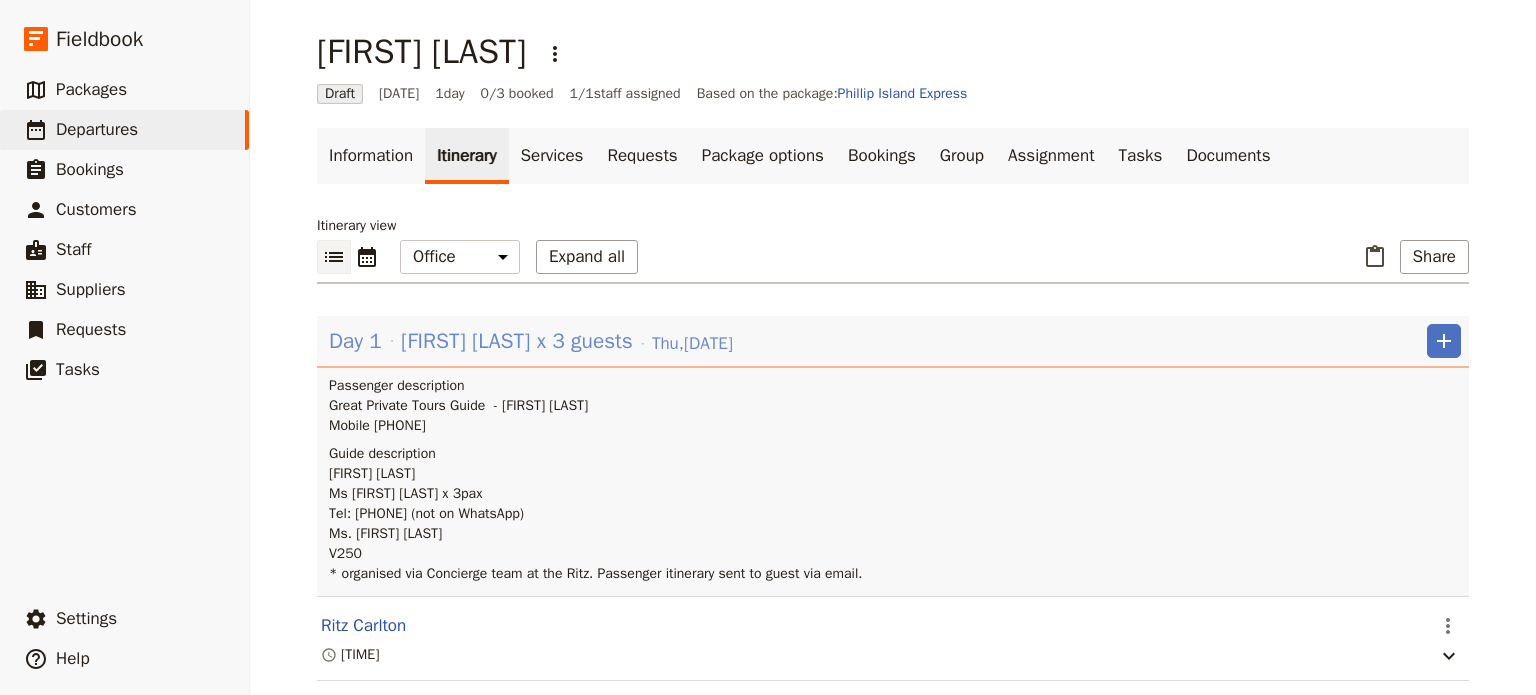 click on "[FIRST] [LAST] x 3 guests" at bounding box center [517, 341] 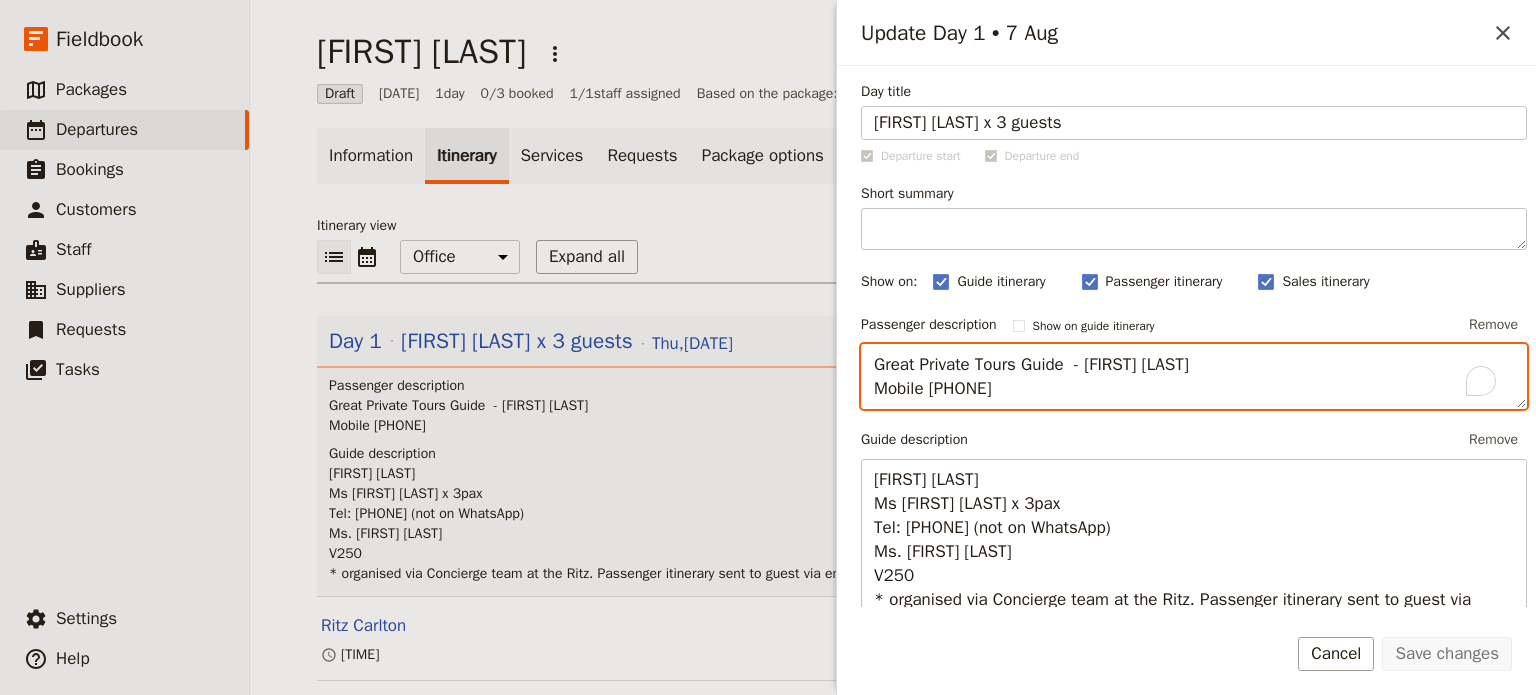 click on "Great Private Tours Guide  - [FIRST] [LAST]
Mobile [PHONE]" at bounding box center [1194, 377] 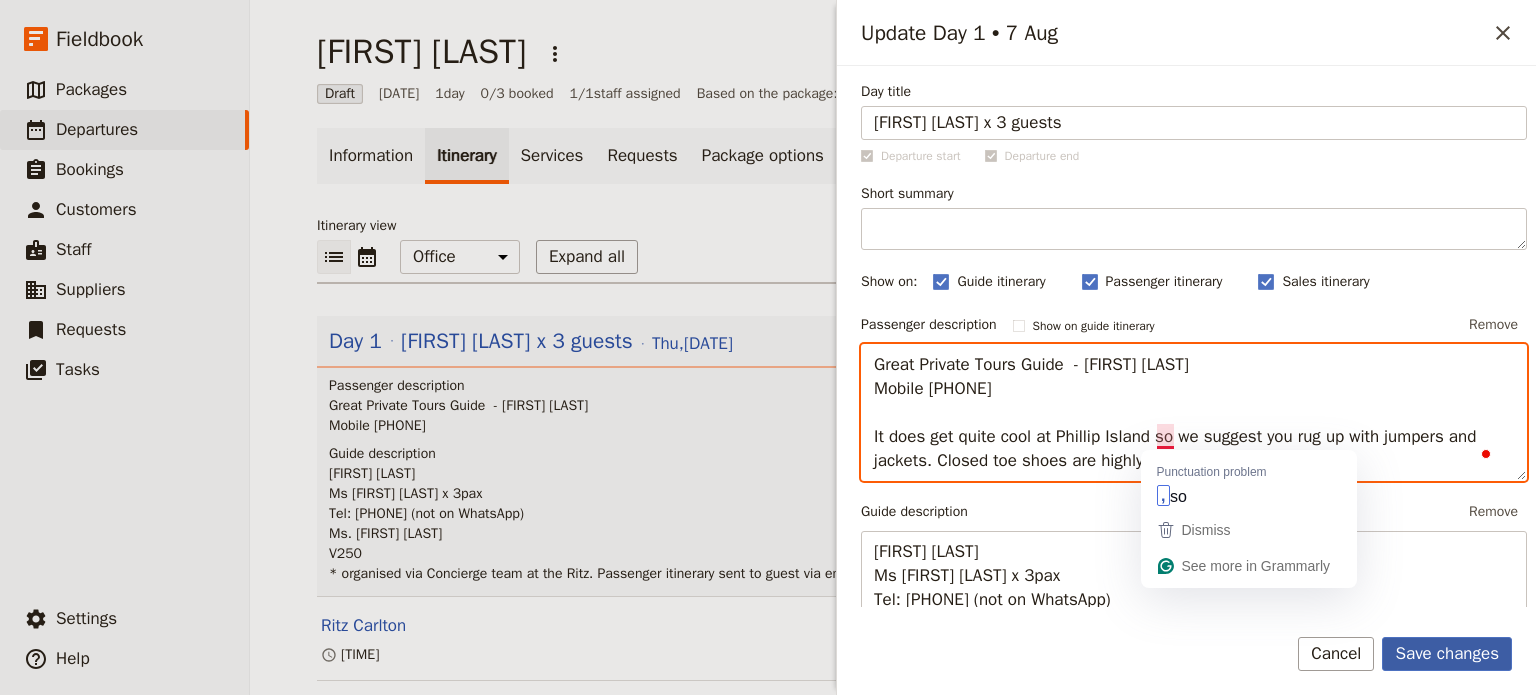 type on "Great Private Tours Guide  - [FIRST] [LAST]
Mobile [PHONE]
It does get quite cool at Phillip Island so we suggest you rug up with jumpers and jackets. Closed toe shoes are highly recommended." 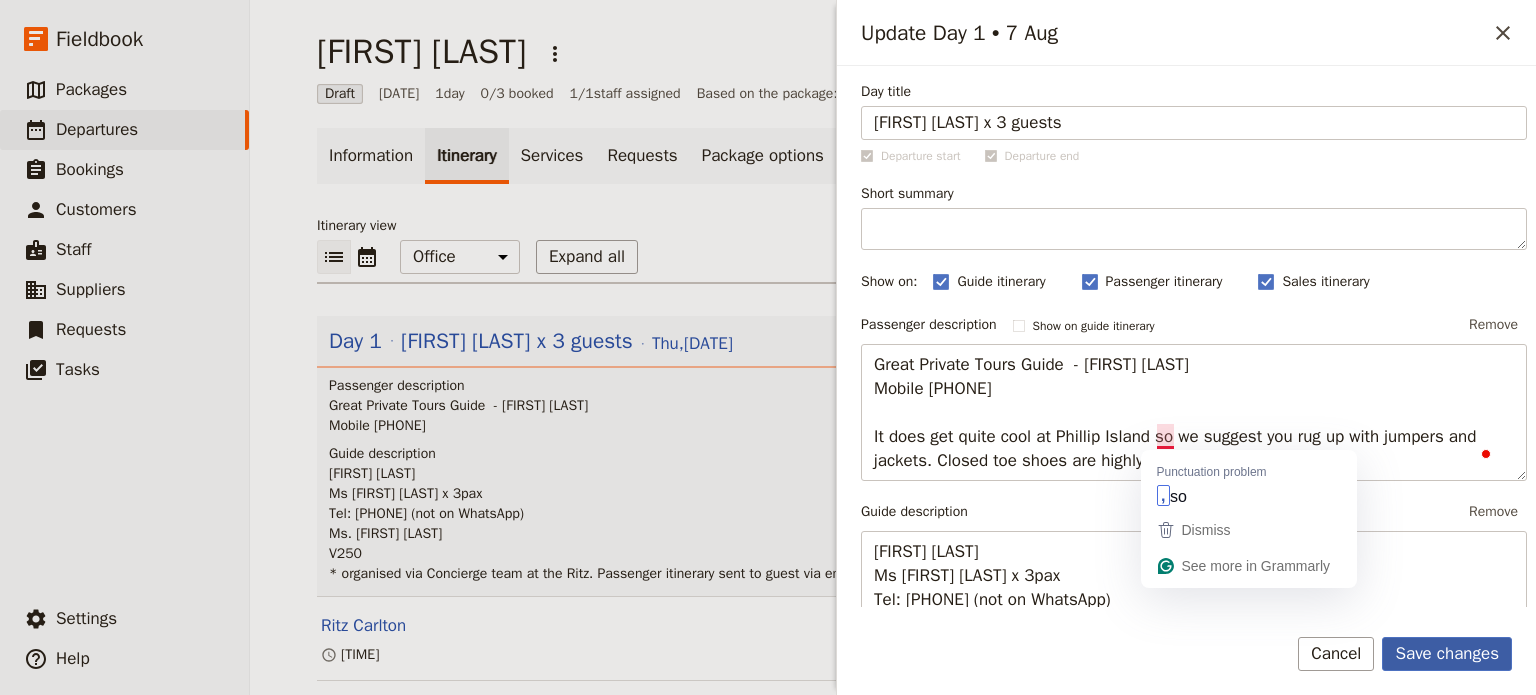 click on "Save changes" at bounding box center (1447, 654) 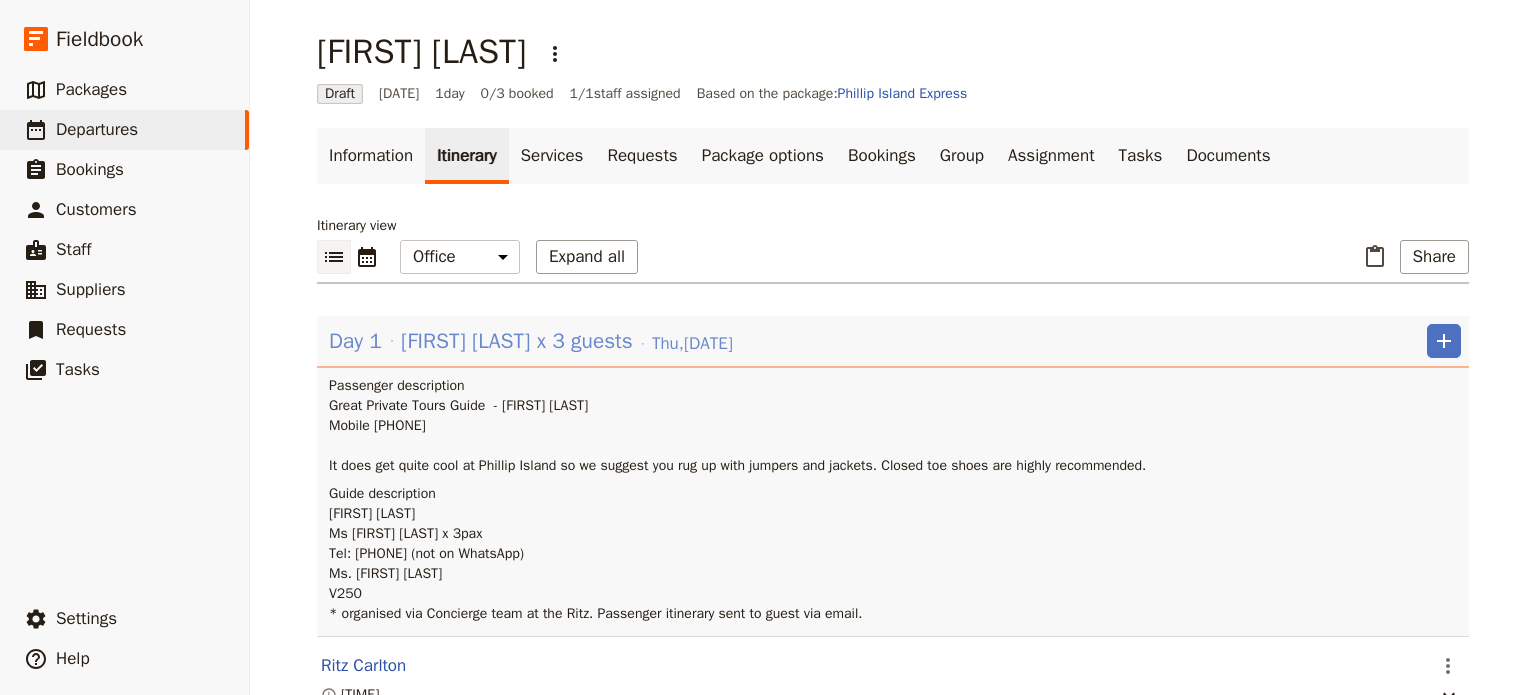 click on "[FIRST] [LAST] x 3 guests" at bounding box center [517, 341] 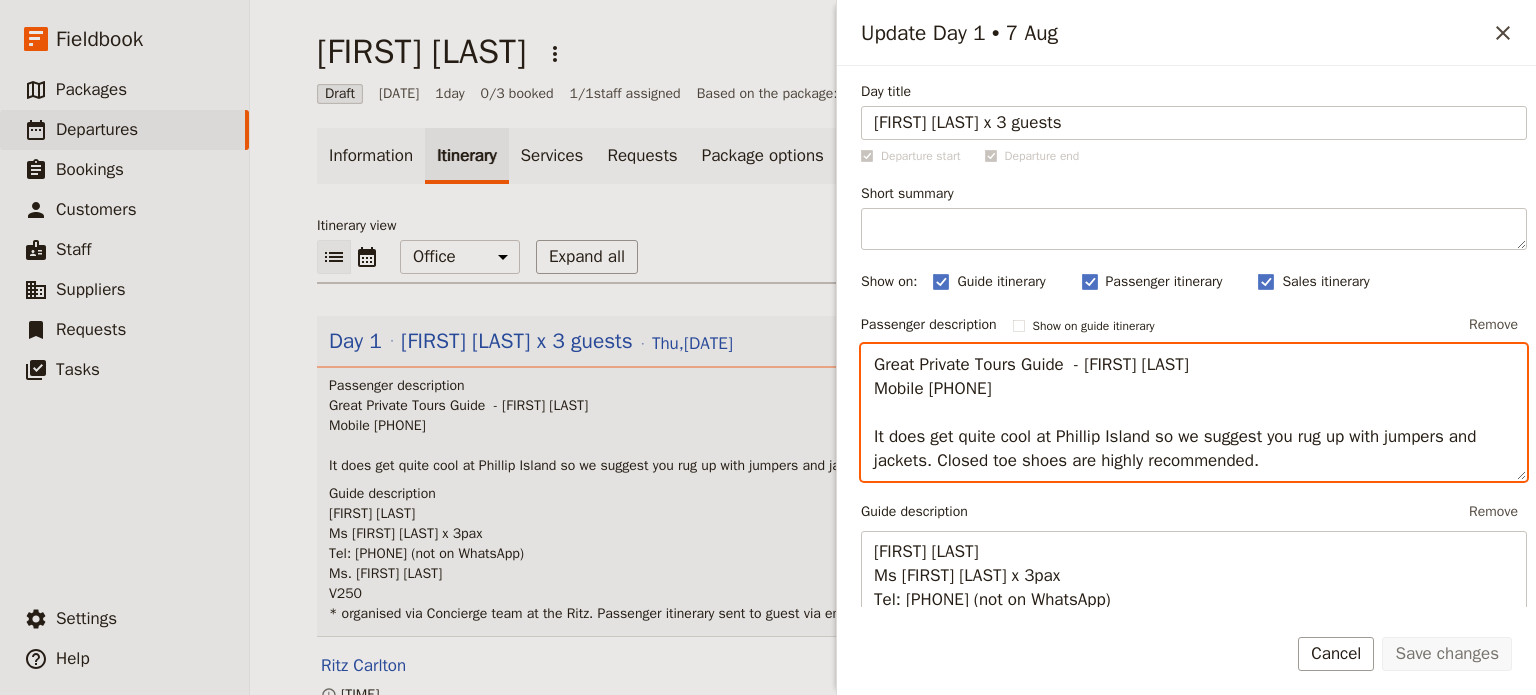 click on "Great Private Tours Guide  - [FIRST] [LAST]
Mobile [PHONE]
It does get quite cool at Phillip Island so we suggest you rug up with jumpers and jackets. Closed toe shoes are highly recommended." at bounding box center [1194, 413] 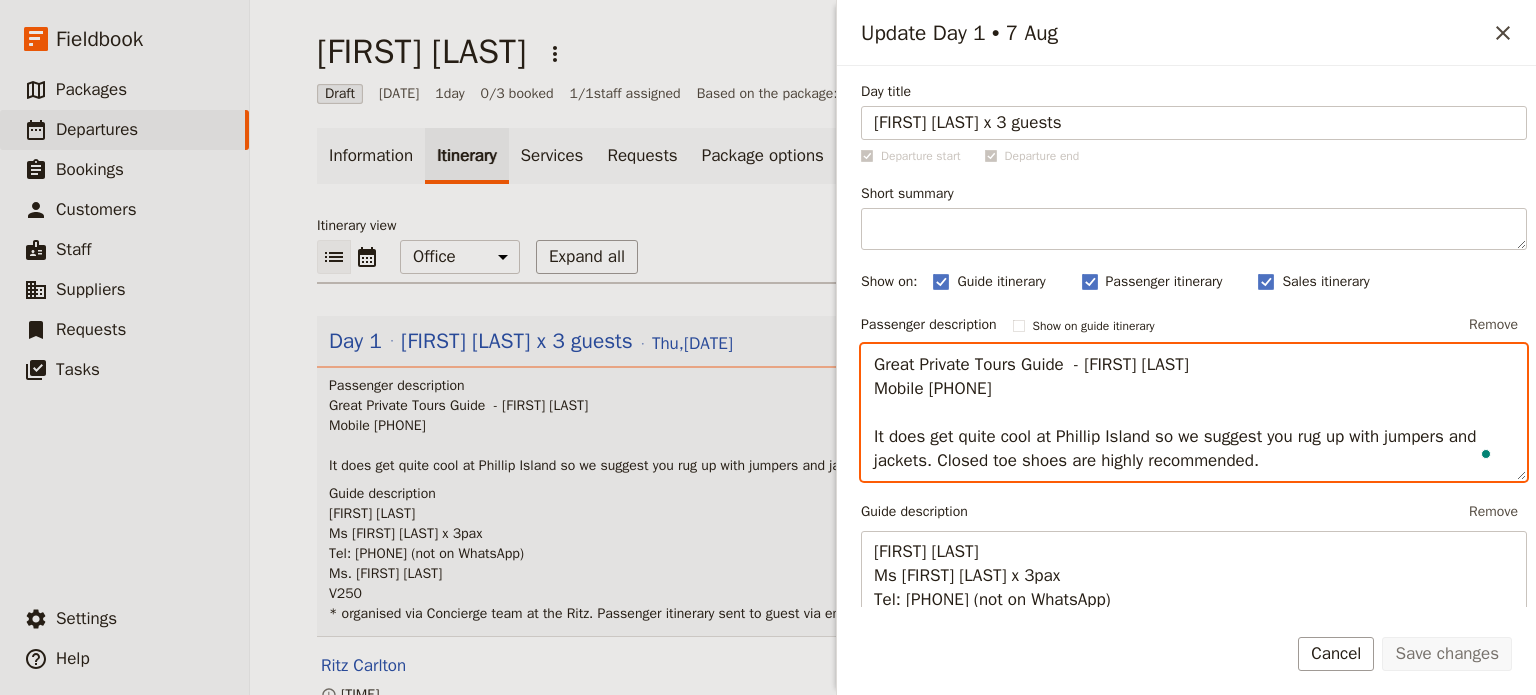 click on "Great Private Tours Guide  - [FIRST] [LAST]
Mobile [PHONE]
It does get quite cool at Phillip Island so we suggest you rug up with jumpers and jackets. Closed toe shoes are highly recommended." at bounding box center [1194, 413] 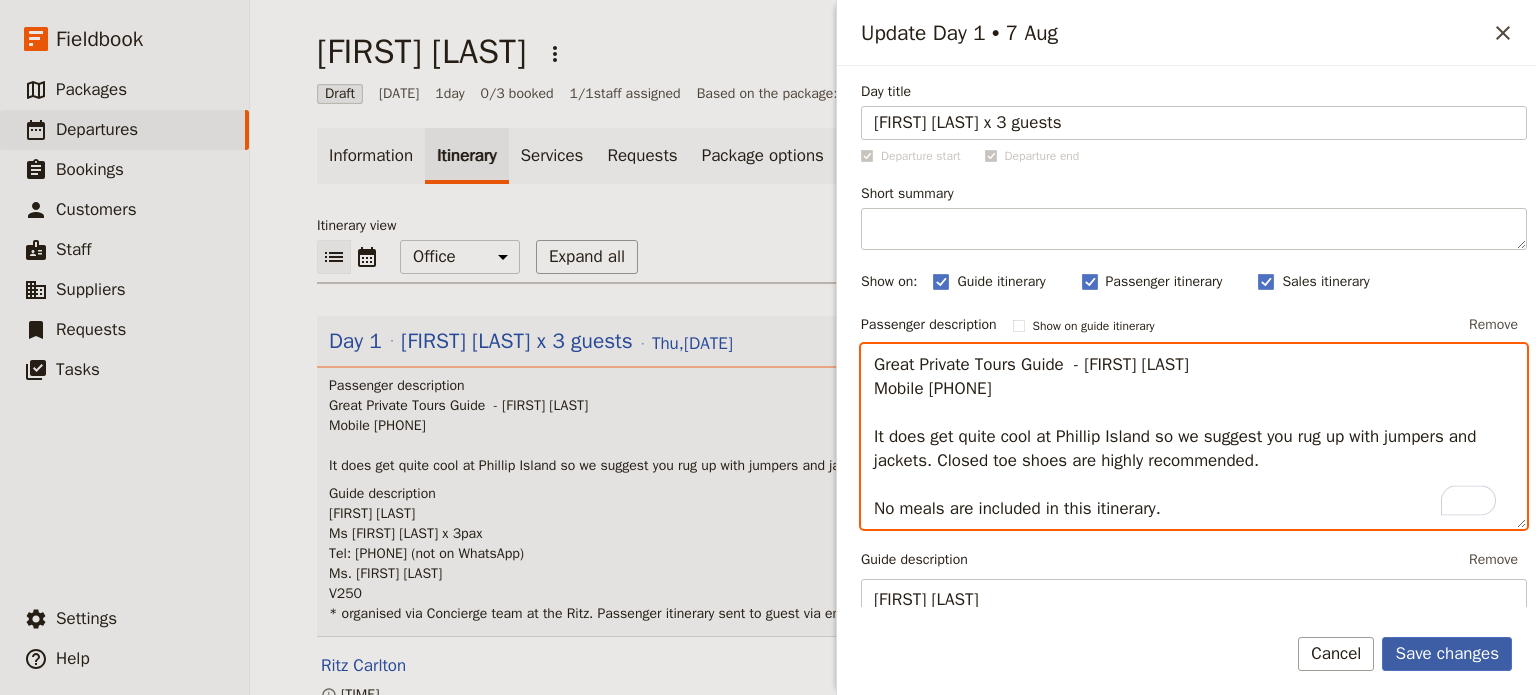 type on "Great Private Tours Guide  - Allan Larsen
Mobile +61 447 115 433
It does get quite cool at Phillip Island so we suggest you rug up with jumpers and jackets. Closed toe shoes are highly recommended.
No meals are included in this itinerary." 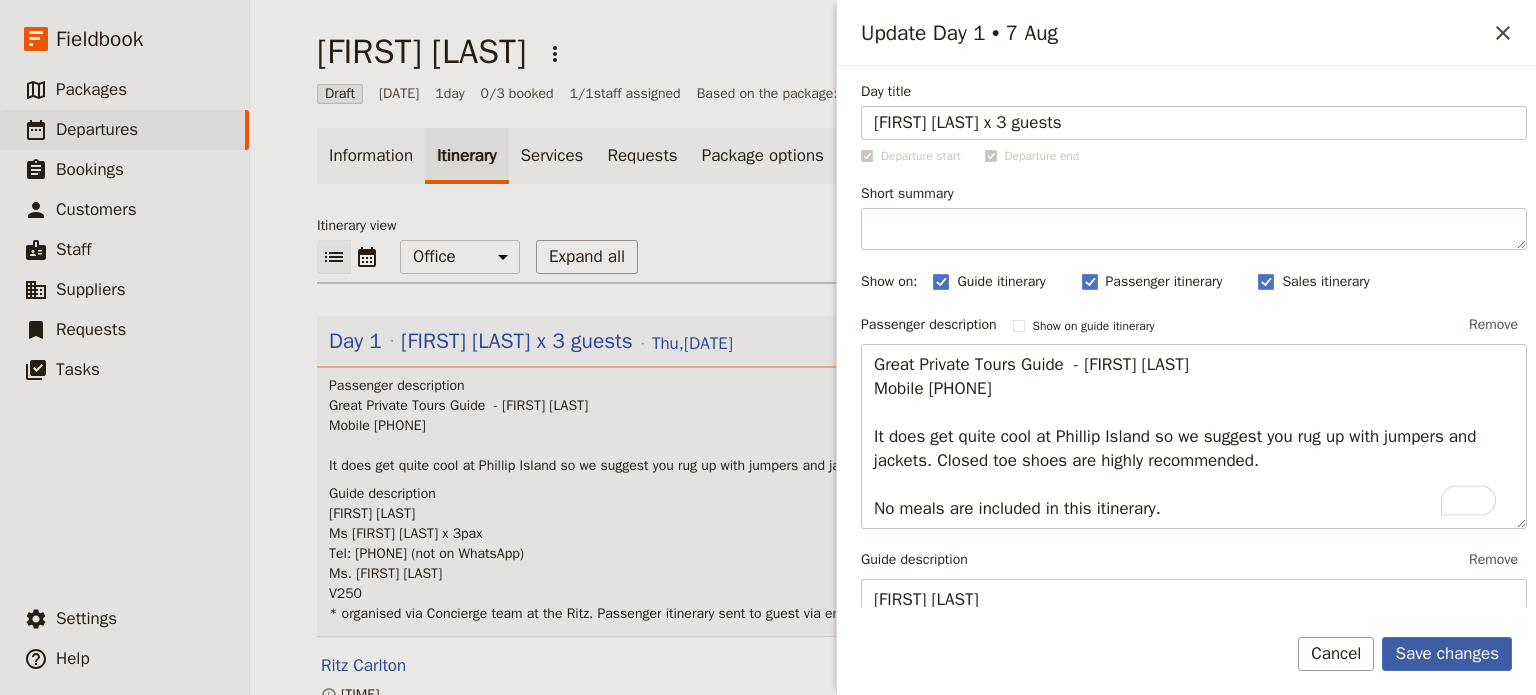 click on "Save changes" at bounding box center (1447, 654) 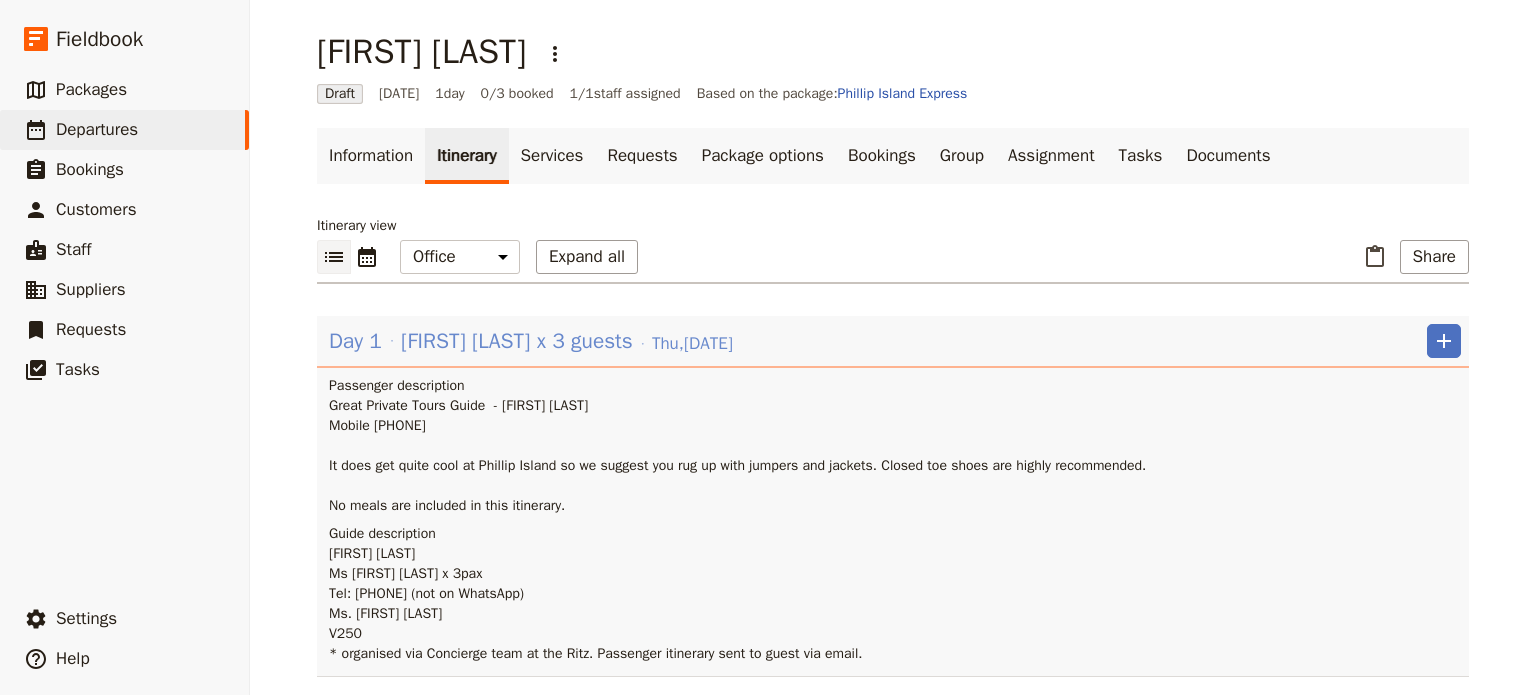 click on "[FIRST] [LAST] x 3 guests" at bounding box center [517, 341] 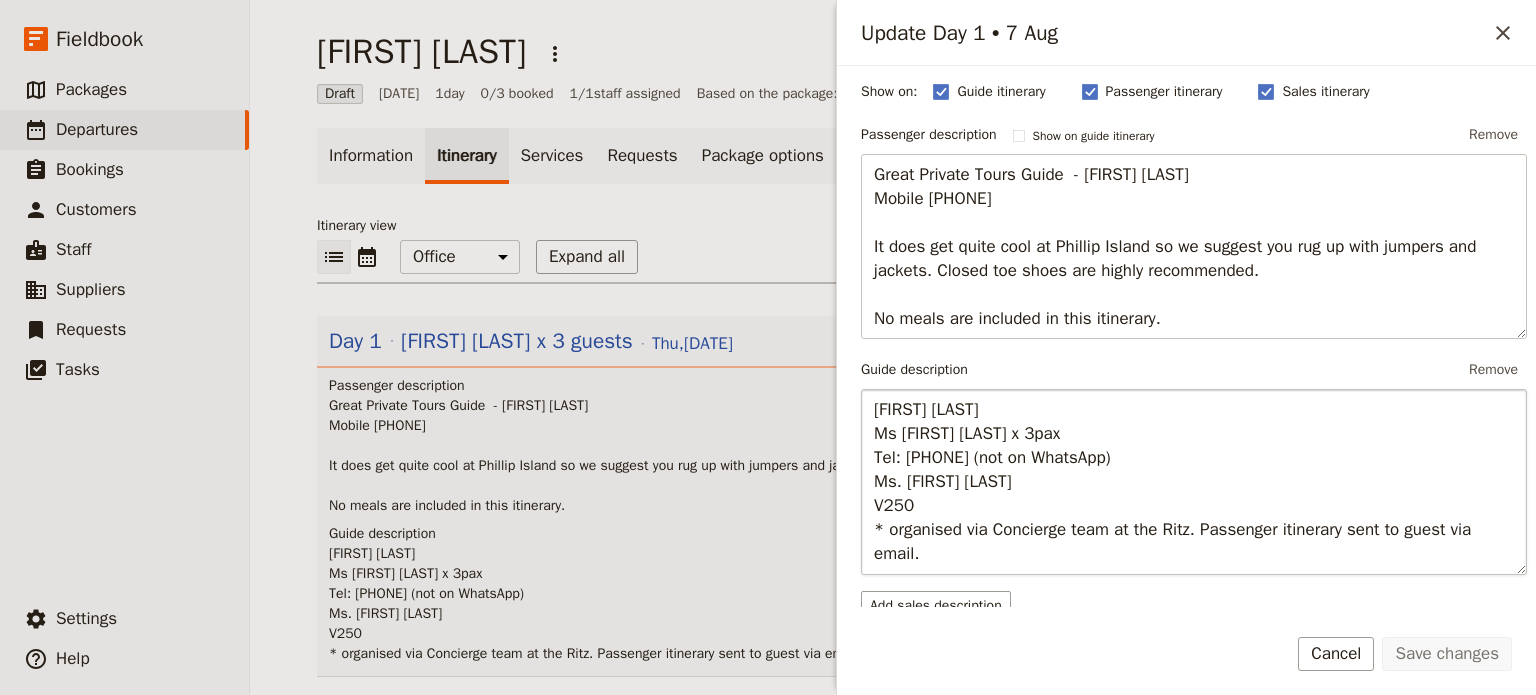 scroll, scrollTop: 400, scrollLeft: 0, axis: vertical 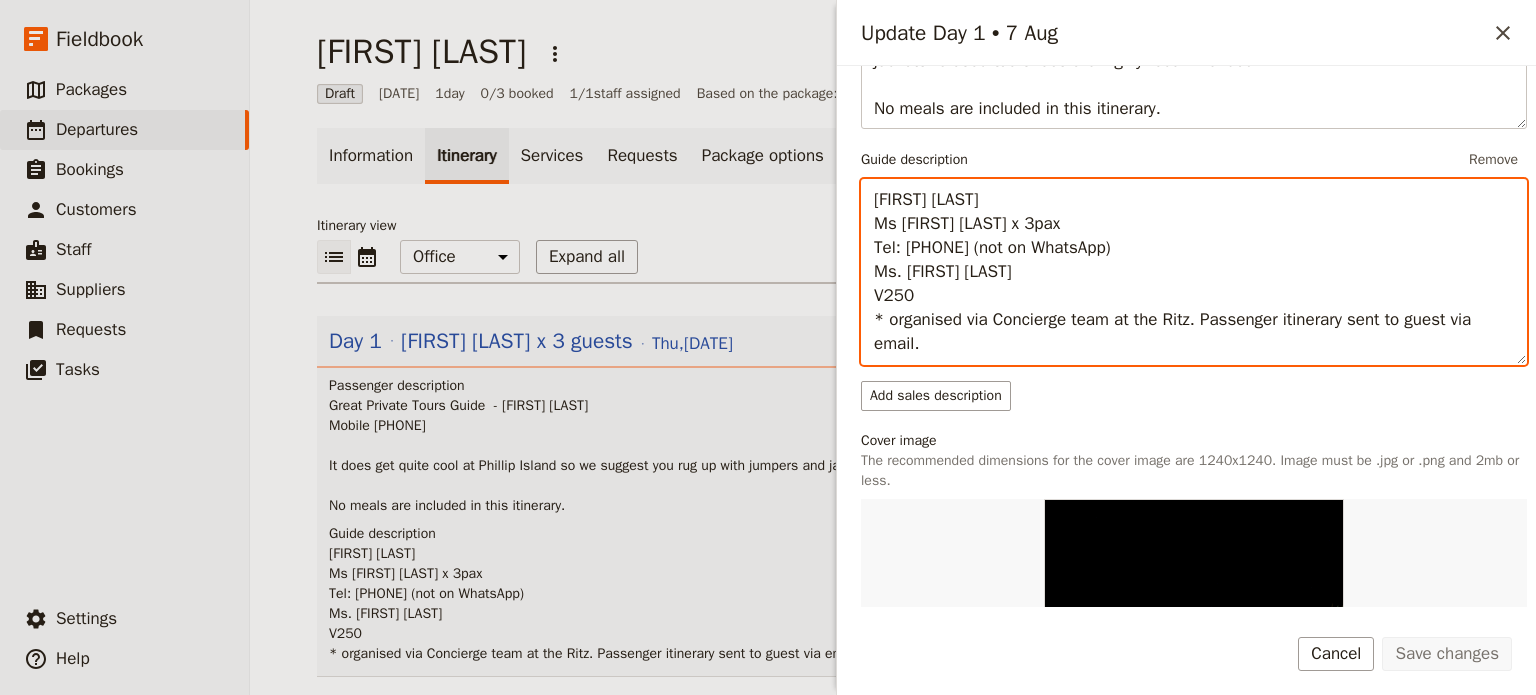 click on "[FIRST] [LAST]
Ms [FIRST] [LAST] x 3pax
Tel: +34 [PHONE] (not on WhatsApp)
Ms. [FIRST] [LAST]
V250
* organised via Concierge team at the Ritz. Passenger itinerary sent to guest via email." at bounding box center (1194, 272) 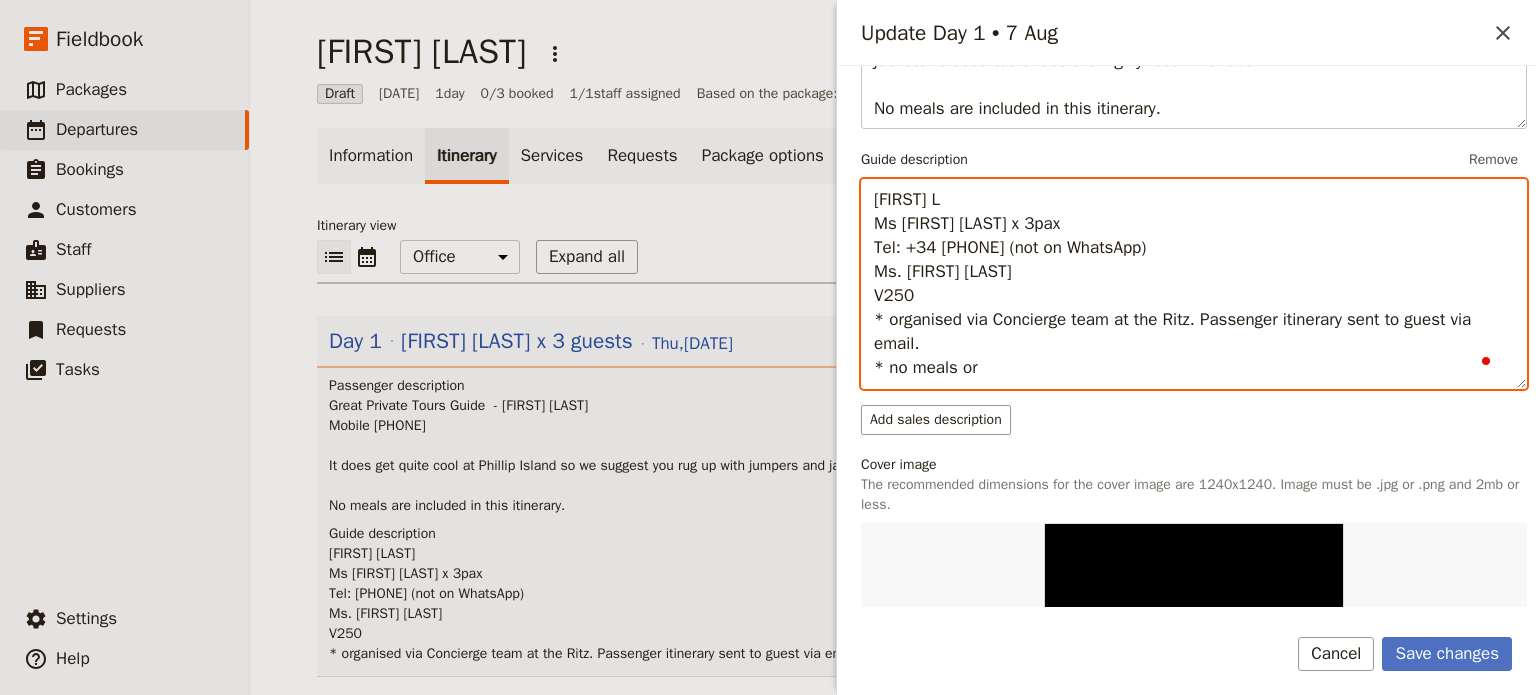 scroll, scrollTop: 400, scrollLeft: 0, axis: vertical 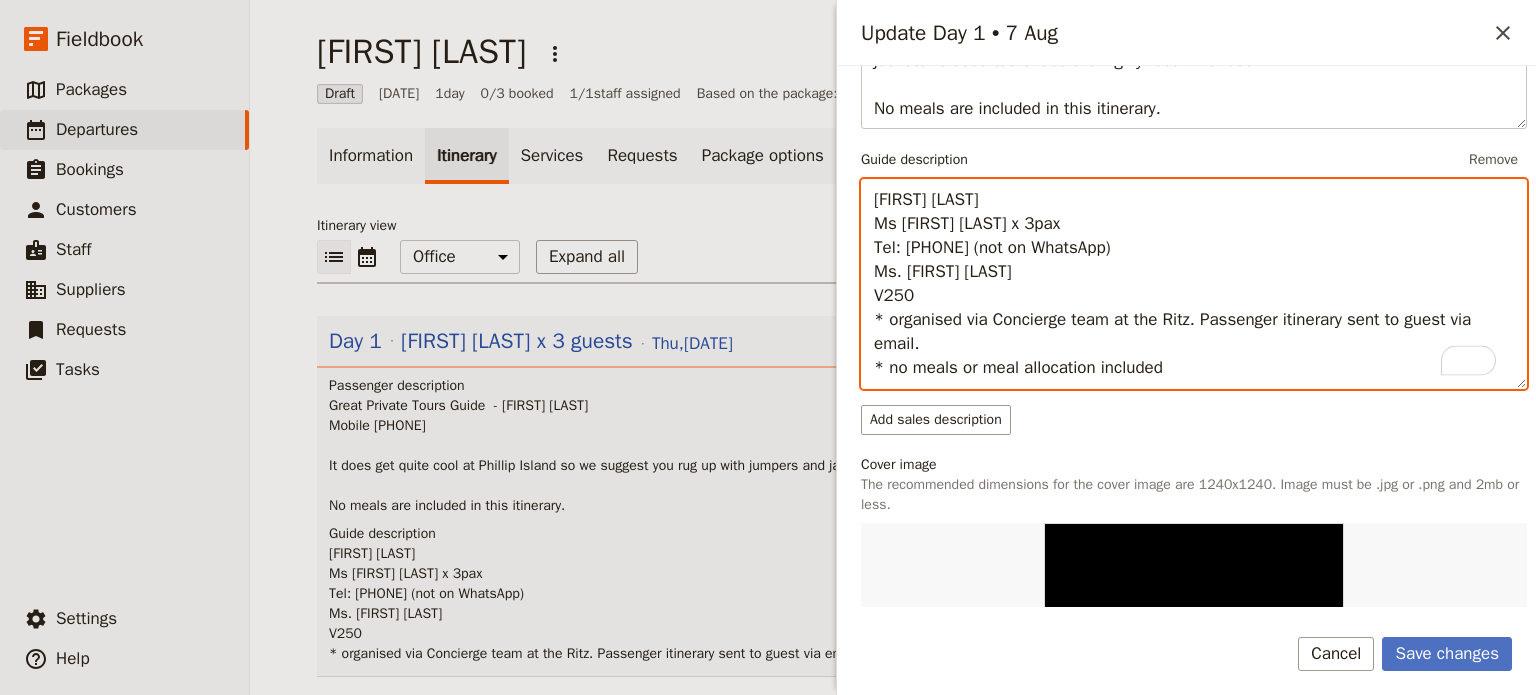 click on "Allan L
Ms Eulalia Oliver x 3pax
Tel: +34 687 397 869 (not on WhatsApp)
Ms. Gisela Villagordo Escola
V250
* organised via Concierge team at the Ritz. Passenger itinerary sent to guest via email.
* no meals or meal allocation included" at bounding box center [1194, 284] 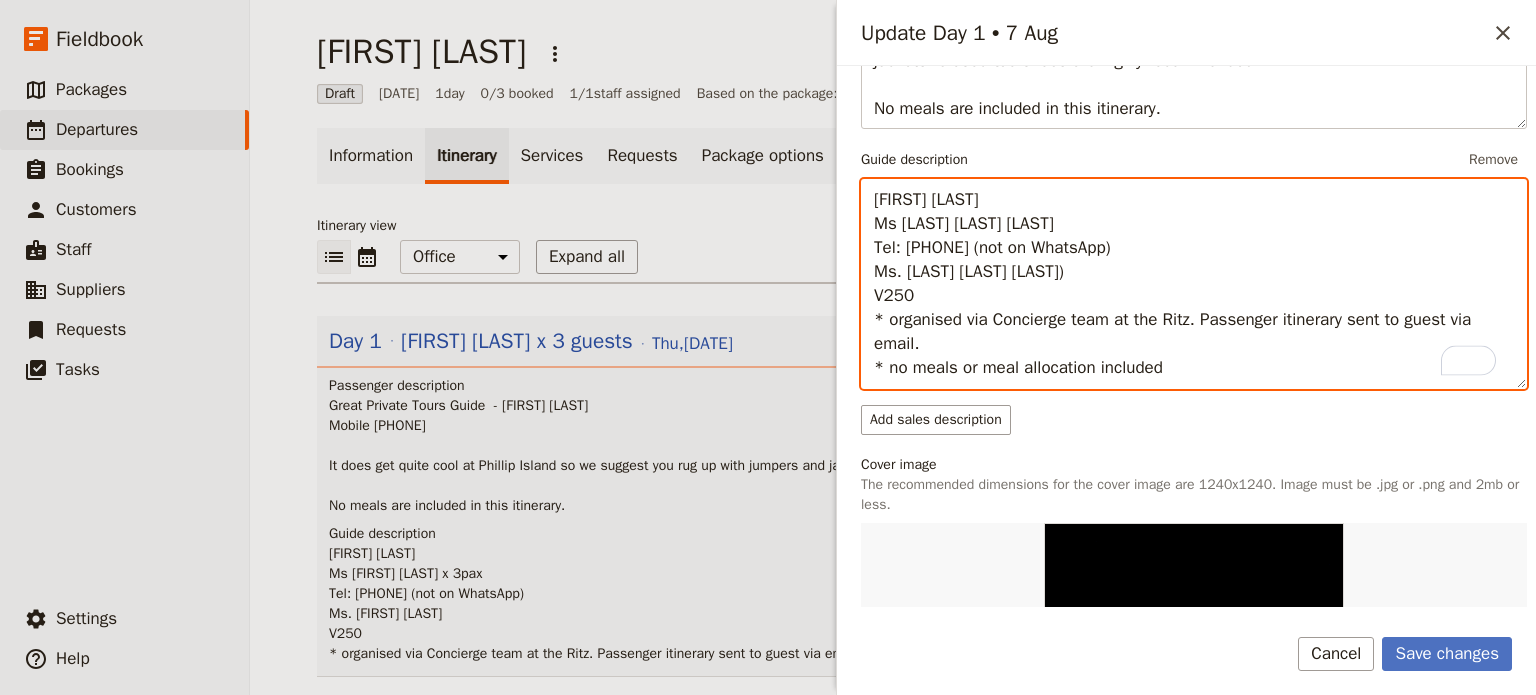 click on "Allan L
Ms Eulalia Oliver x 3pax
Tel: +34 687 397 869 (not on WhatsApp)
Ms. Gisela Villagordo Escola)
V250
* organised via Concierge team at the Ritz. Passenger itinerary sent to guest via email.
* no meals or meal allocation included" at bounding box center (1194, 284) 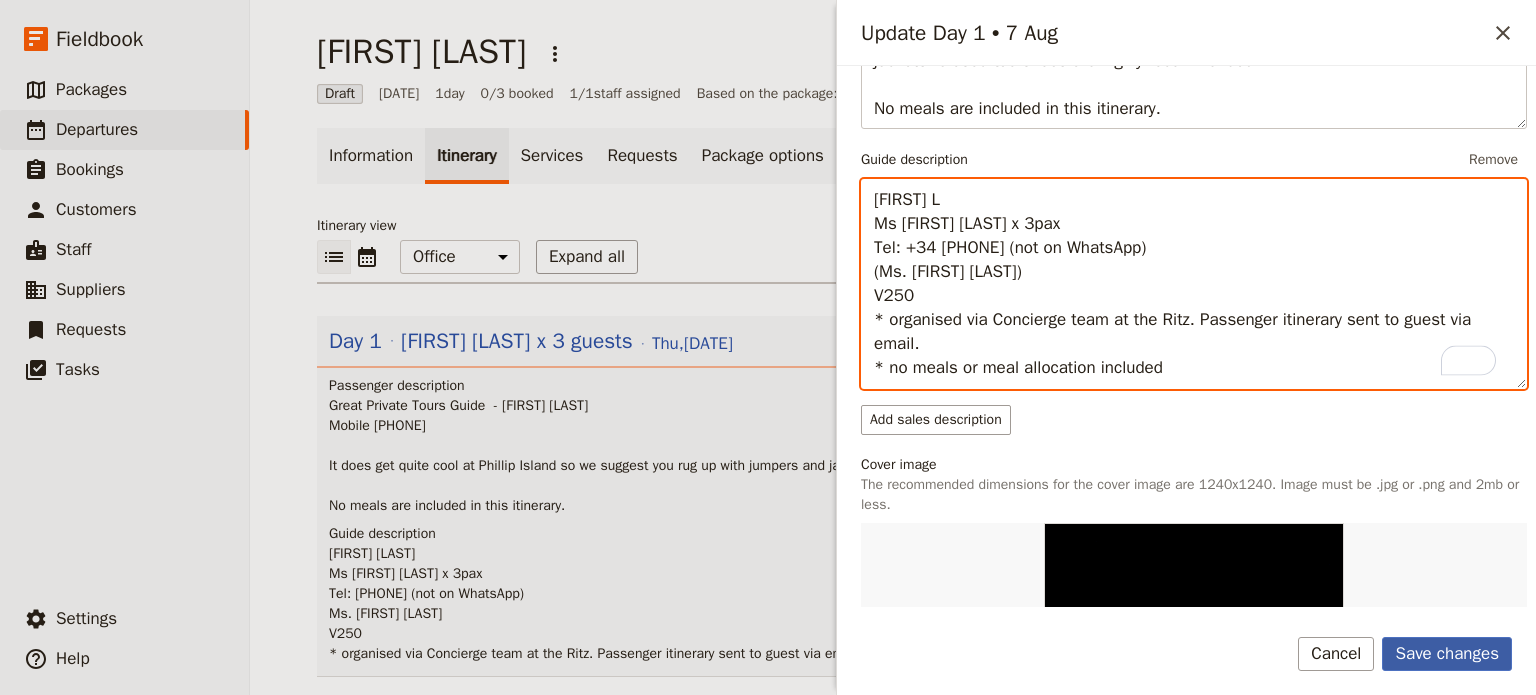 type on "Allan L
Ms Eulalia Oliver x 3pax
Tel: +34 687 397 869 (not on WhatsApp)
(Ms. Gisela Villagordo Escola)
V250
* organised via Concierge team at the Ritz. Passenger itinerary sent to guest via email.
* no meals or meal allocation included" 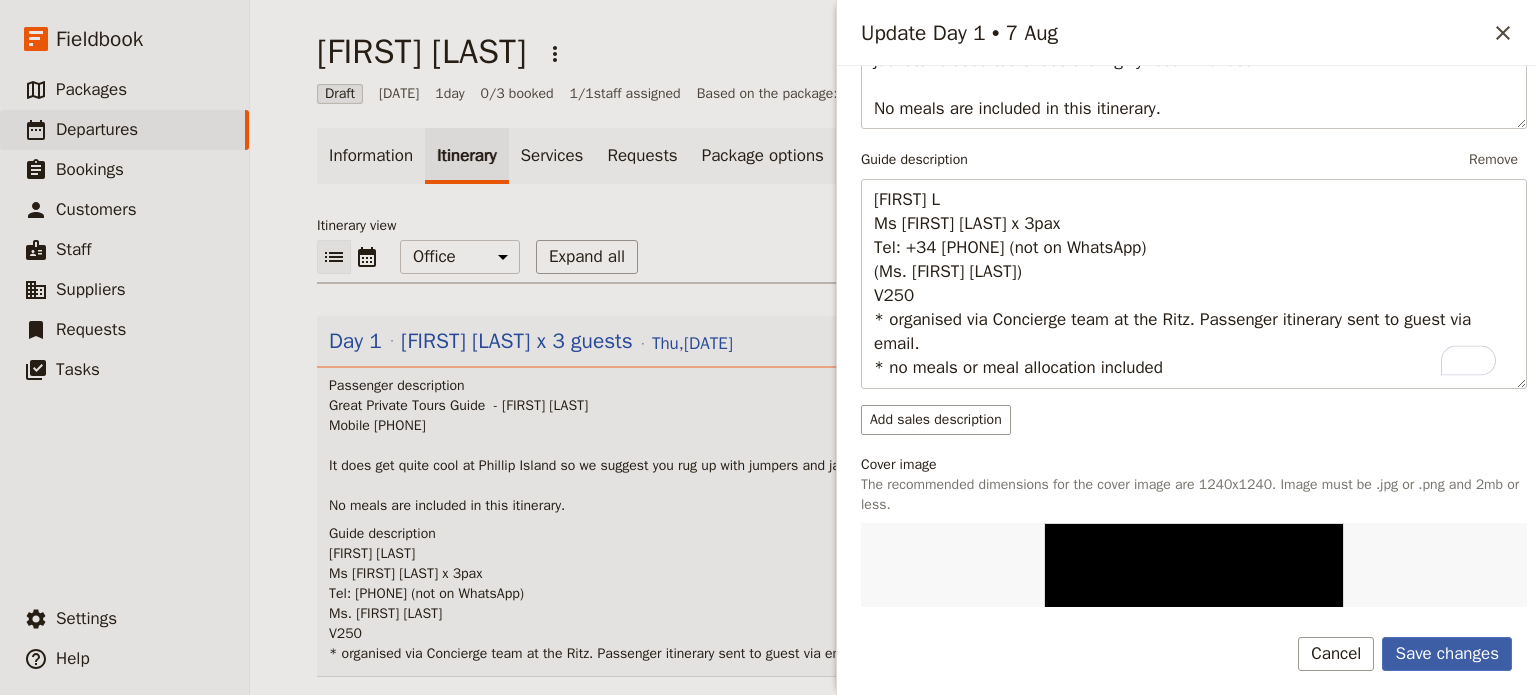 click on "Save changes" at bounding box center (1447, 654) 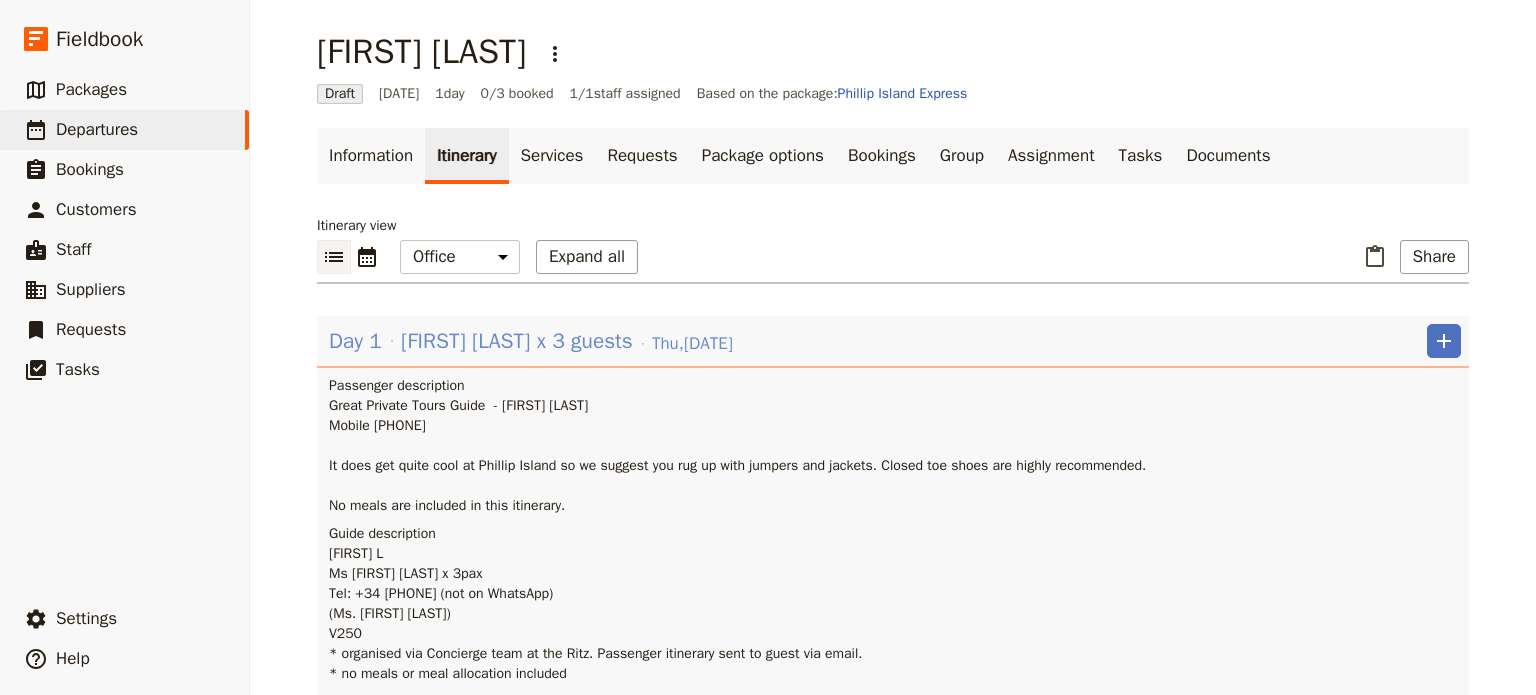 click on "[FIRST] [LAST] x 3 guests" at bounding box center [517, 341] 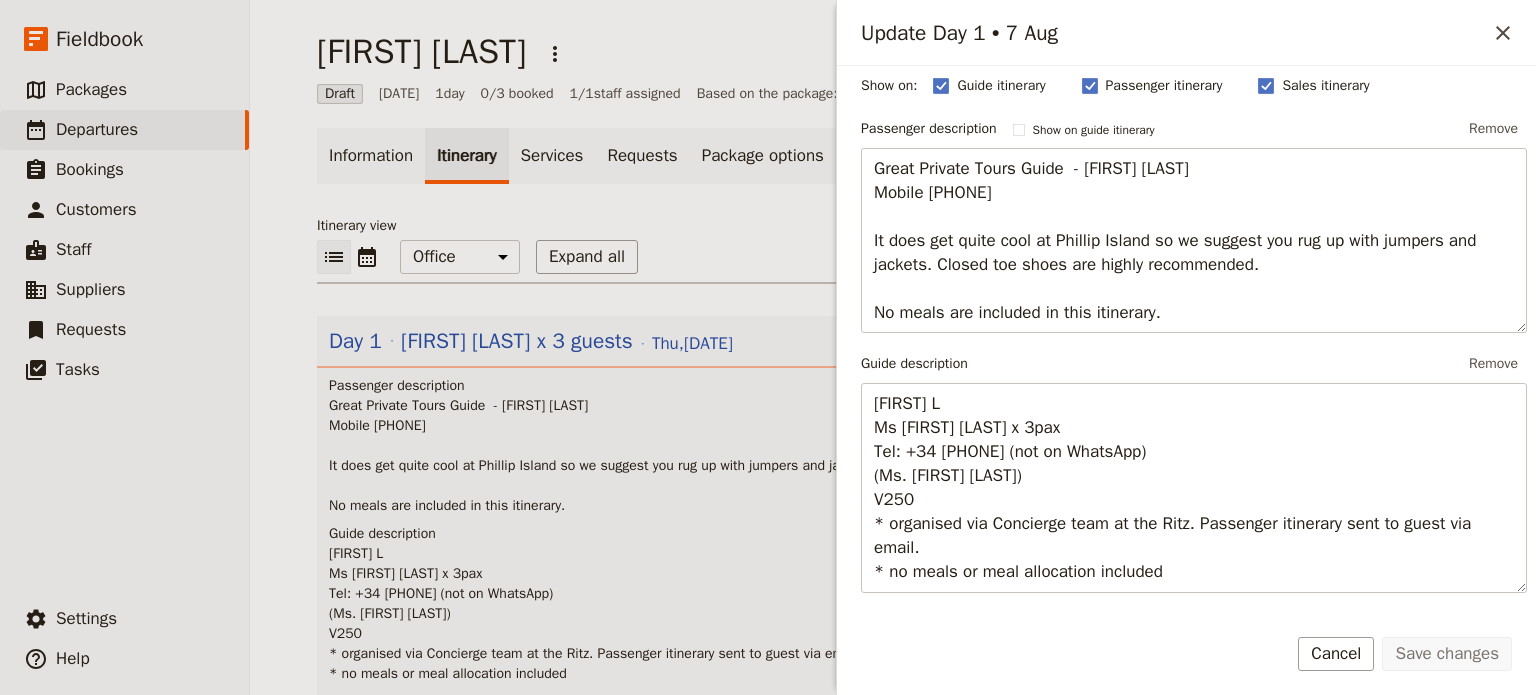 scroll, scrollTop: 200, scrollLeft: 0, axis: vertical 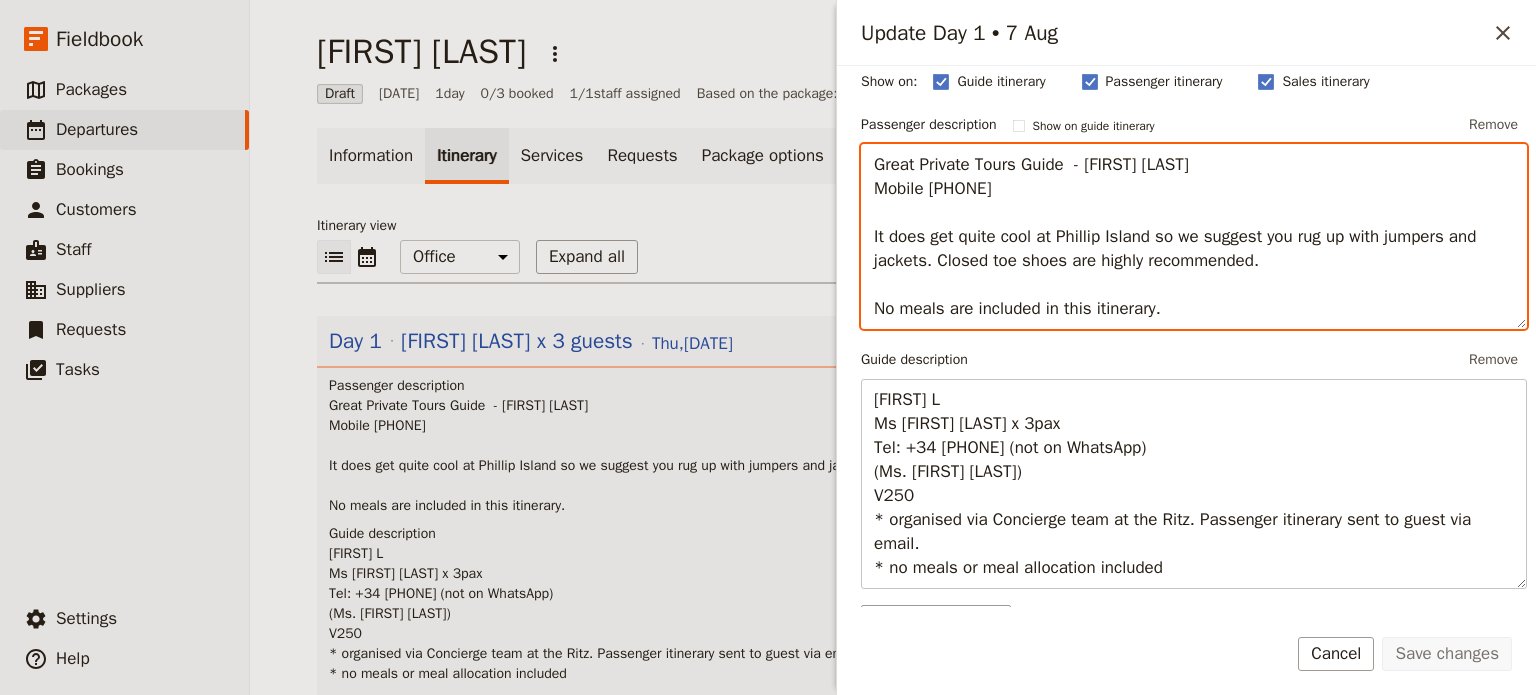 click on "Great Private Tours Guide  - Allan Larsen
Mobile +61 447 115 433
It does get quite cool at Phillip Island so we suggest you rug up with jumpers and jackets. Closed toe shoes are highly recommended.
No meals are included in this itinerary." at bounding box center (1194, 237) 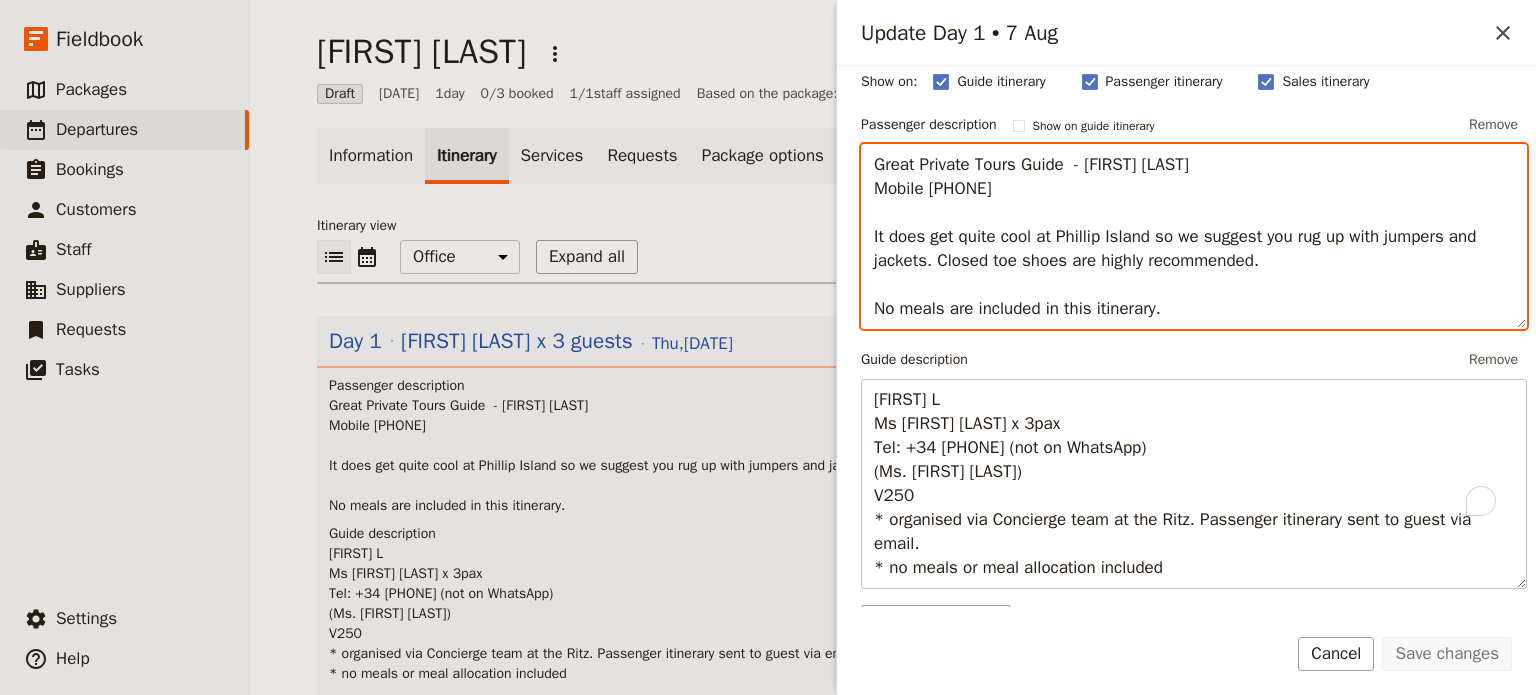 scroll, scrollTop: 200, scrollLeft: 0, axis: vertical 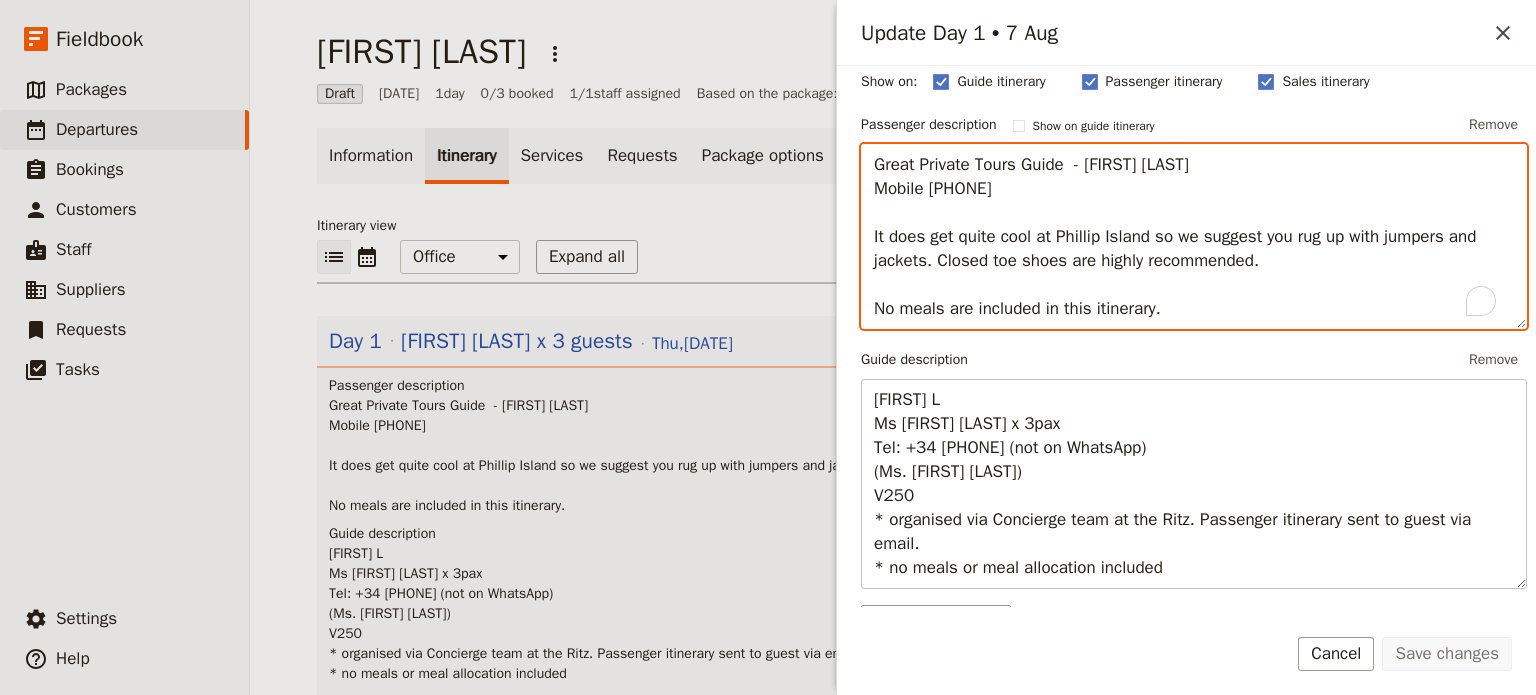 drag, startPoint x: 886, startPoint y: 311, endPoint x: 860, endPoint y: 316, distance: 26.476404 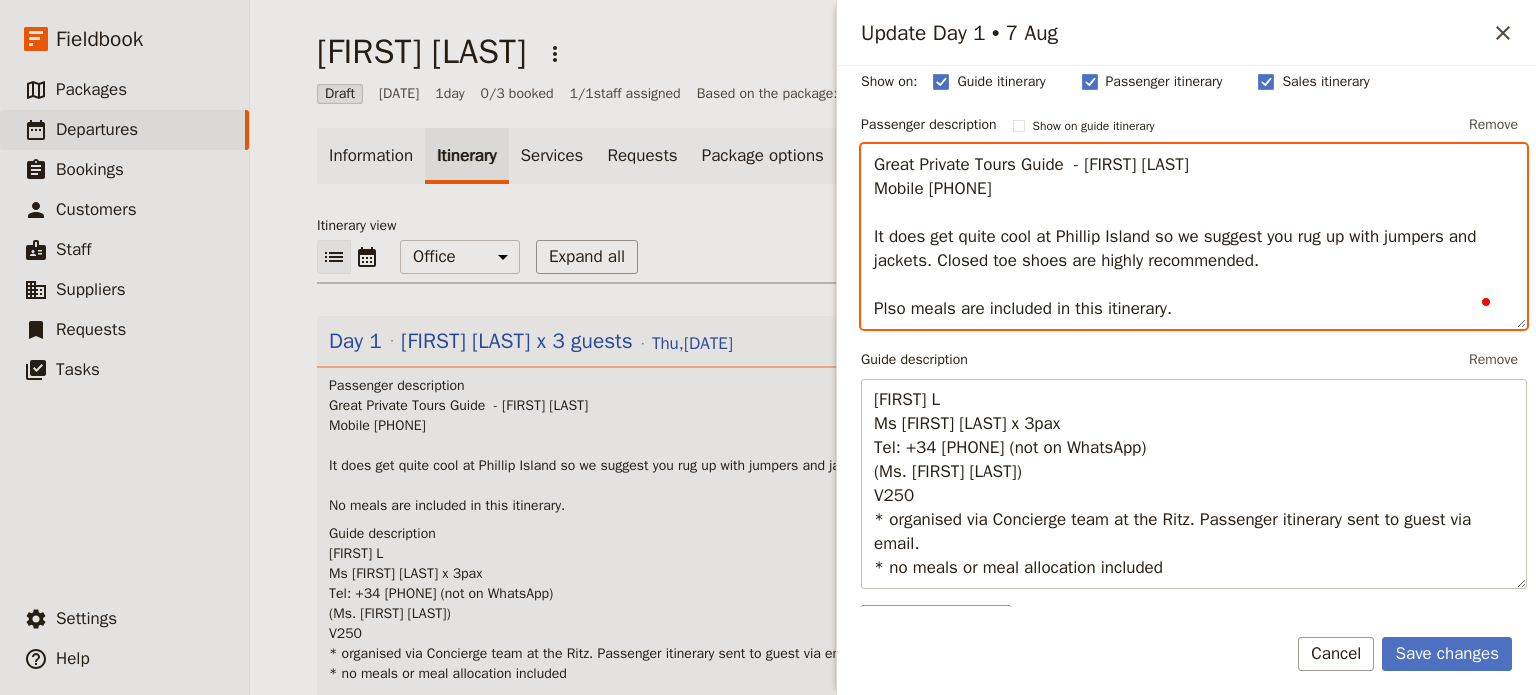 scroll, scrollTop: 200, scrollLeft: 0, axis: vertical 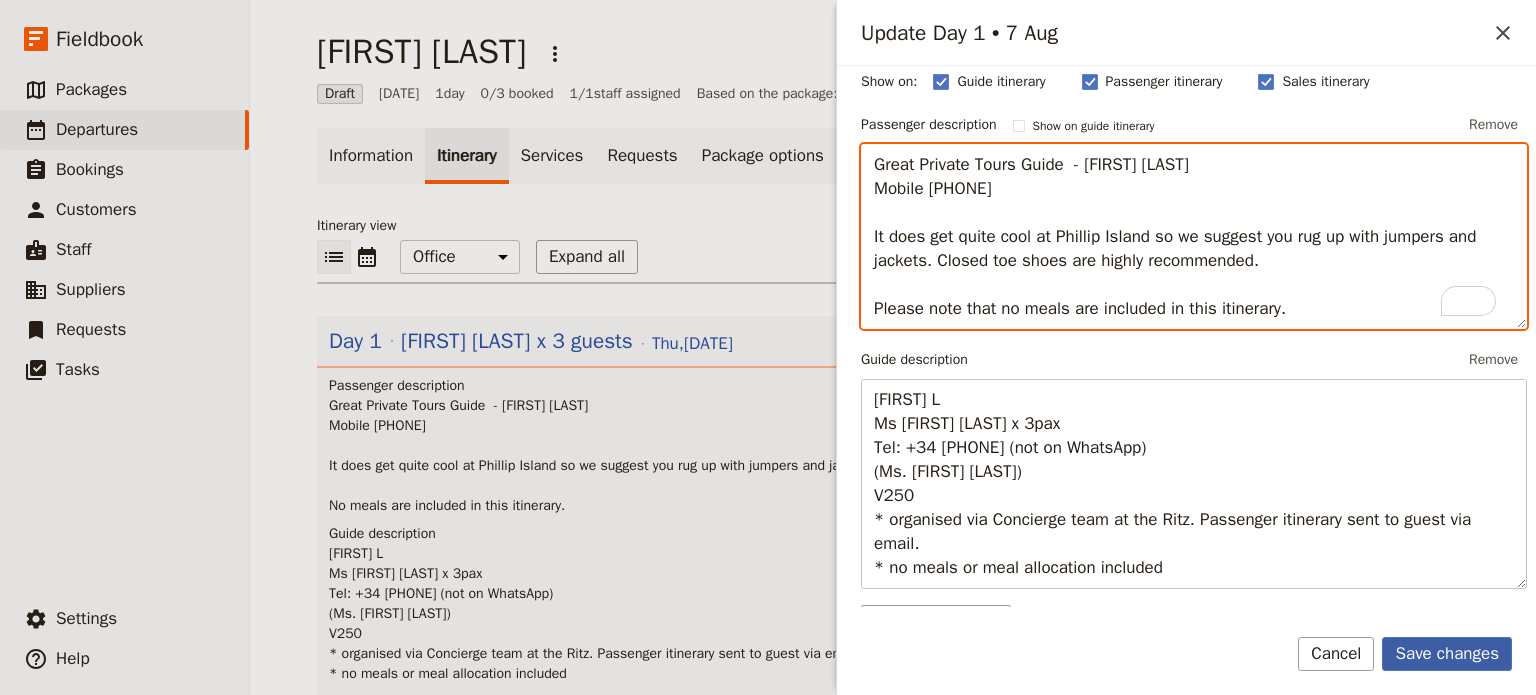 type on "Great Private Tours Guide  - Allan Larsen
Mobile +61 447 115 433
It does get quite cool at Phillip Island so we suggest you rug up with jumpers and jackets. Closed toe shoes are highly recommended.
Please note that no meals are included in this itinerary." 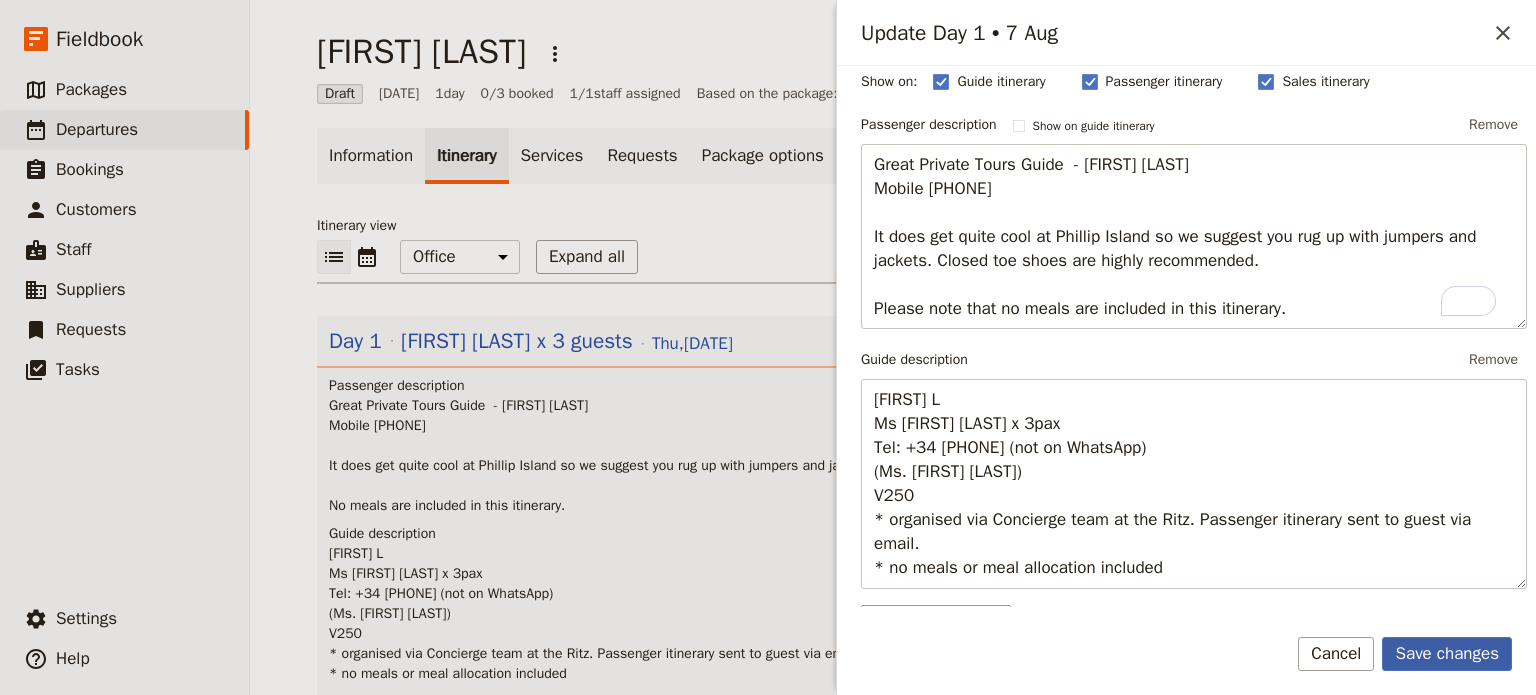 click on "Save changes" at bounding box center (1447, 654) 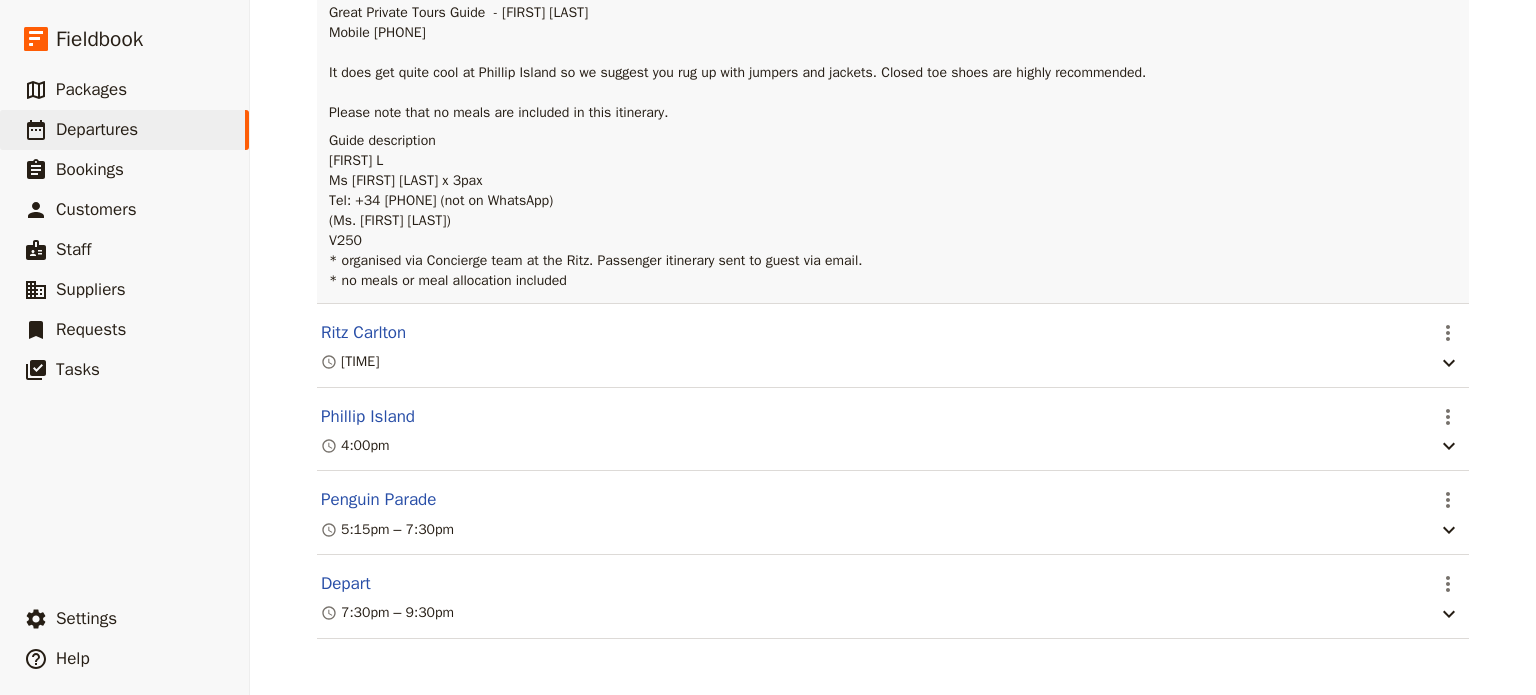 scroll, scrollTop: 397, scrollLeft: 0, axis: vertical 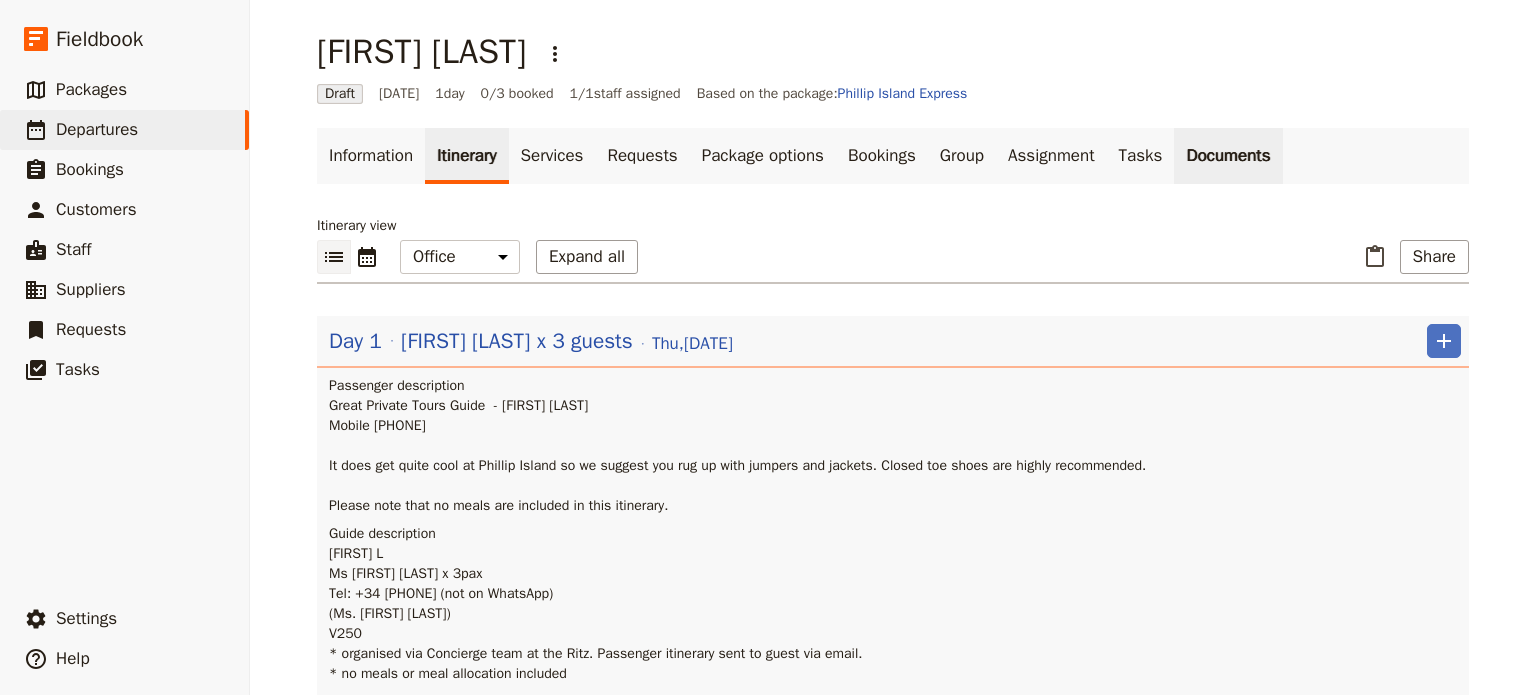 click on "Documents" at bounding box center (1228, 156) 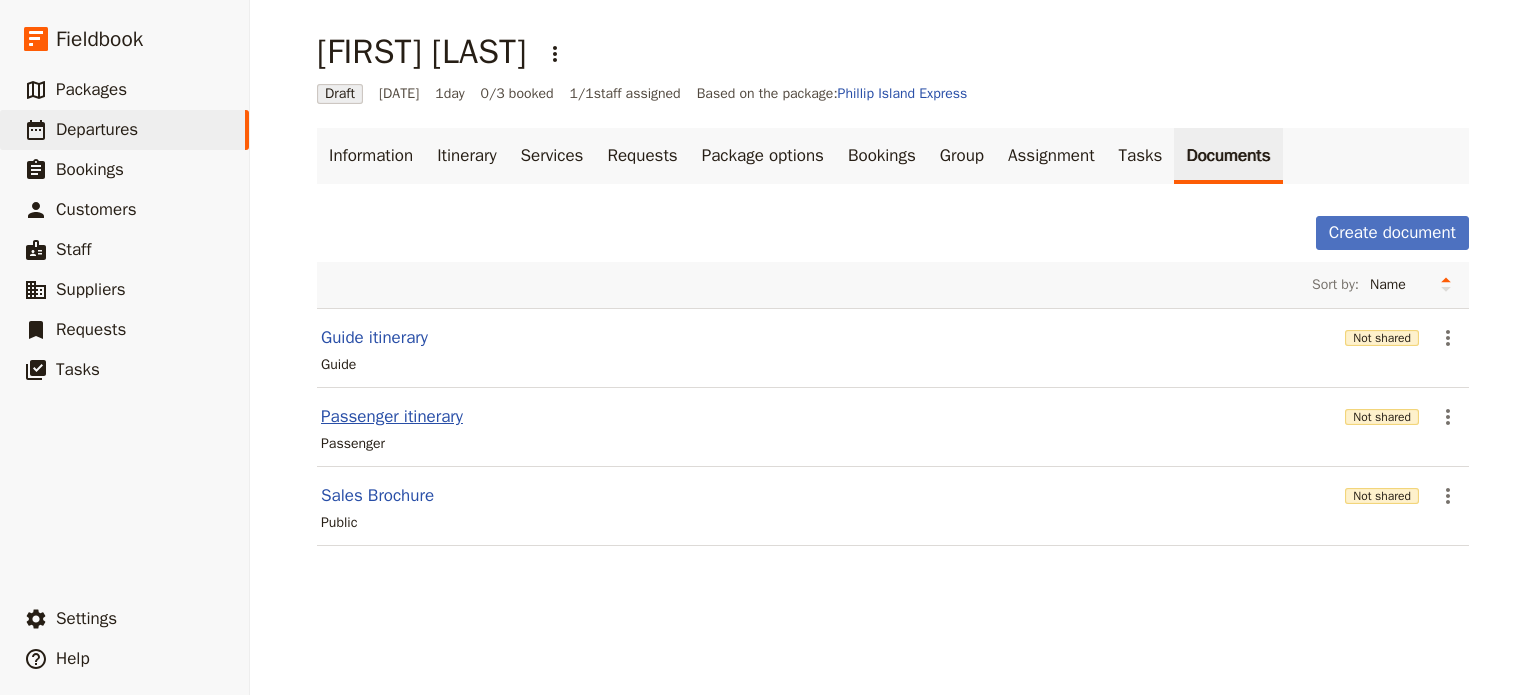 click on "Passenger itinerary" at bounding box center (392, 417) 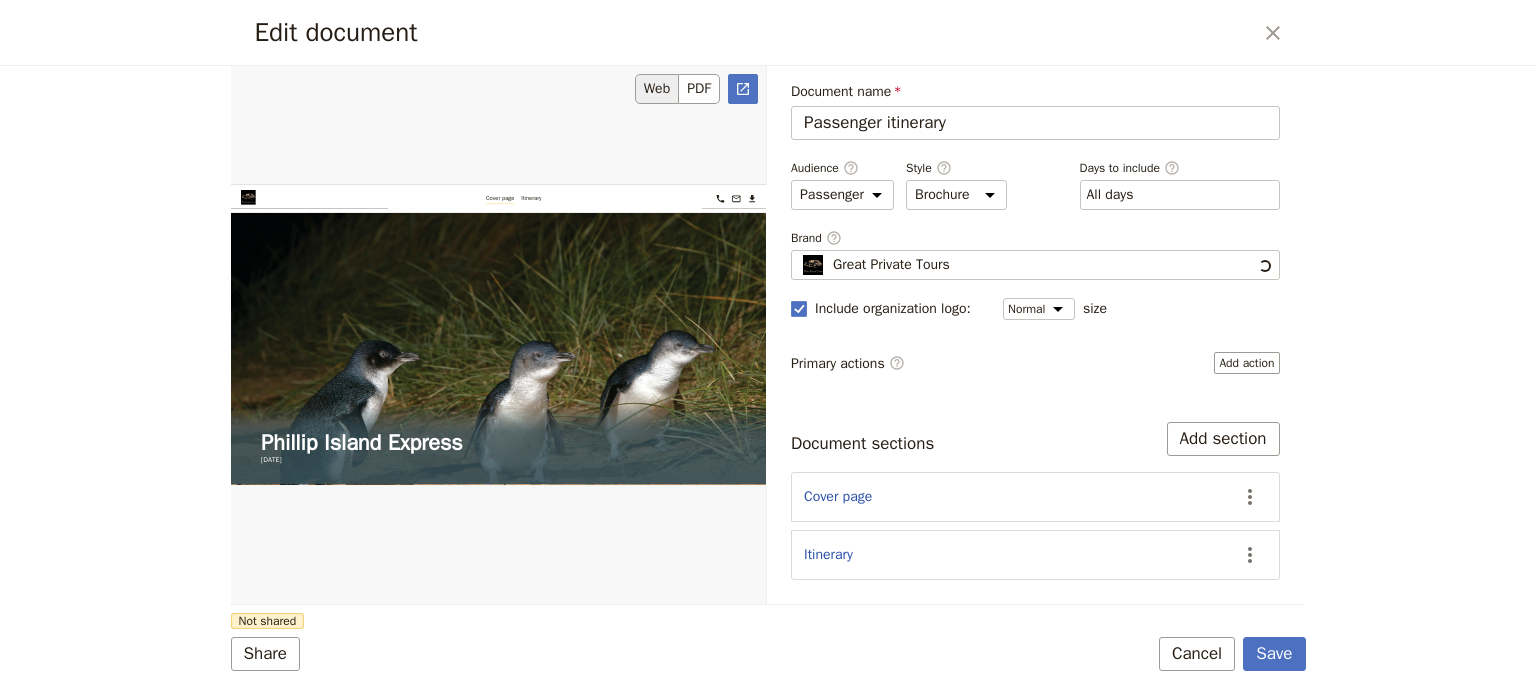 scroll, scrollTop: 0, scrollLeft: 0, axis: both 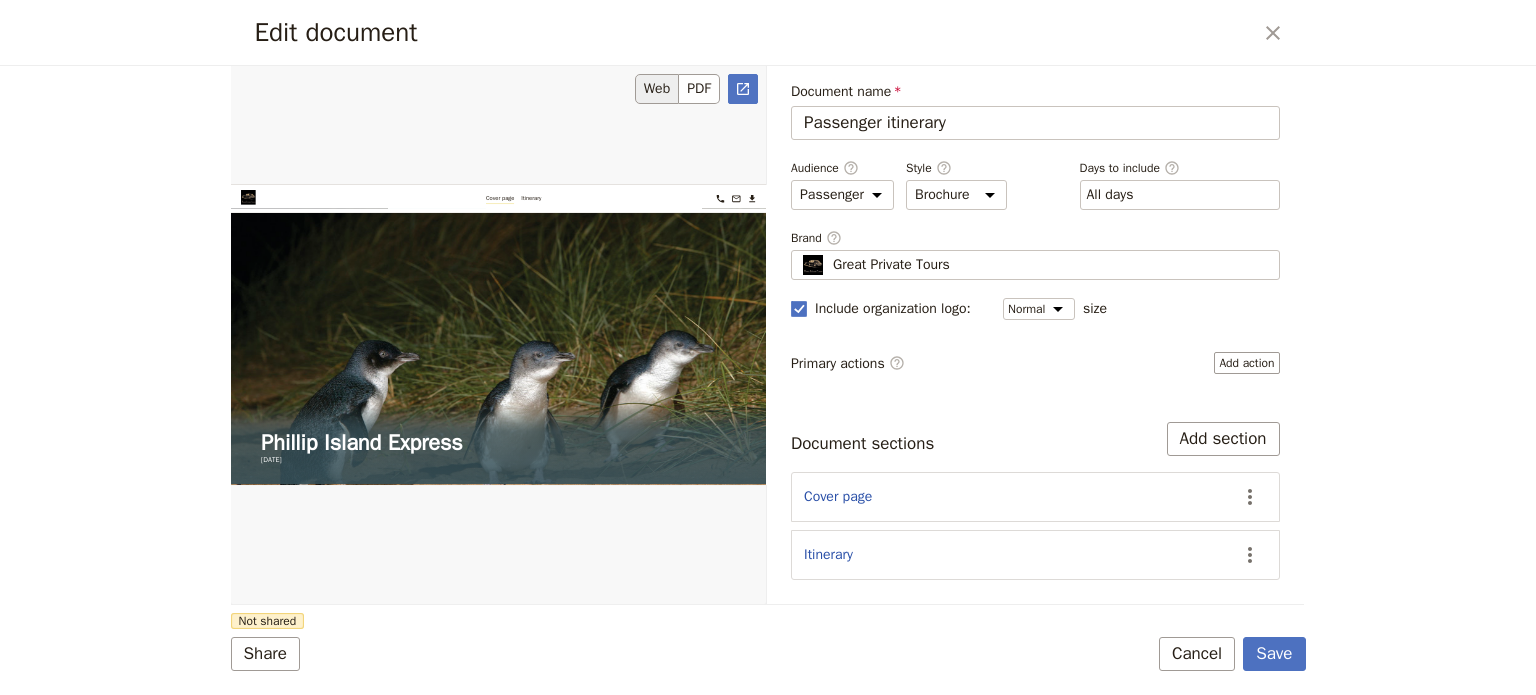 click at bounding box center (498, 334) 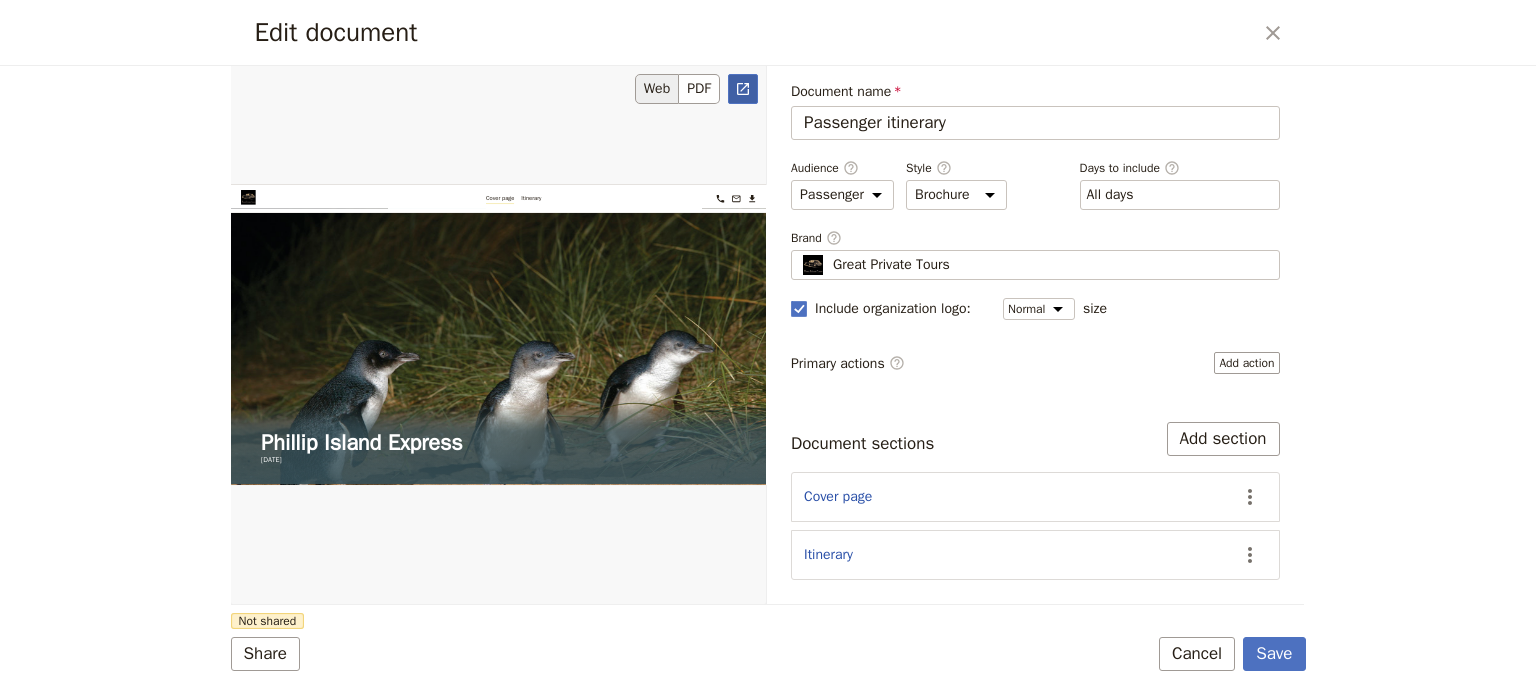 click 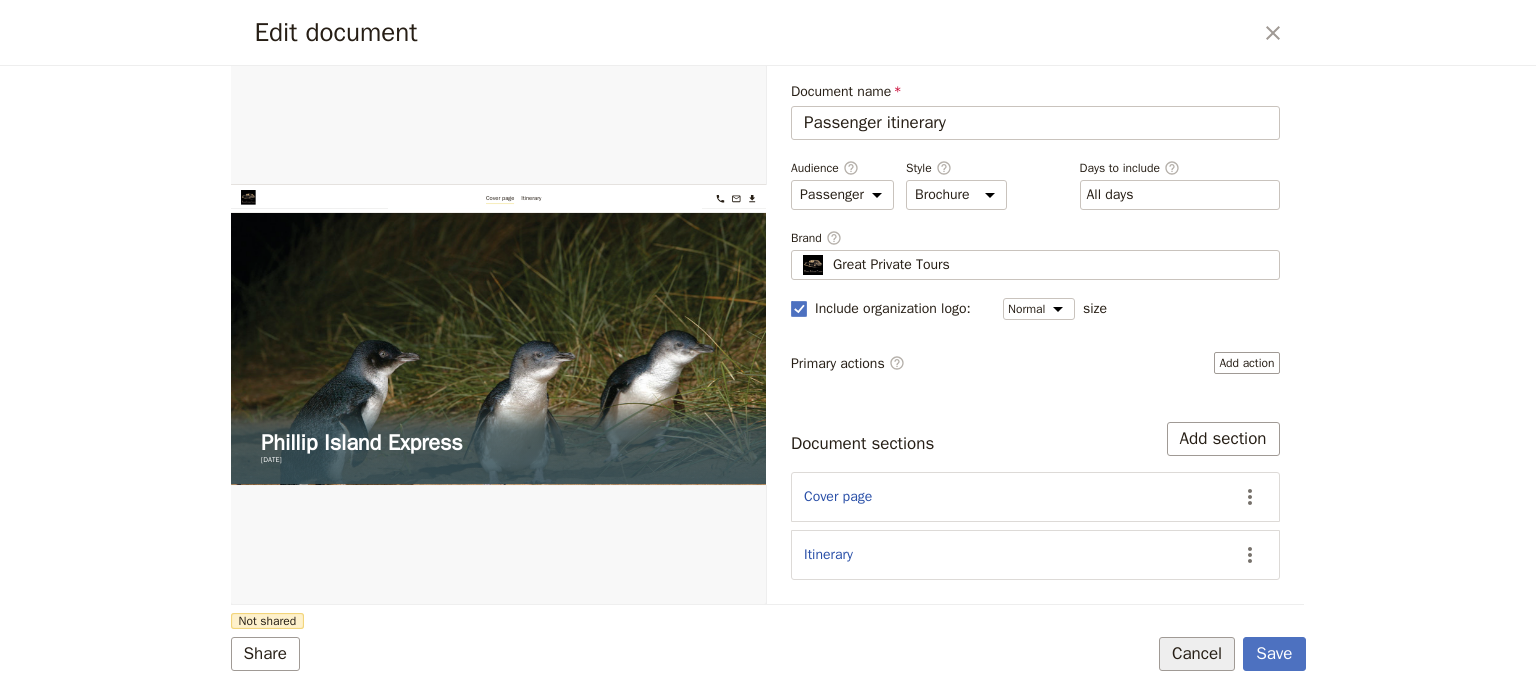 click on "Cancel" at bounding box center [1197, 654] 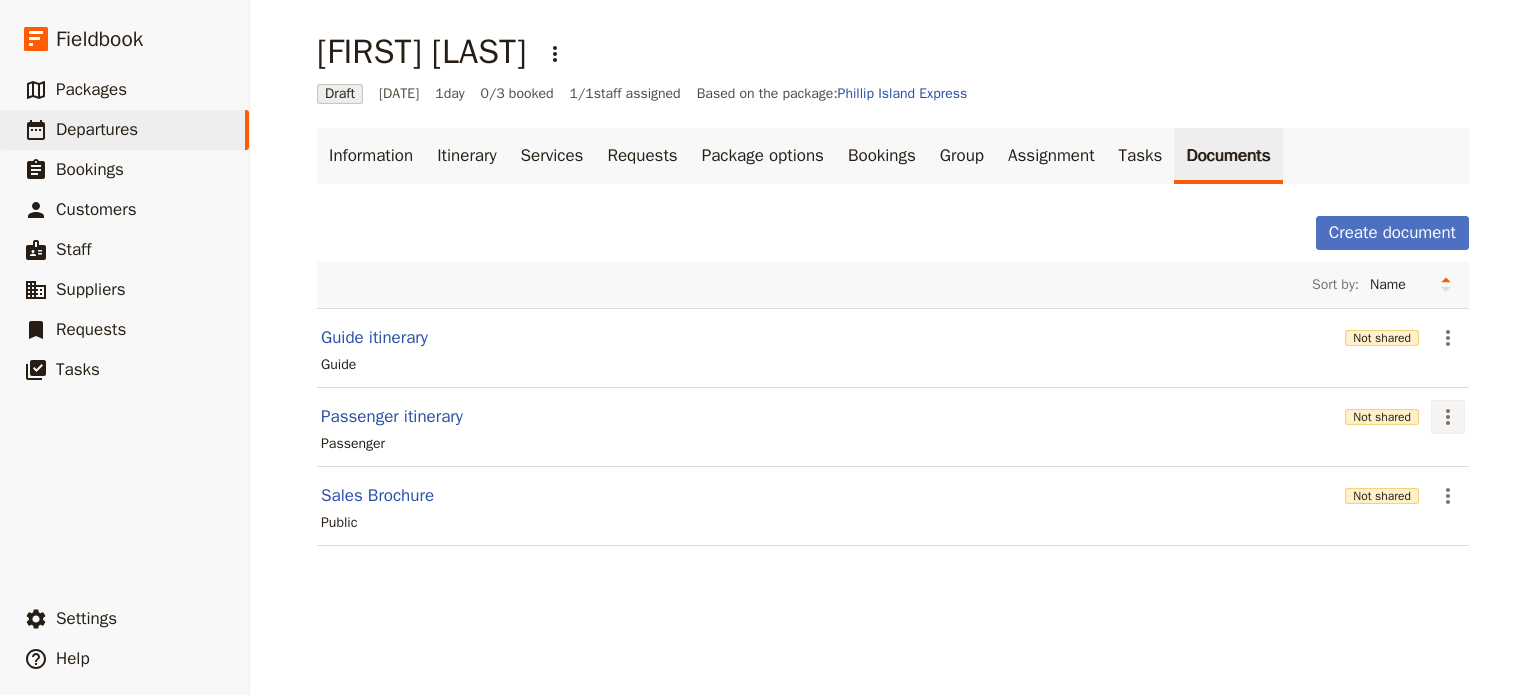click 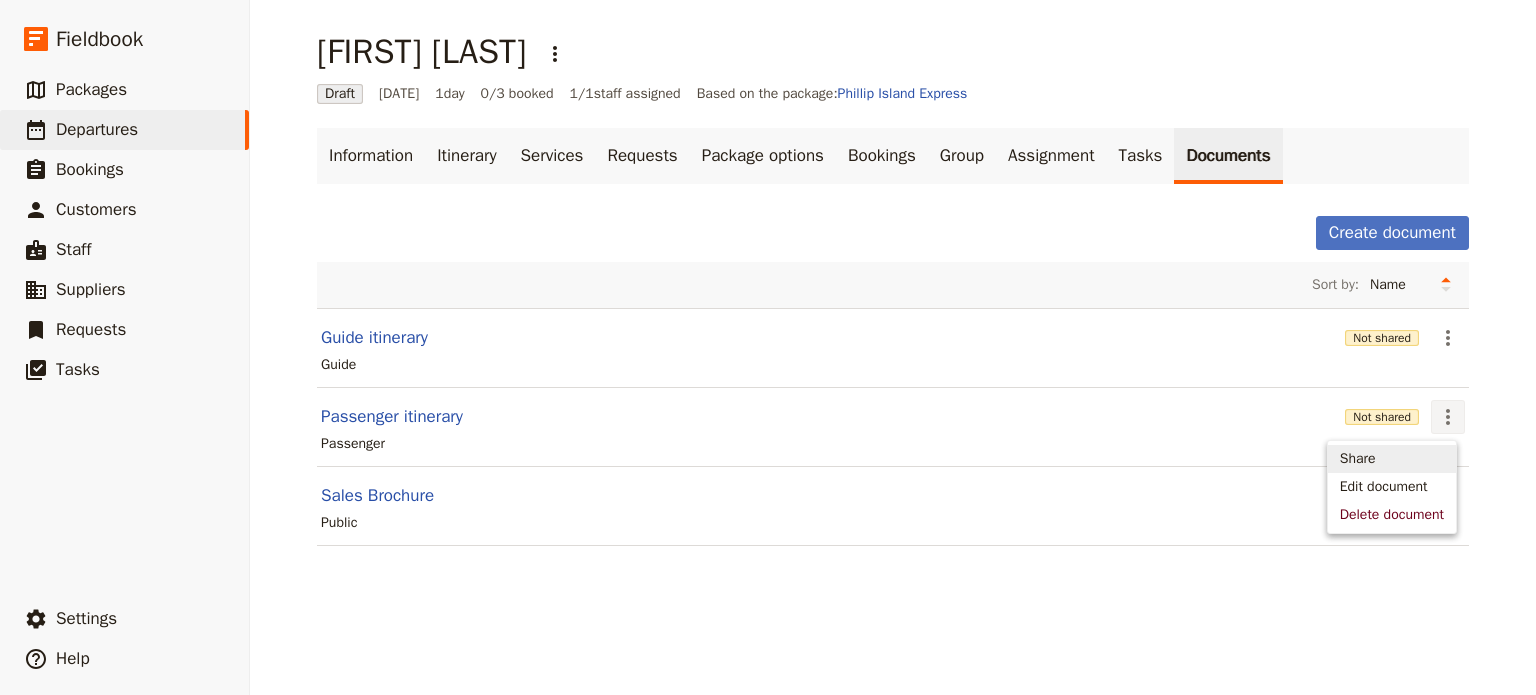 click on "Share" at bounding box center [1392, 459] 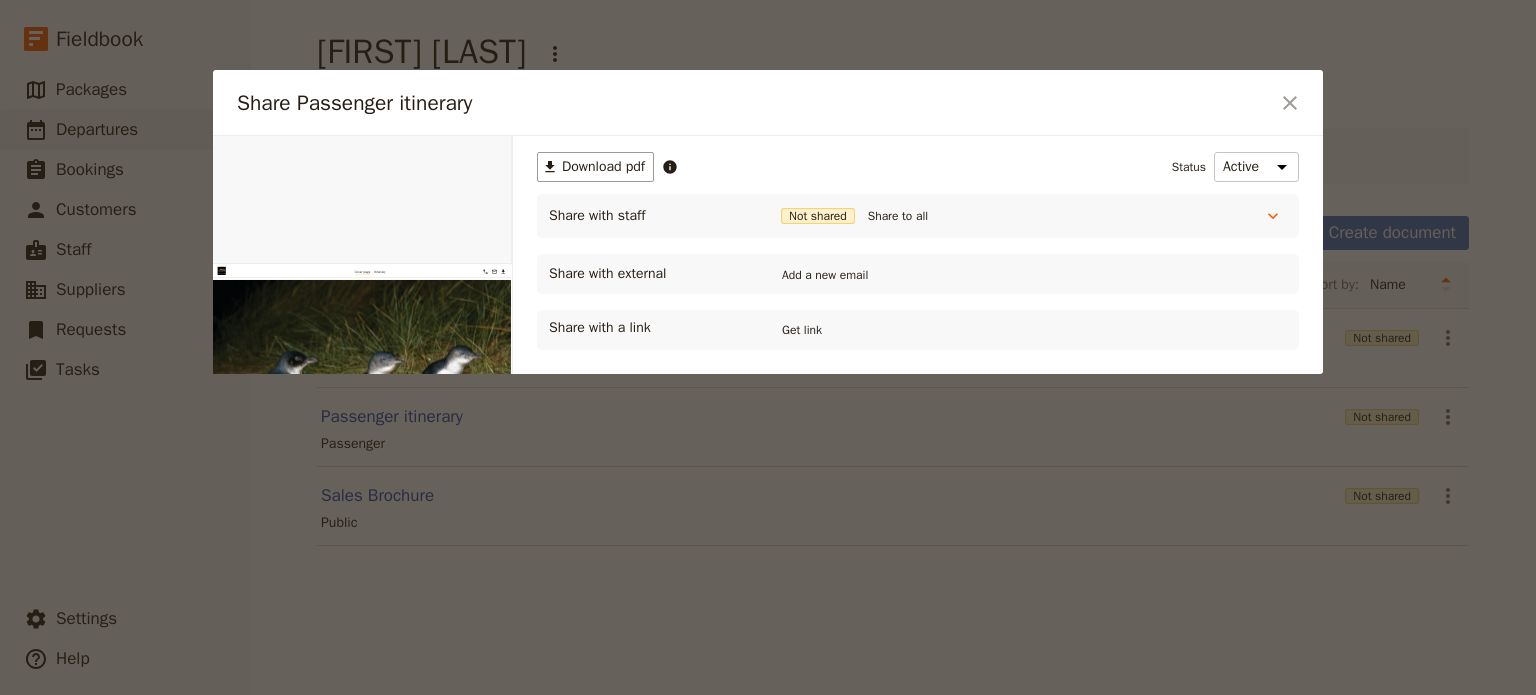 scroll, scrollTop: 0, scrollLeft: 0, axis: both 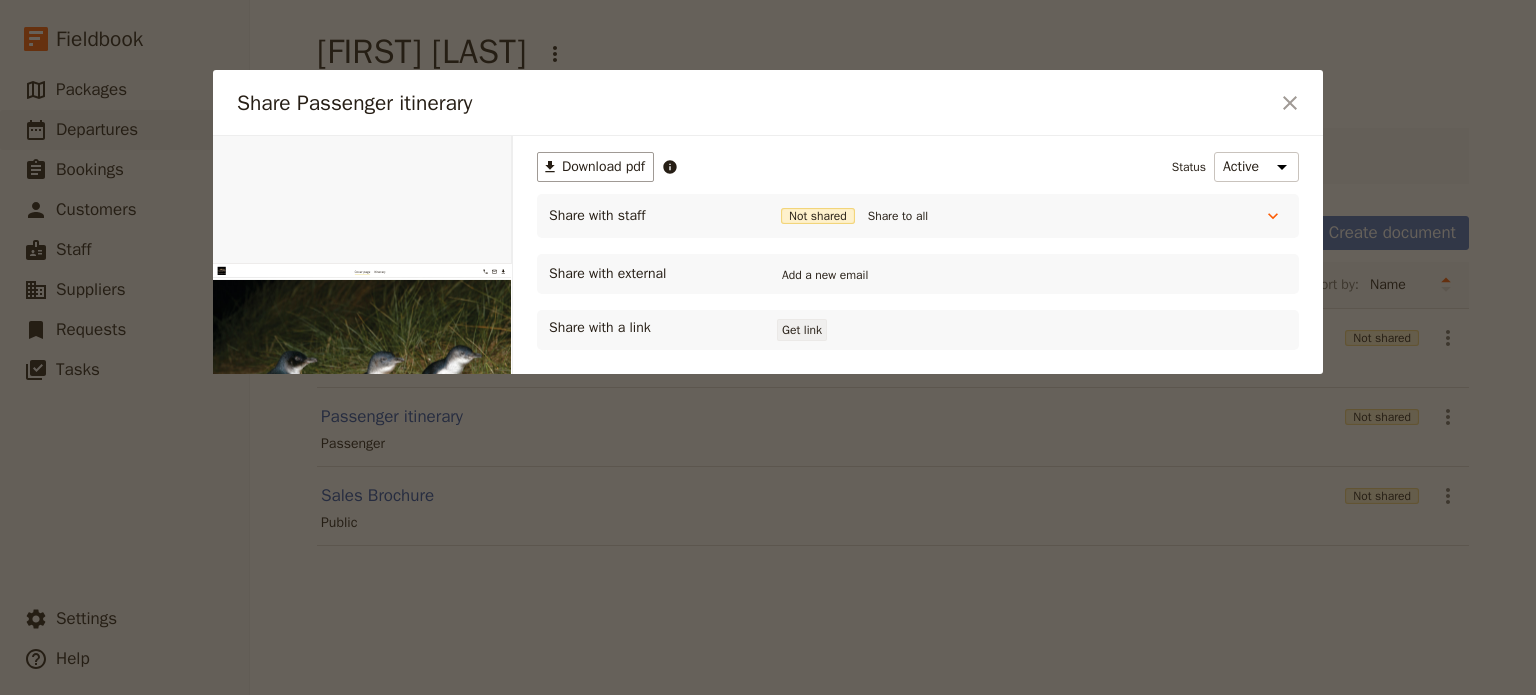 click on "Get link" at bounding box center (802, 330) 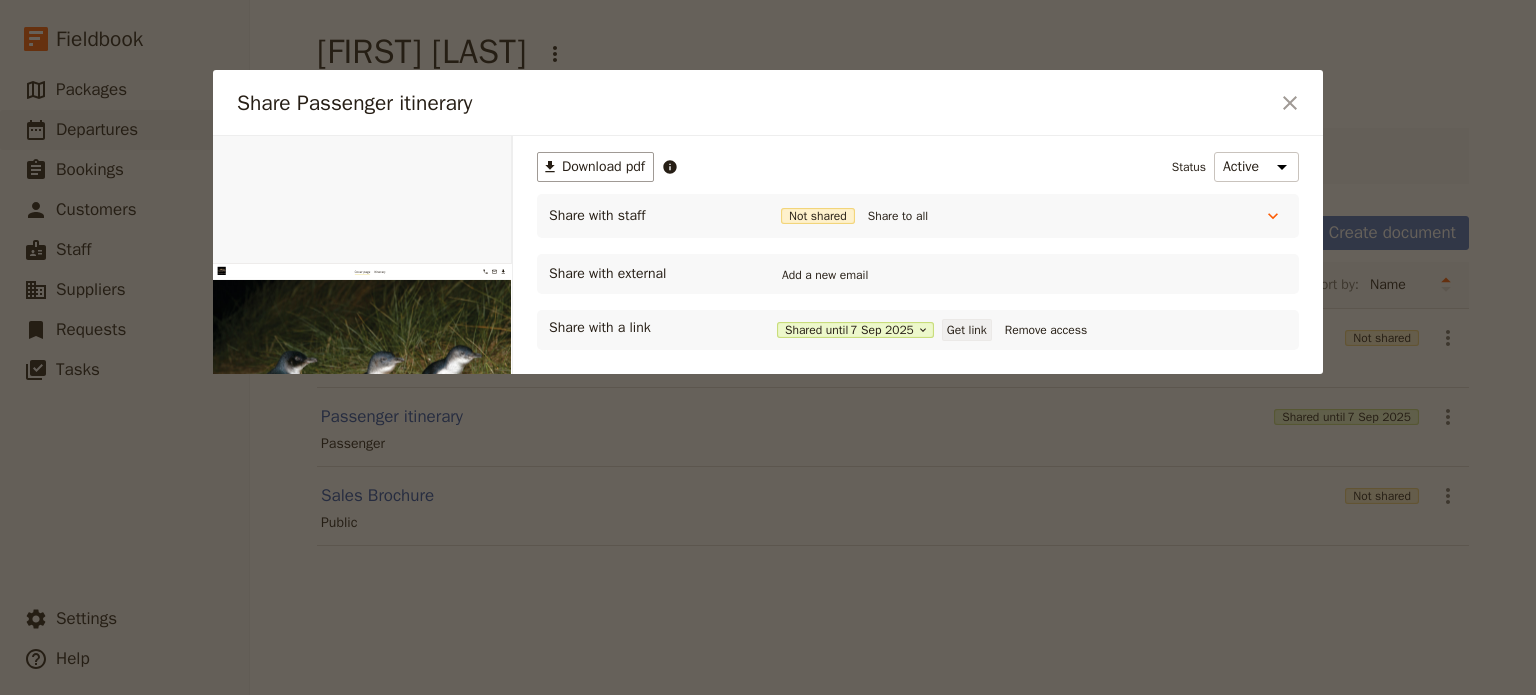 click on "Get link" at bounding box center (967, 330) 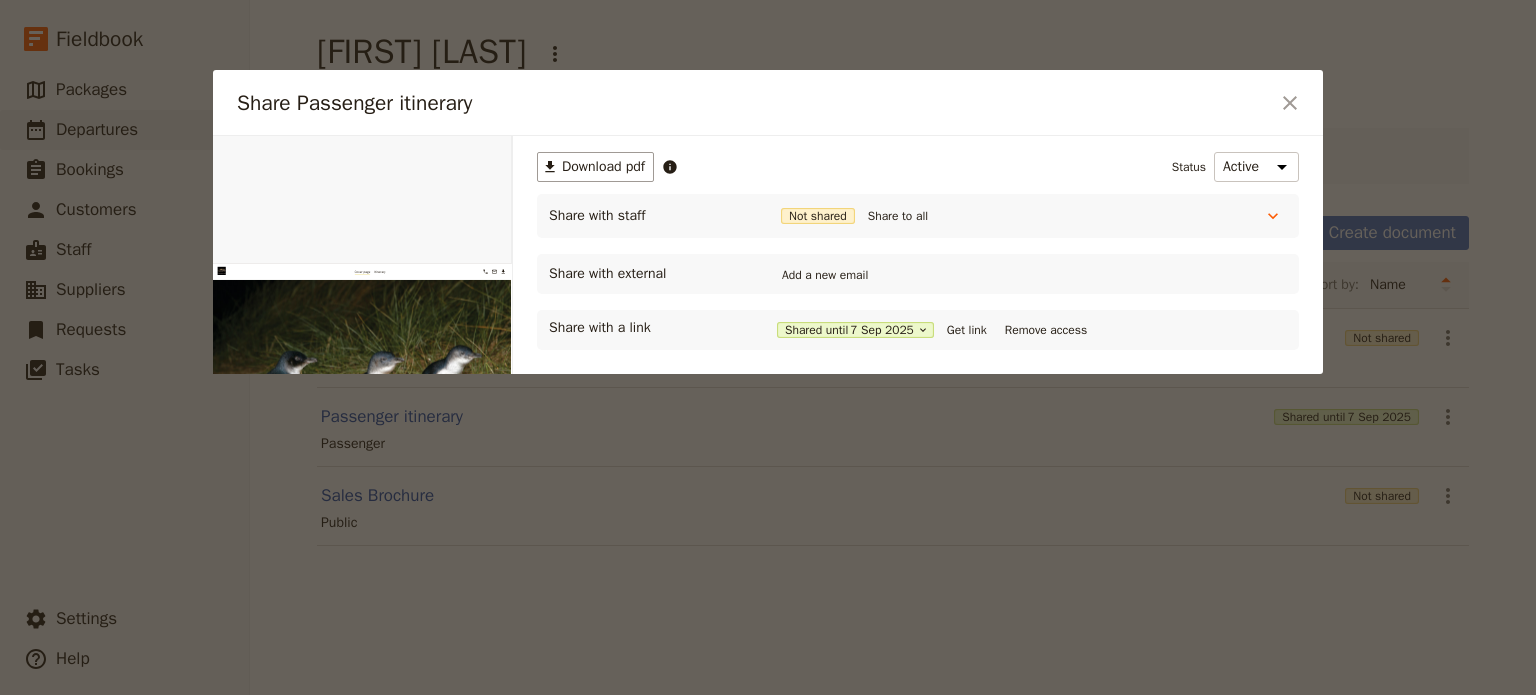 click 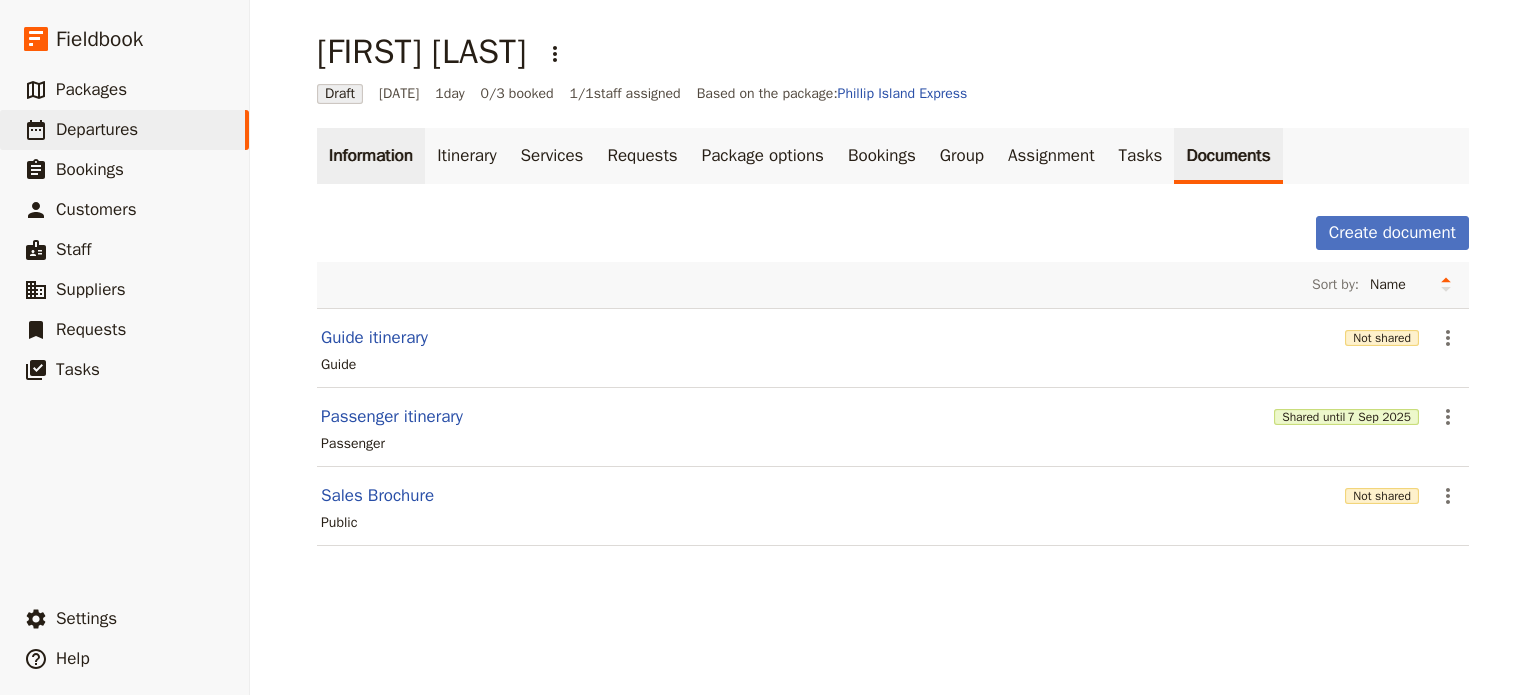 click on "Information" at bounding box center (371, 156) 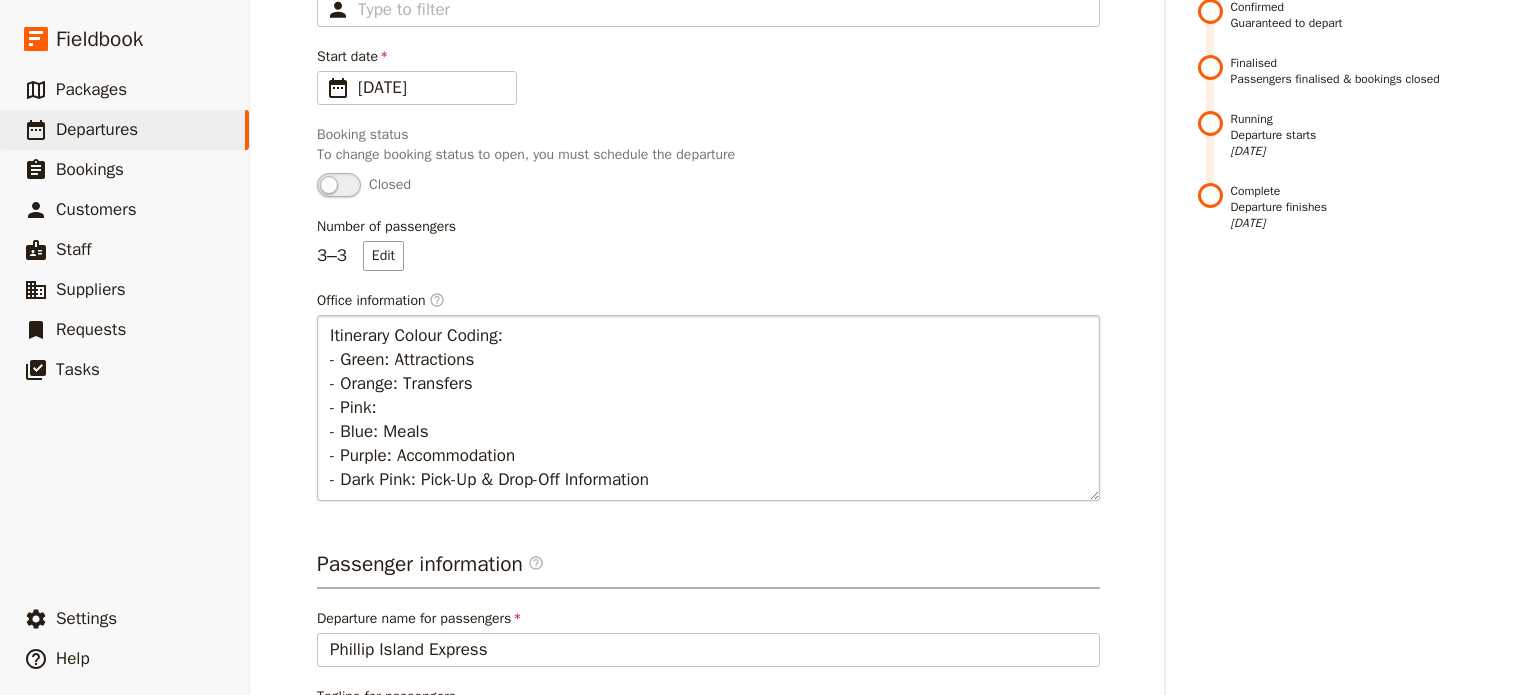 scroll, scrollTop: 152, scrollLeft: 0, axis: vertical 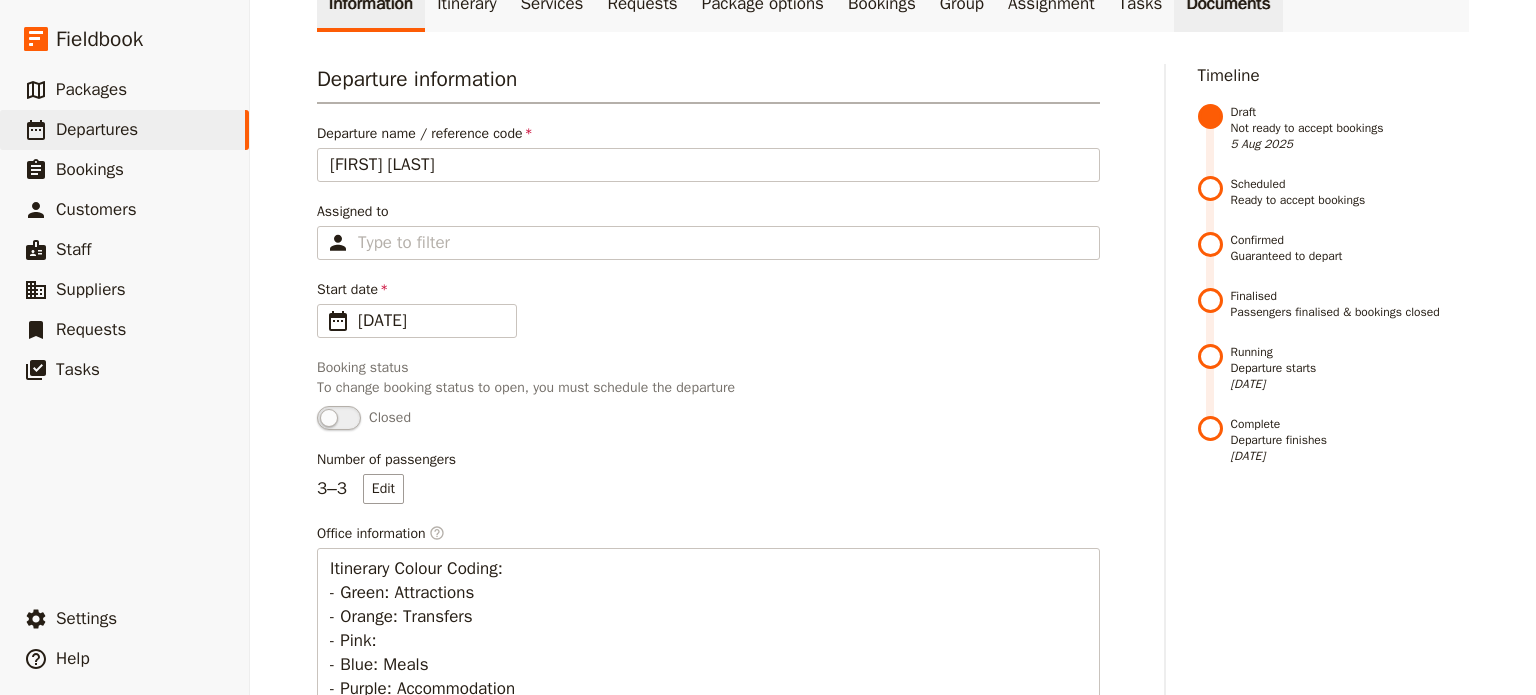 click on "Documents" at bounding box center (1228, 4) 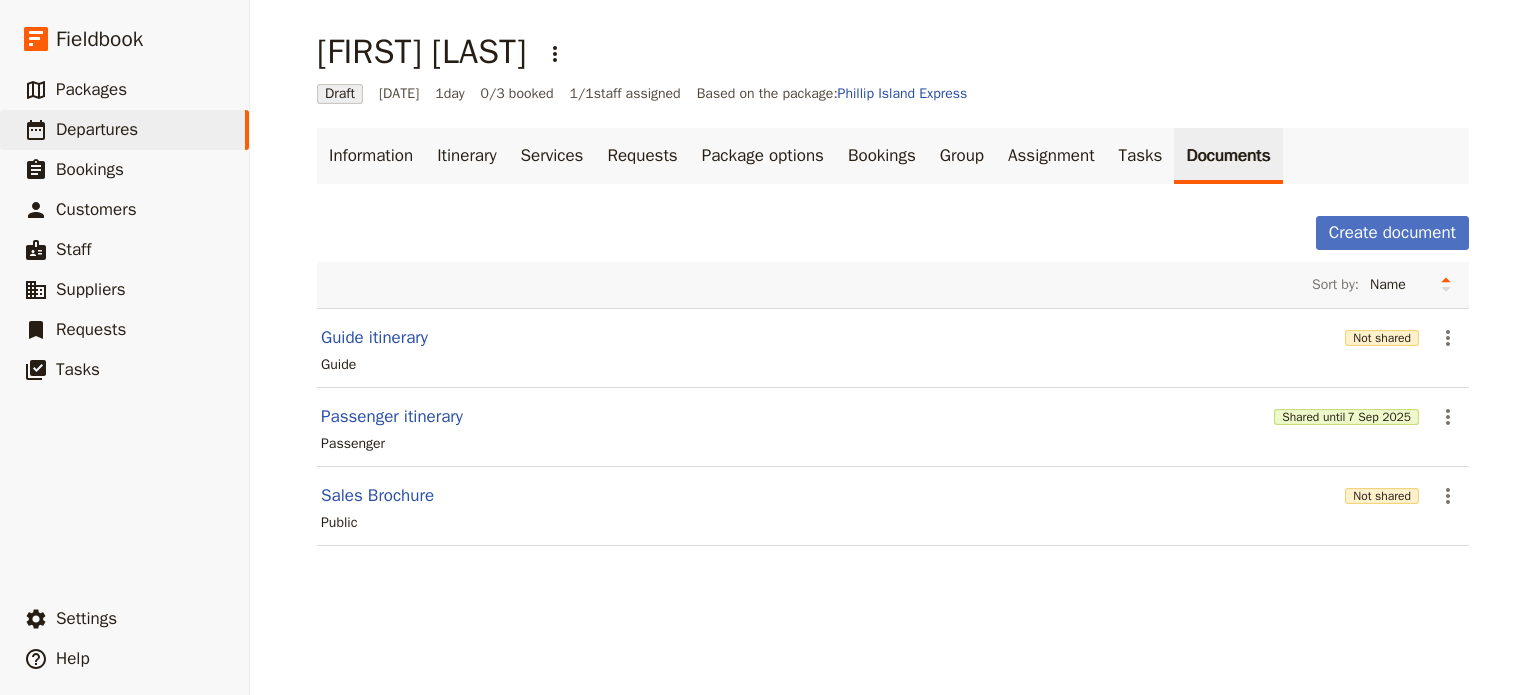 scroll, scrollTop: 0, scrollLeft: 0, axis: both 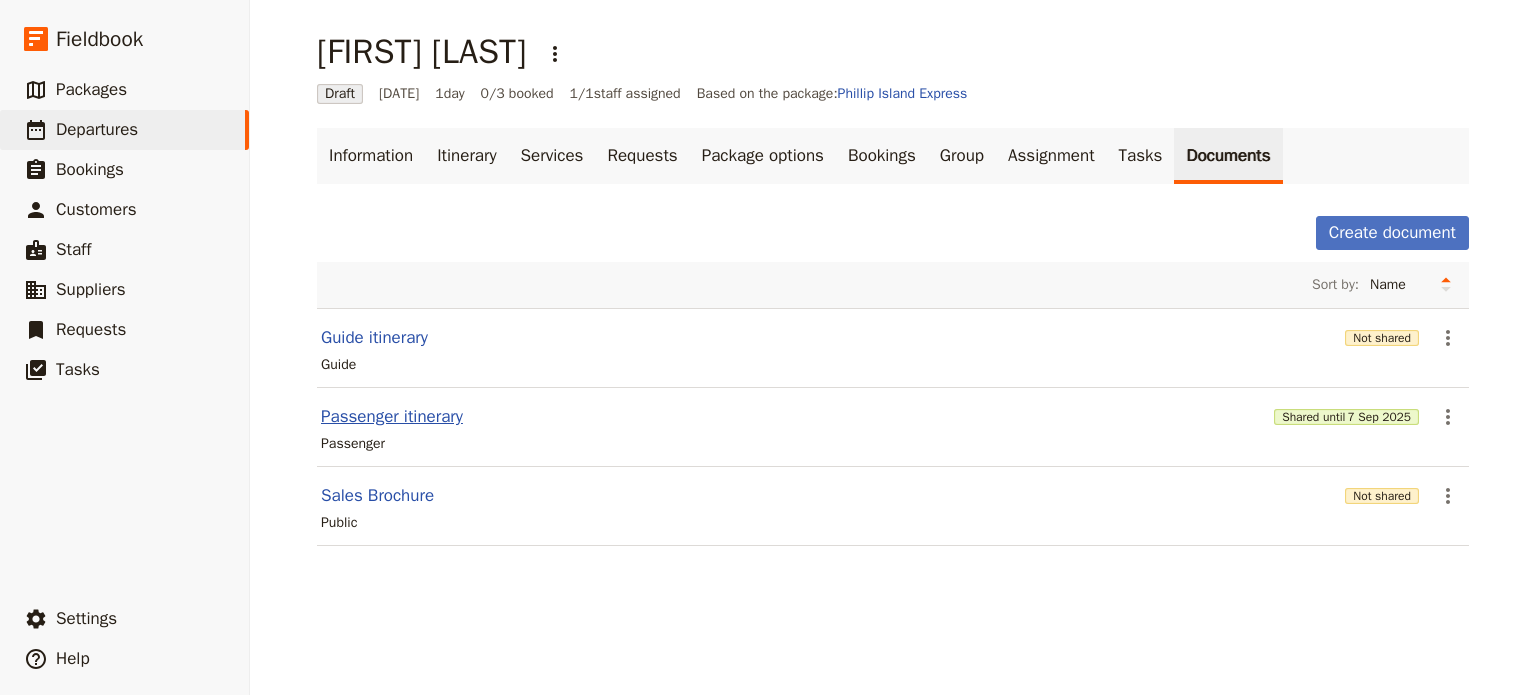 click on "Passenger itinerary" at bounding box center (392, 417) 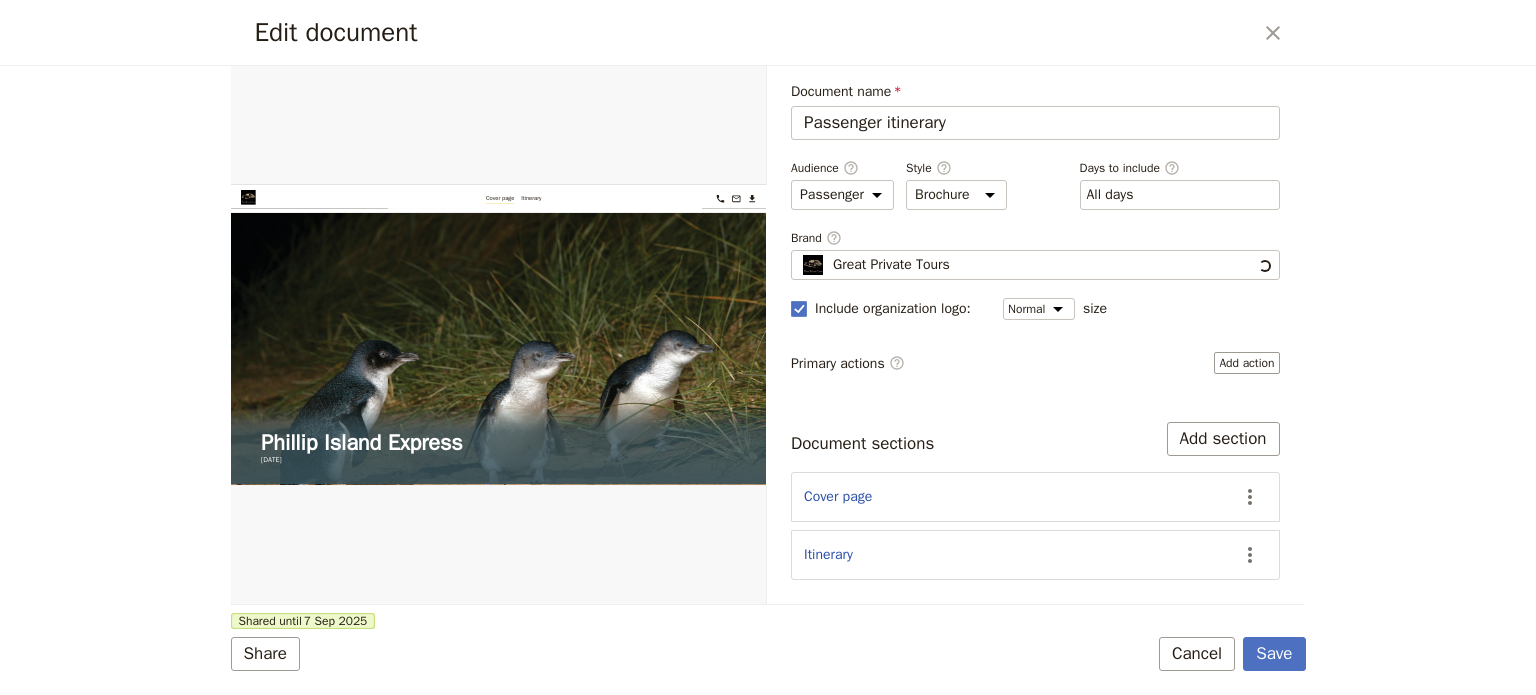scroll, scrollTop: 0, scrollLeft: 0, axis: both 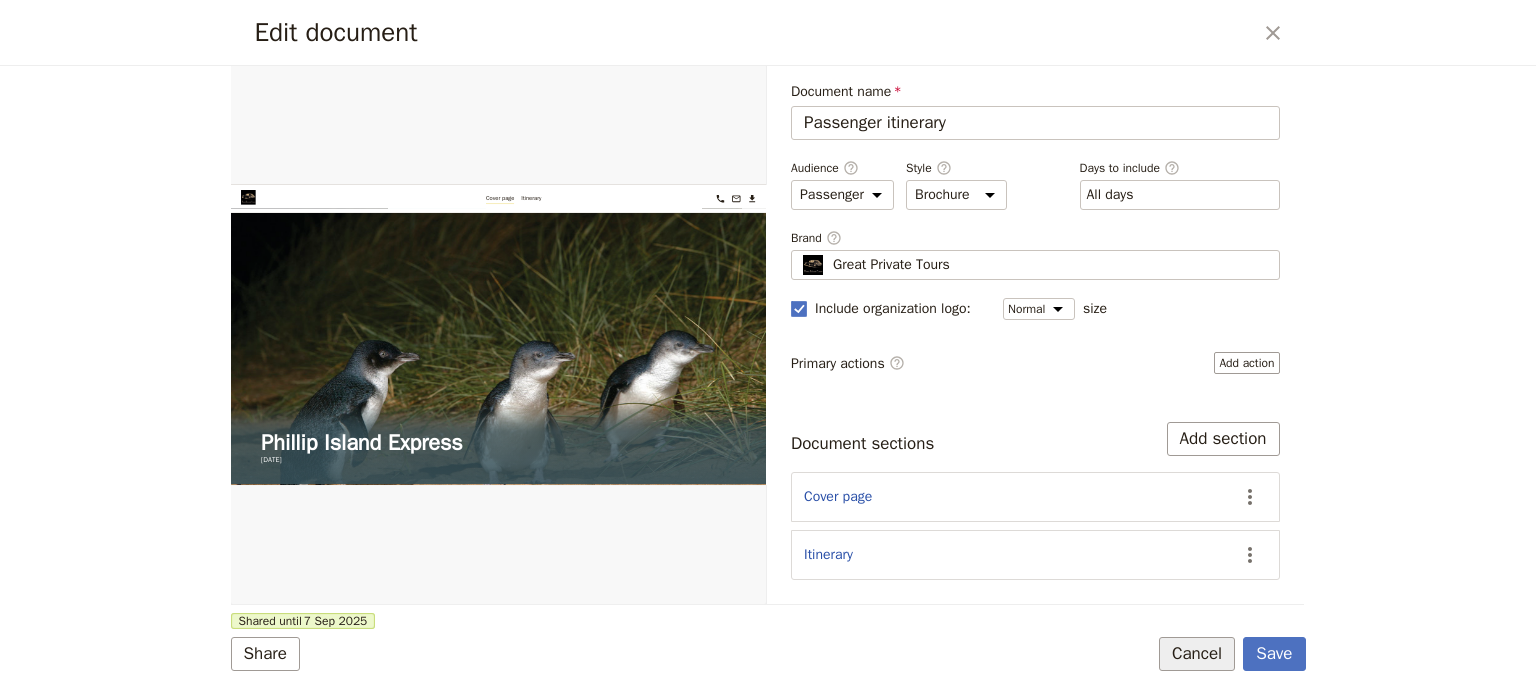click on "Cancel" at bounding box center (1197, 654) 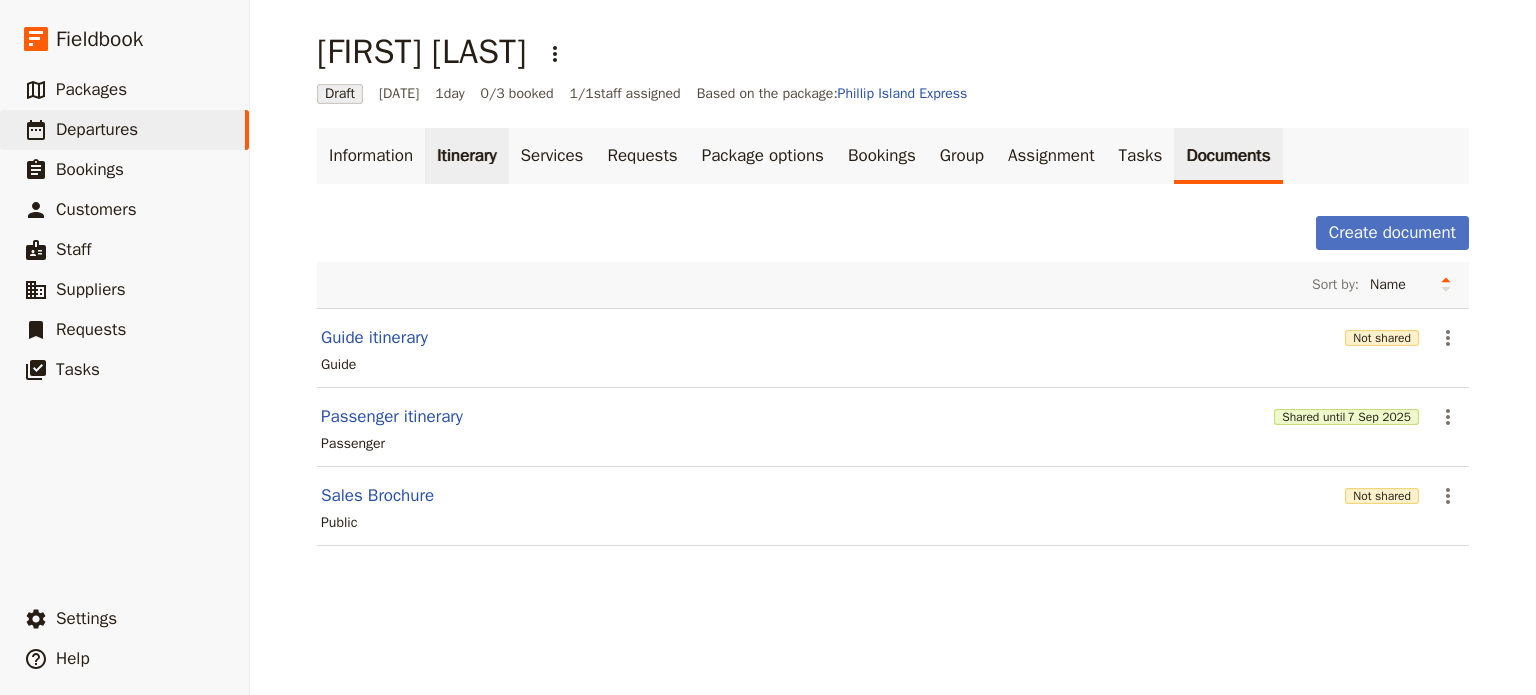 click on "Itinerary" at bounding box center [466, 156] 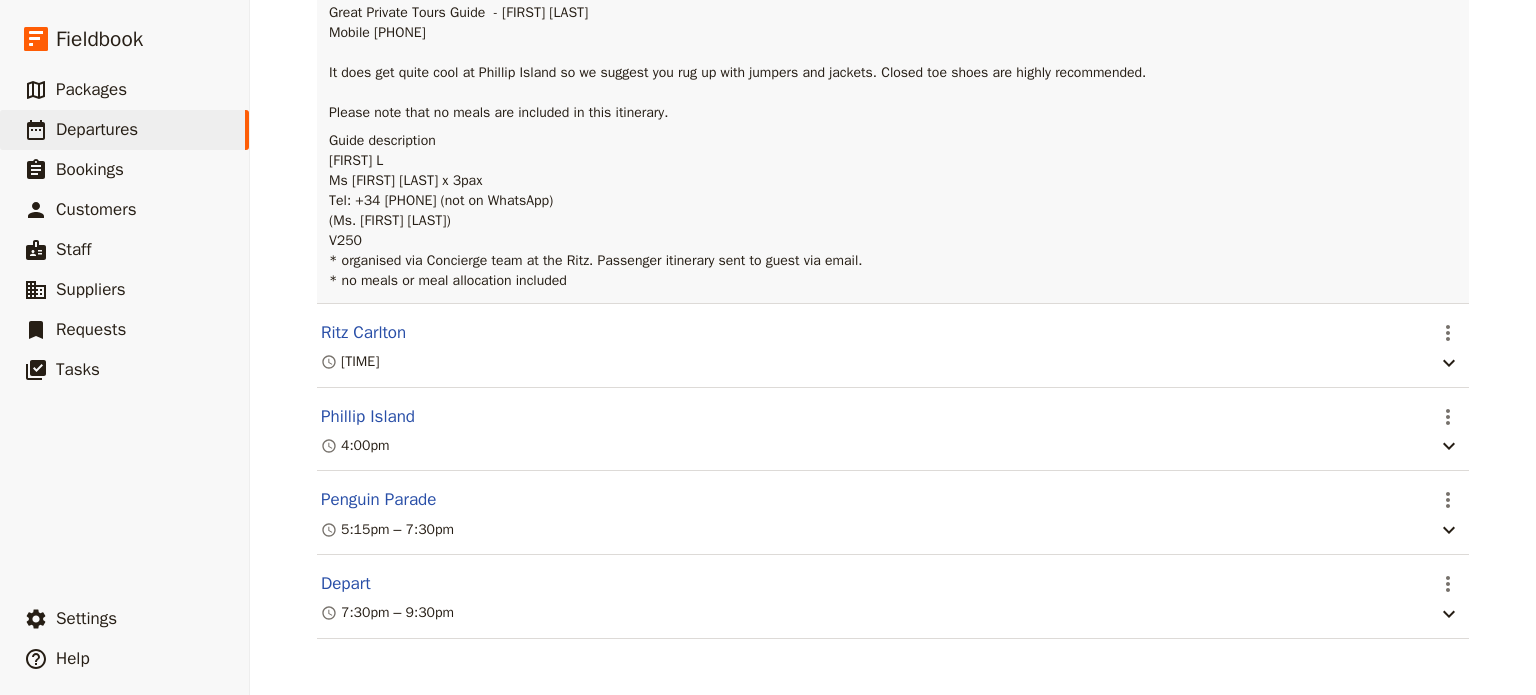 scroll, scrollTop: 0, scrollLeft: 0, axis: both 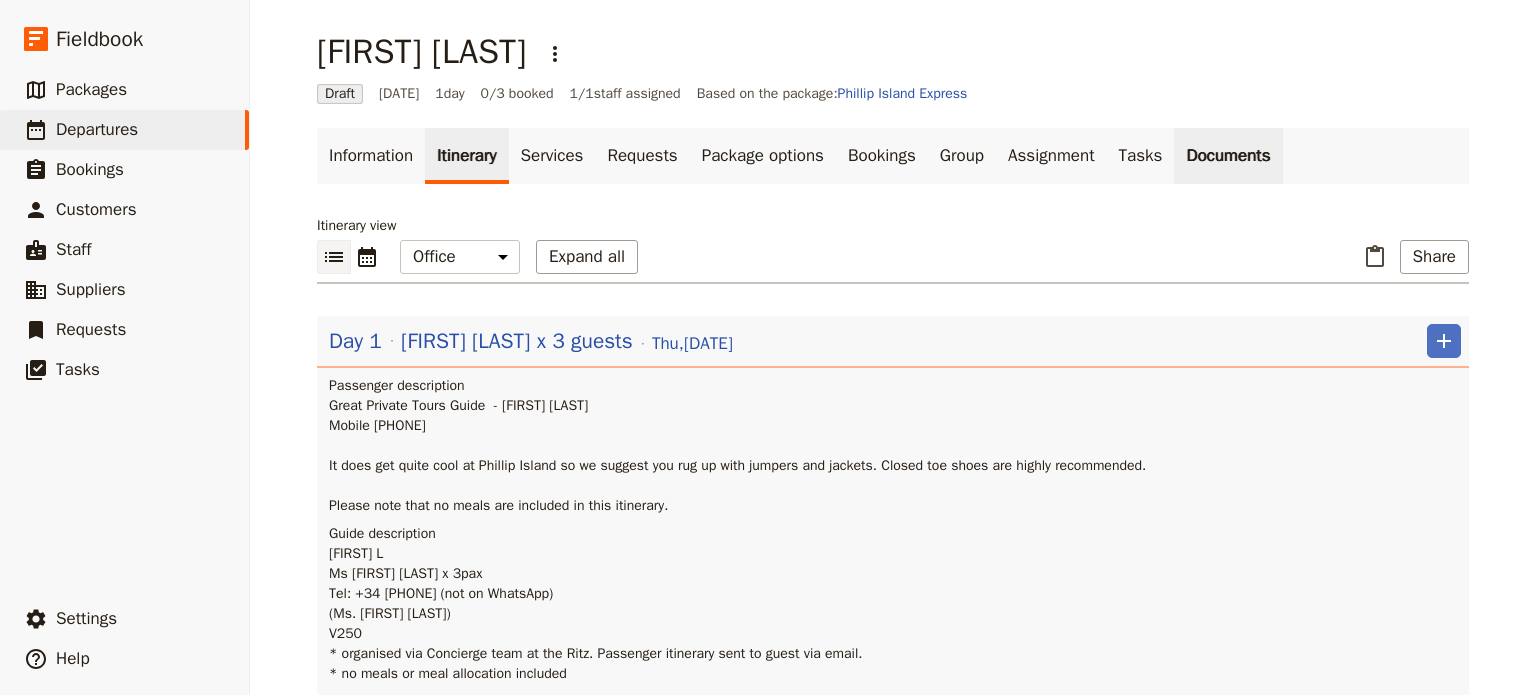 click on "Documents" at bounding box center [1228, 156] 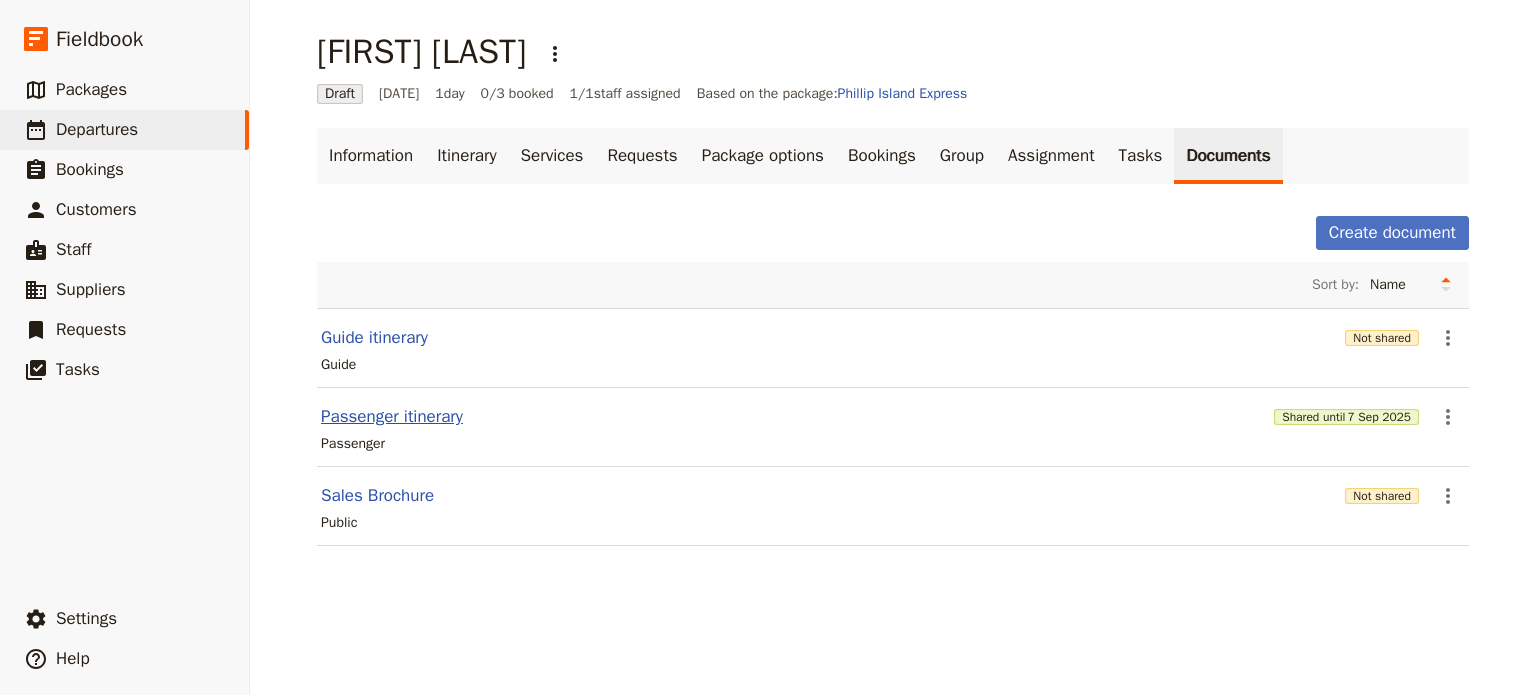 click on "Passenger itinerary" at bounding box center (392, 417) 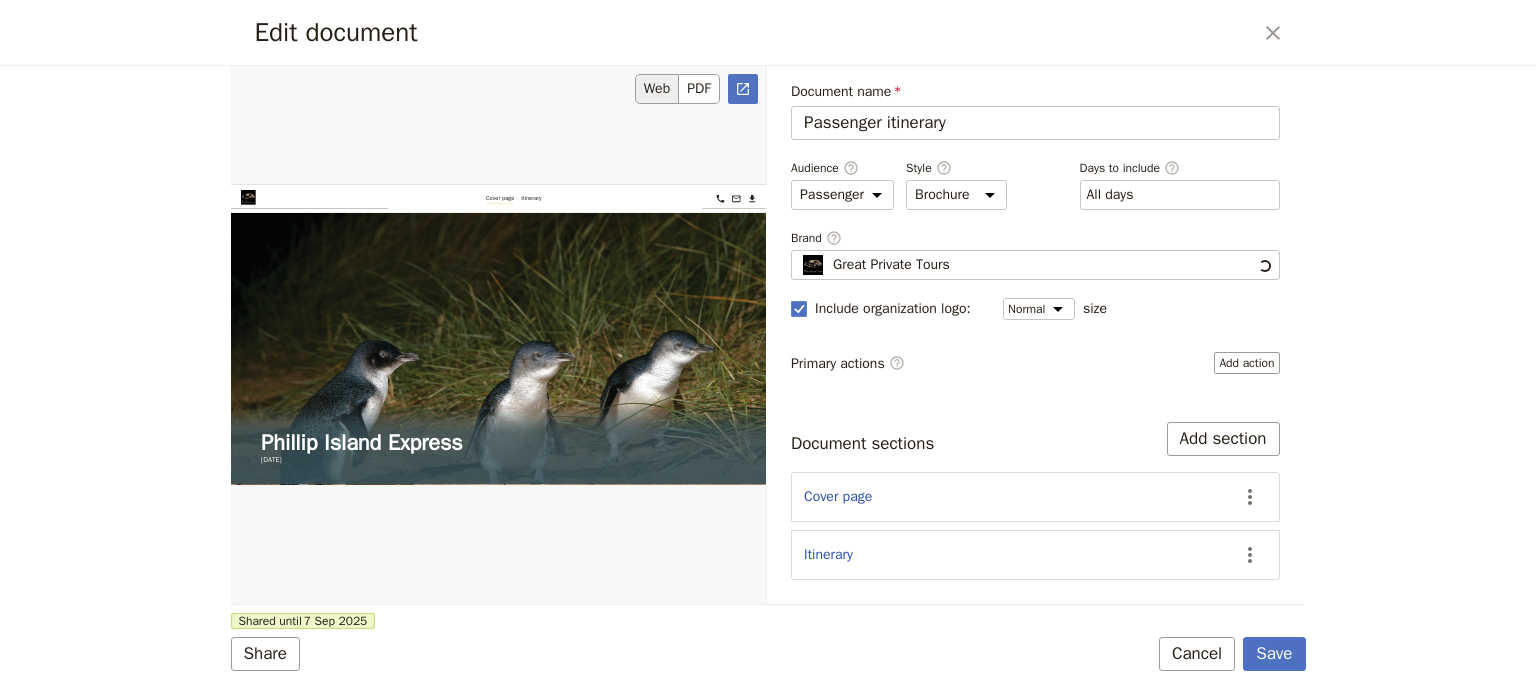 scroll, scrollTop: 0, scrollLeft: 0, axis: both 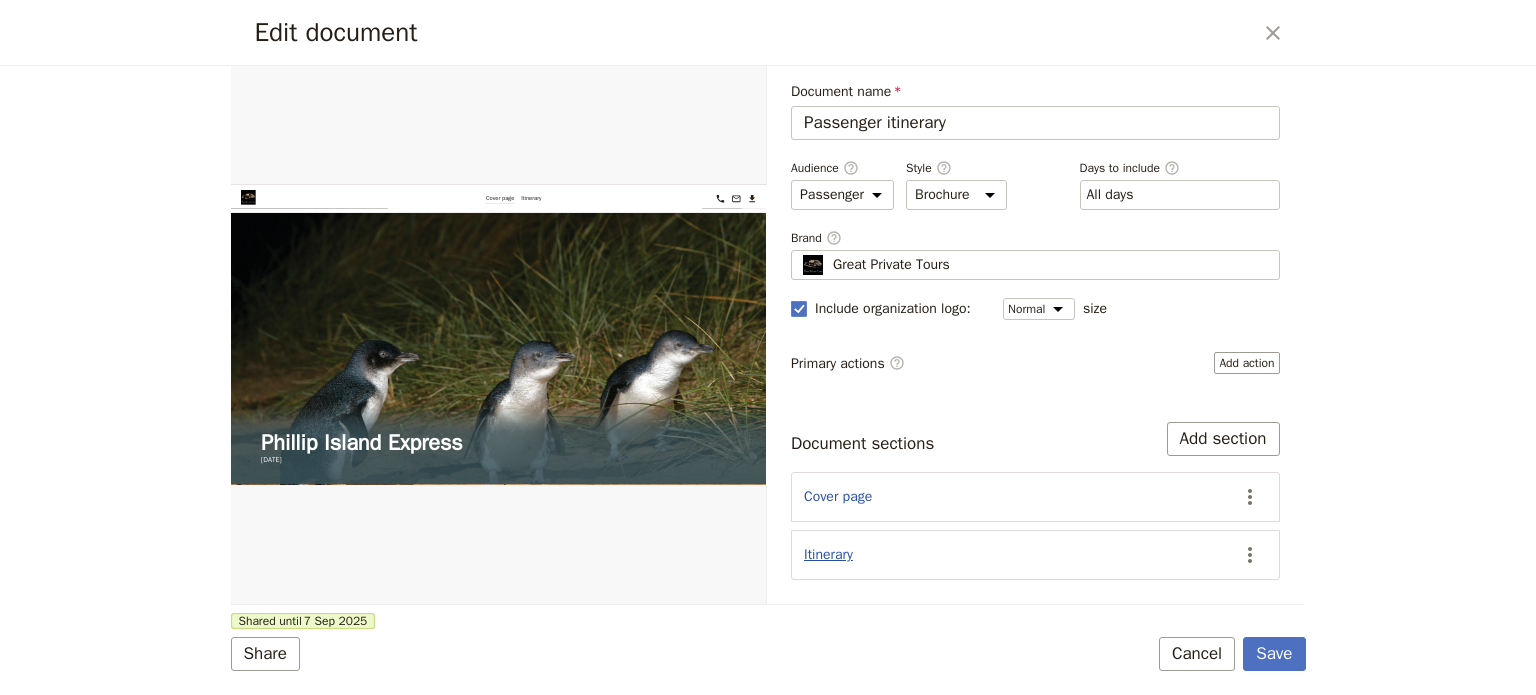 click on "Itinerary" at bounding box center [828, 555] 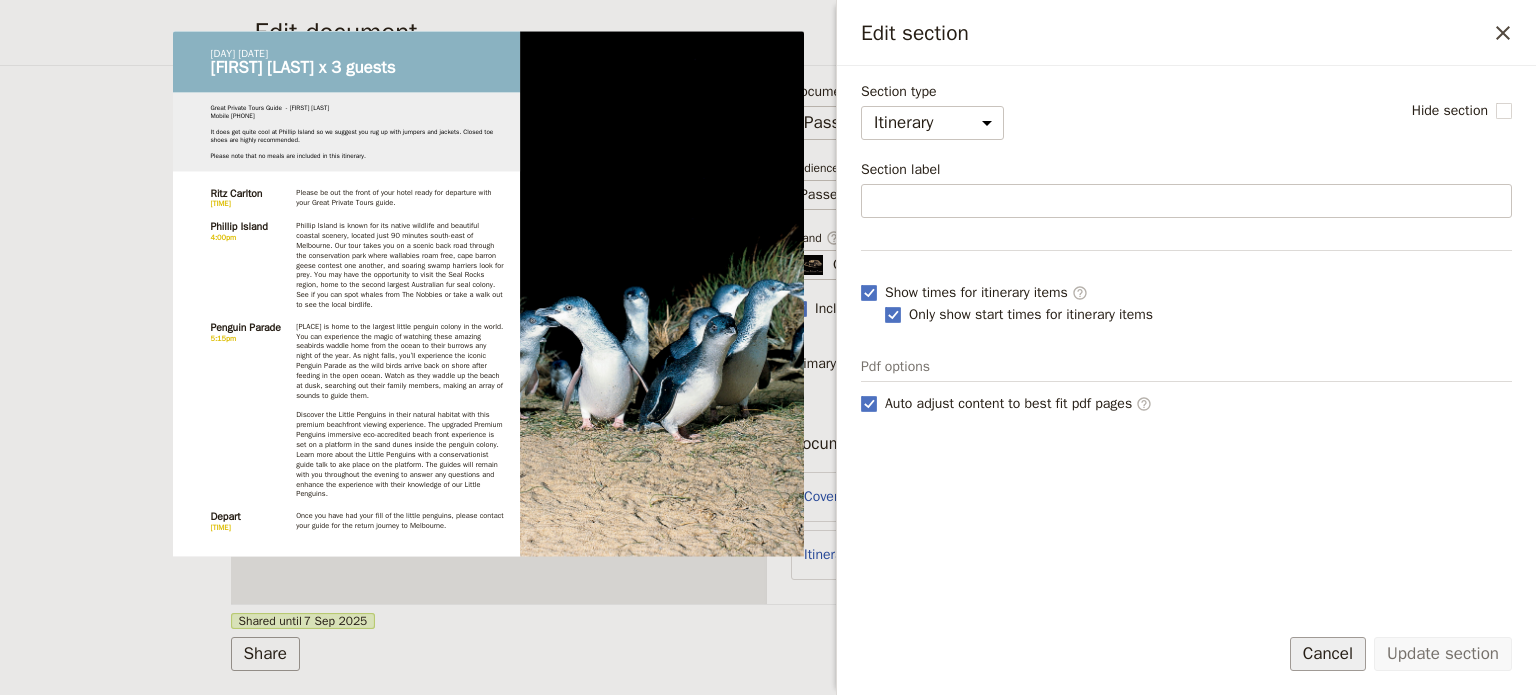 click on "Cancel" at bounding box center (1328, 654) 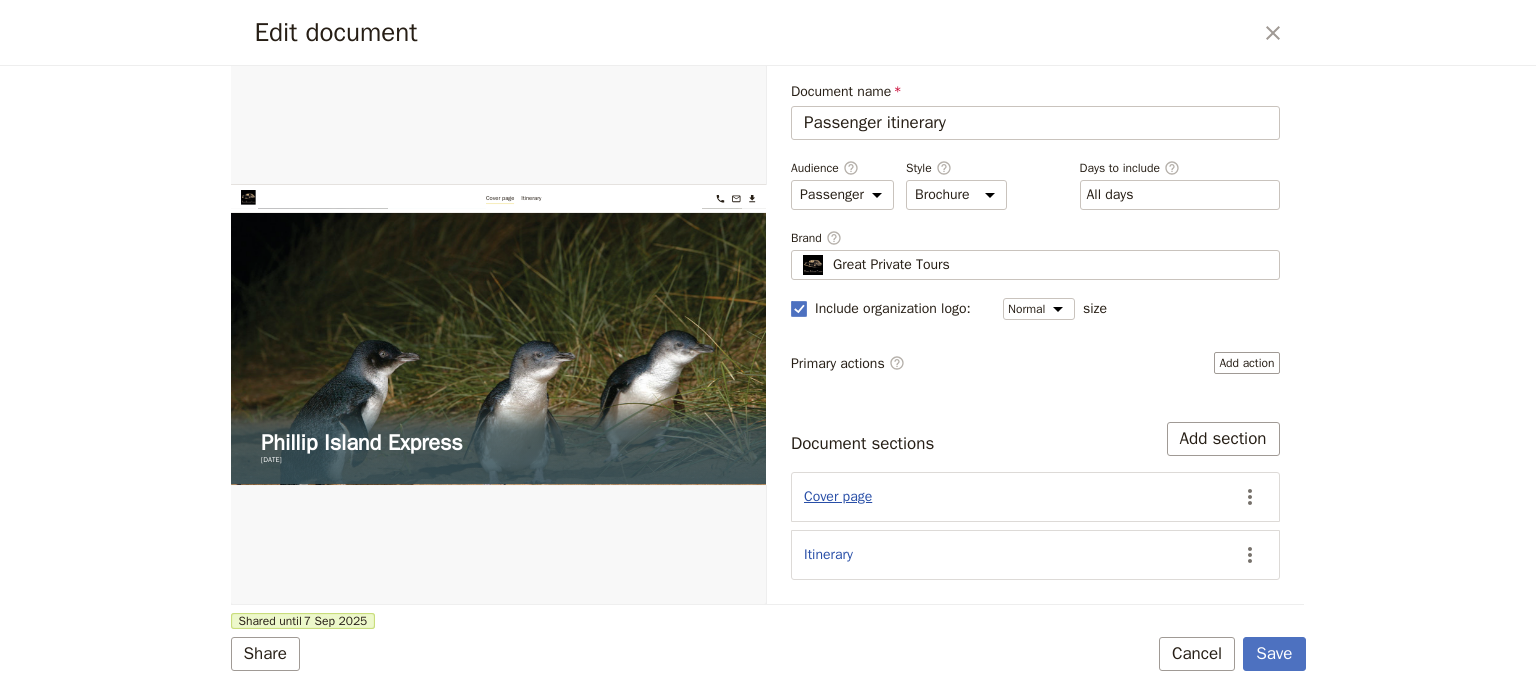 click on "Cover page" at bounding box center [838, 497] 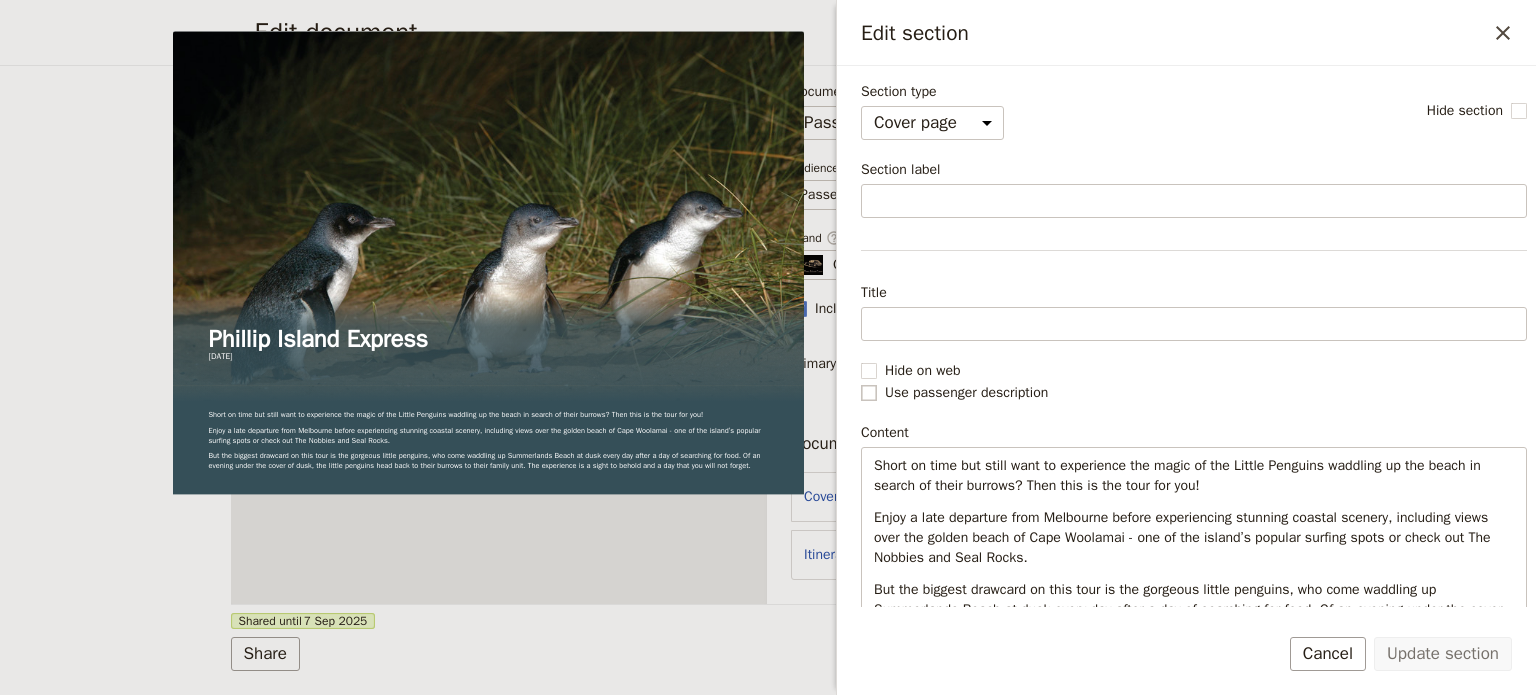 click 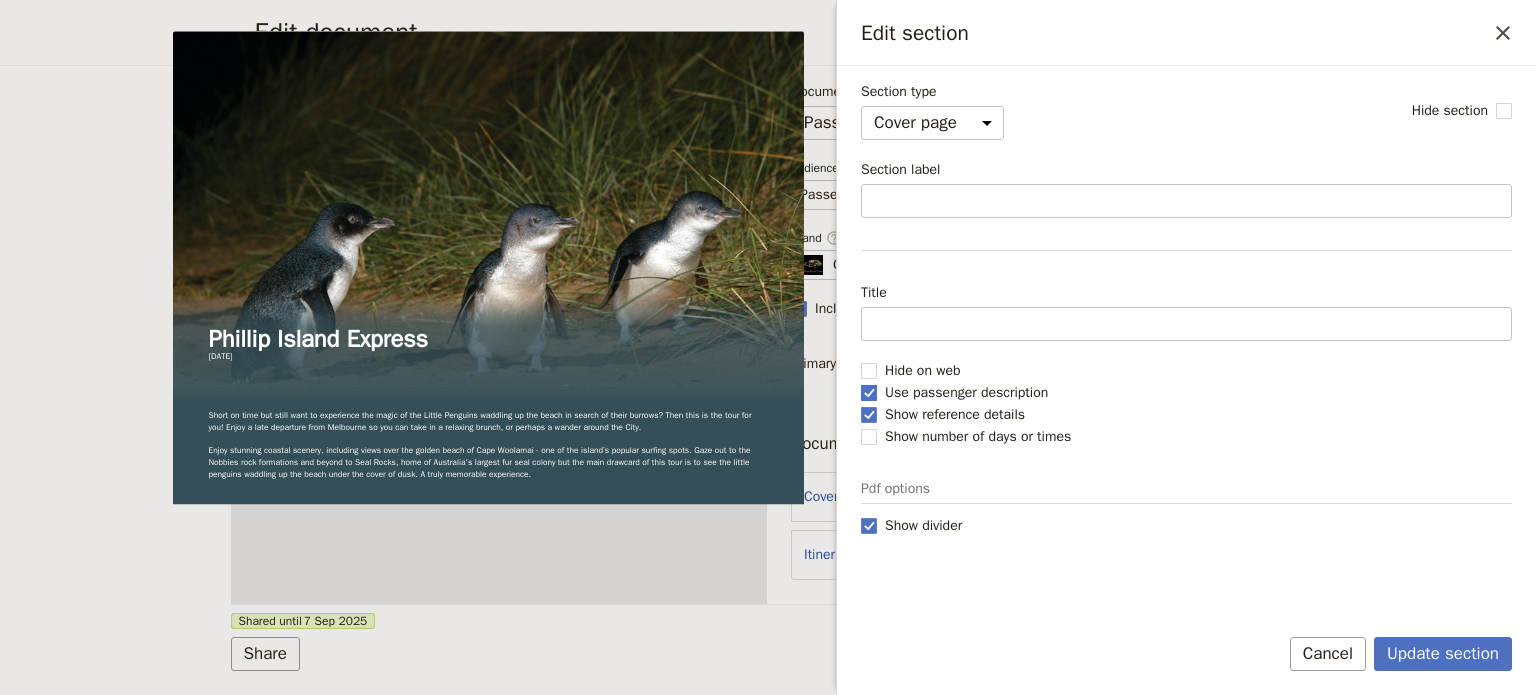 click 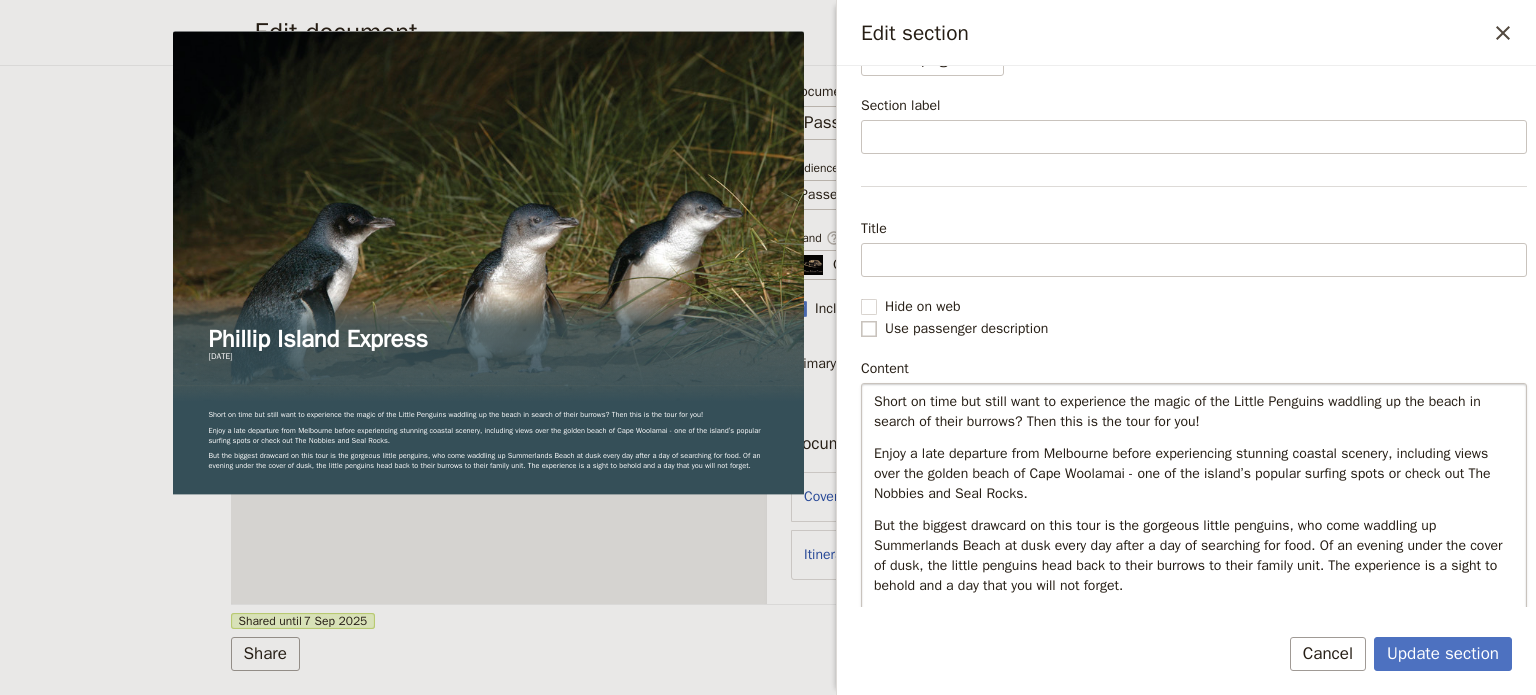 scroll, scrollTop: 100, scrollLeft: 0, axis: vertical 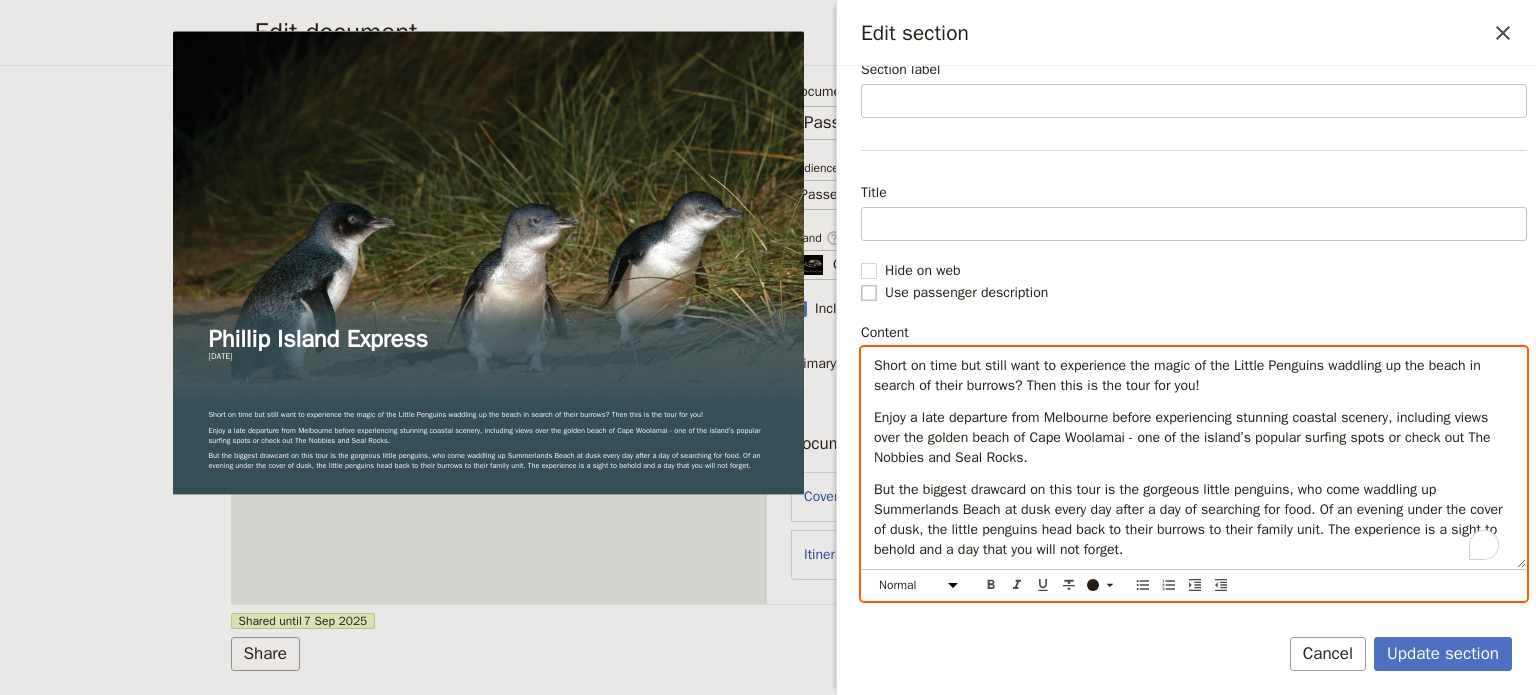 click on "Enjoy a late departure from Melbourne before experiencing stunning coastal scenery, including views over the golden beach of Cape Woolamai - one of the island’s popular surfing spots or check out The Nobbies and Seal Rocks." at bounding box center [1184, 437] 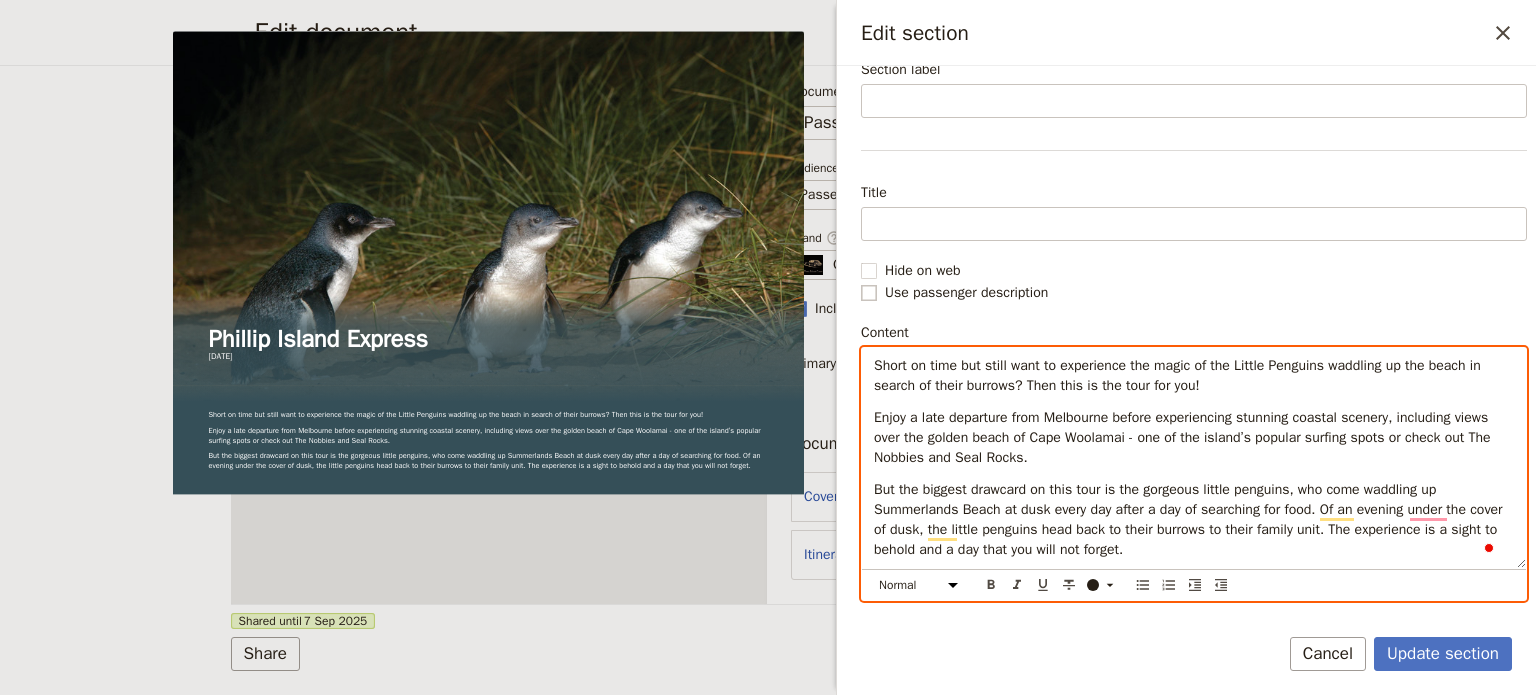 scroll, scrollTop: 100, scrollLeft: 0, axis: vertical 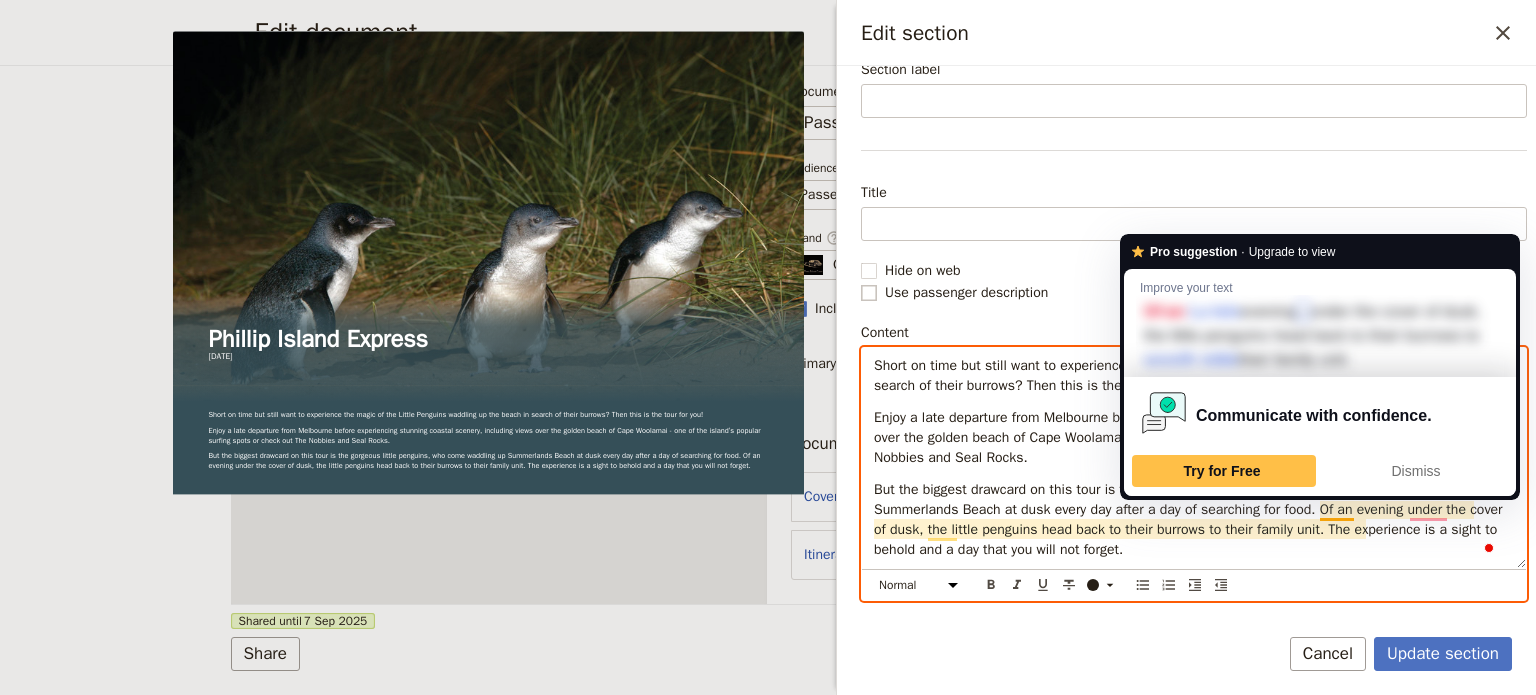 click on "But the biggest drawcard on this tour is the gorgeous little penguins, who come waddling up Summerlands Beach at dusk every day after a day of searching for food. Of an evening under the cover of dusk, the little penguins head back to their burrows to their family unit. The experience is a sight to behold and a day that you will not forget." at bounding box center [1190, 519] 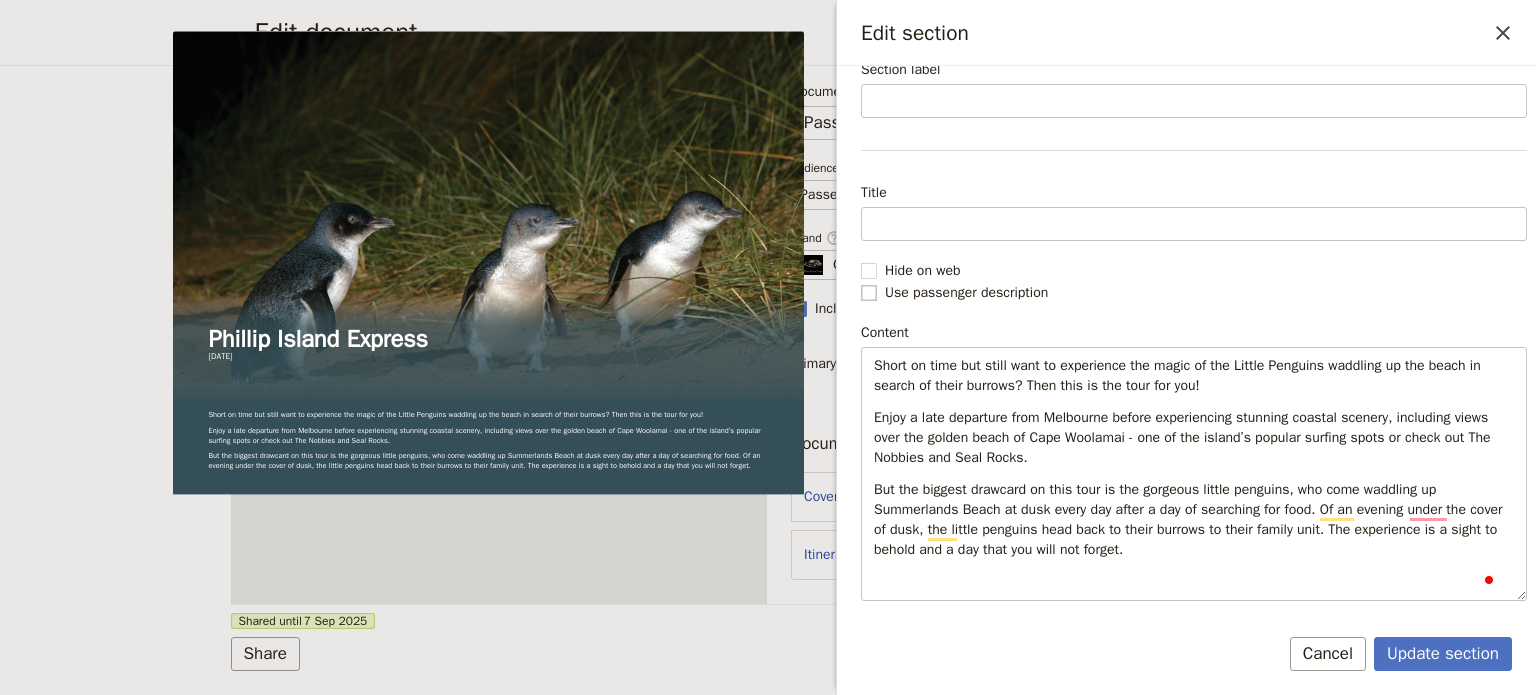 click 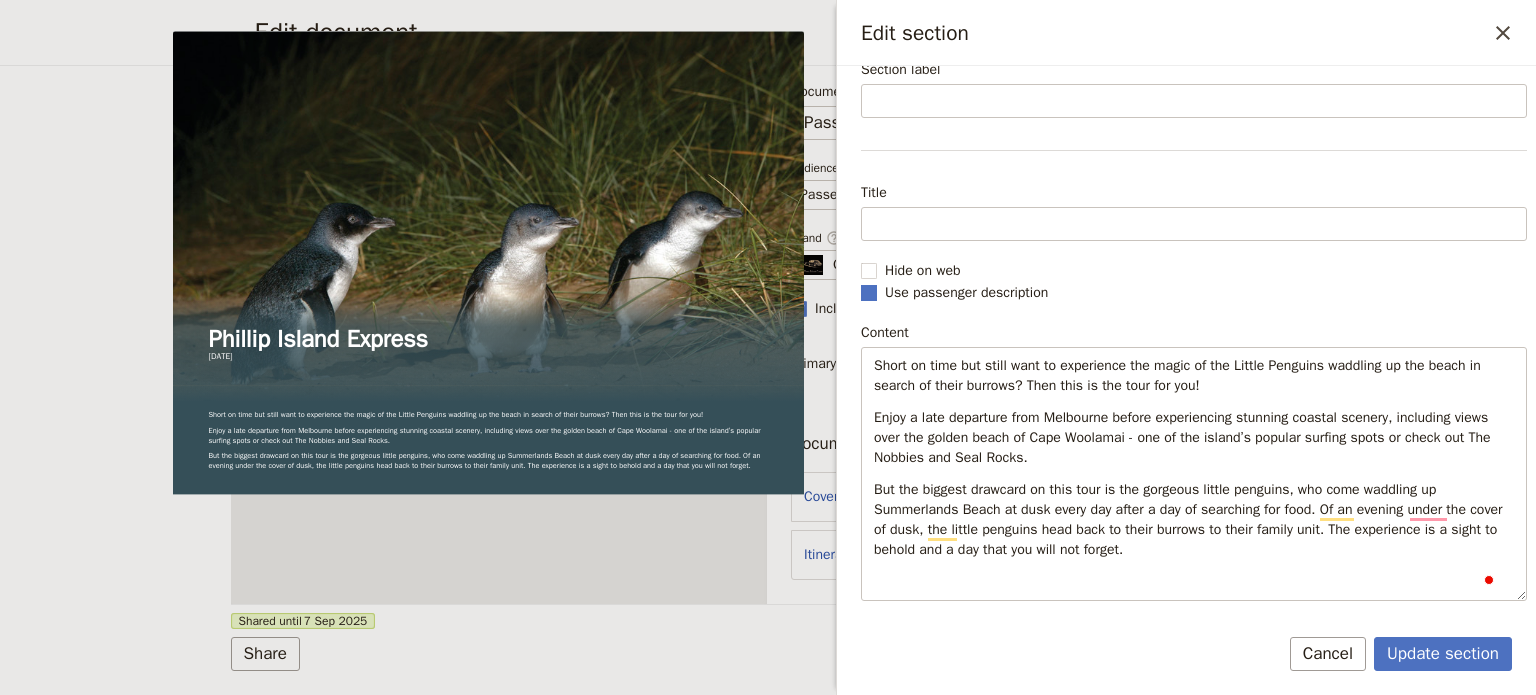 scroll, scrollTop: 0, scrollLeft: 0, axis: both 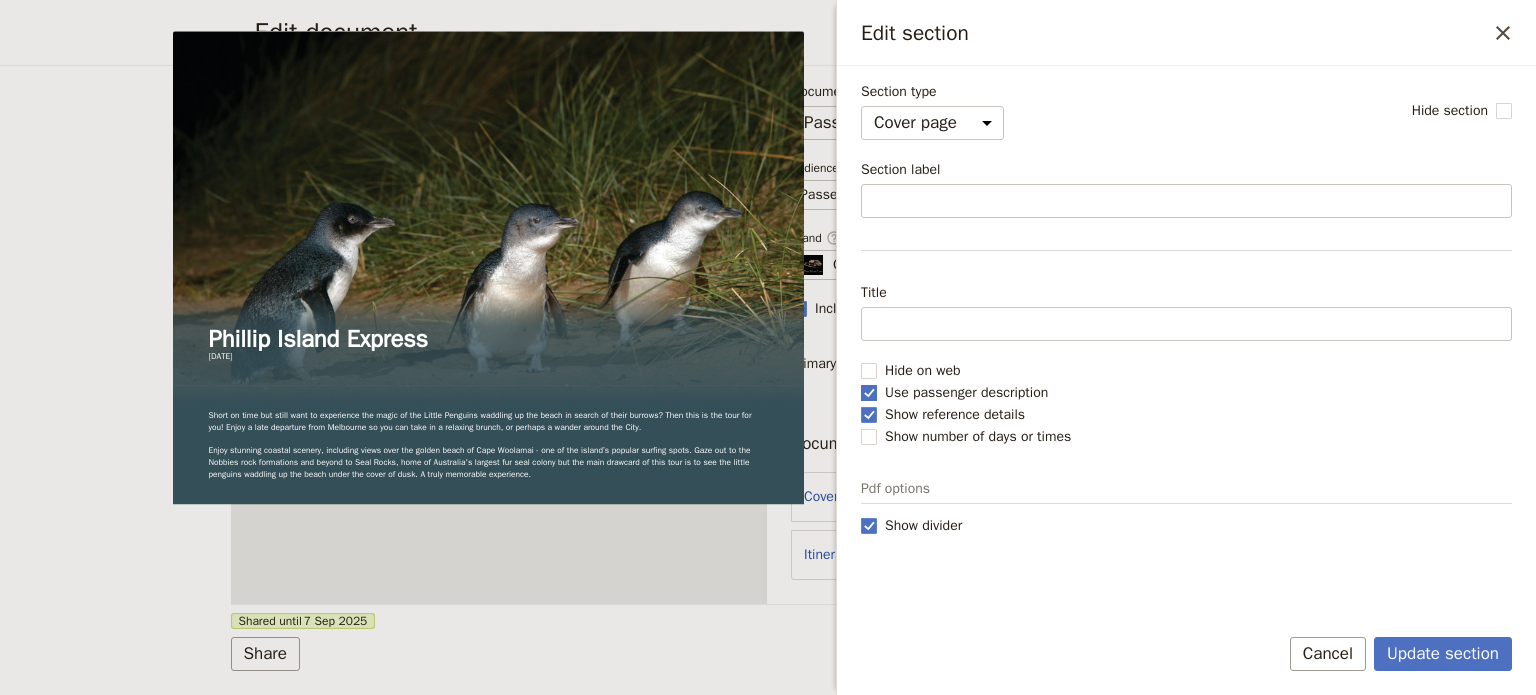 click 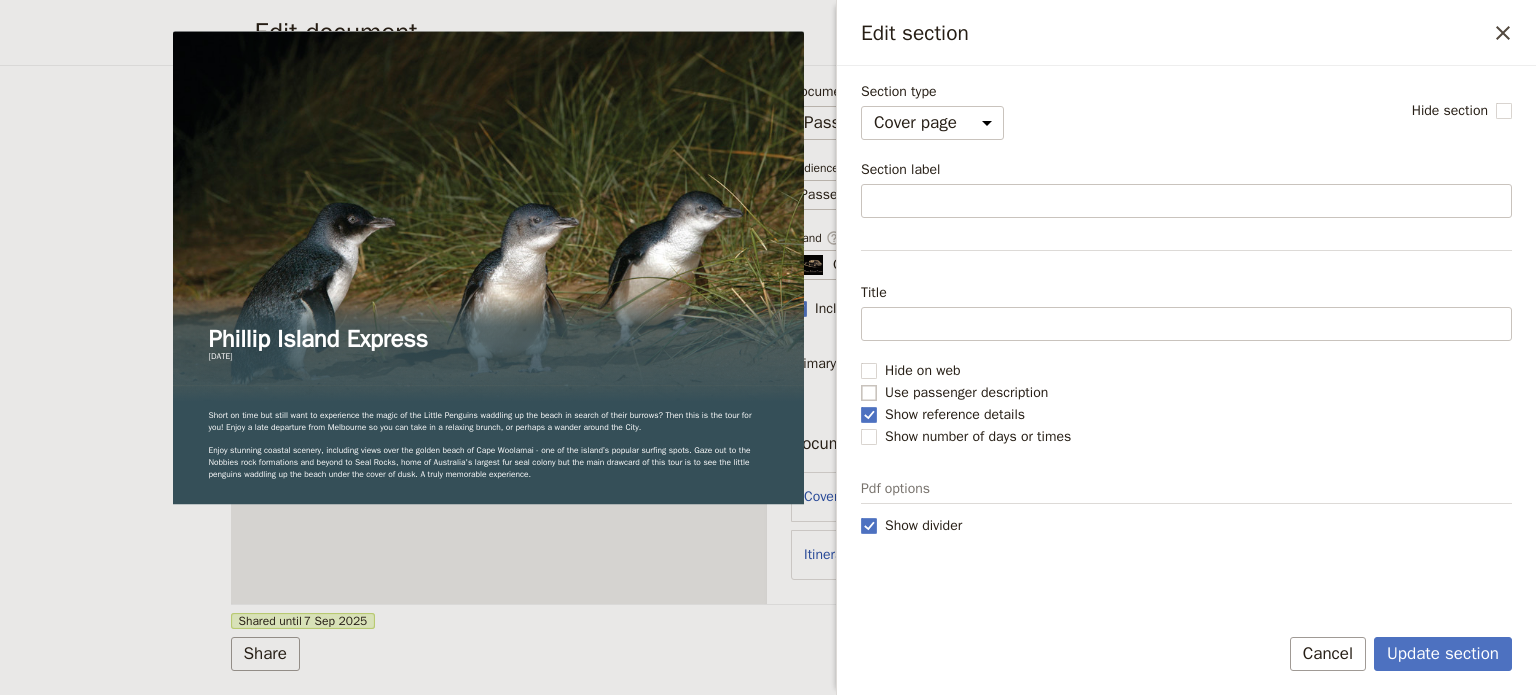 checkbox on "false" 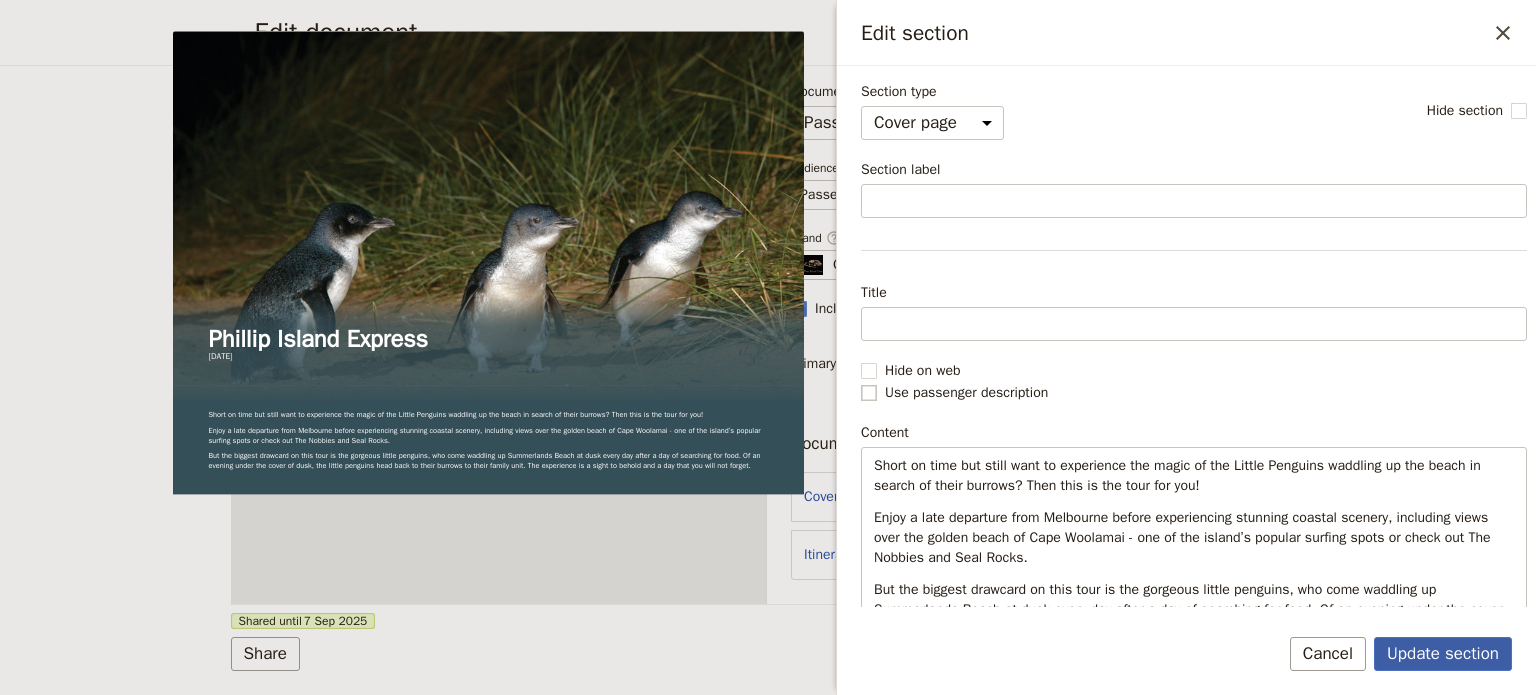 click on "Update section" at bounding box center (1443, 654) 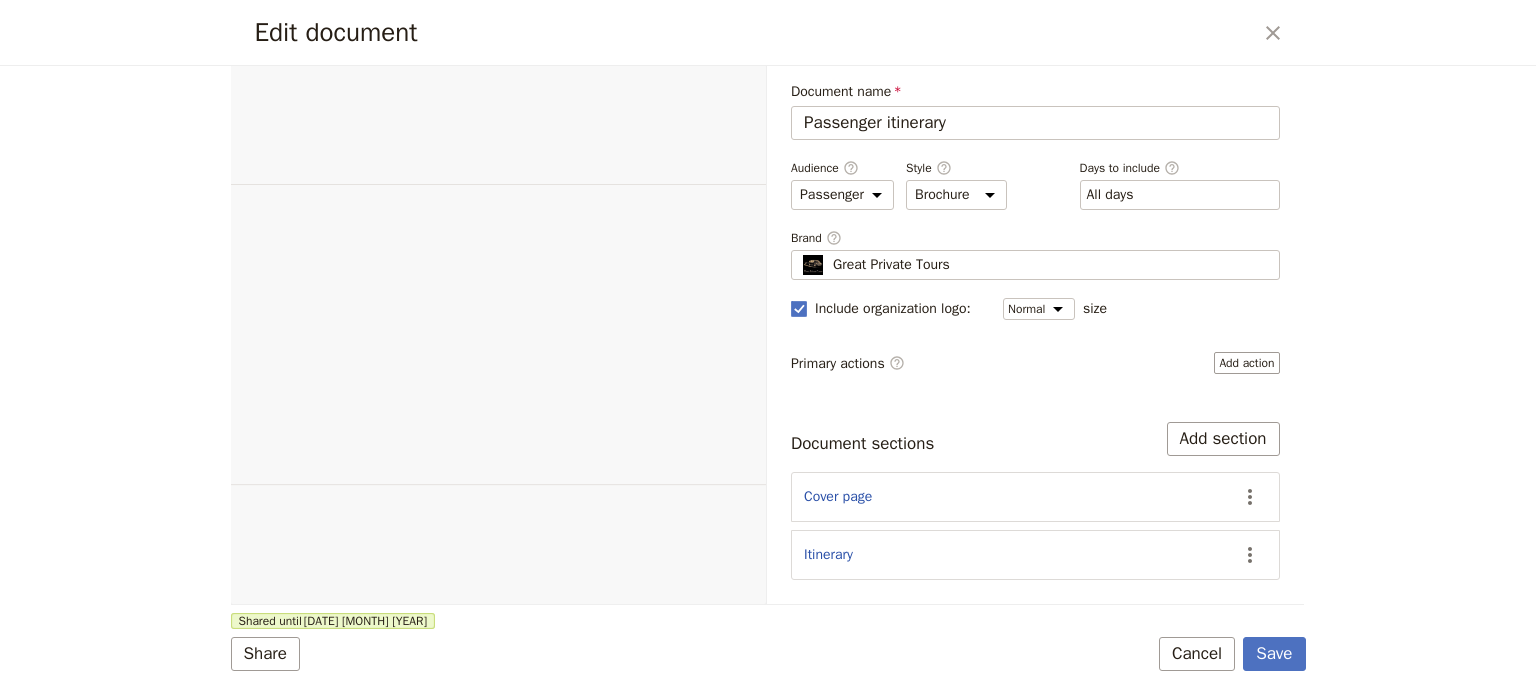 select on "PASSENGER" 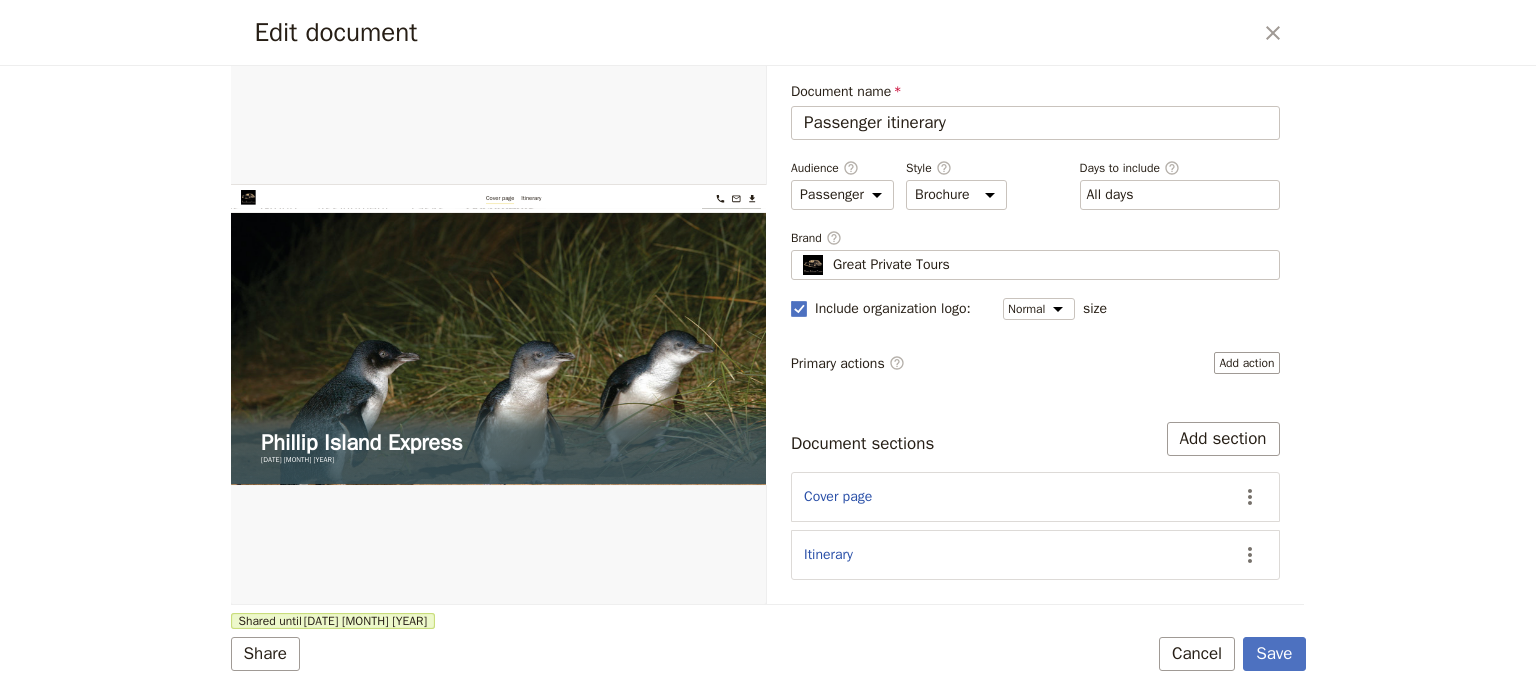 scroll, scrollTop: 0, scrollLeft: 0, axis: both 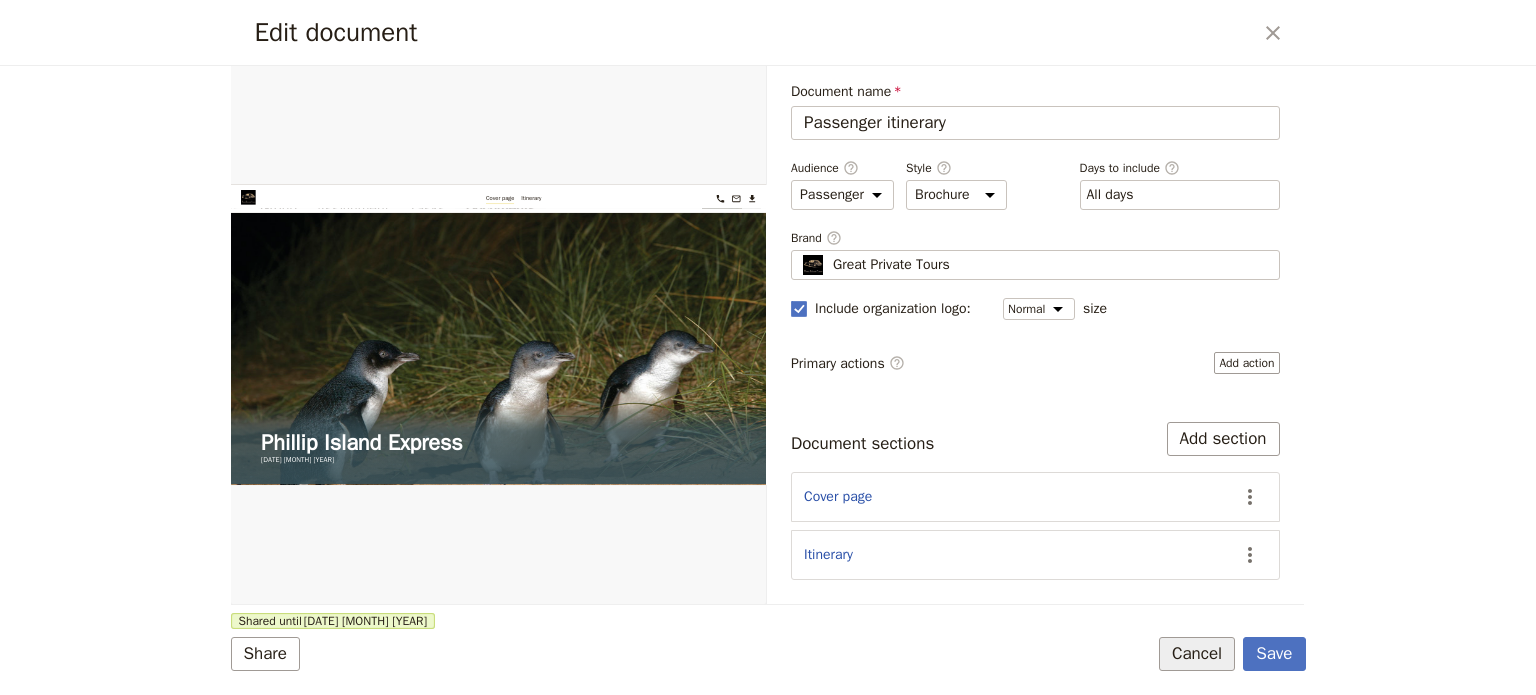 click on "Cancel" at bounding box center [1197, 654] 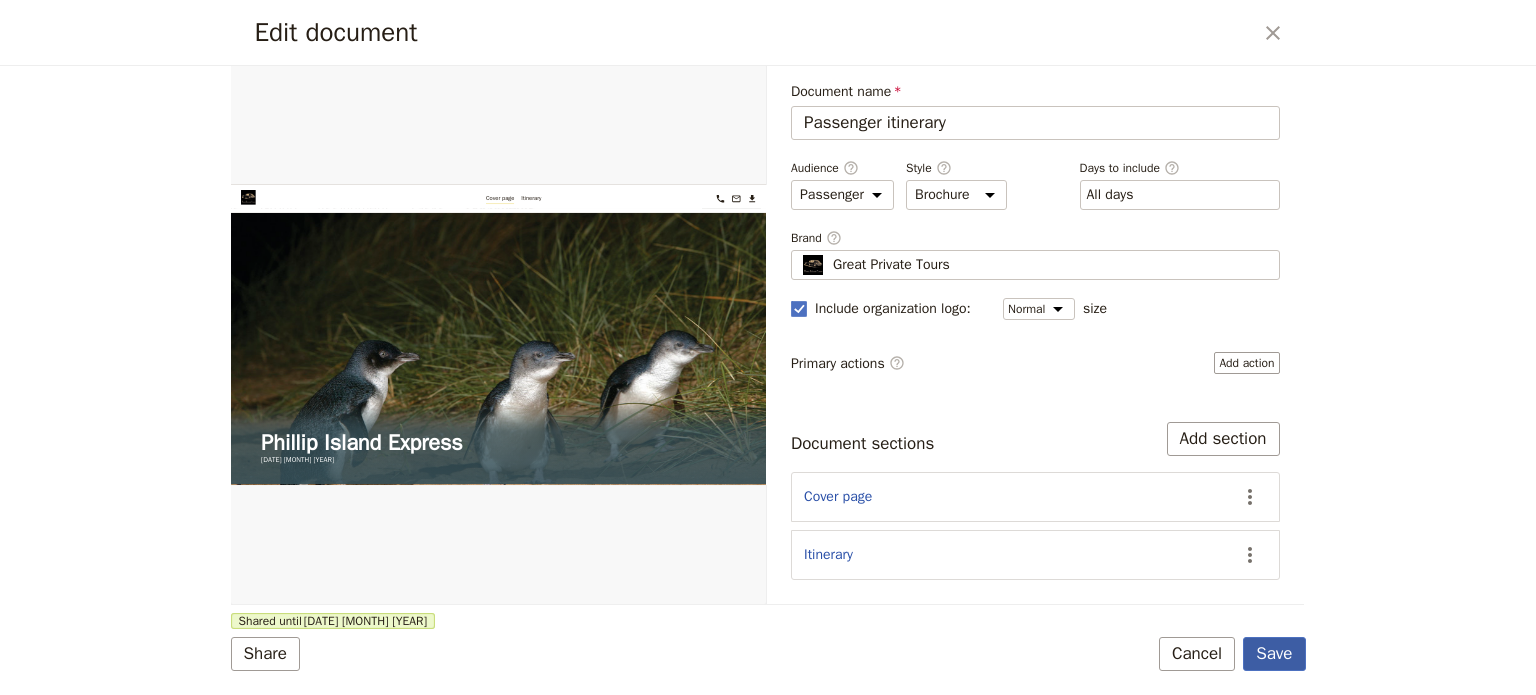 click on "Save" at bounding box center [1274, 654] 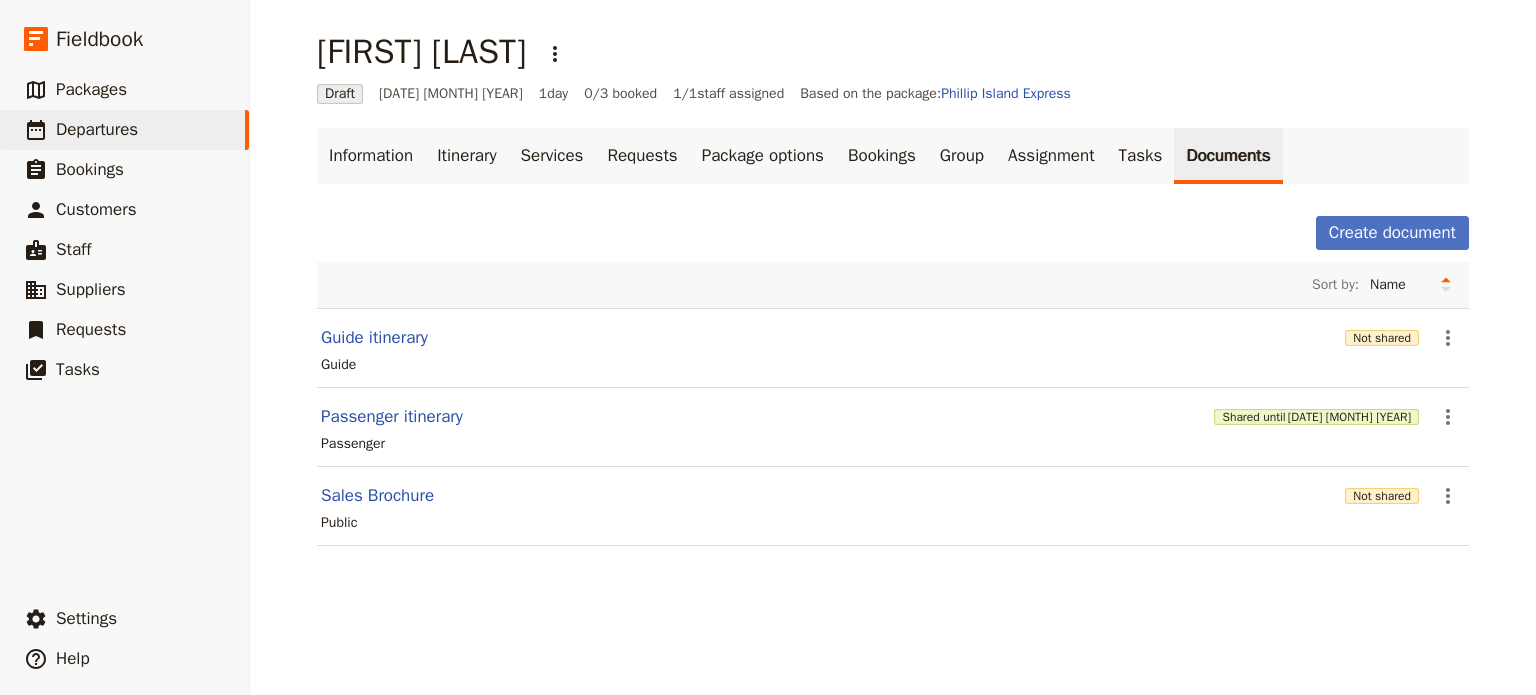 drag, startPoint x: 1442, startPoint y: 351, endPoint x: 1442, endPoint y: 335, distance: 16 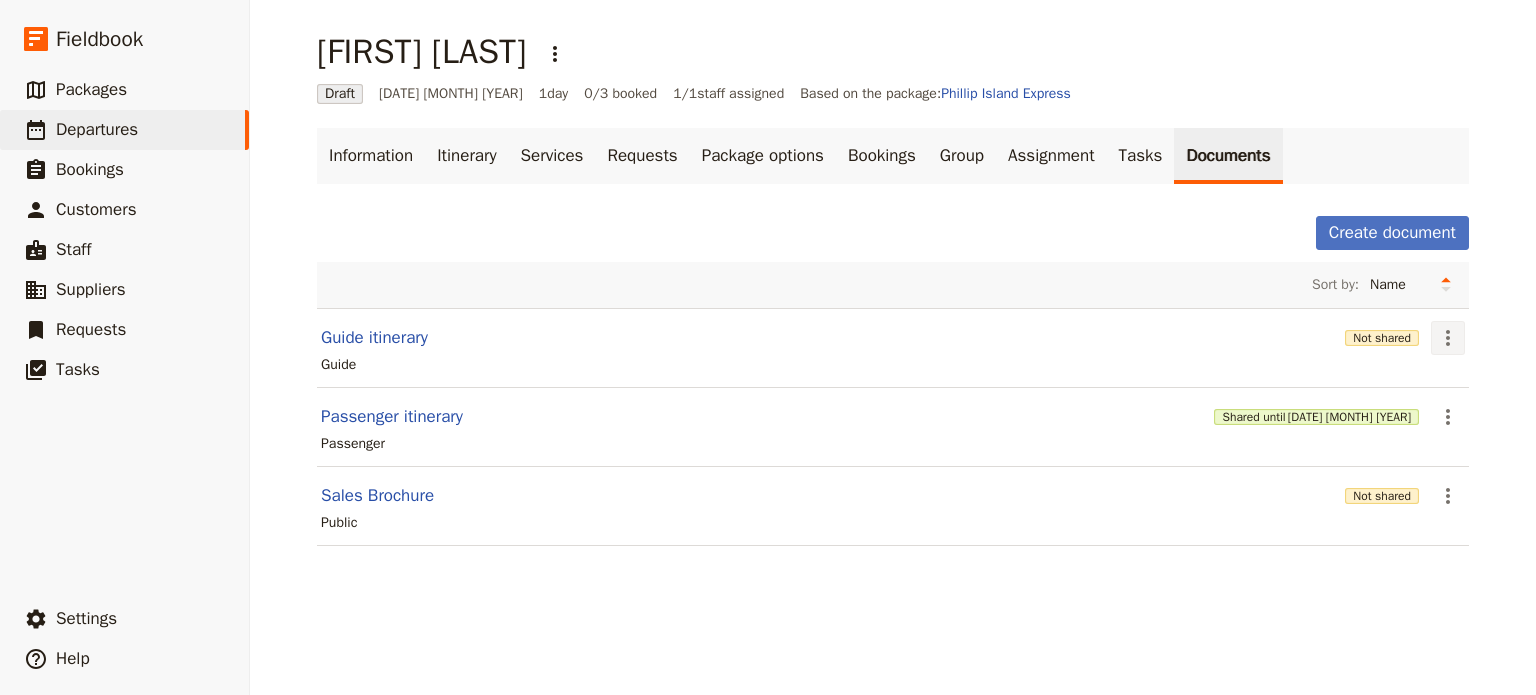 click on "​" at bounding box center [1448, 338] 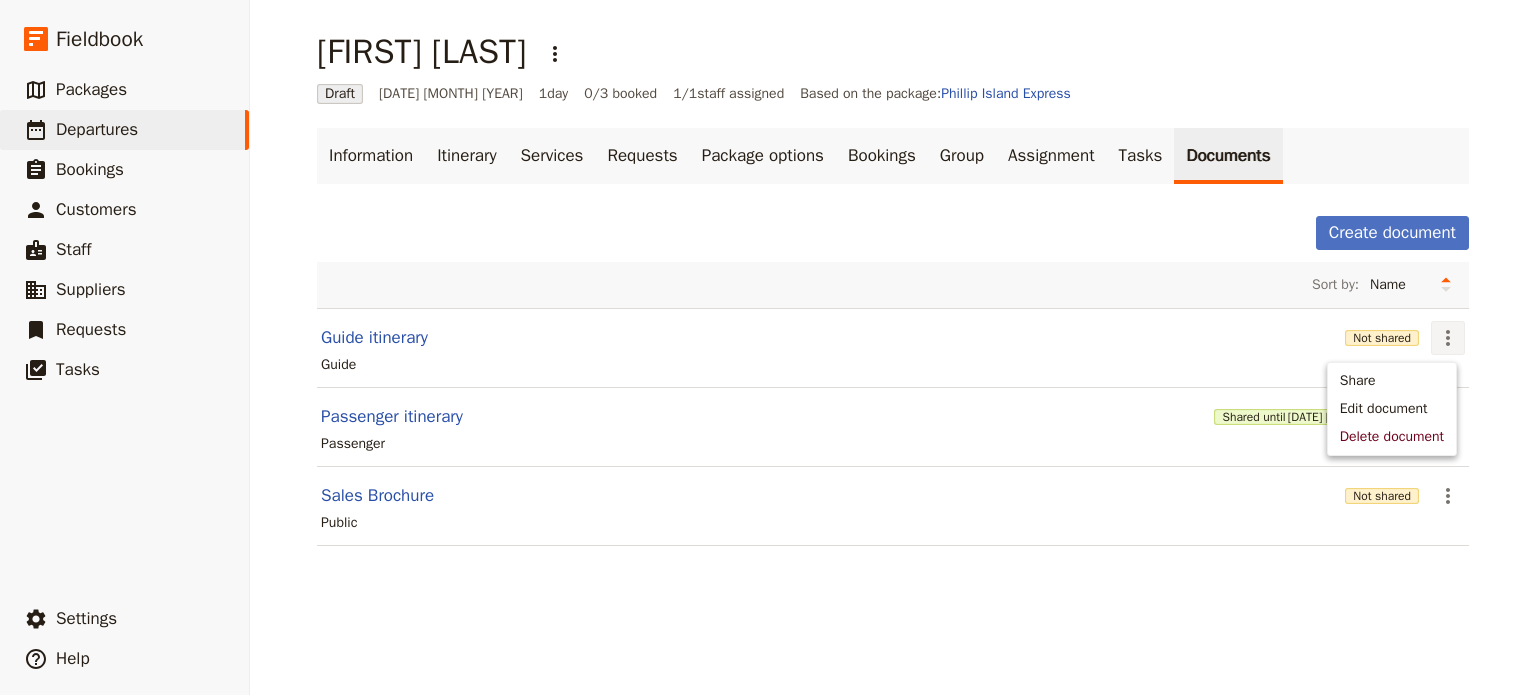 click 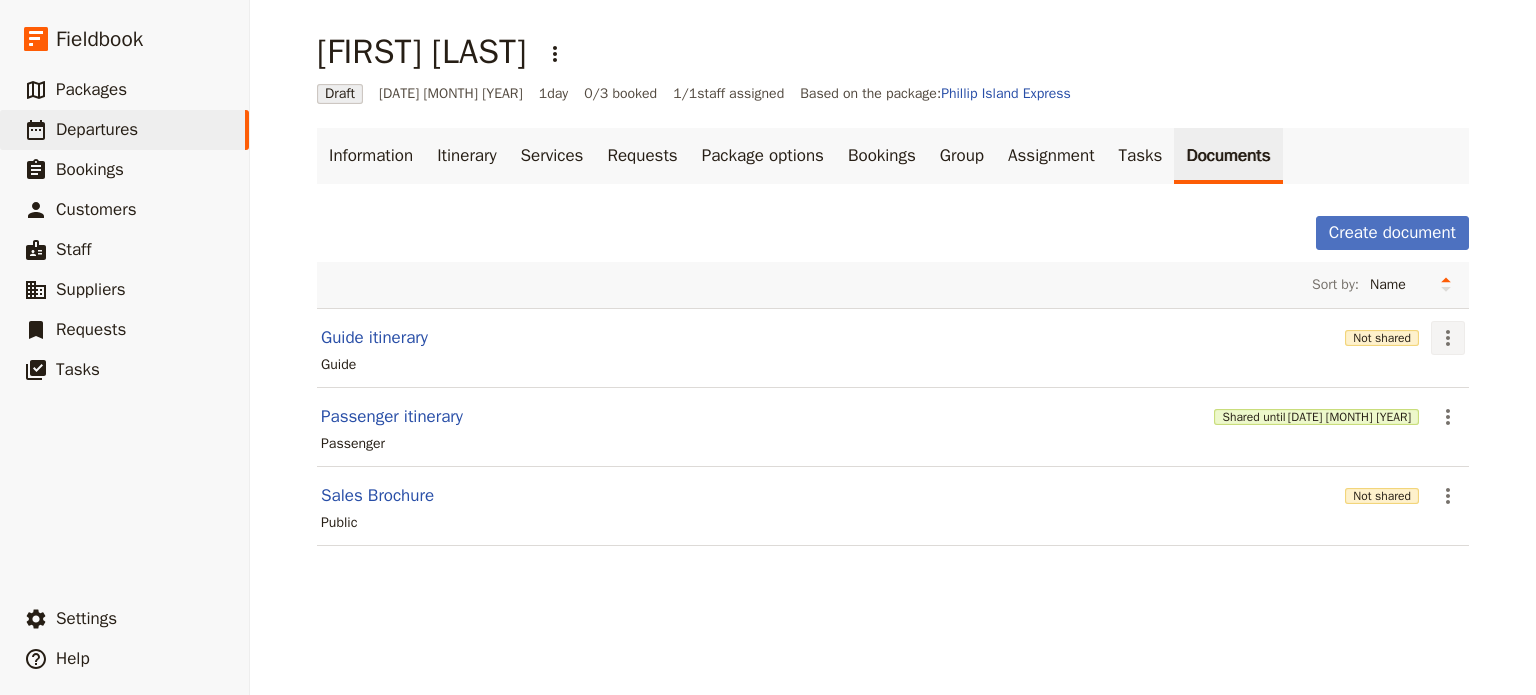 click 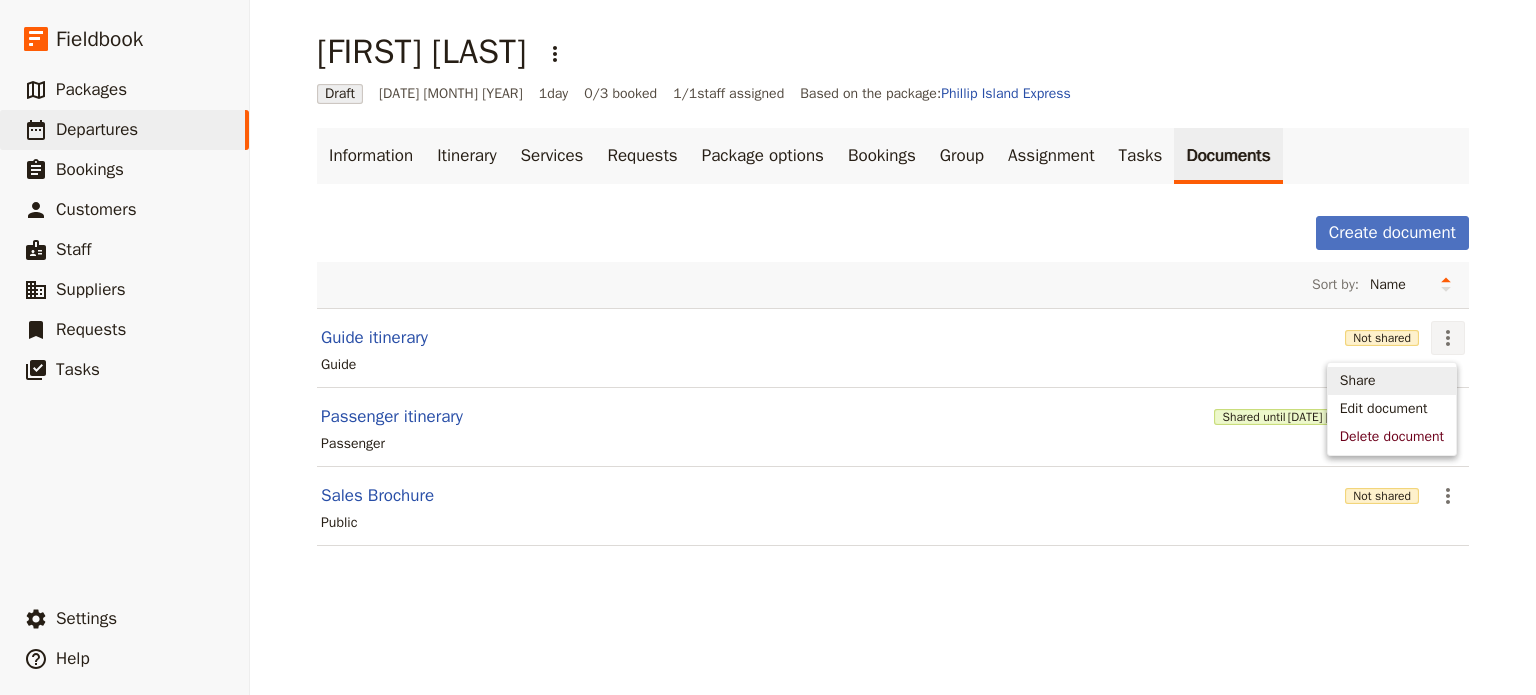 click on "Share" at bounding box center [1392, 381] 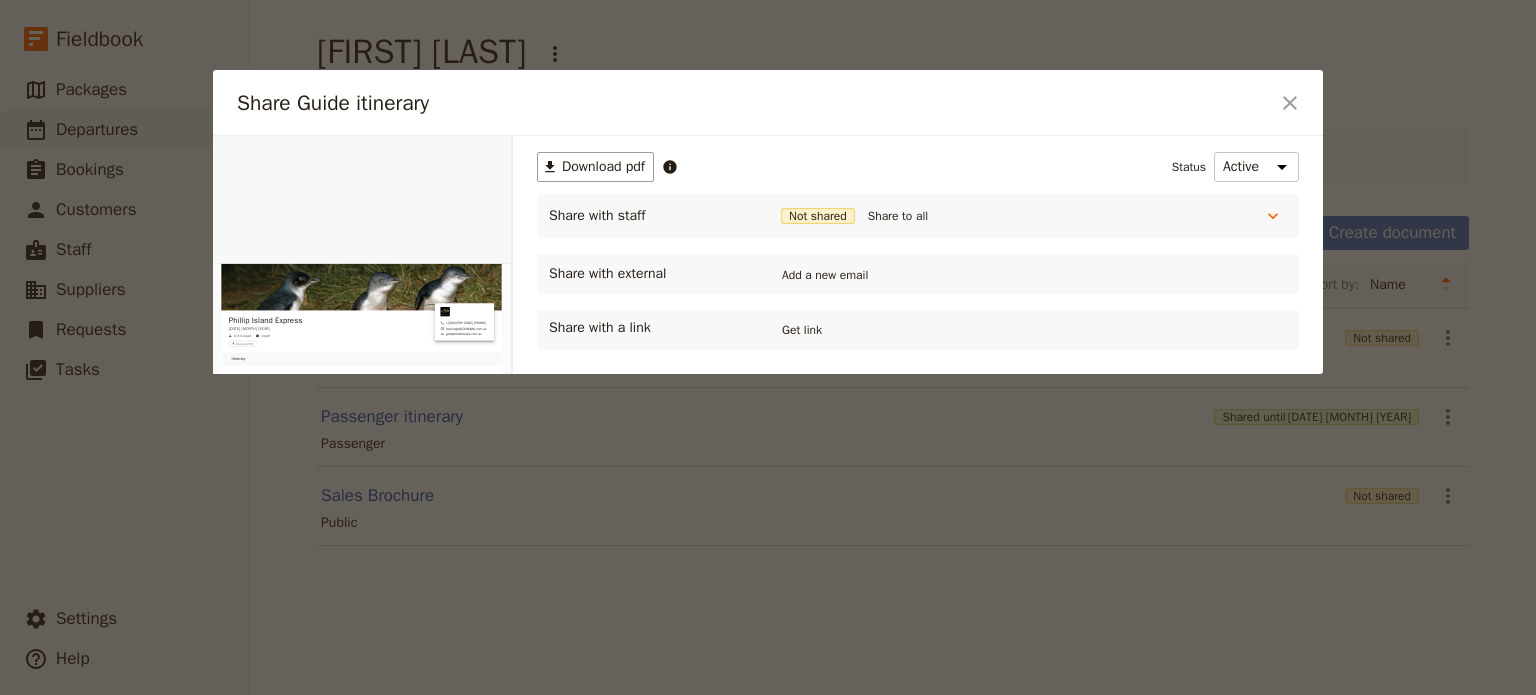 scroll, scrollTop: 0, scrollLeft: 0, axis: both 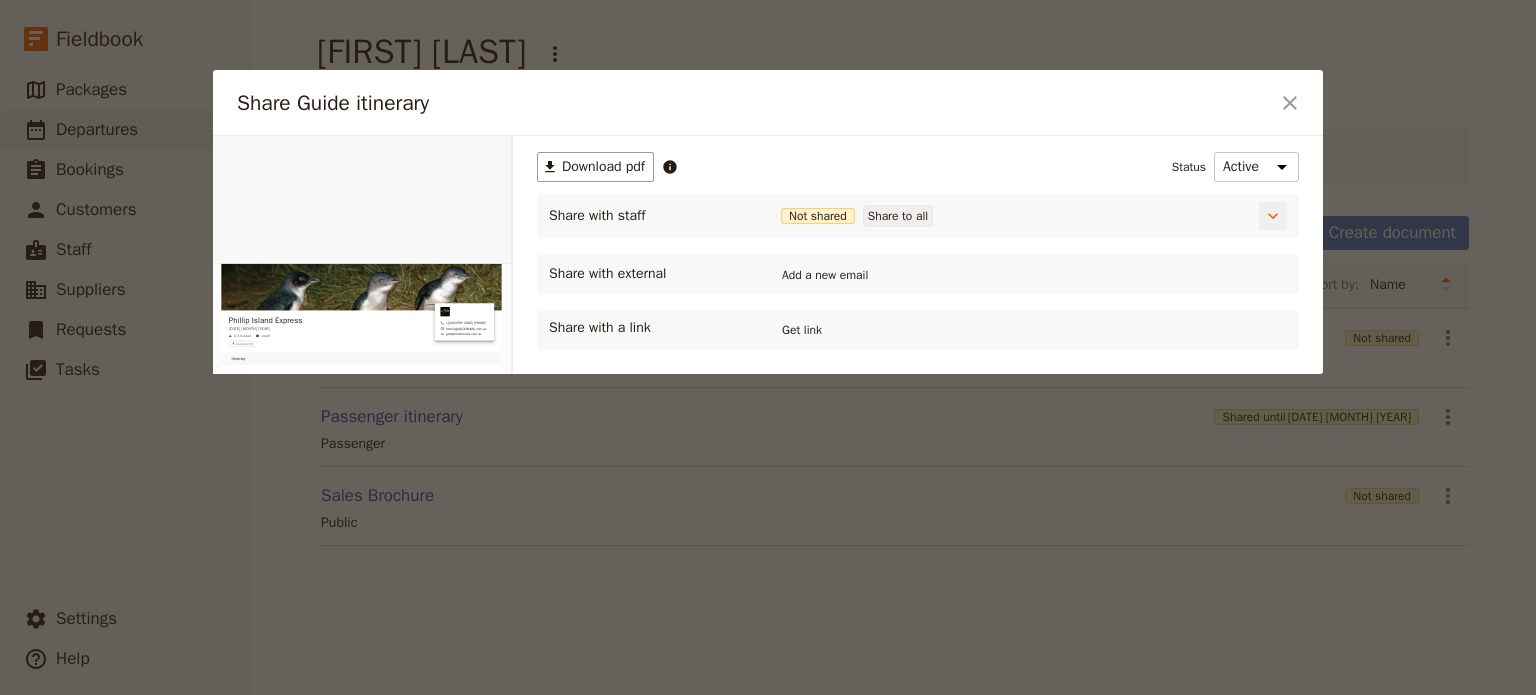 click on "Share to all" at bounding box center (898, 216) 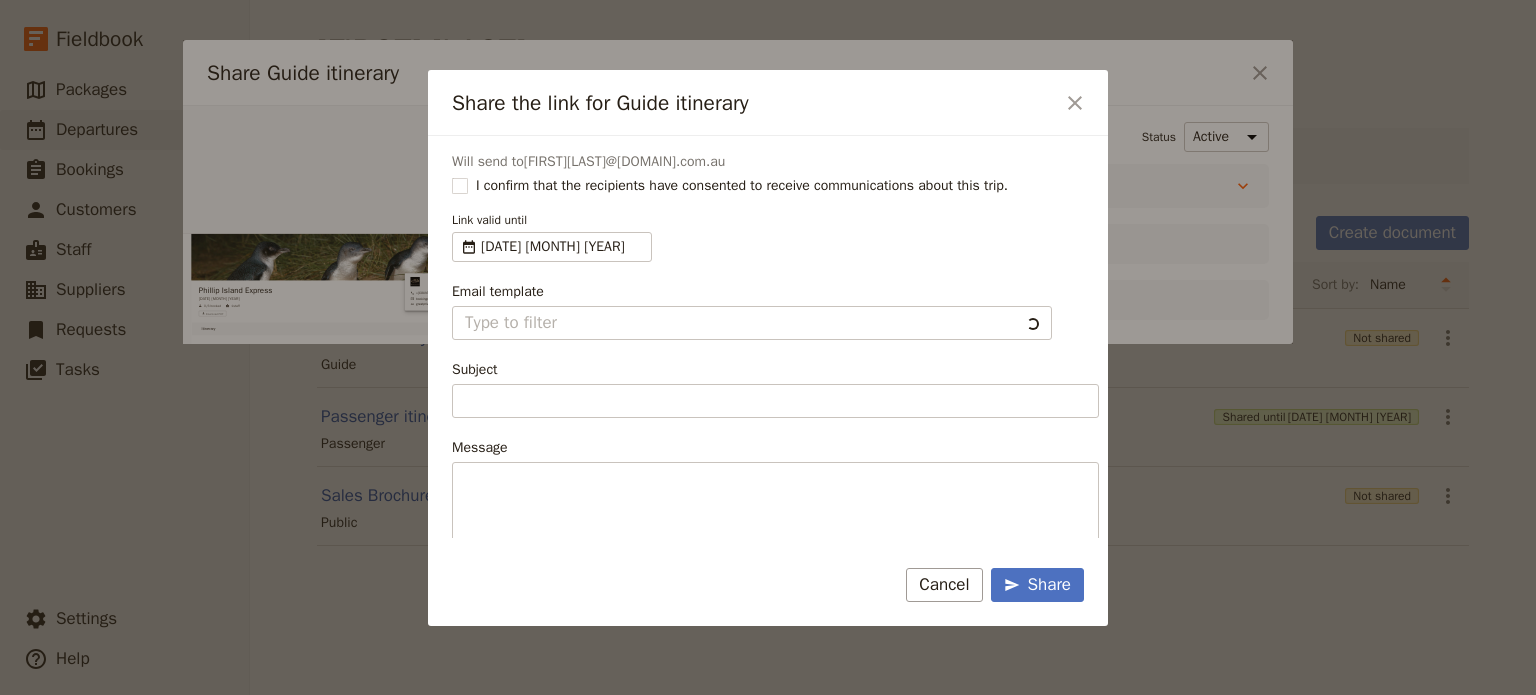 type on "Client Itinerary Template" 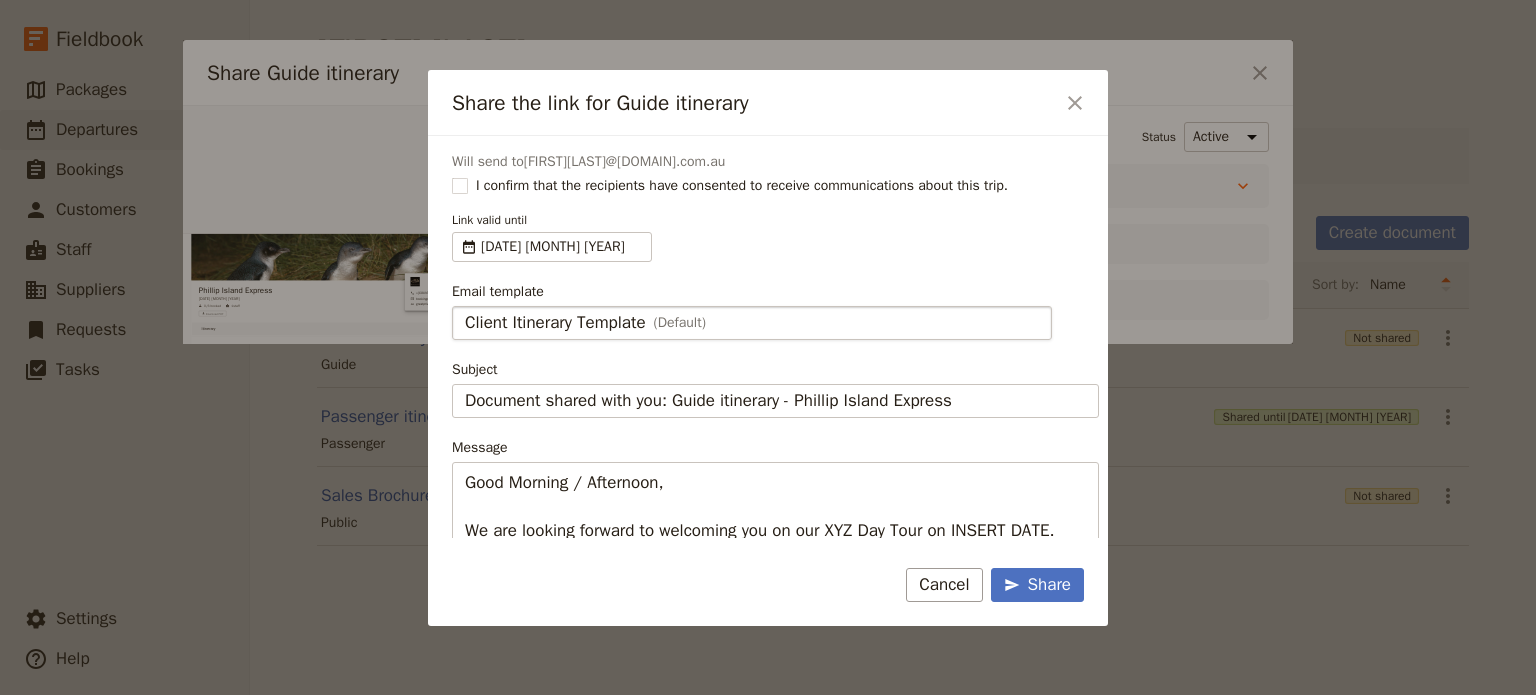 click on "Client Itinerary Template" at bounding box center [555, 323] 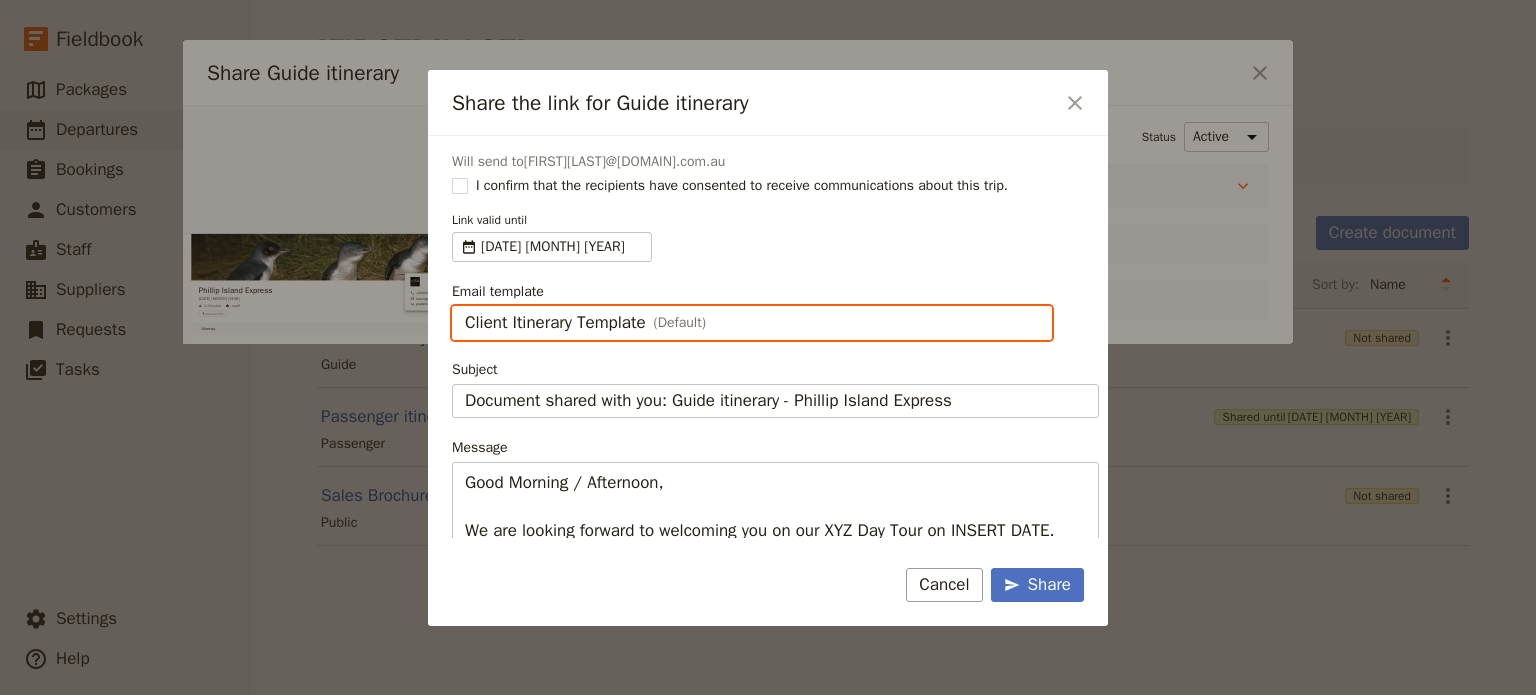 click on "Client Itinerary Template" at bounding box center [464, 306] 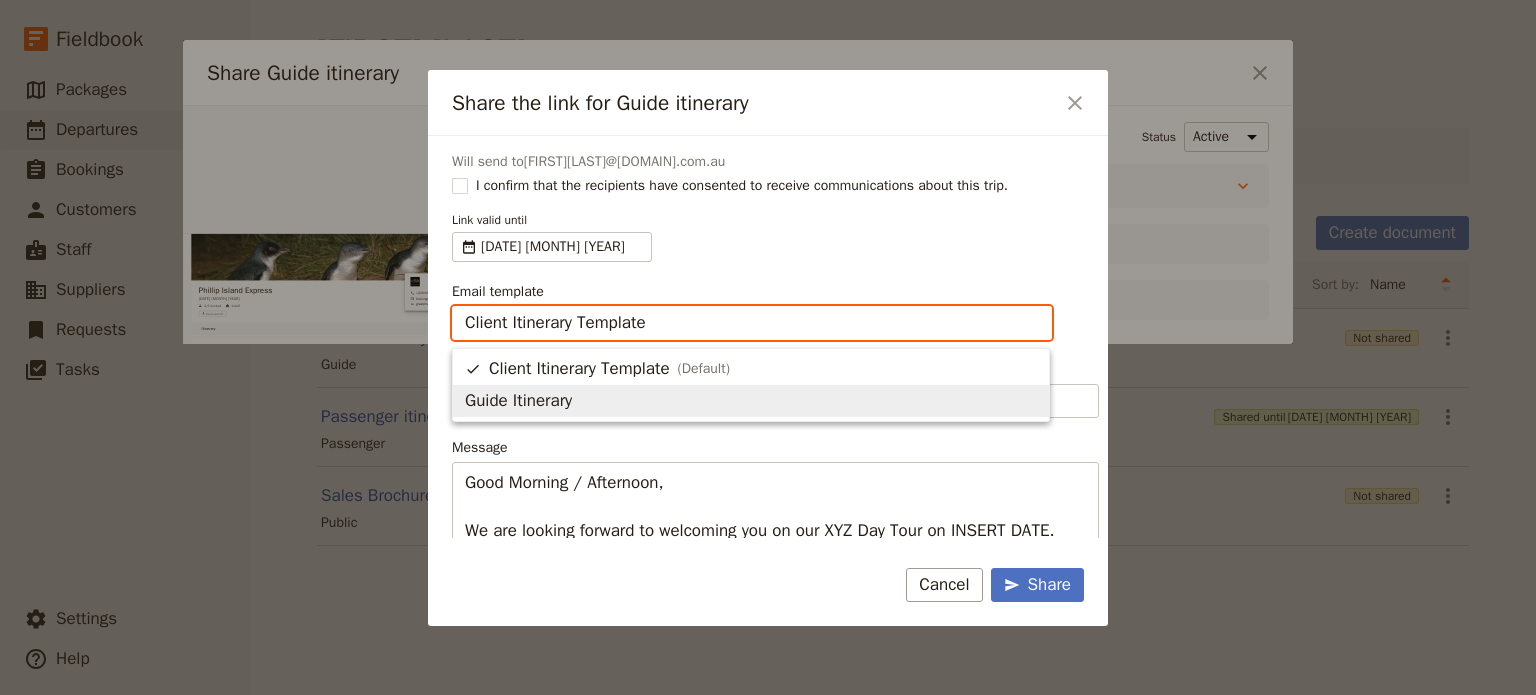 click on "Guide Itinerary" at bounding box center [518, 401] 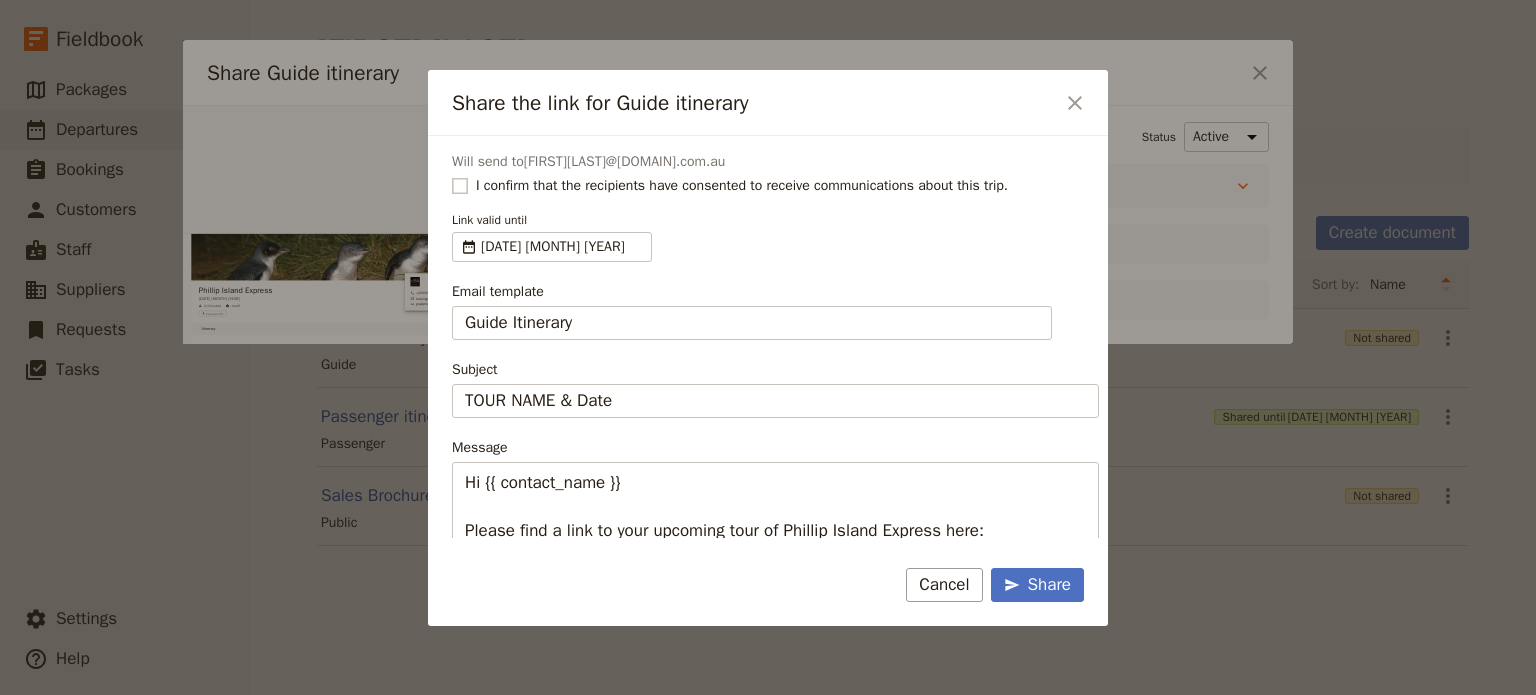 click 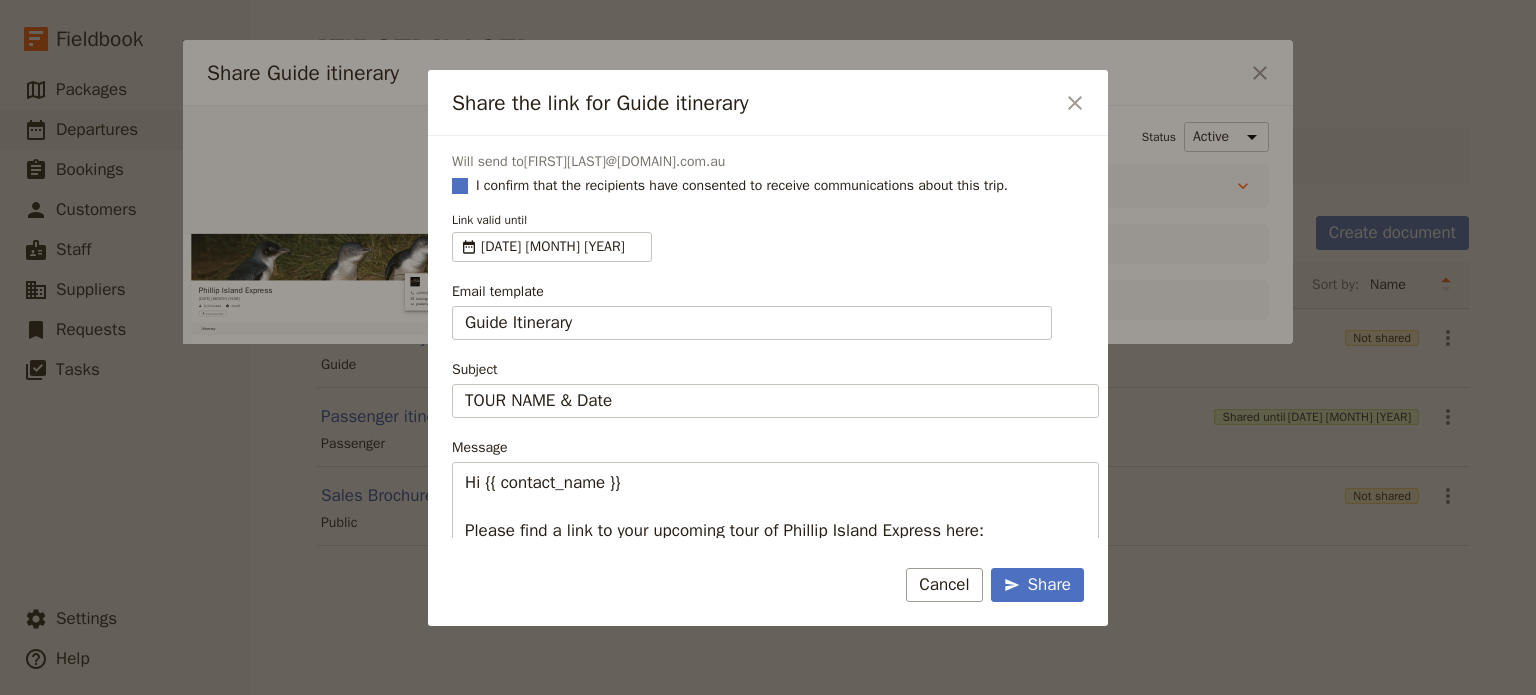 checkbox on "true" 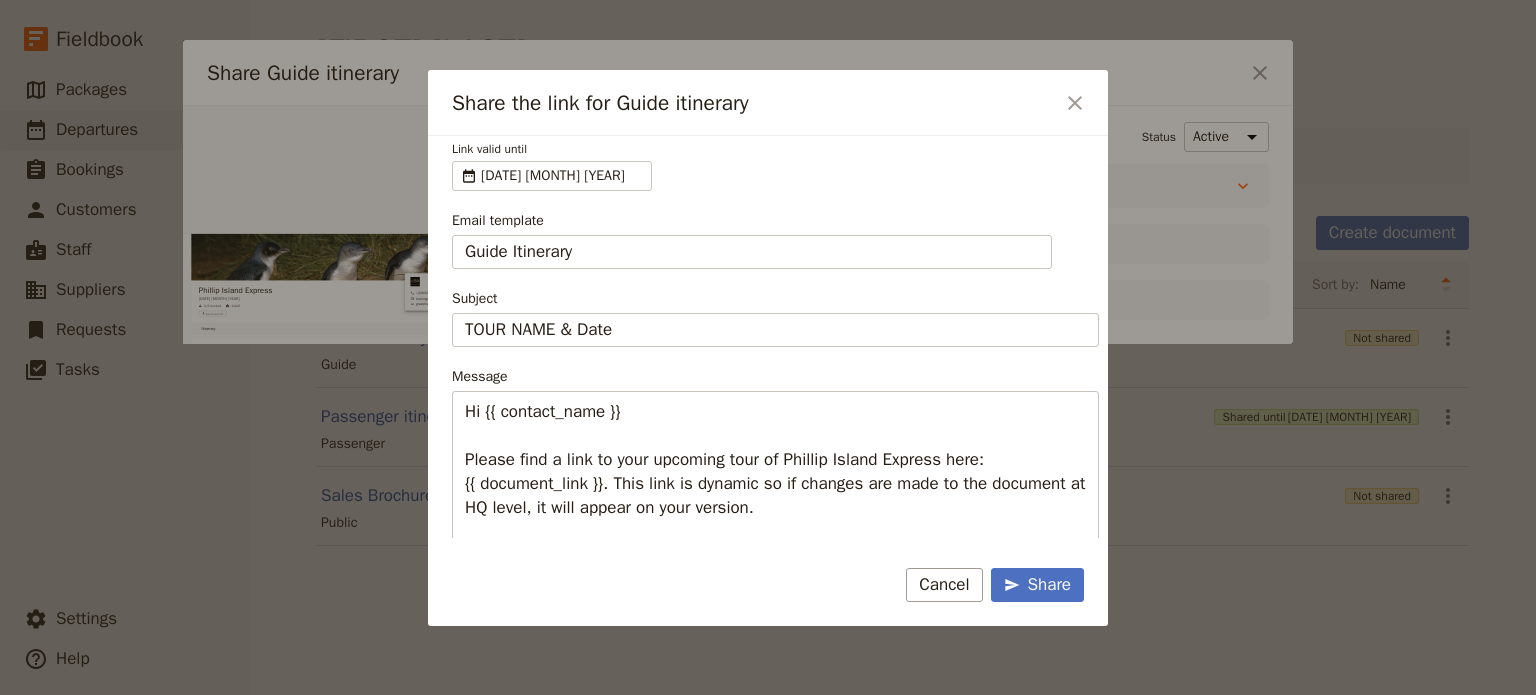 scroll, scrollTop: 100, scrollLeft: 0, axis: vertical 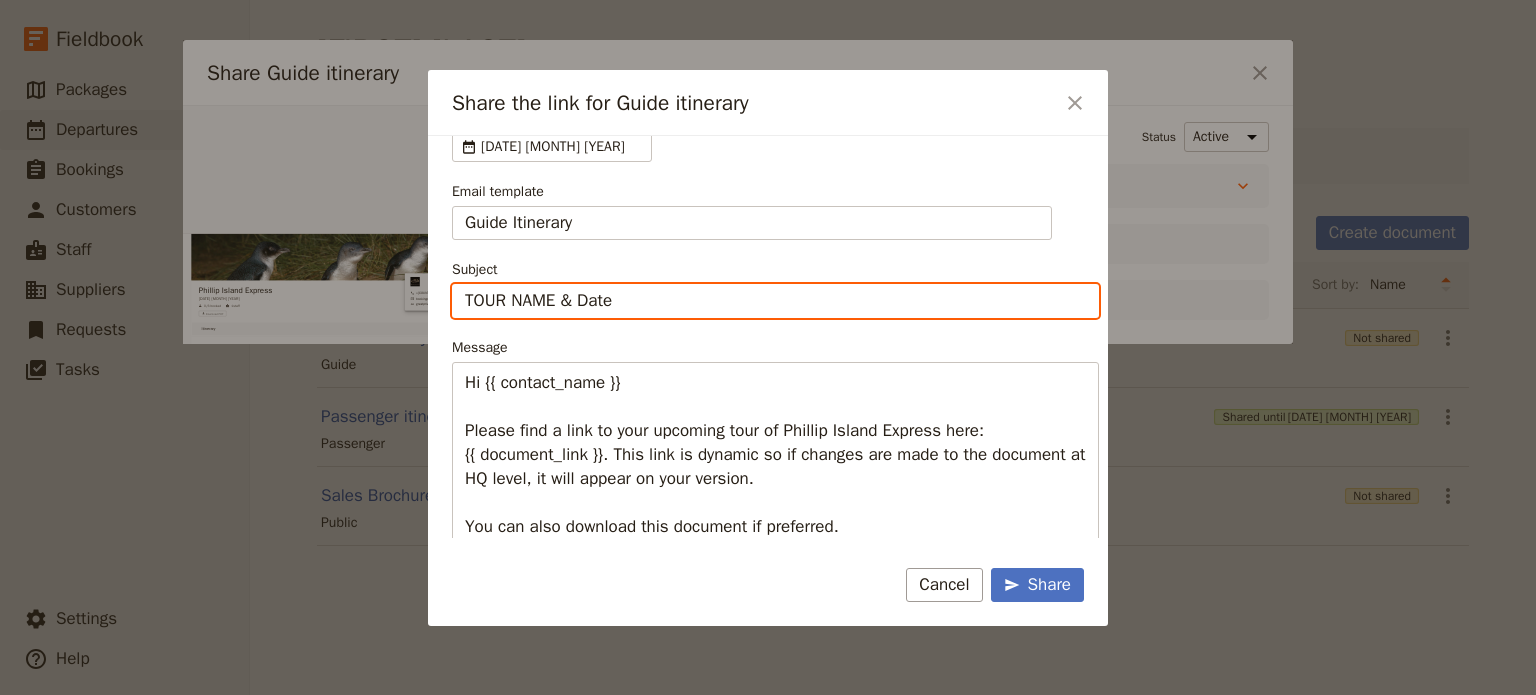 drag, startPoint x: 678, startPoint y: 291, endPoint x: 404, endPoint y: 291, distance: 274 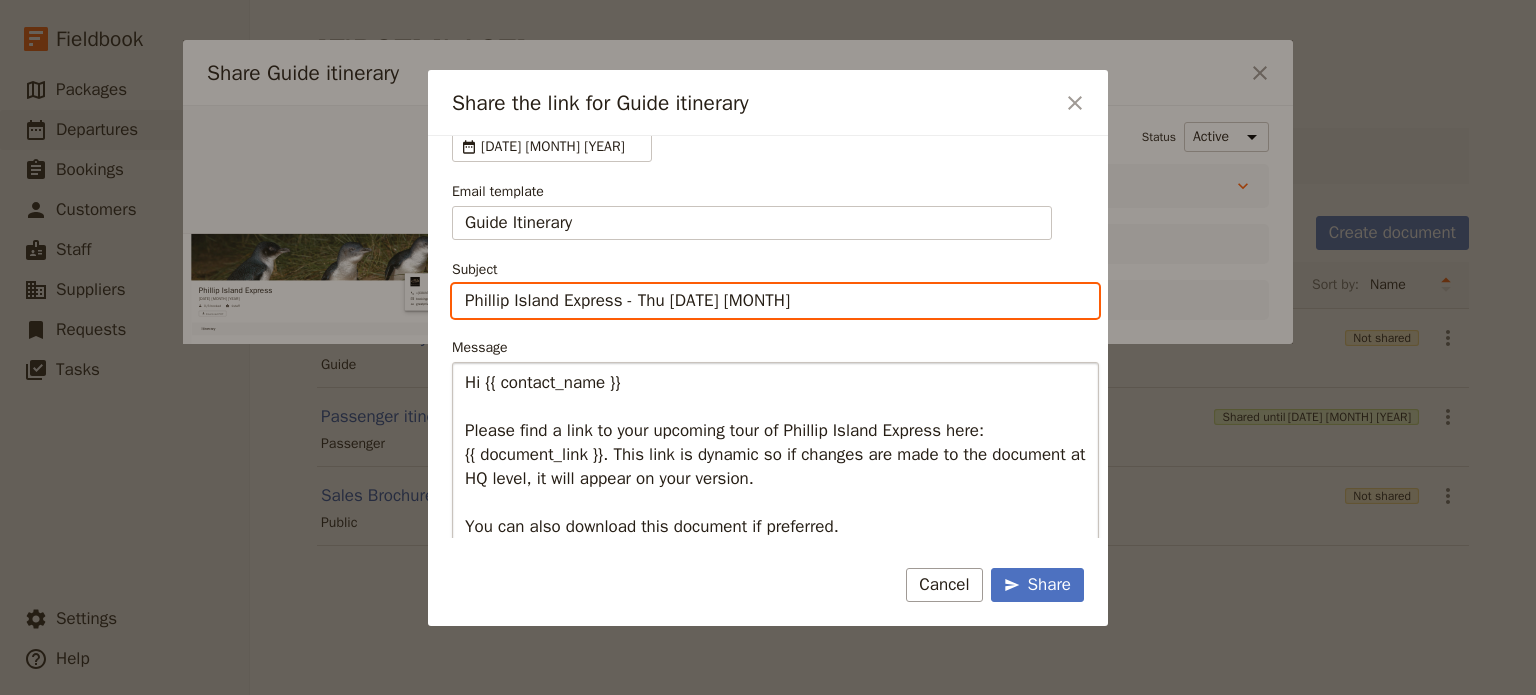 type on "Phillip Island Express - Thu 7 August" 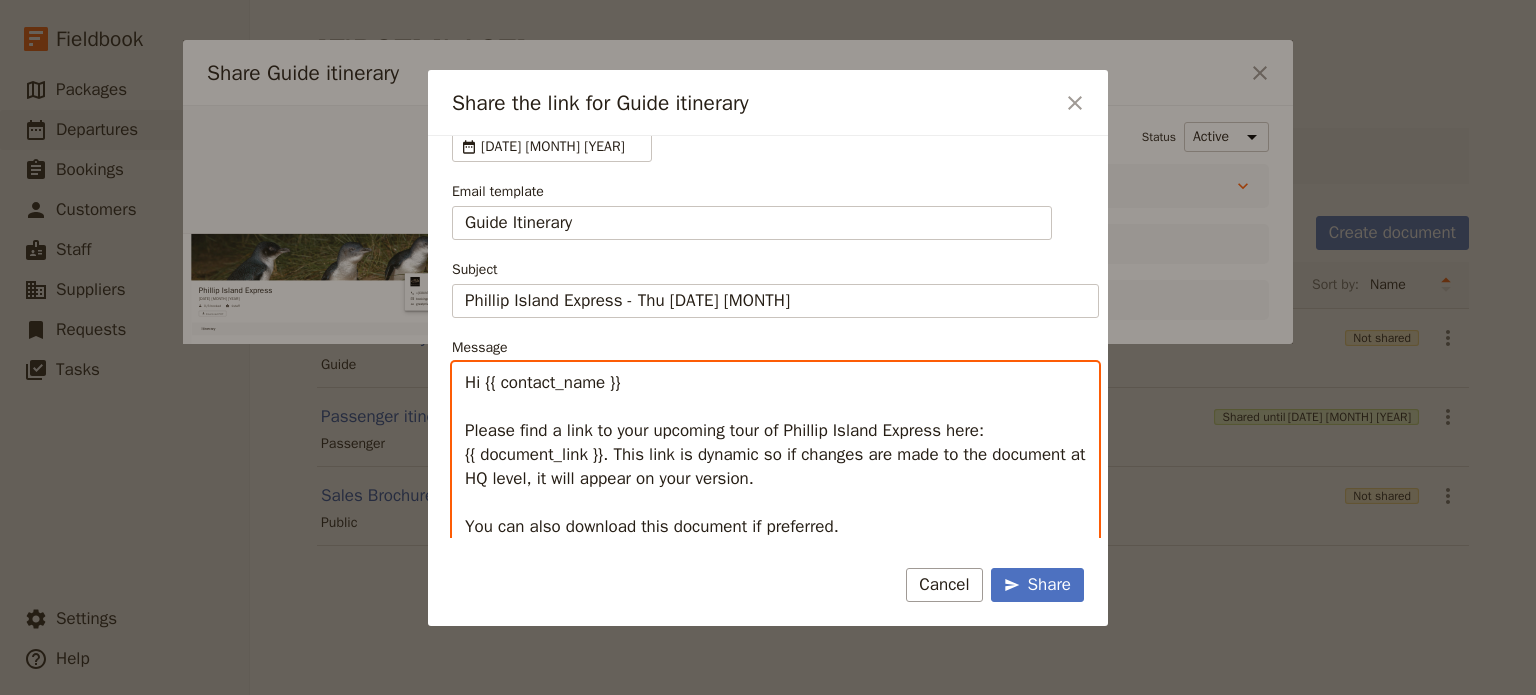 scroll, scrollTop: 100, scrollLeft: 0, axis: vertical 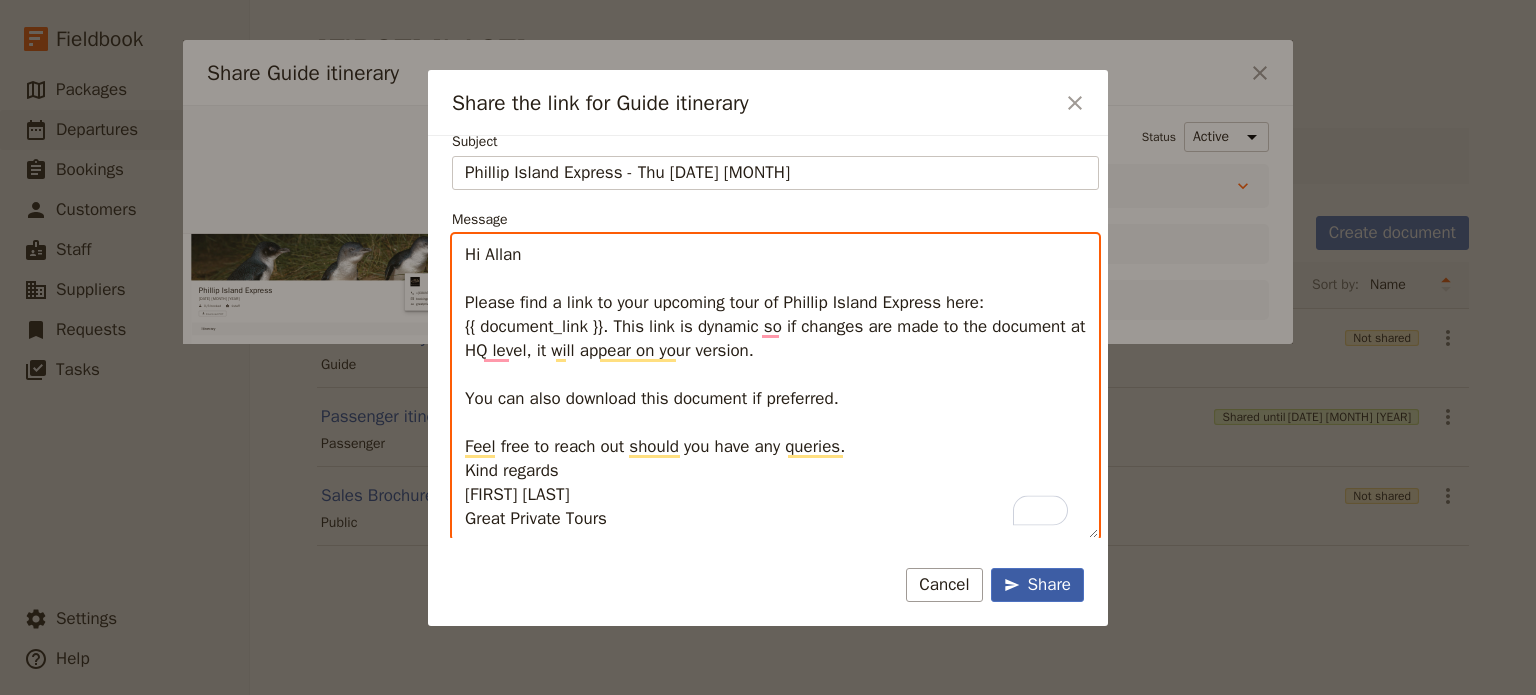 type on "Hi Allan
Please find a link to your upcoming tour of Phillip Island Express here:
{{ document_link }}. This link is dynamic so if changes are made to the document at HQ level, it will appear on your version.
You can also download this document if preferred.
Feel free to reach out should you have any queries.
Kind regards
Sharon Wilson
Great Private Tours" 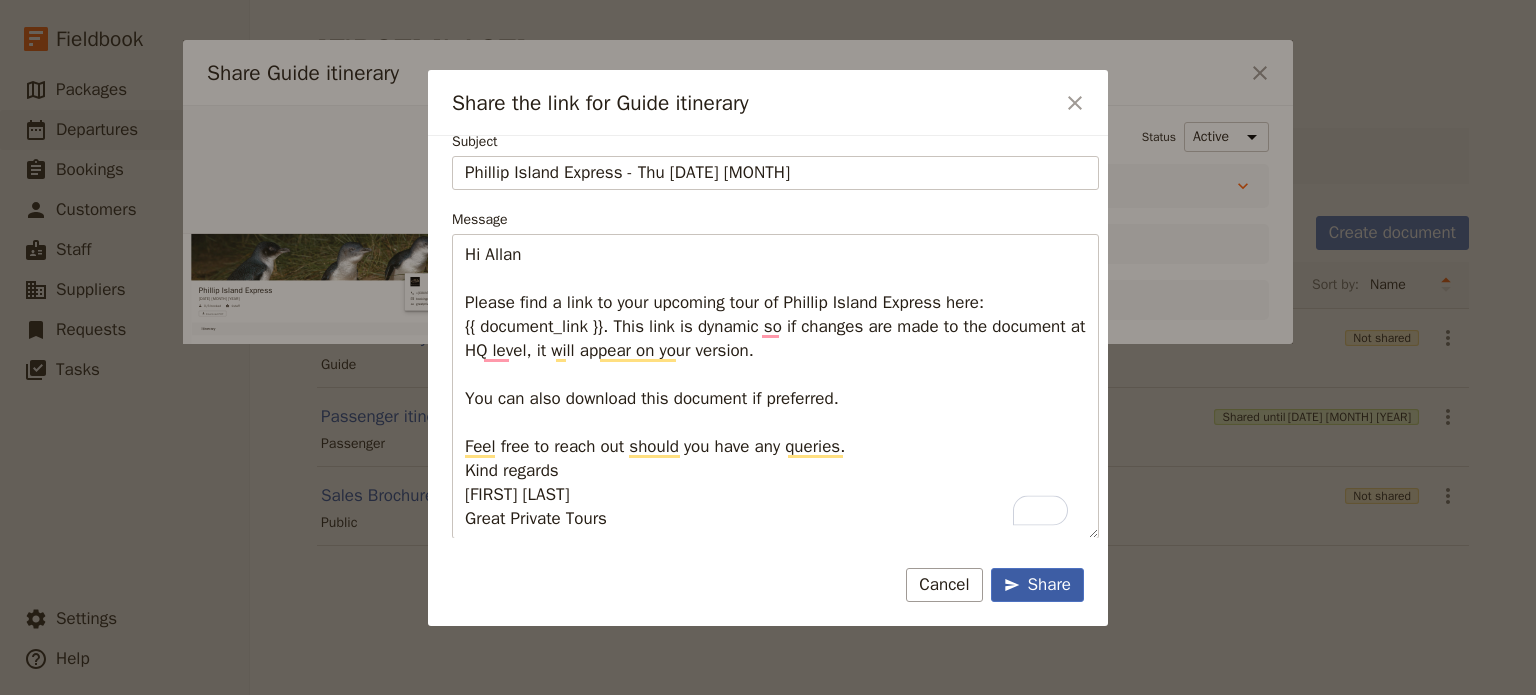 click on "Share" at bounding box center (1037, 585) 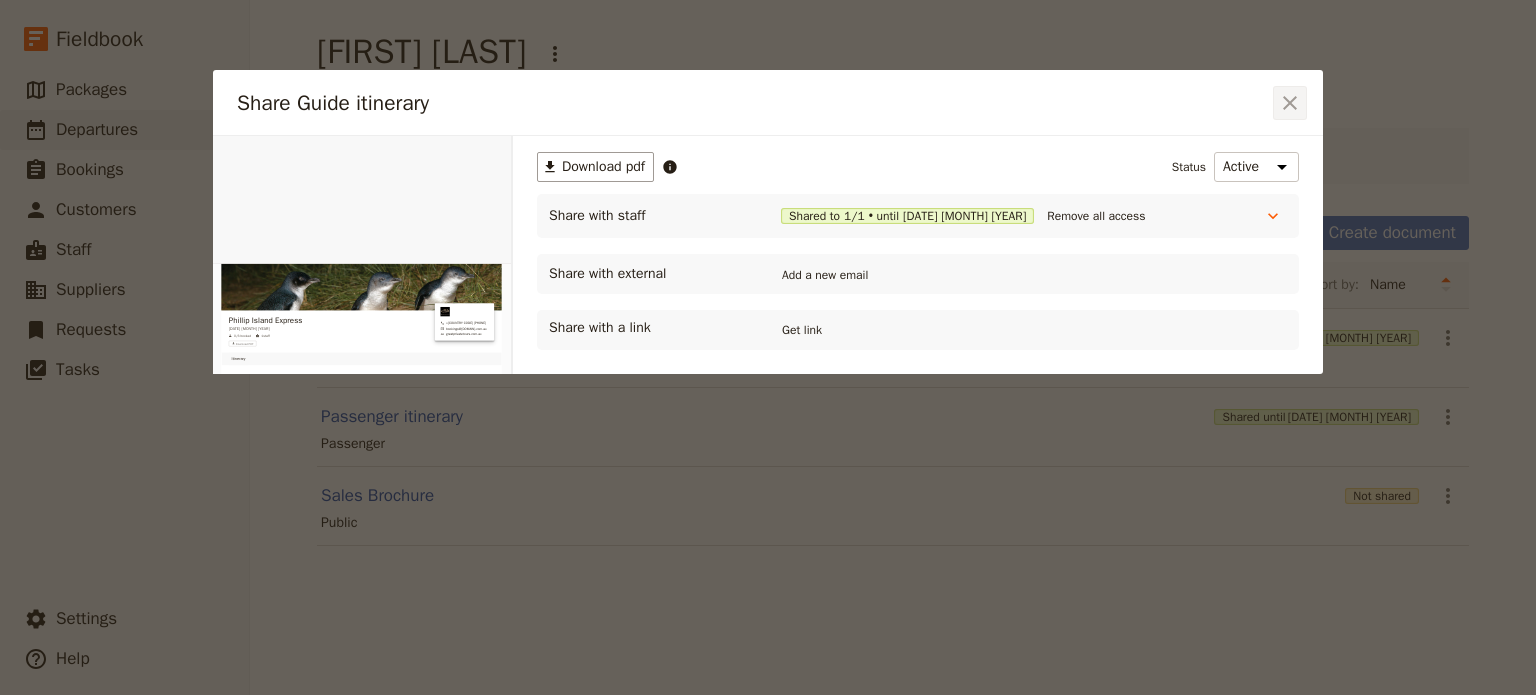 click on "​" at bounding box center [1290, 103] 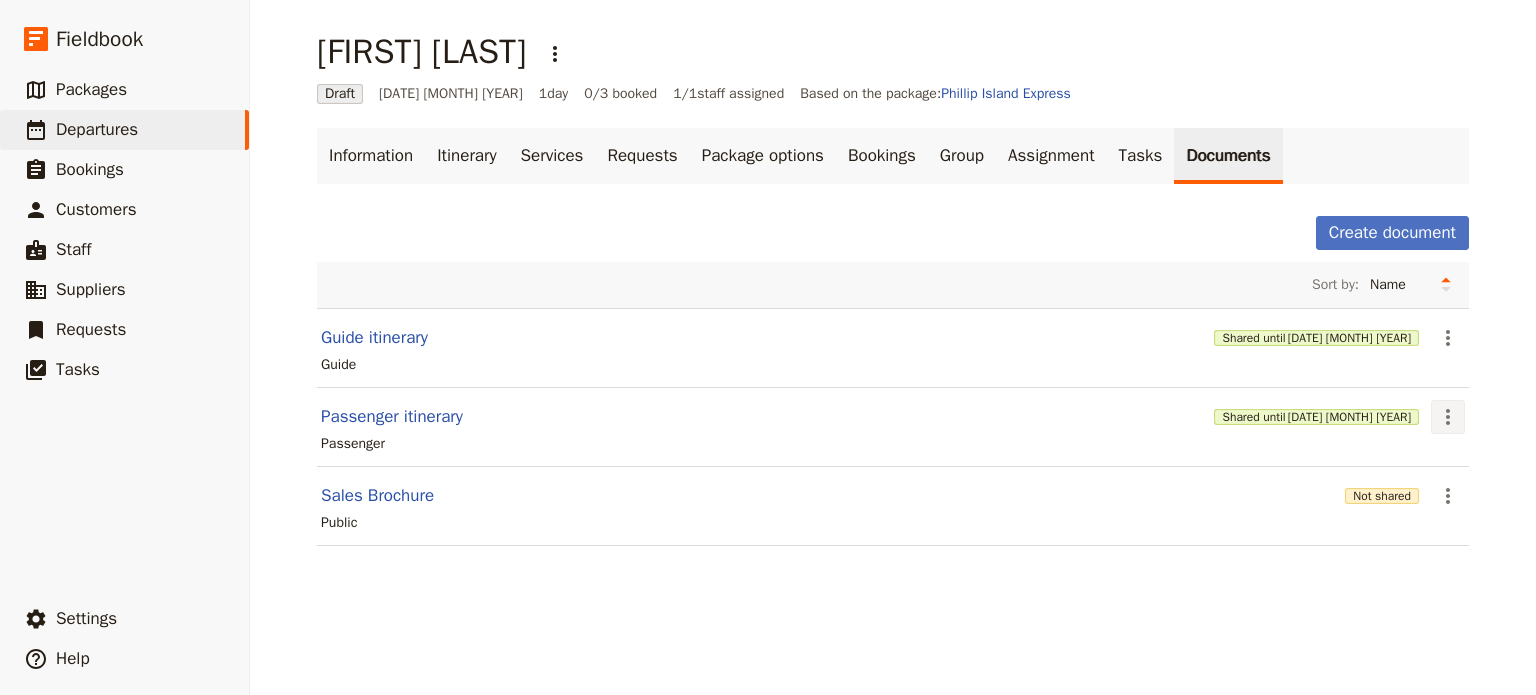 click 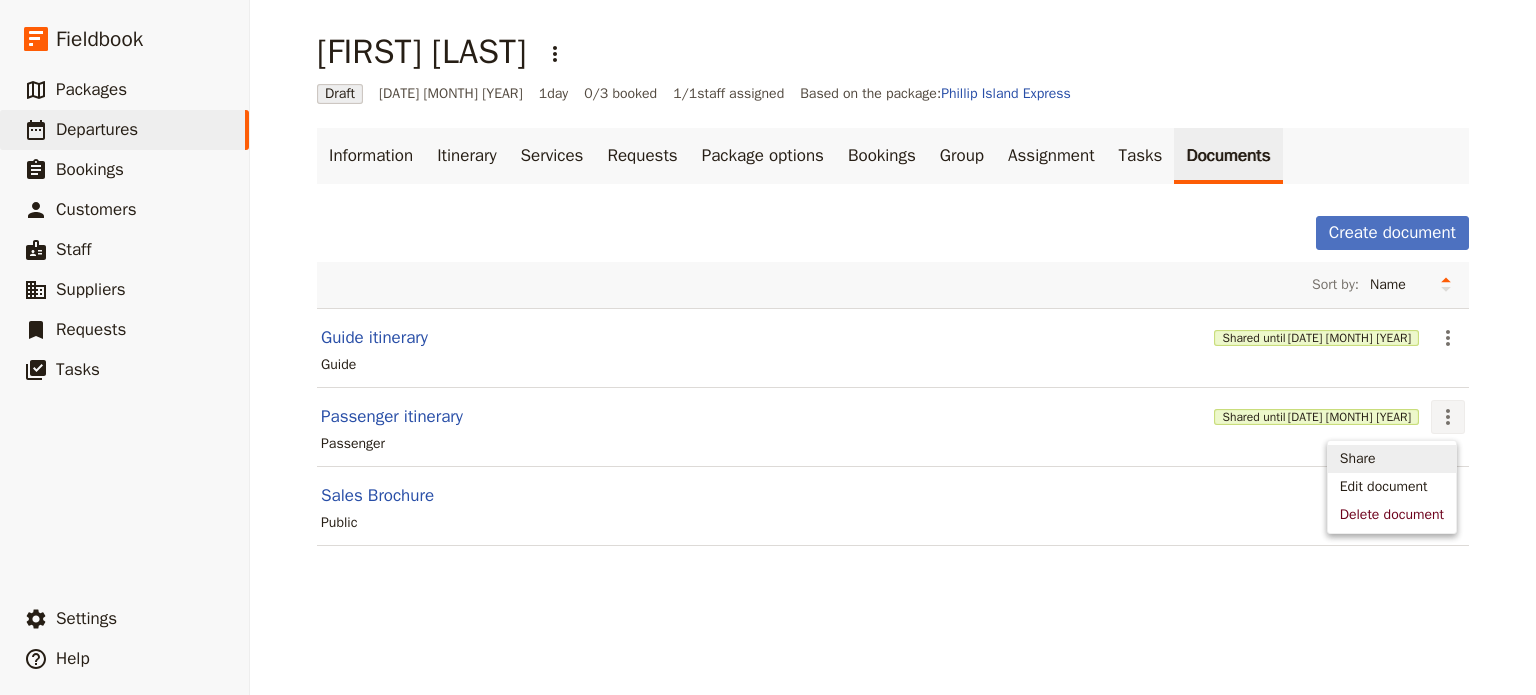 click on "Share" at bounding box center [1392, 459] 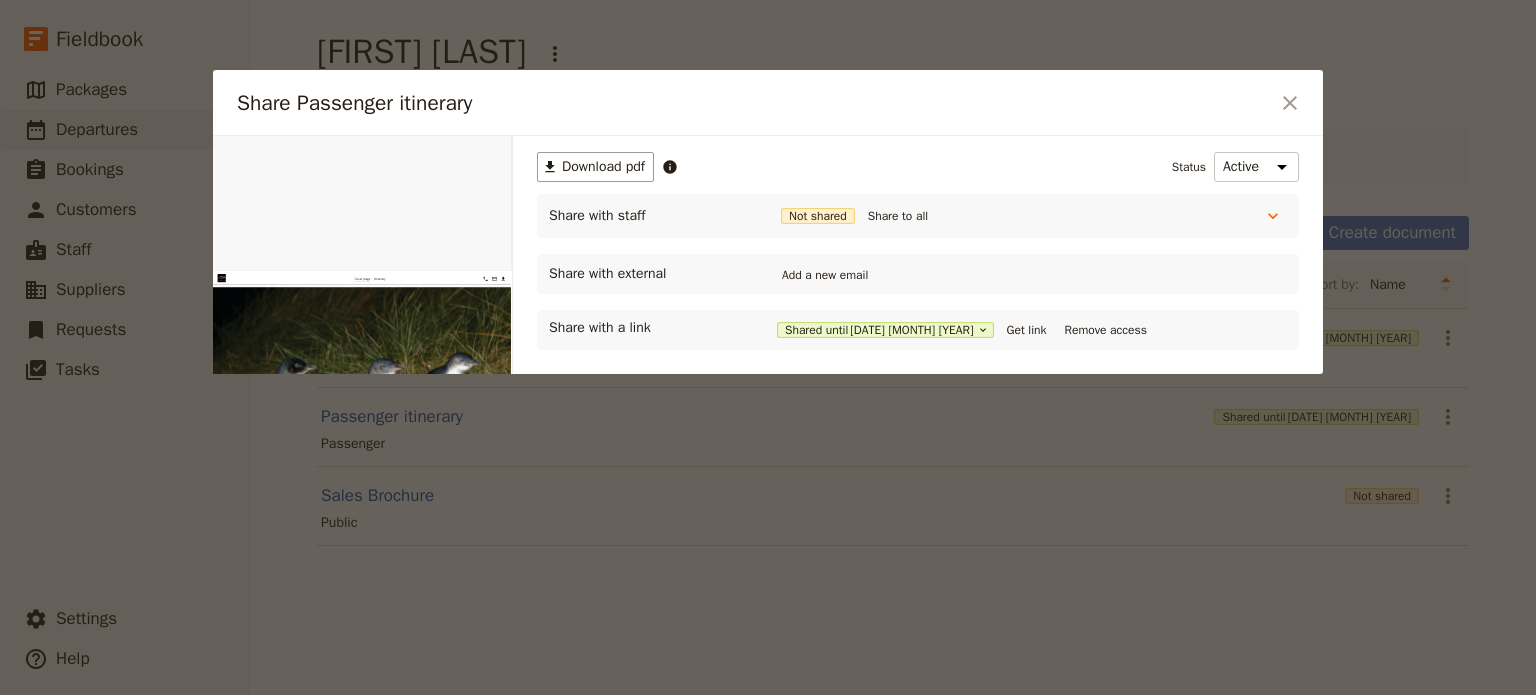 scroll, scrollTop: 0, scrollLeft: 0, axis: both 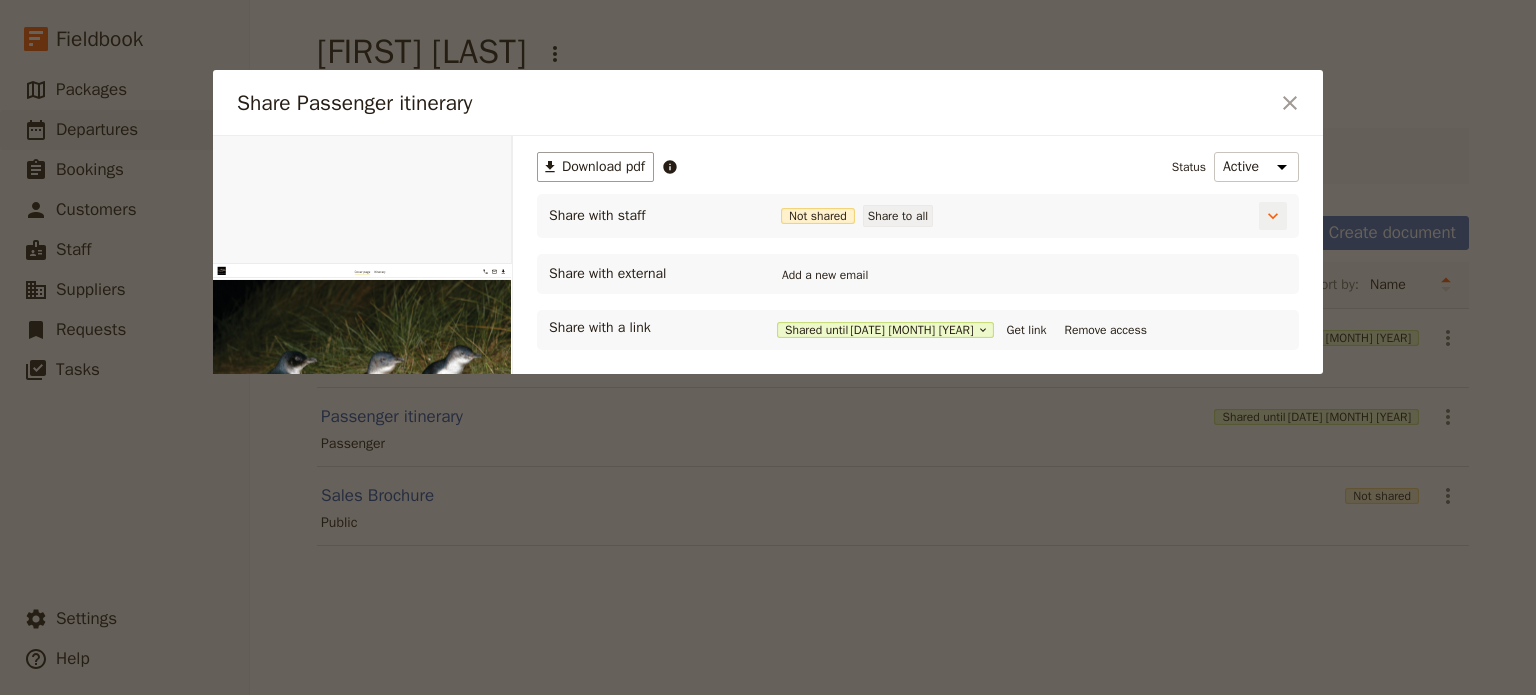 click on "Share to all" at bounding box center (898, 216) 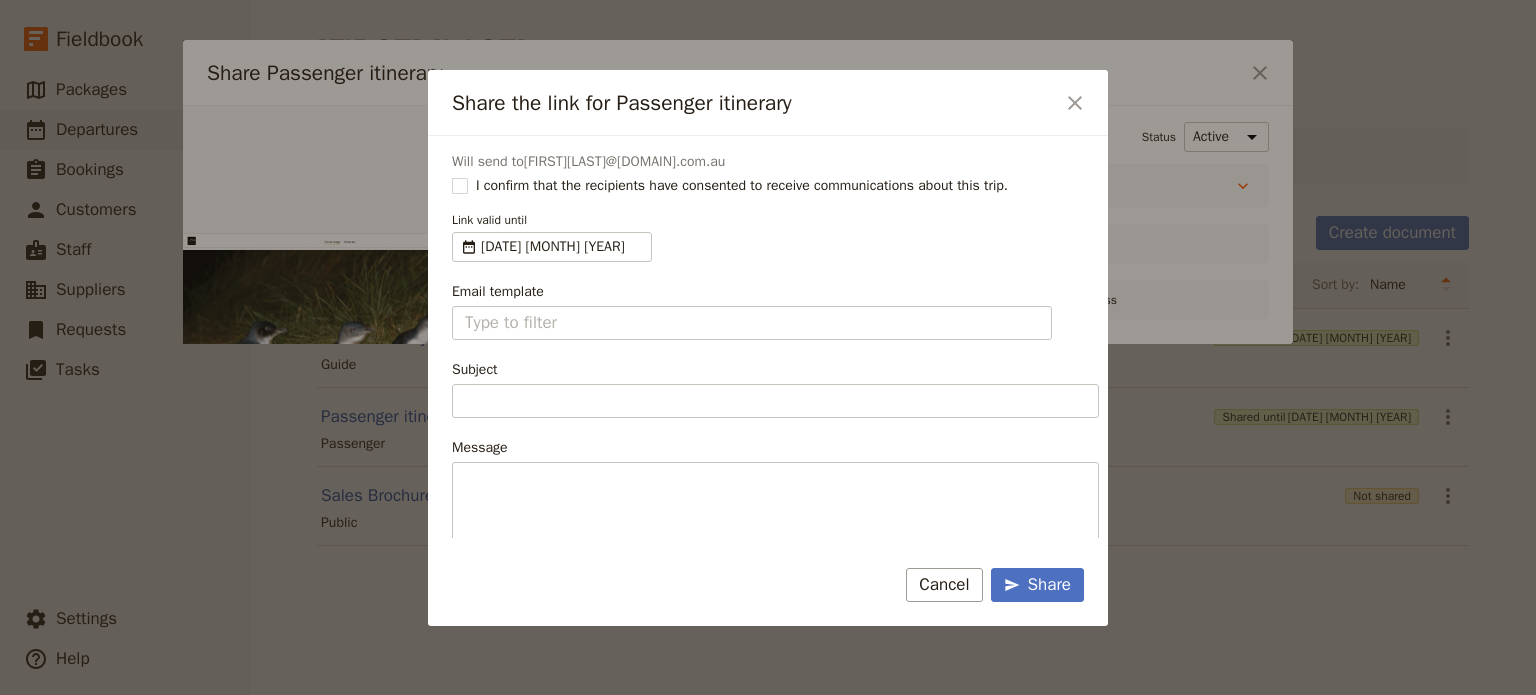 type on "Document shared with you: Passenger itinerary - Phillip Island Express" 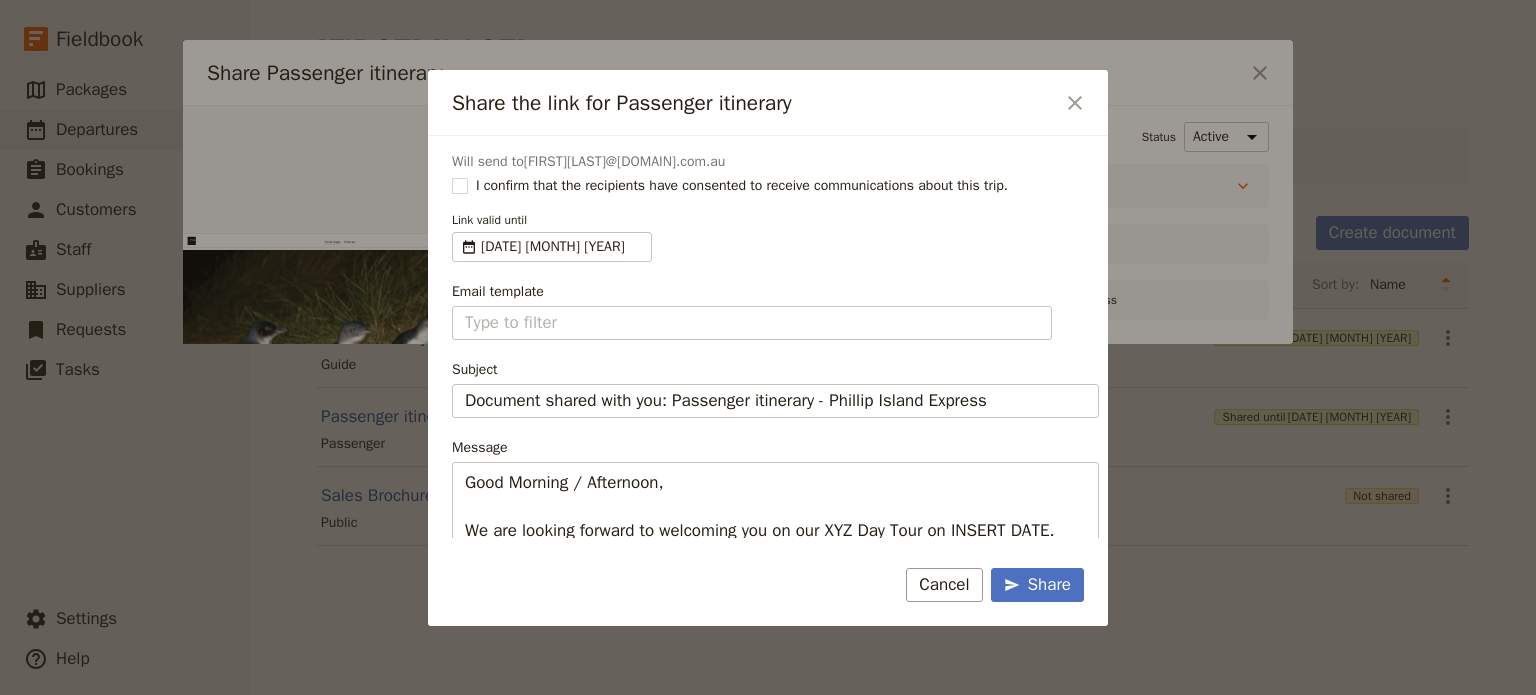 type on "Client Itinerary Template" 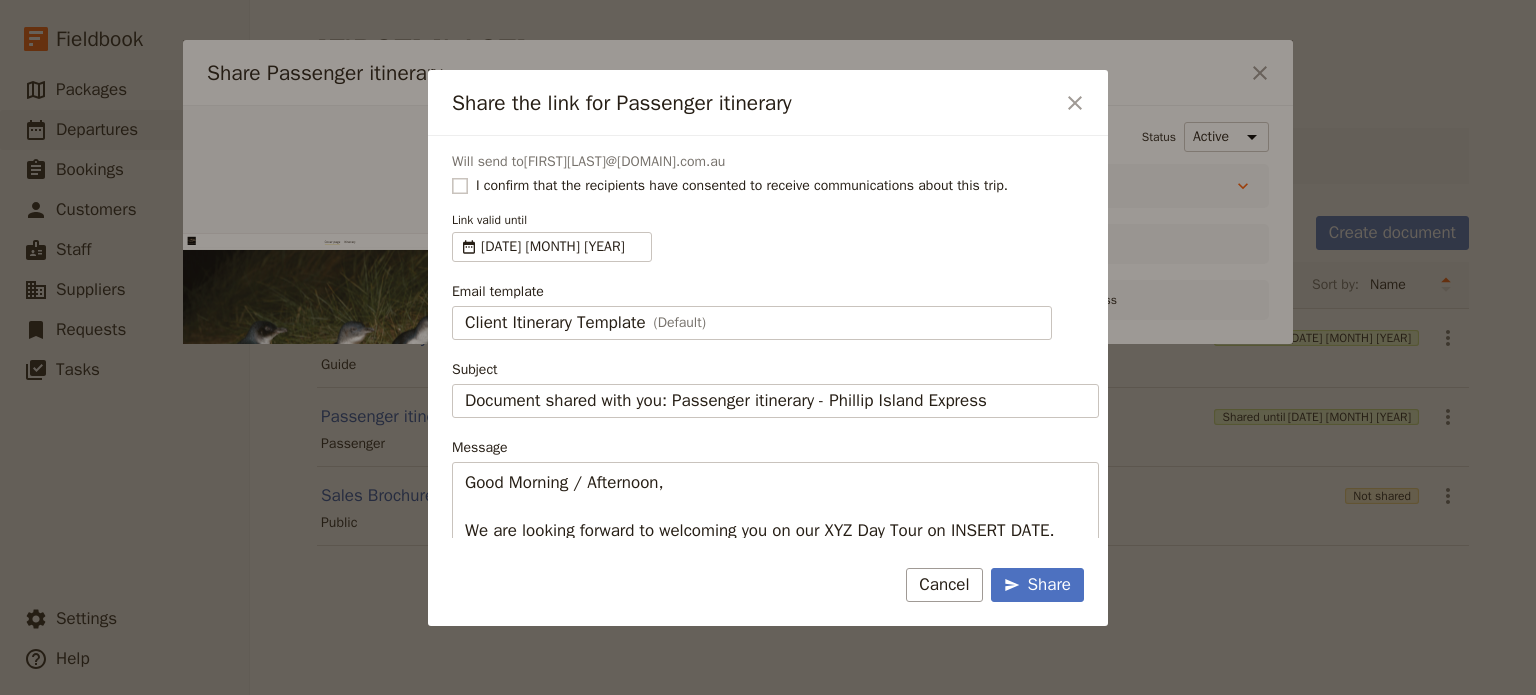 click 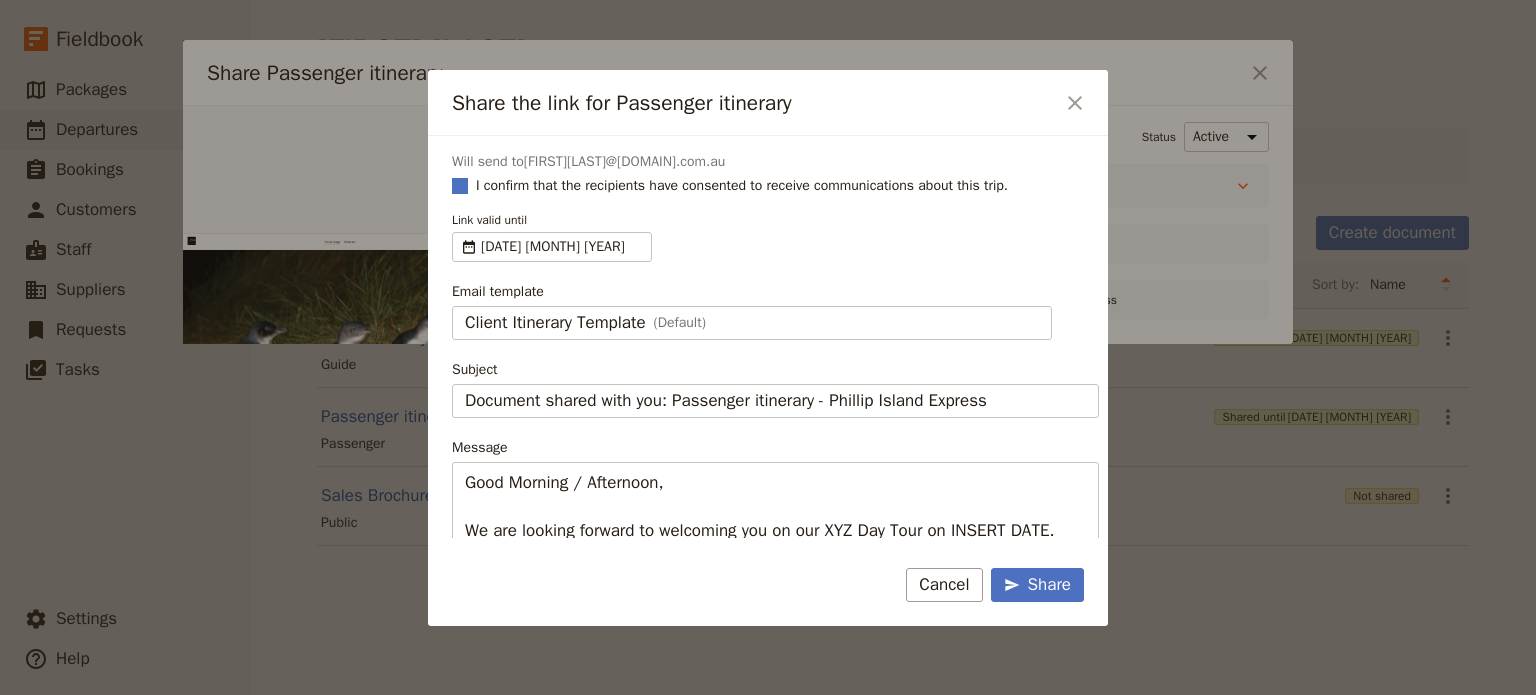 checkbox on "true" 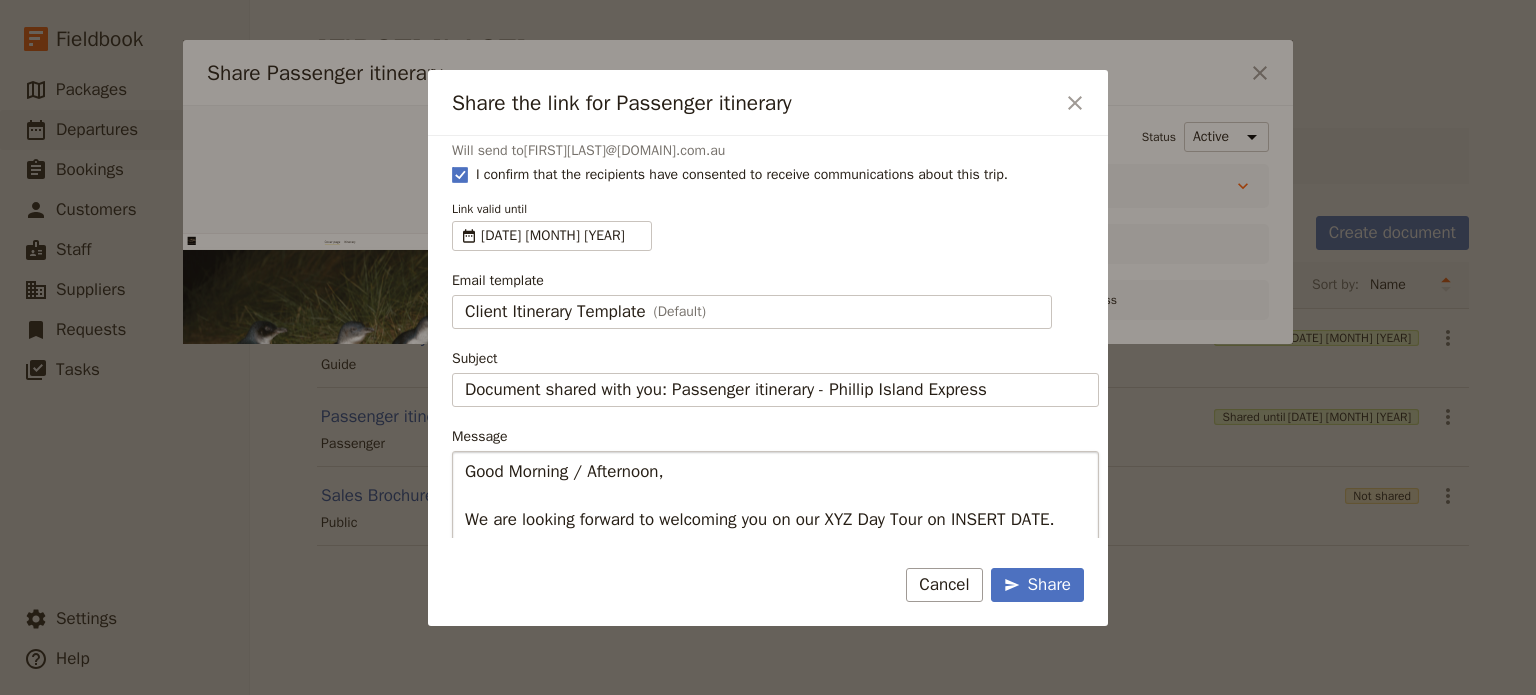 scroll, scrollTop: 0, scrollLeft: 0, axis: both 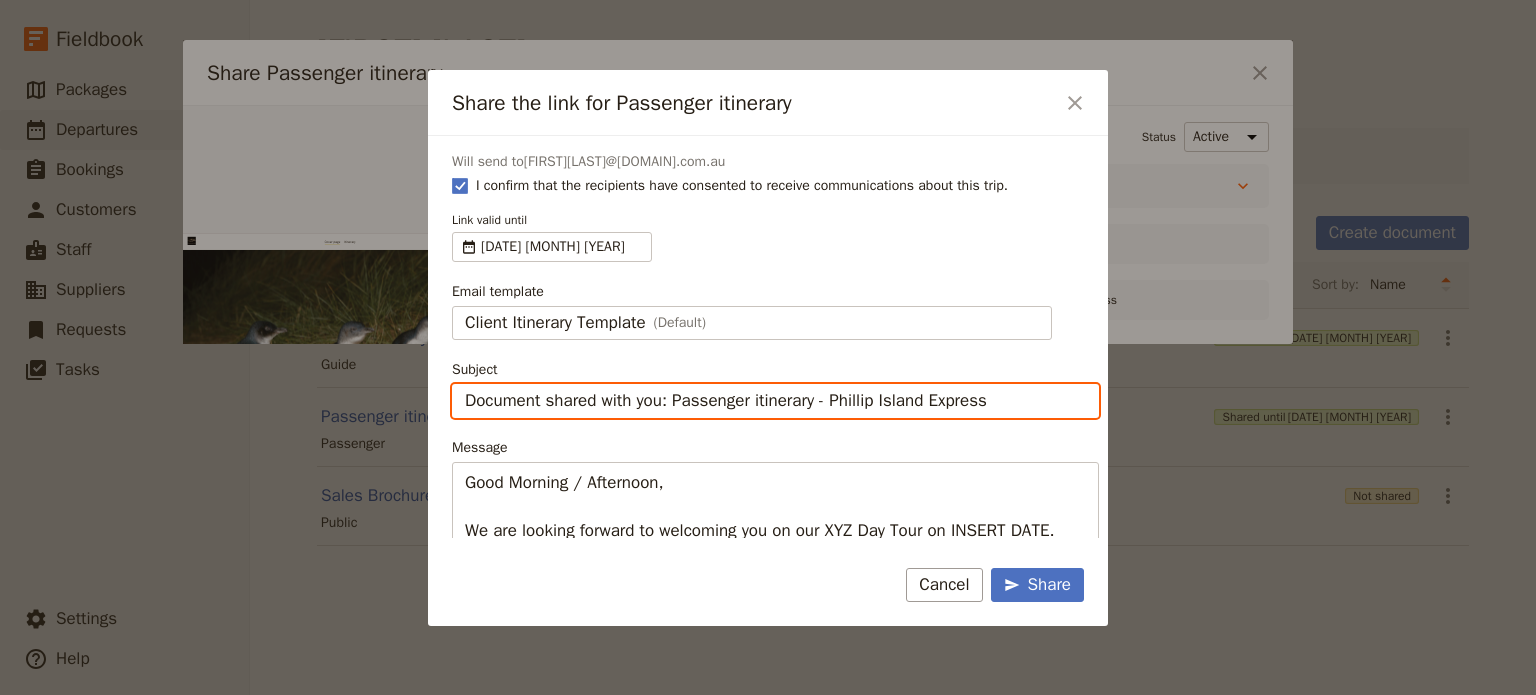 drag, startPoint x: 678, startPoint y: 402, endPoint x: 437, endPoint y: 396, distance: 241.07468 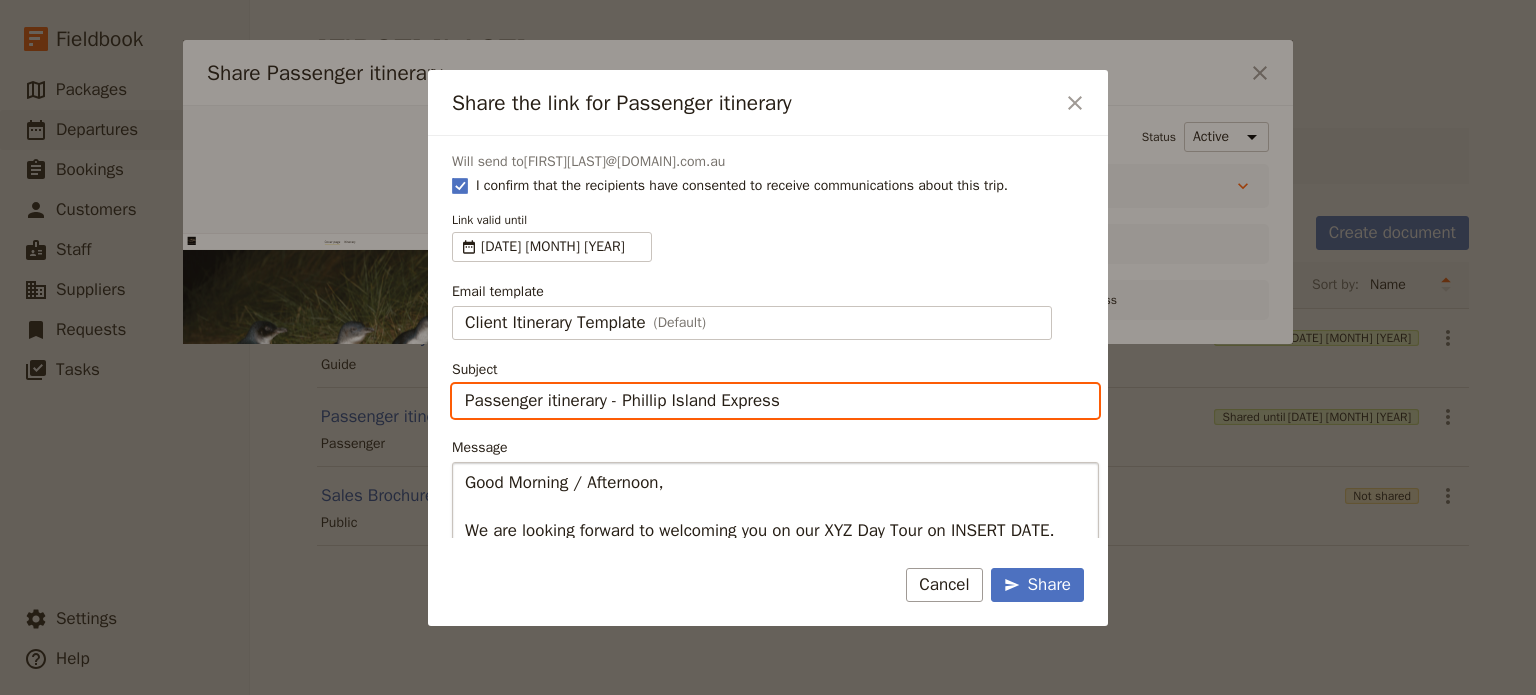 scroll, scrollTop: 200, scrollLeft: 0, axis: vertical 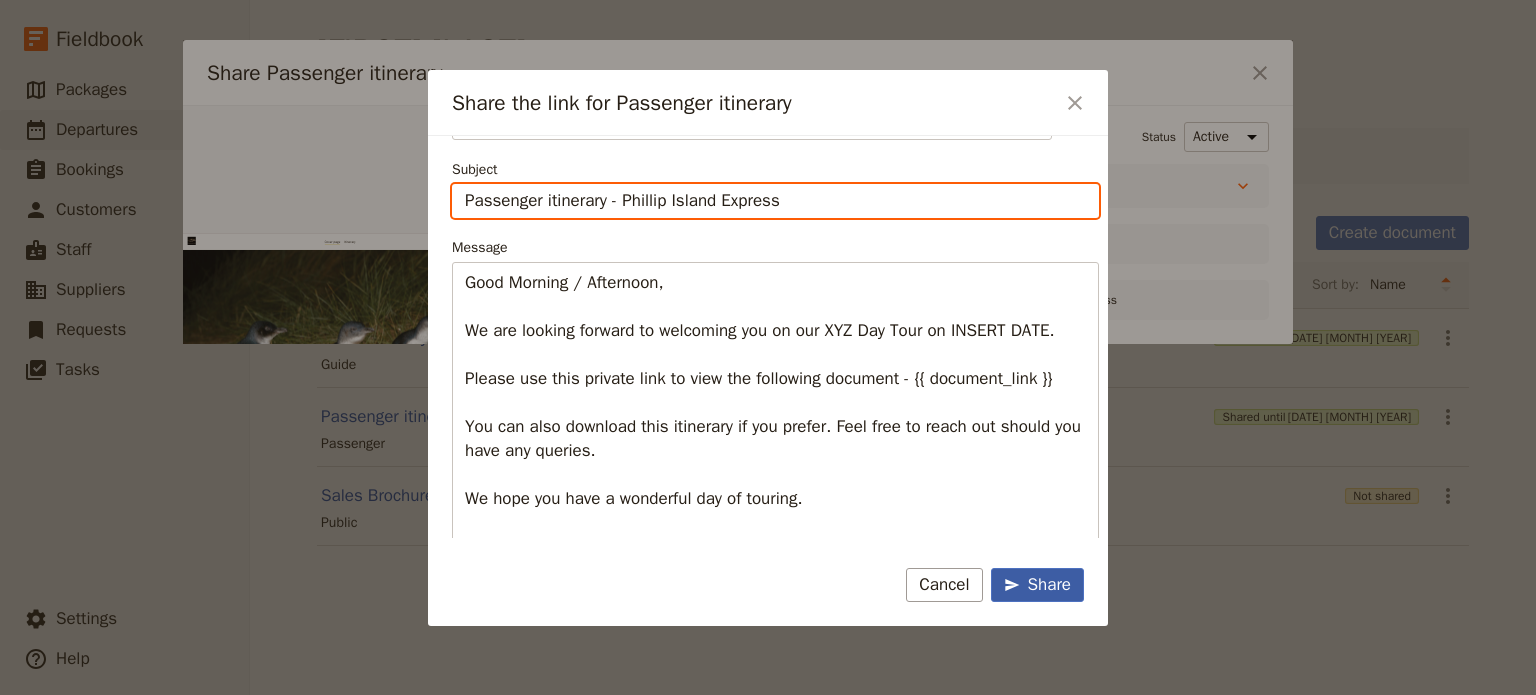 type on "Passenger itinerary - Phillip Island Express" 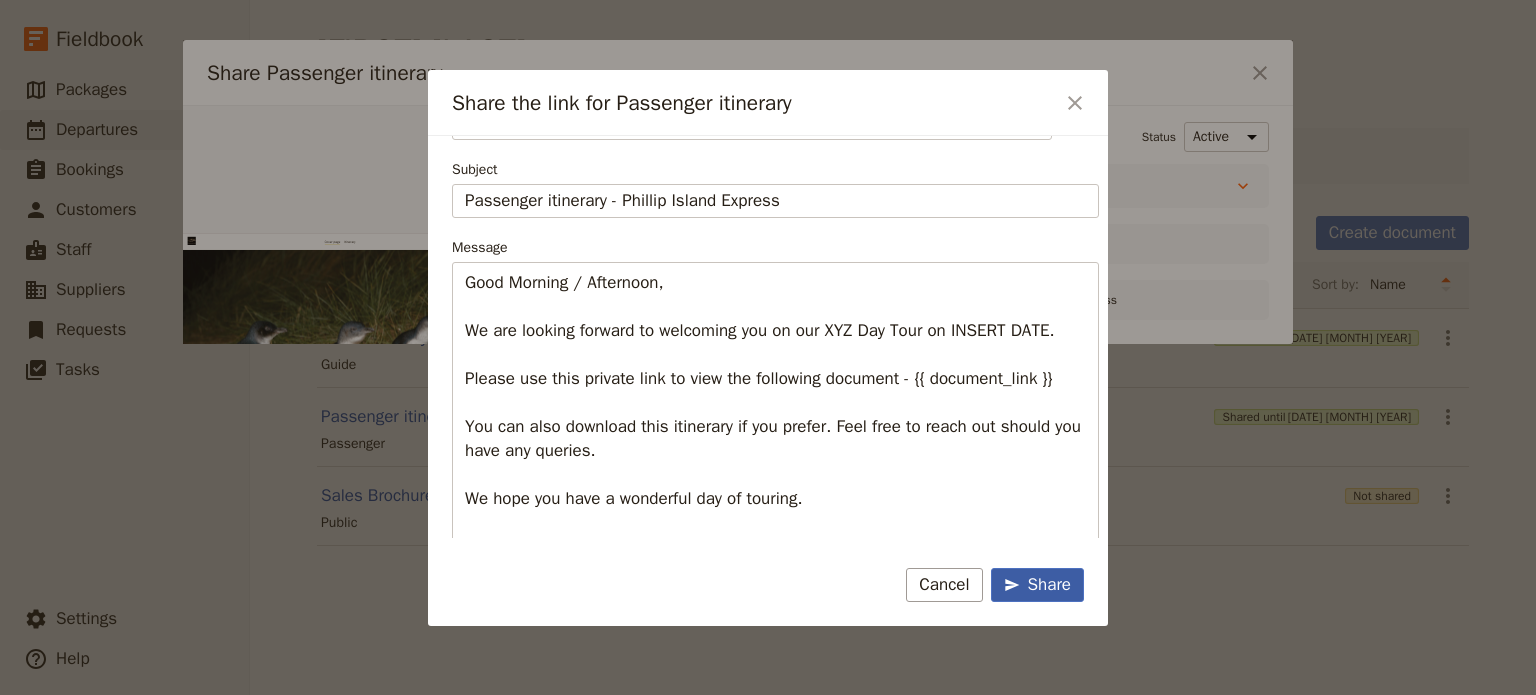 click on "Share" at bounding box center [1037, 585] 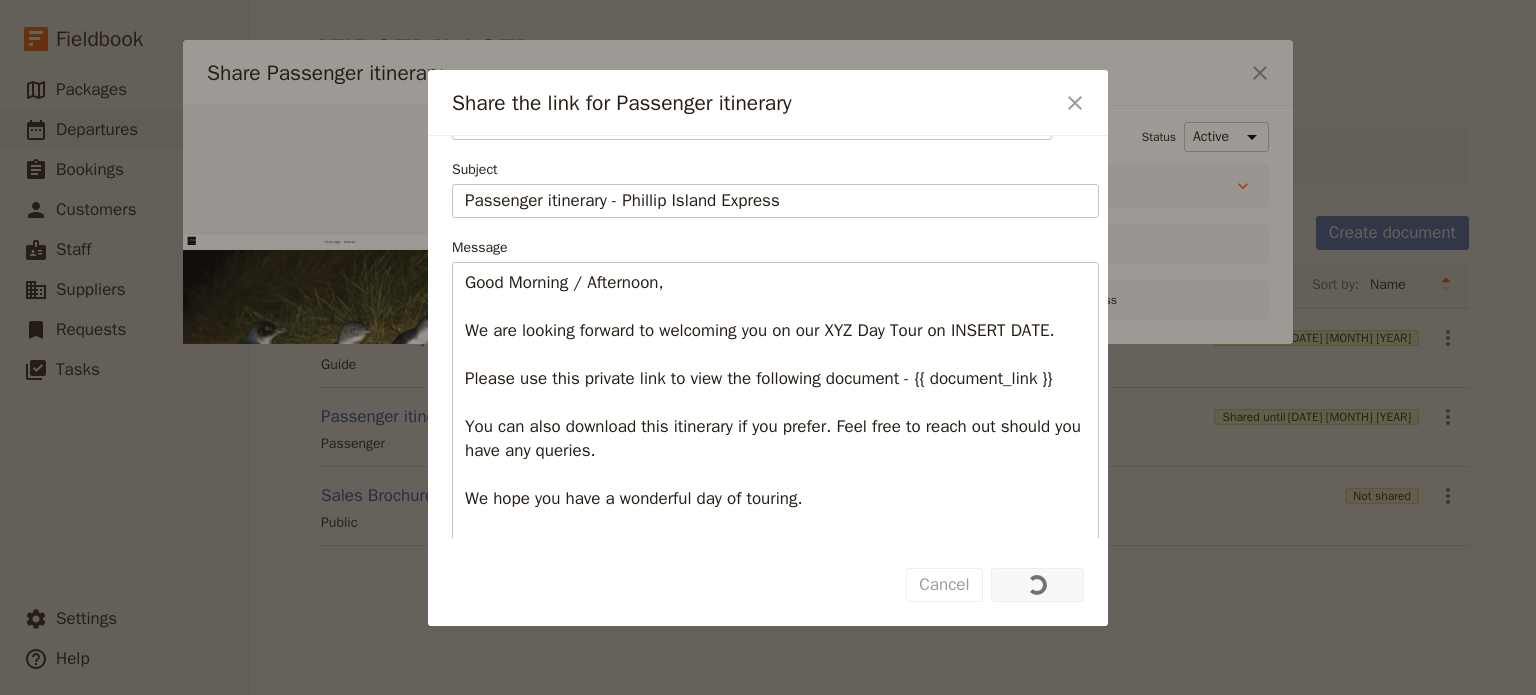 scroll, scrollTop: 0, scrollLeft: 0, axis: both 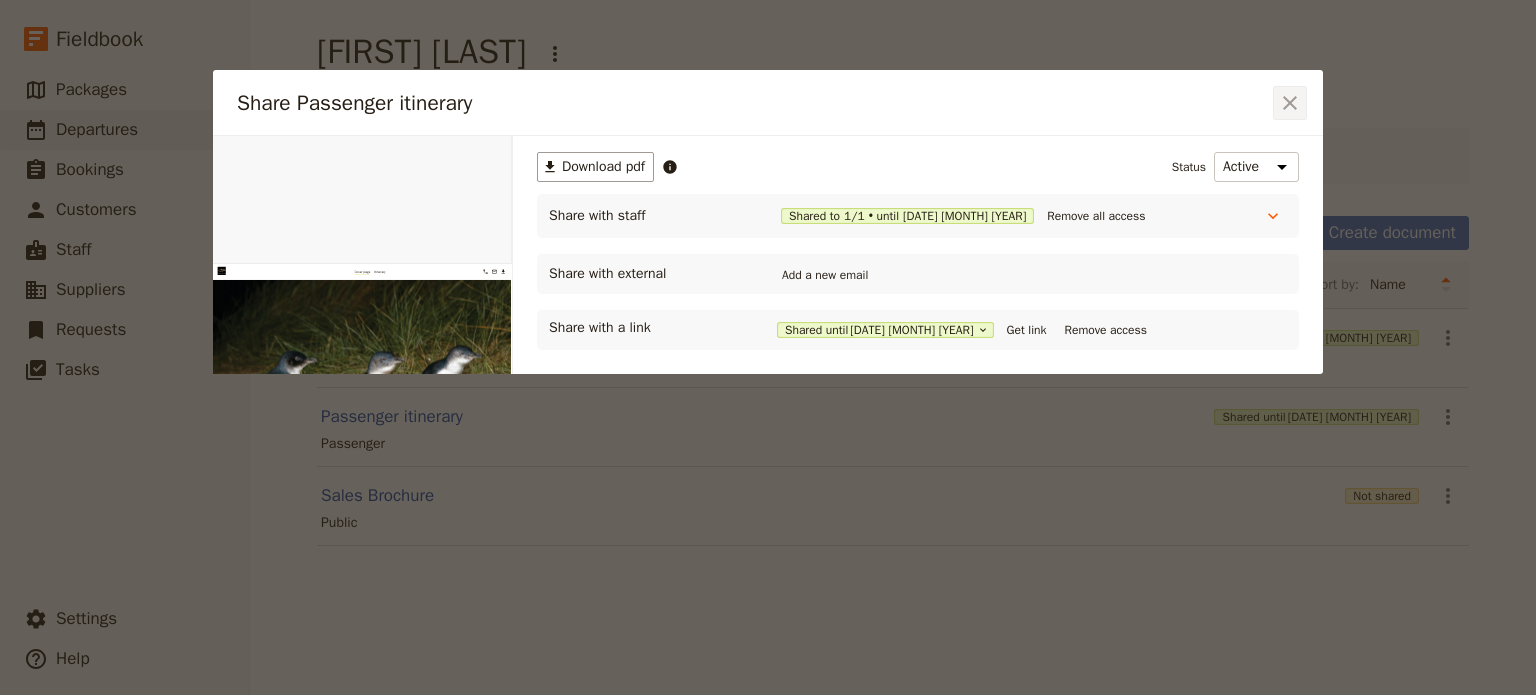 click 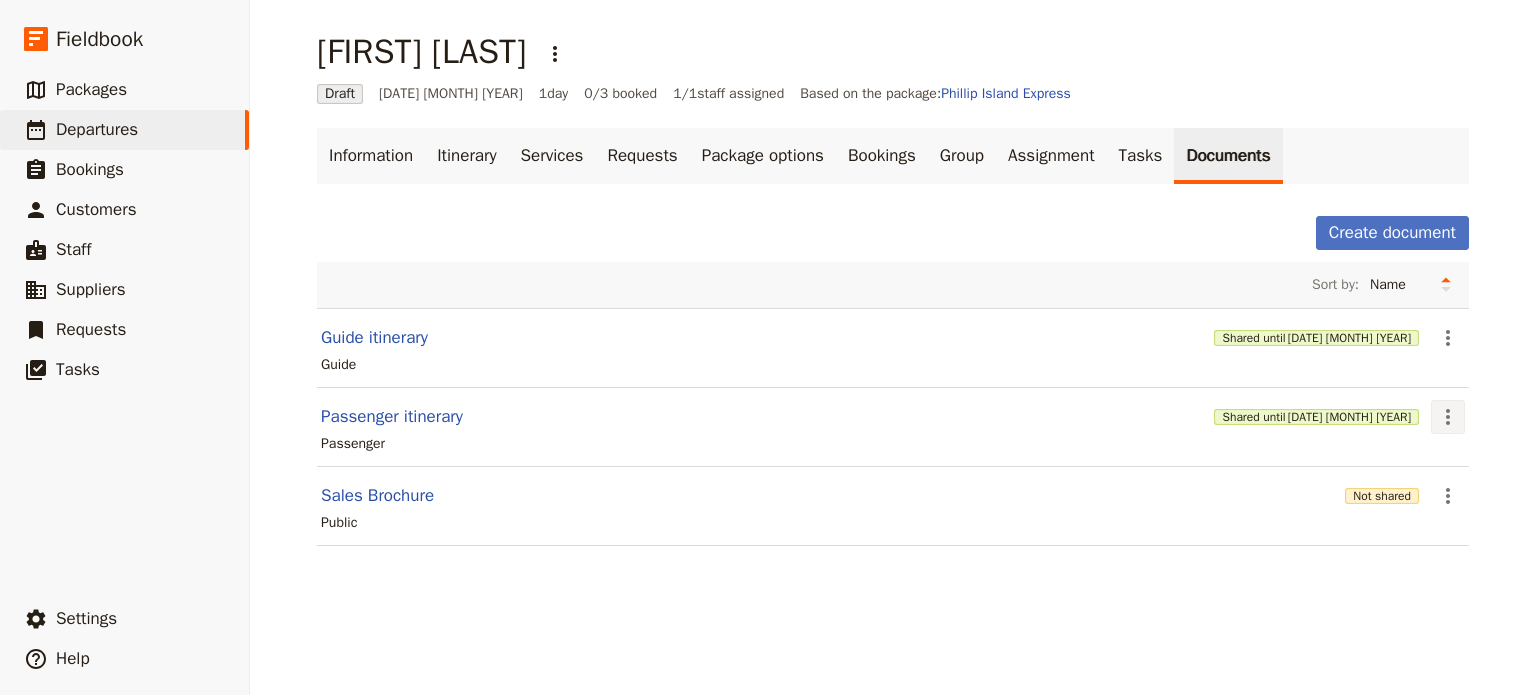 click 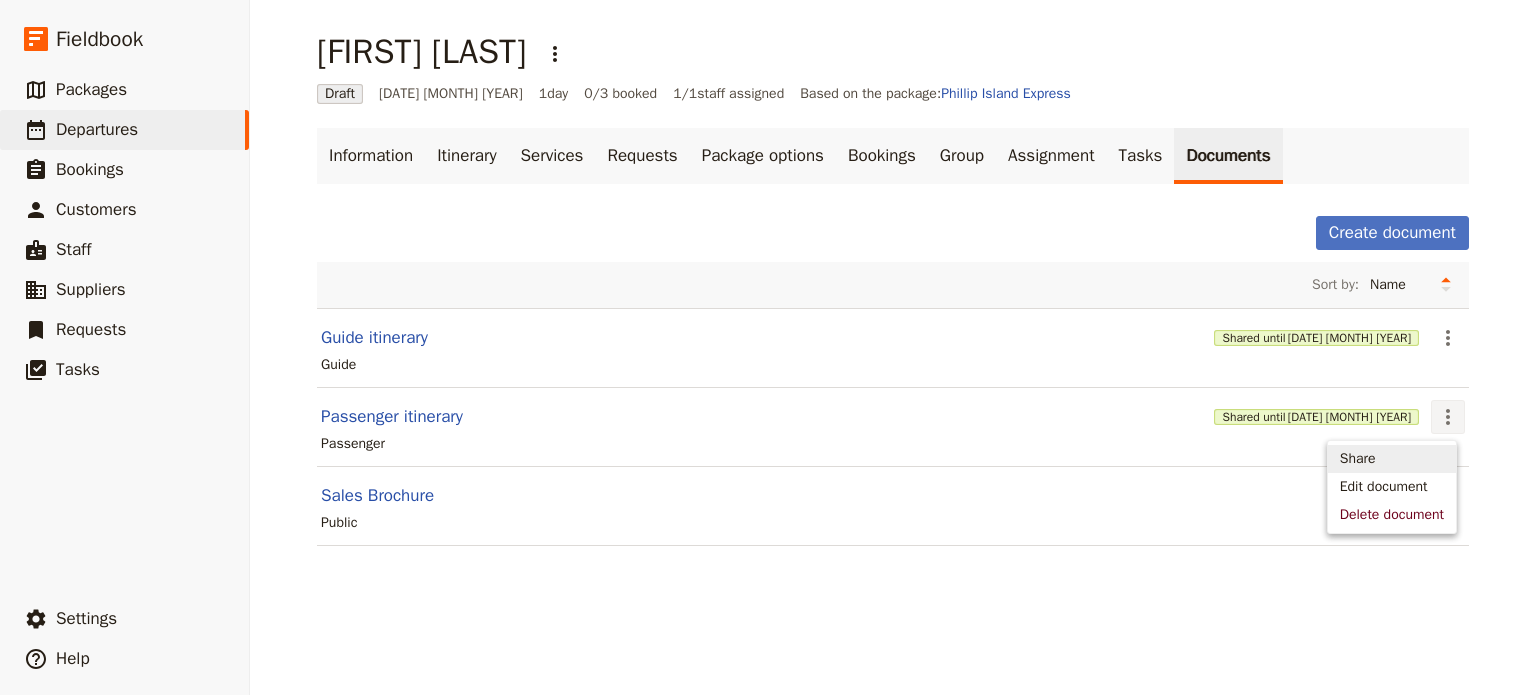 click on "Share" at bounding box center (1392, 459) 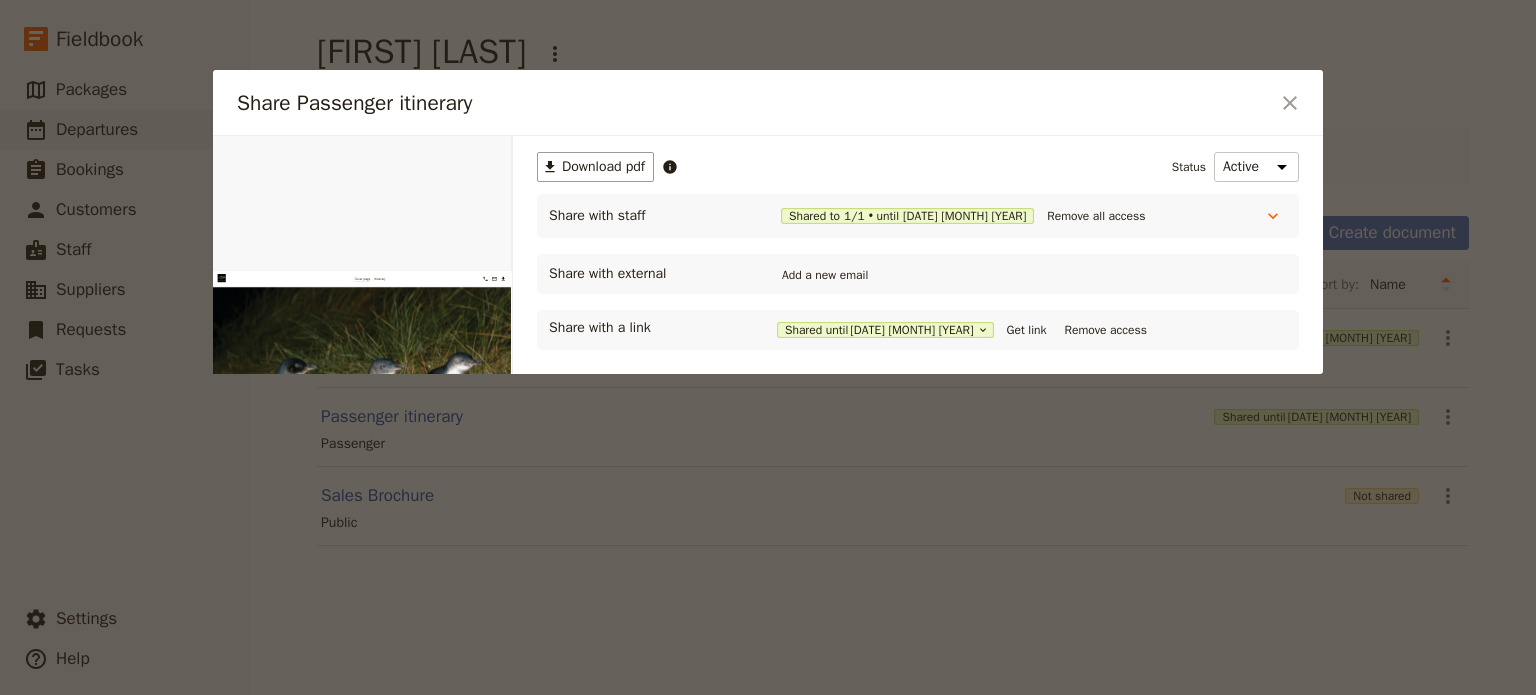 scroll, scrollTop: 0, scrollLeft: 0, axis: both 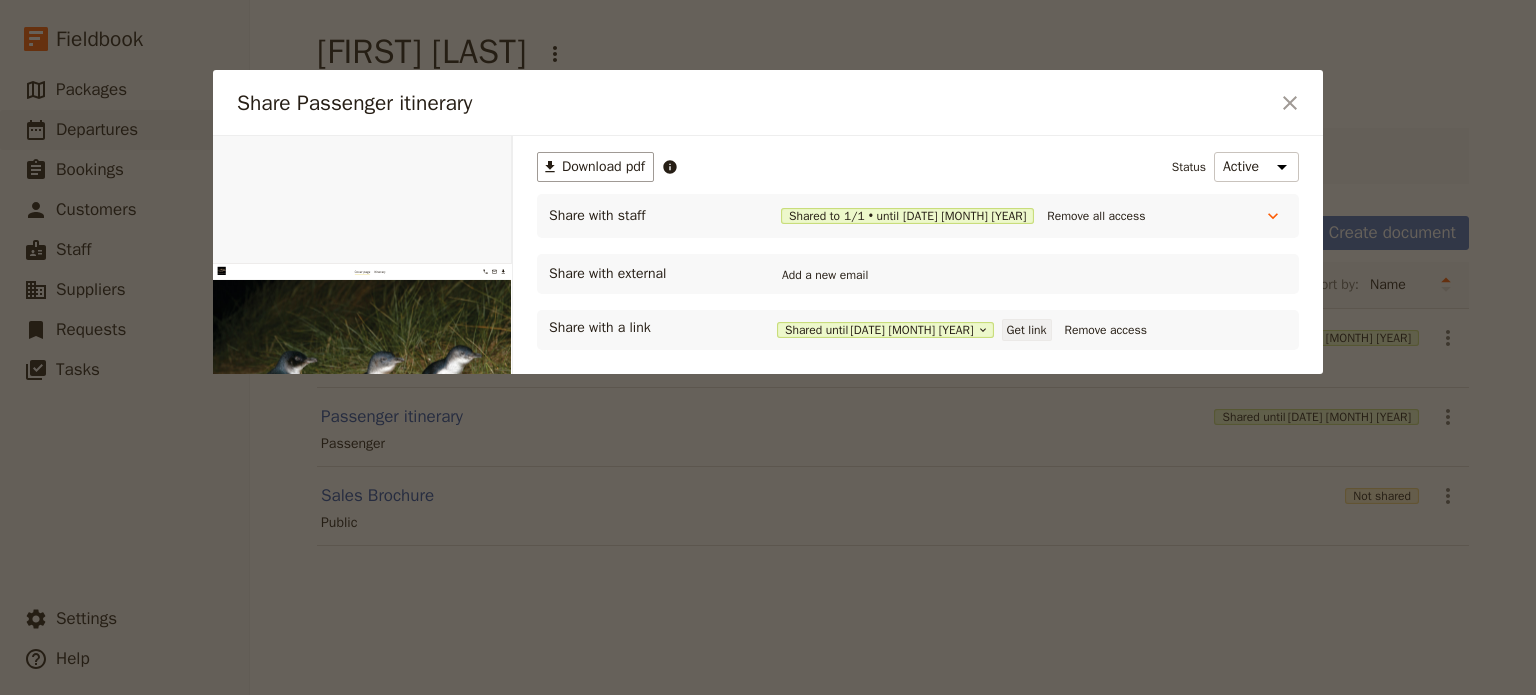 click on "Get link" at bounding box center (1027, 330) 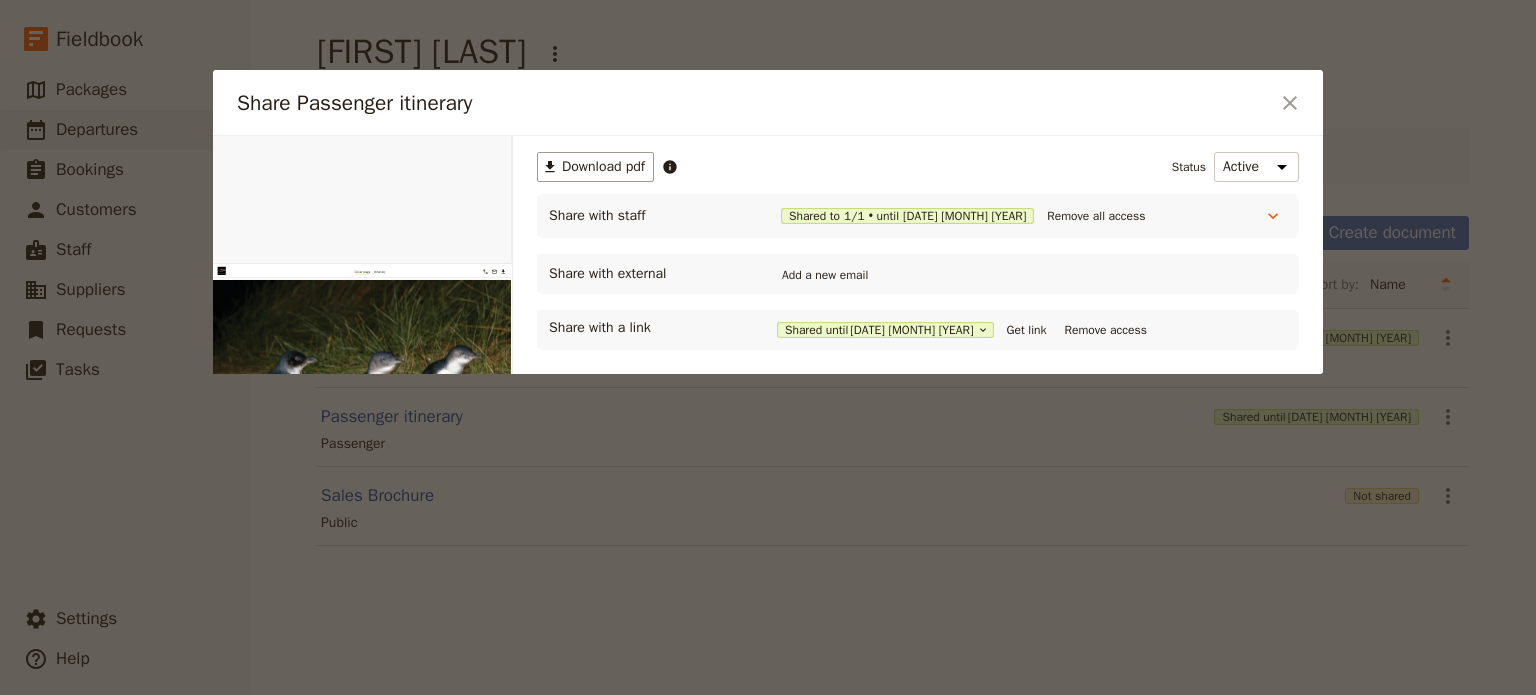 drag, startPoint x: 1286, startPoint y: 103, endPoint x: 1100, endPoint y: 73, distance: 188.40382 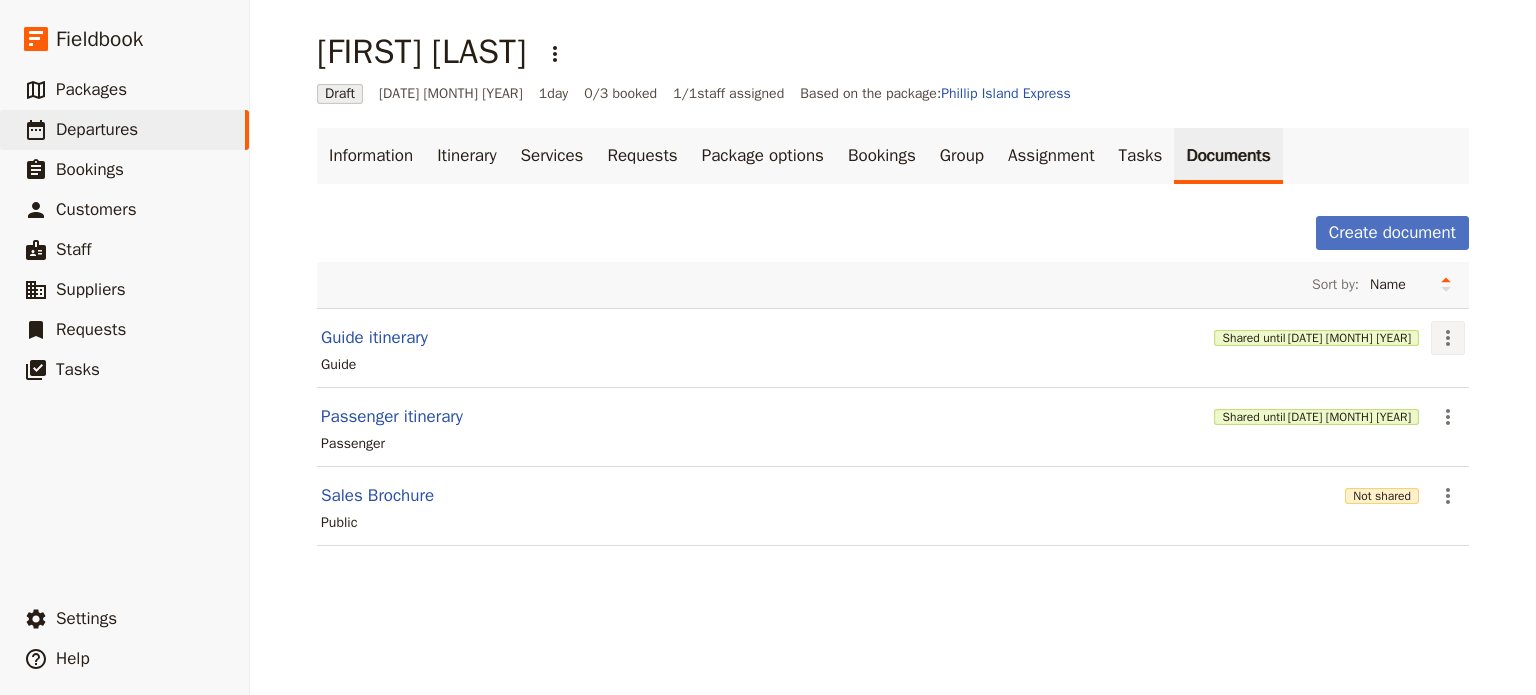 click 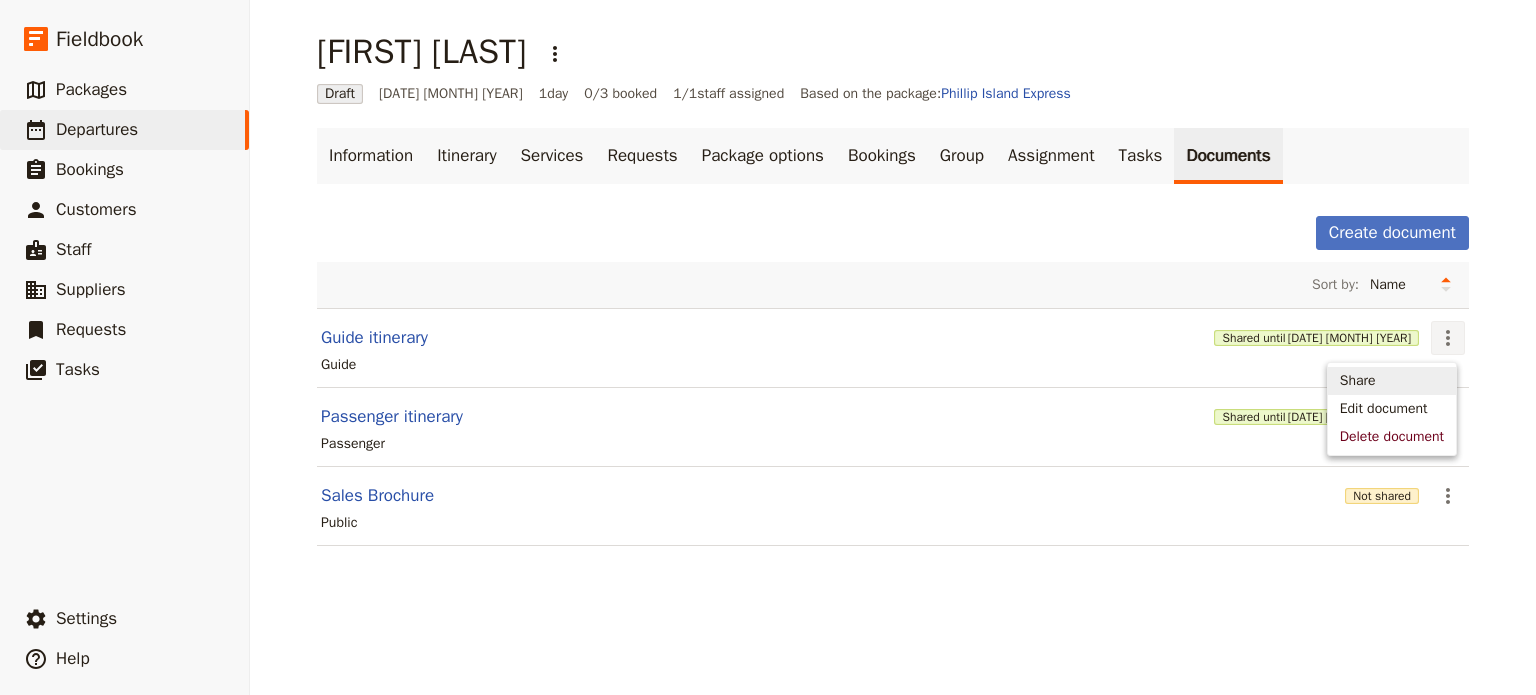 click on "Share" at bounding box center [1392, 381] 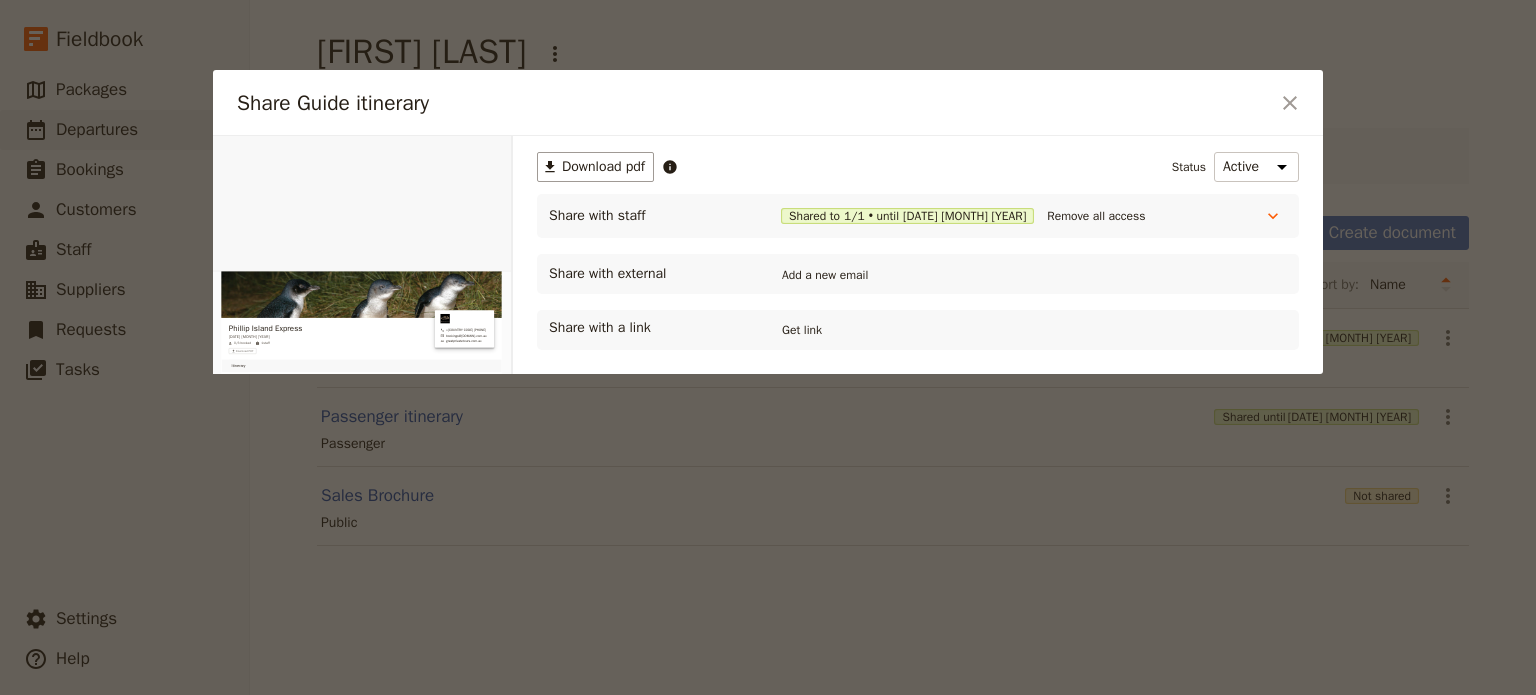 scroll, scrollTop: 0, scrollLeft: 0, axis: both 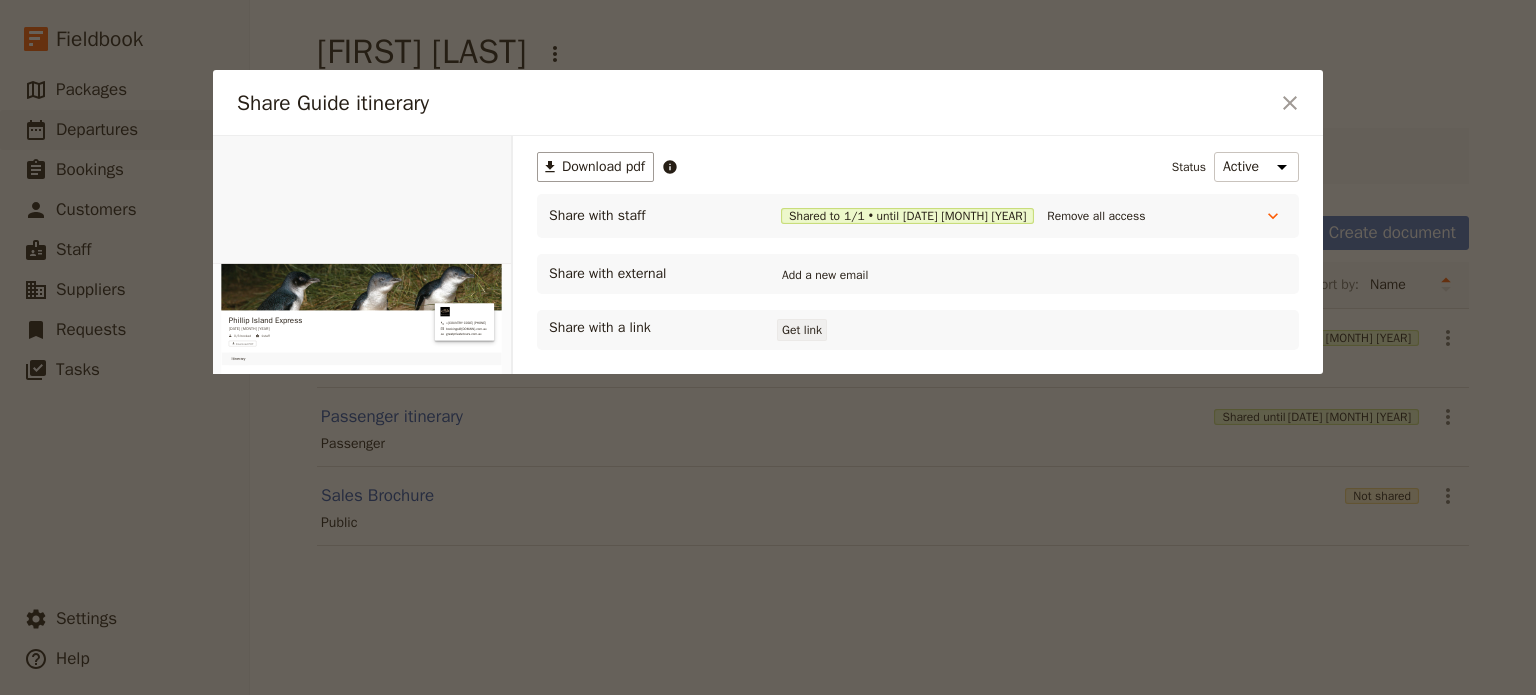 click on "Get link" at bounding box center [802, 330] 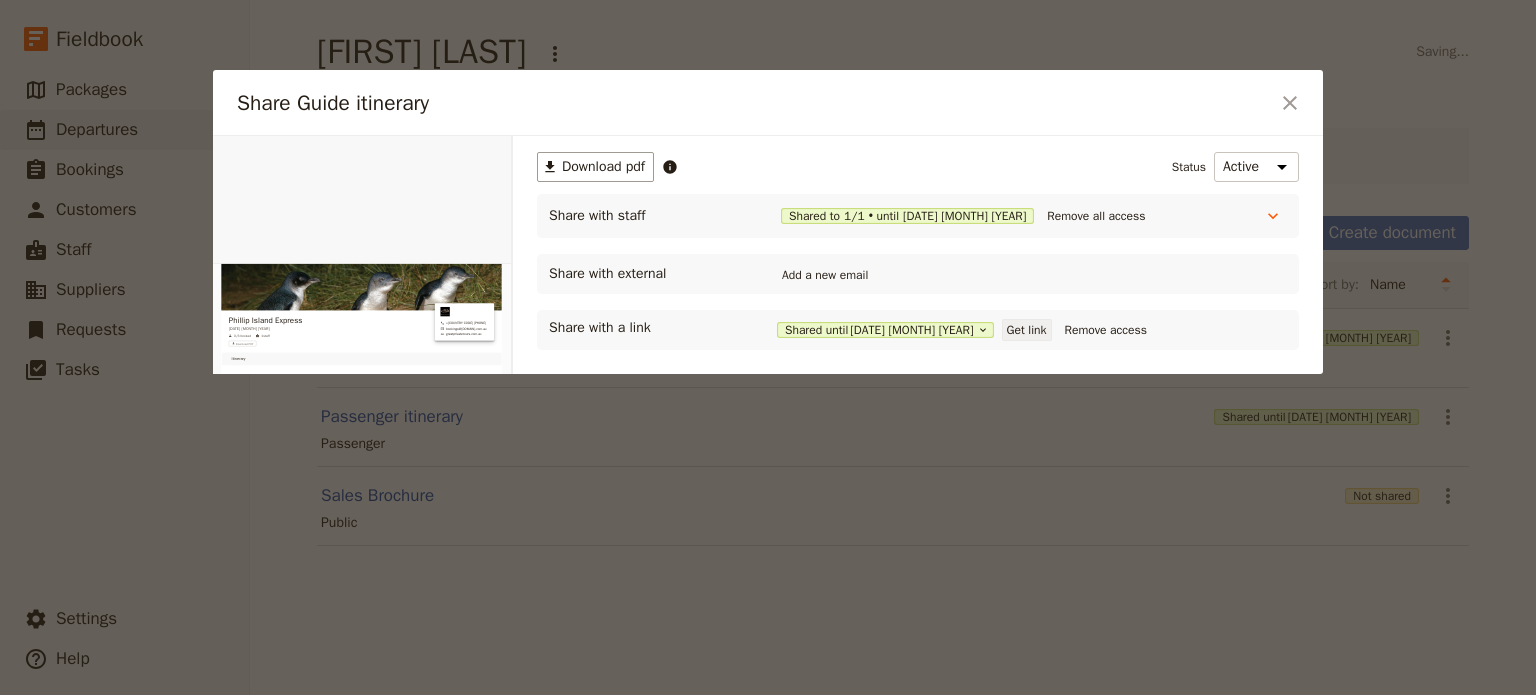 click on "Get link" at bounding box center (1027, 330) 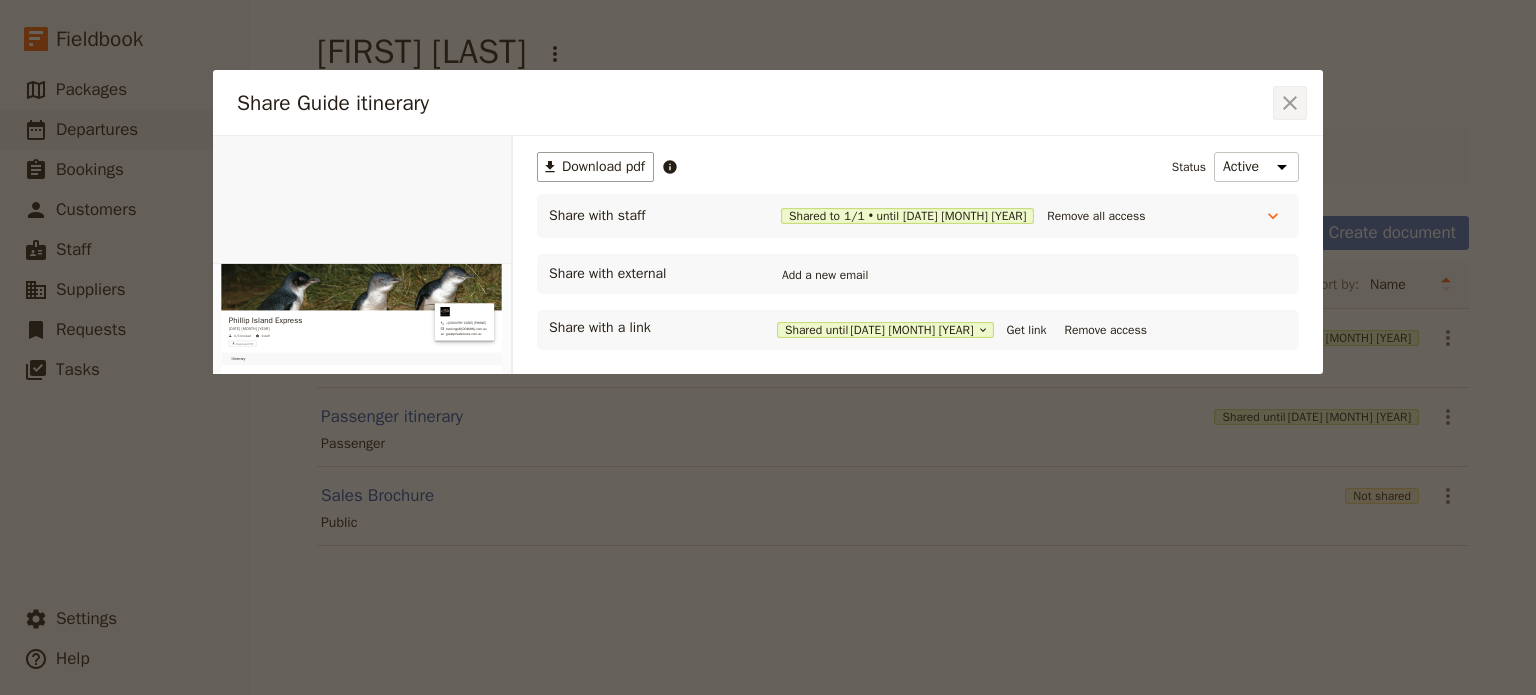 click 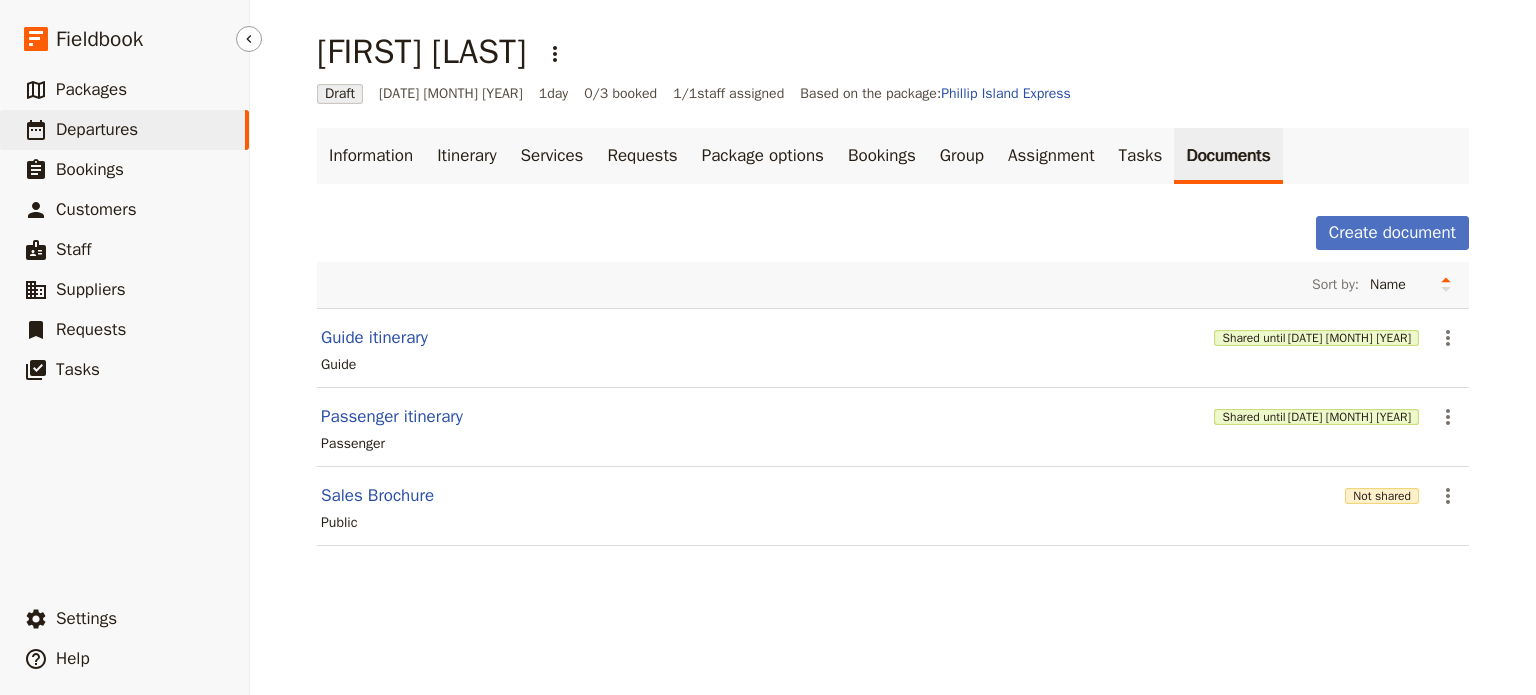 click on "Departures" at bounding box center [97, 129] 